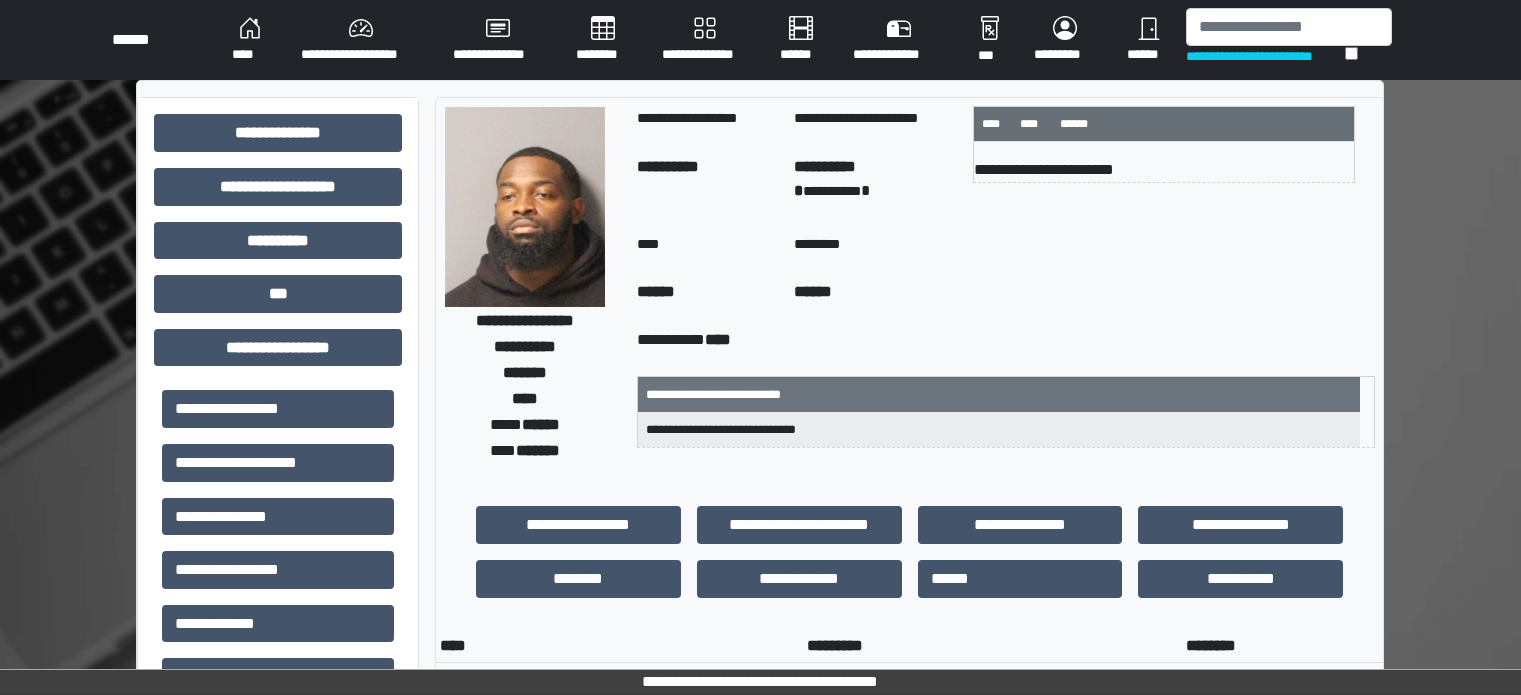 scroll, scrollTop: 0, scrollLeft: 0, axis: both 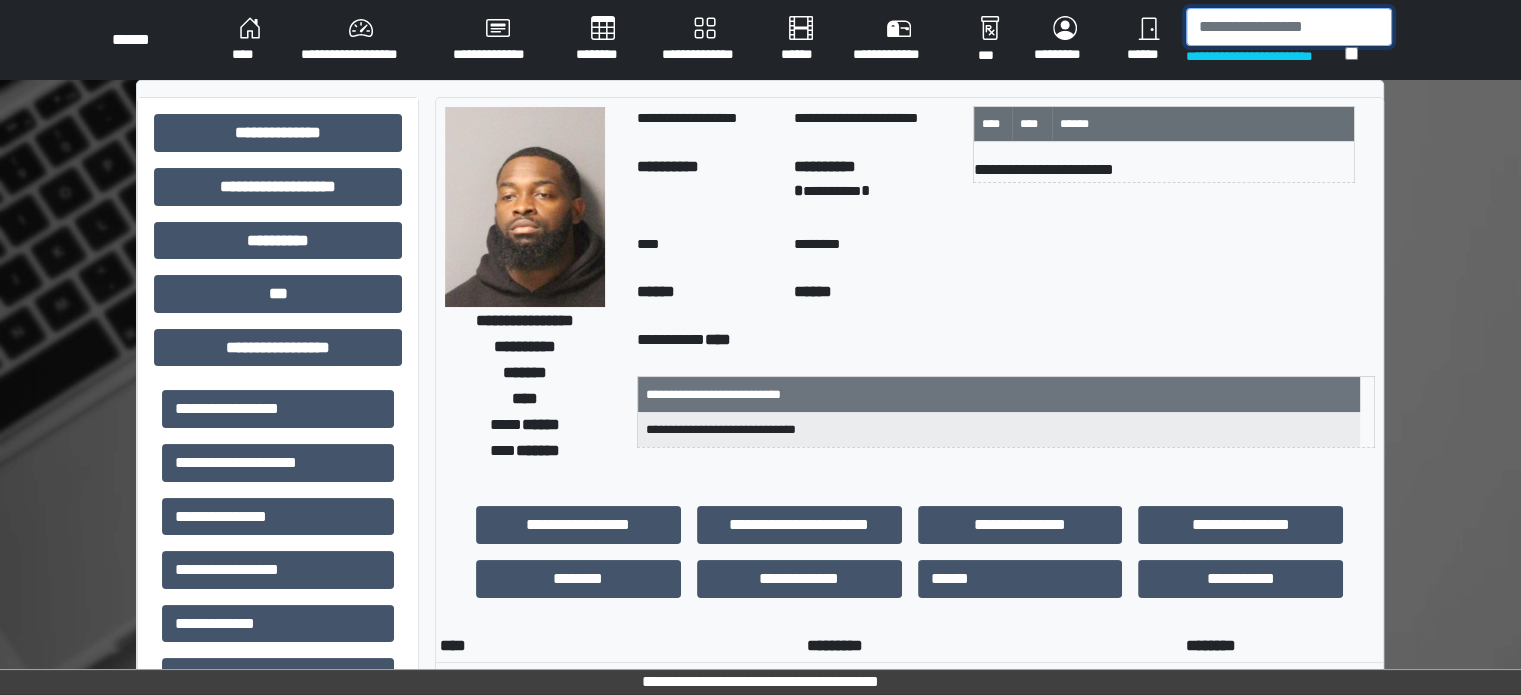 click at bounding box center (1289, 27) 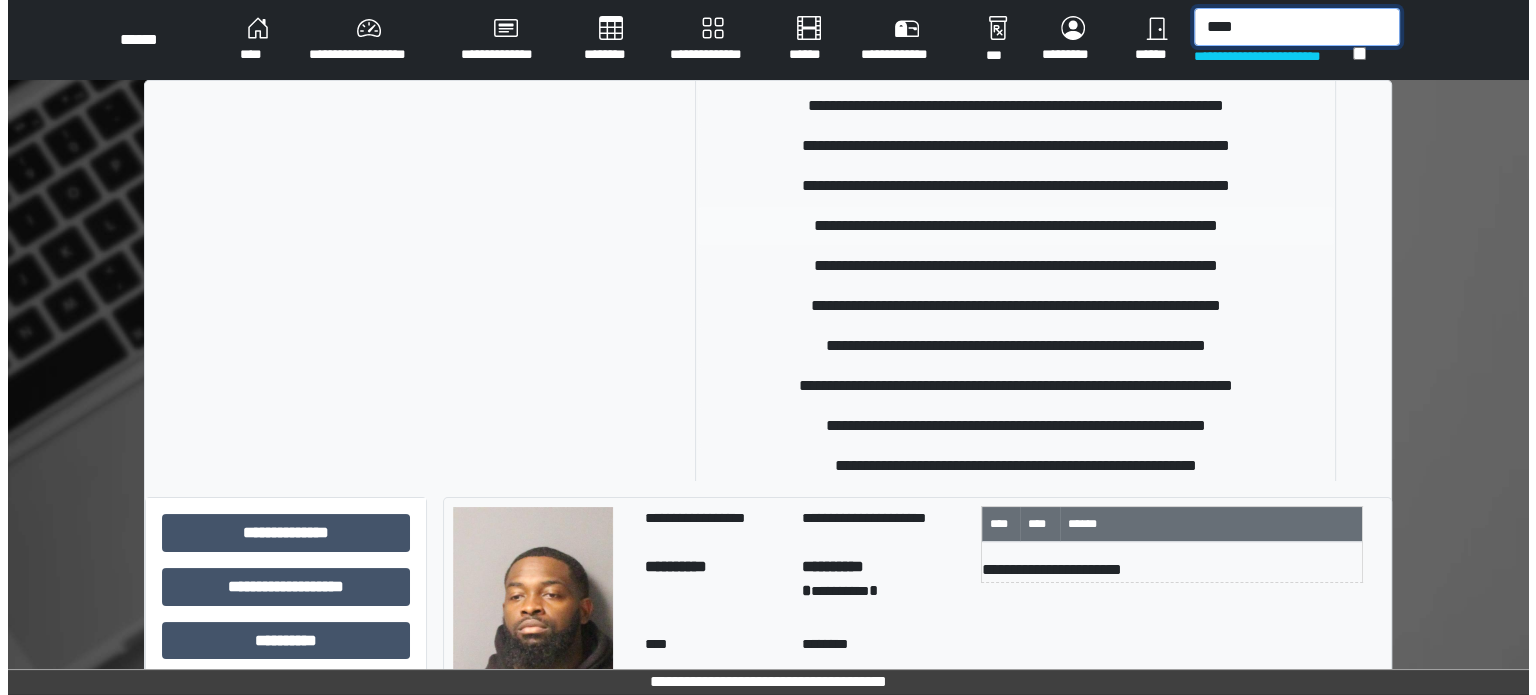 scroll, scrollTop: 200, scrollLeft: 0, axis: vertical 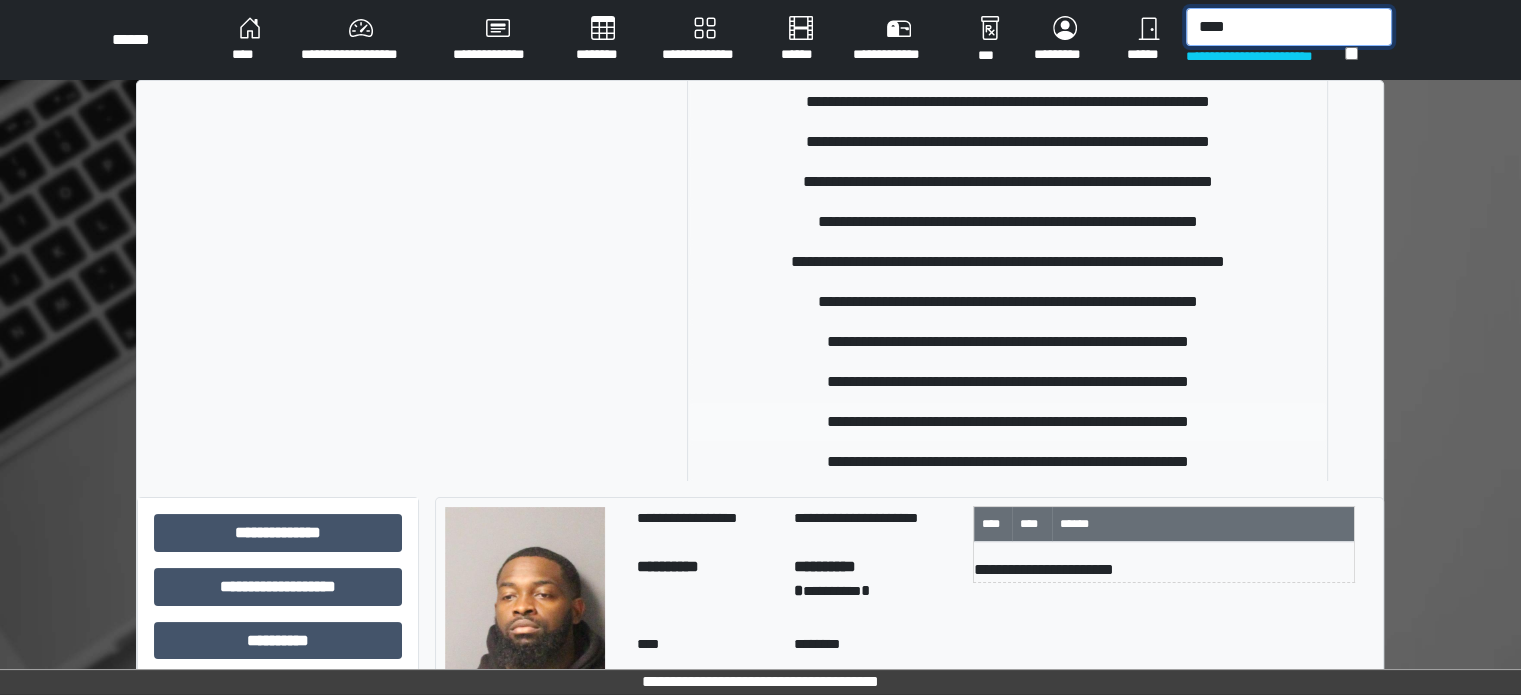 type on "****" 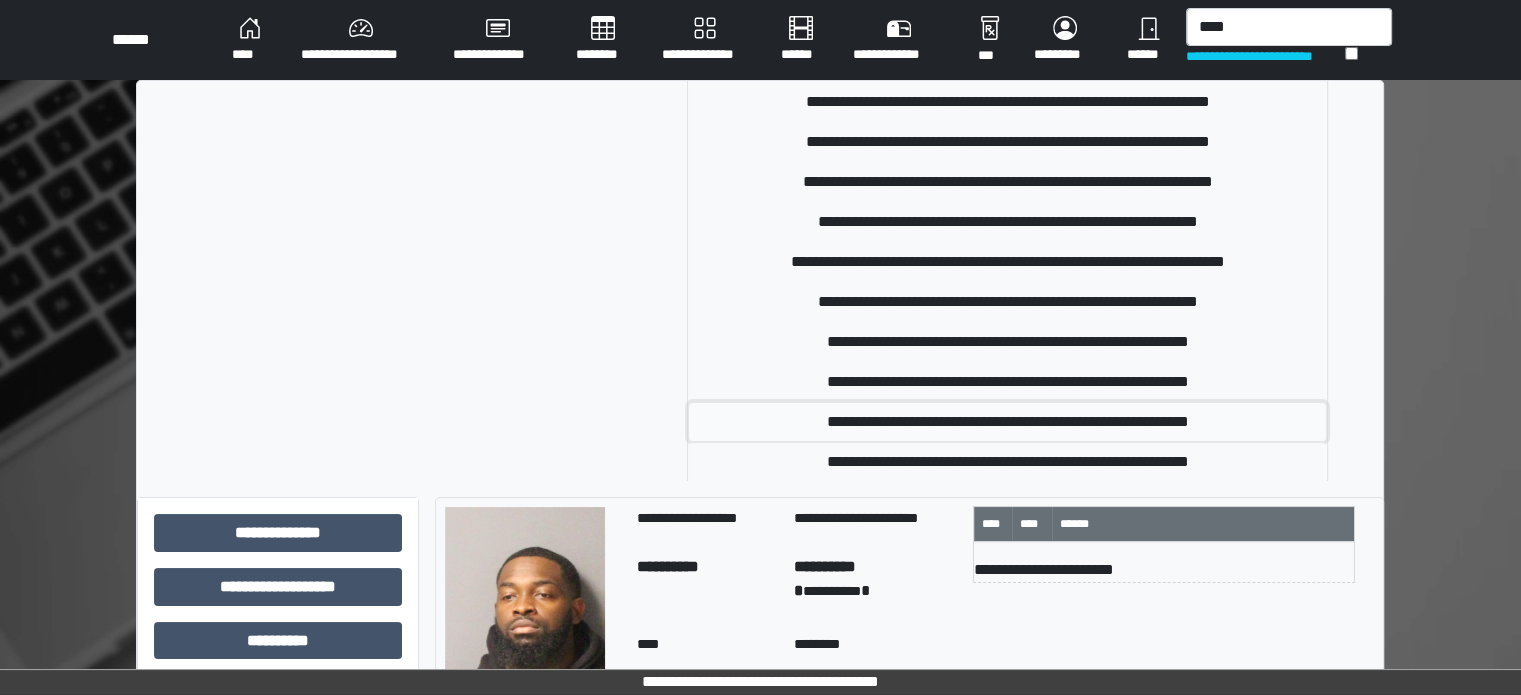 click on "**********" at bounding box center (1007, 422) 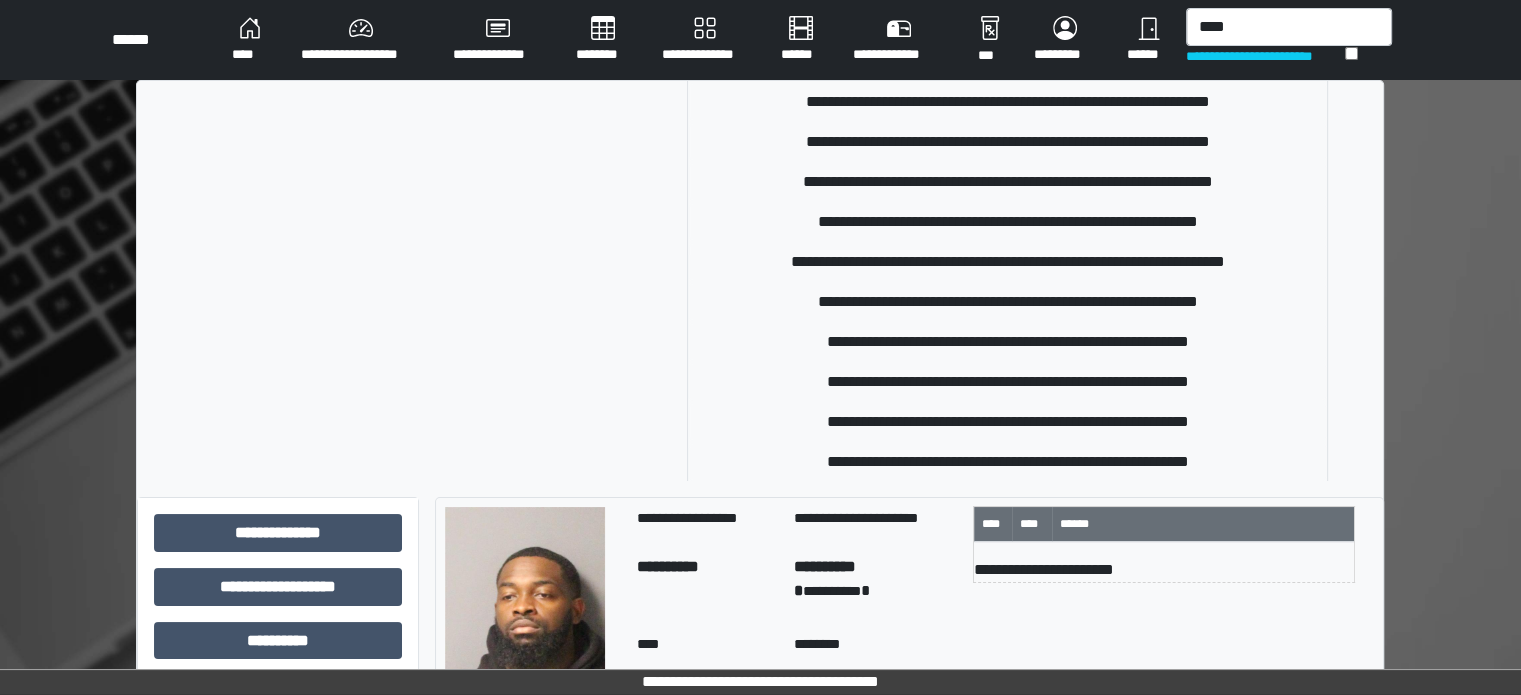 type 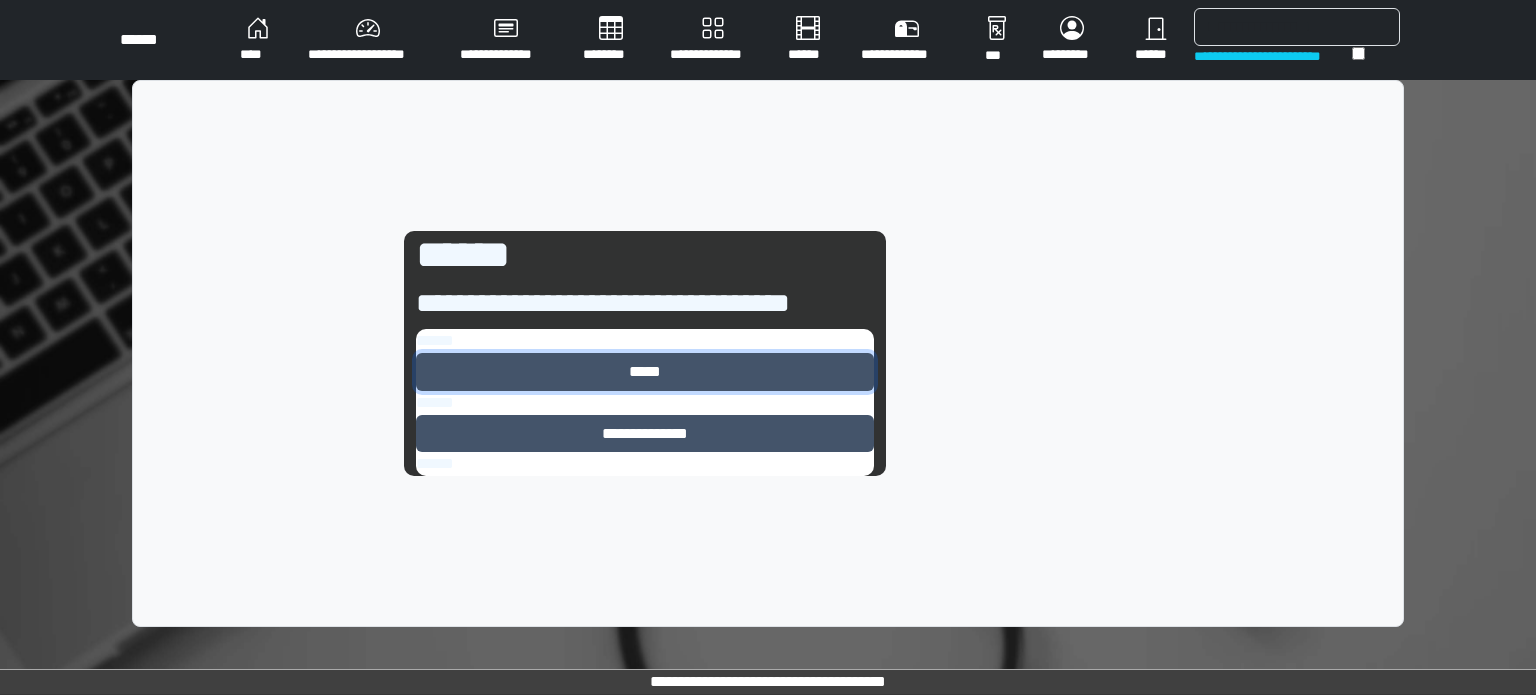 click on "*****" at bounding box center [645, 372] 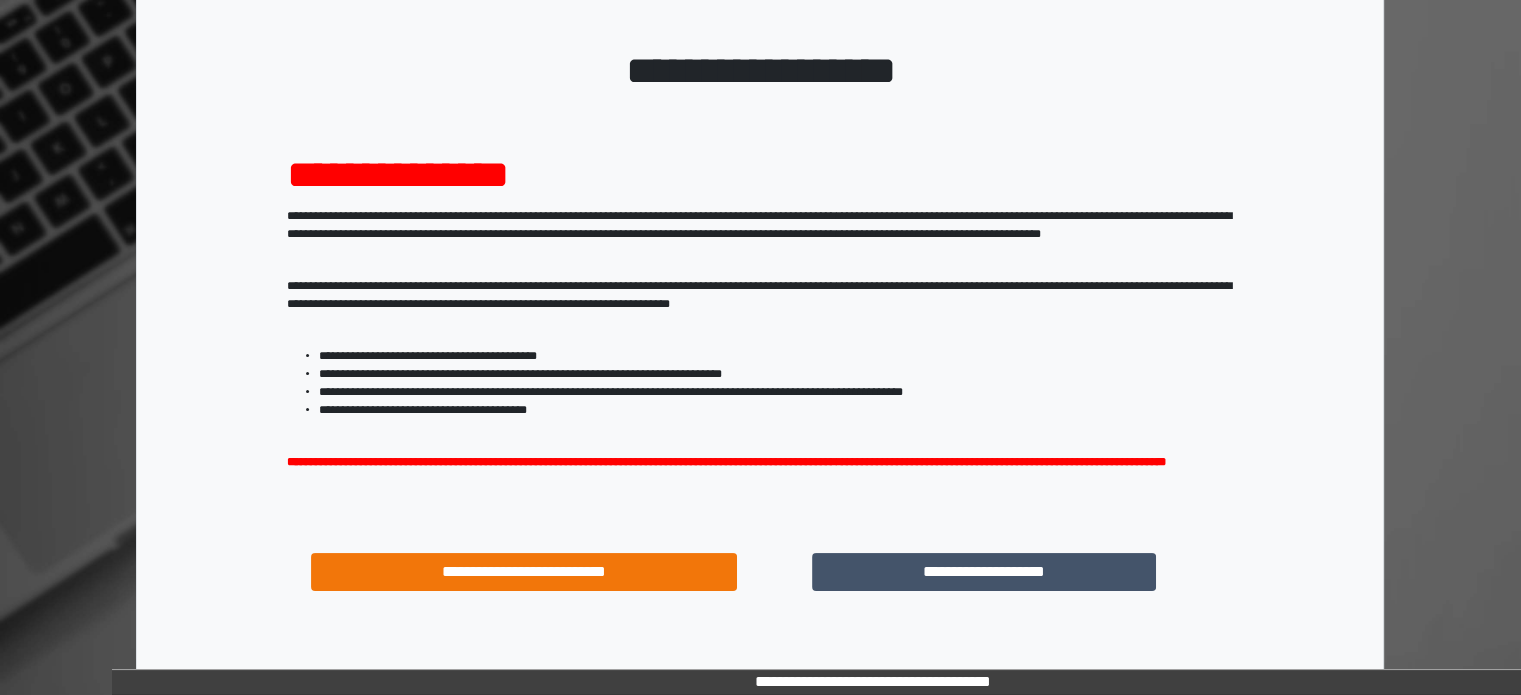 scroll, scrollTop: 214, scrollLeft: 0, axis: vertical 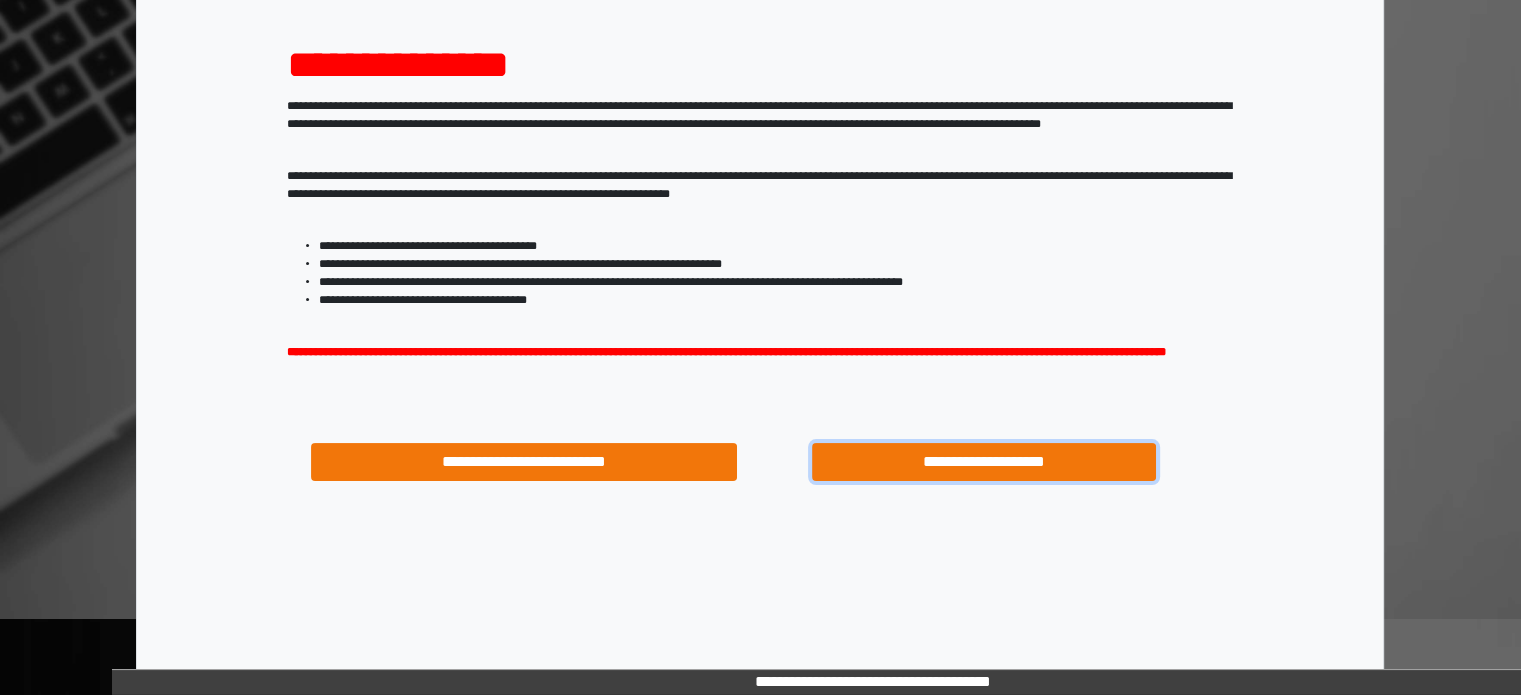 click on "**********" at bounding box center (984, 462) 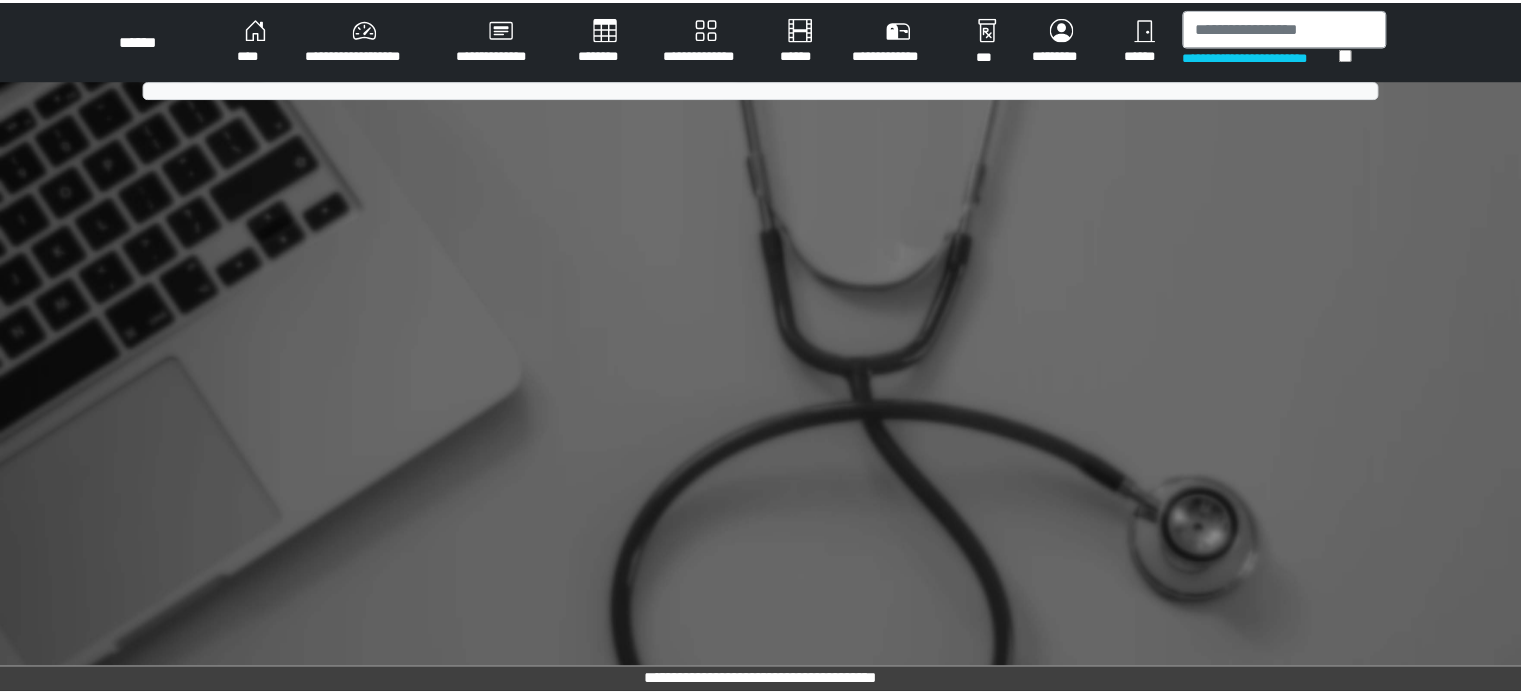 scroll, scrollTop: 0, scrollLeft: 0, axis: both 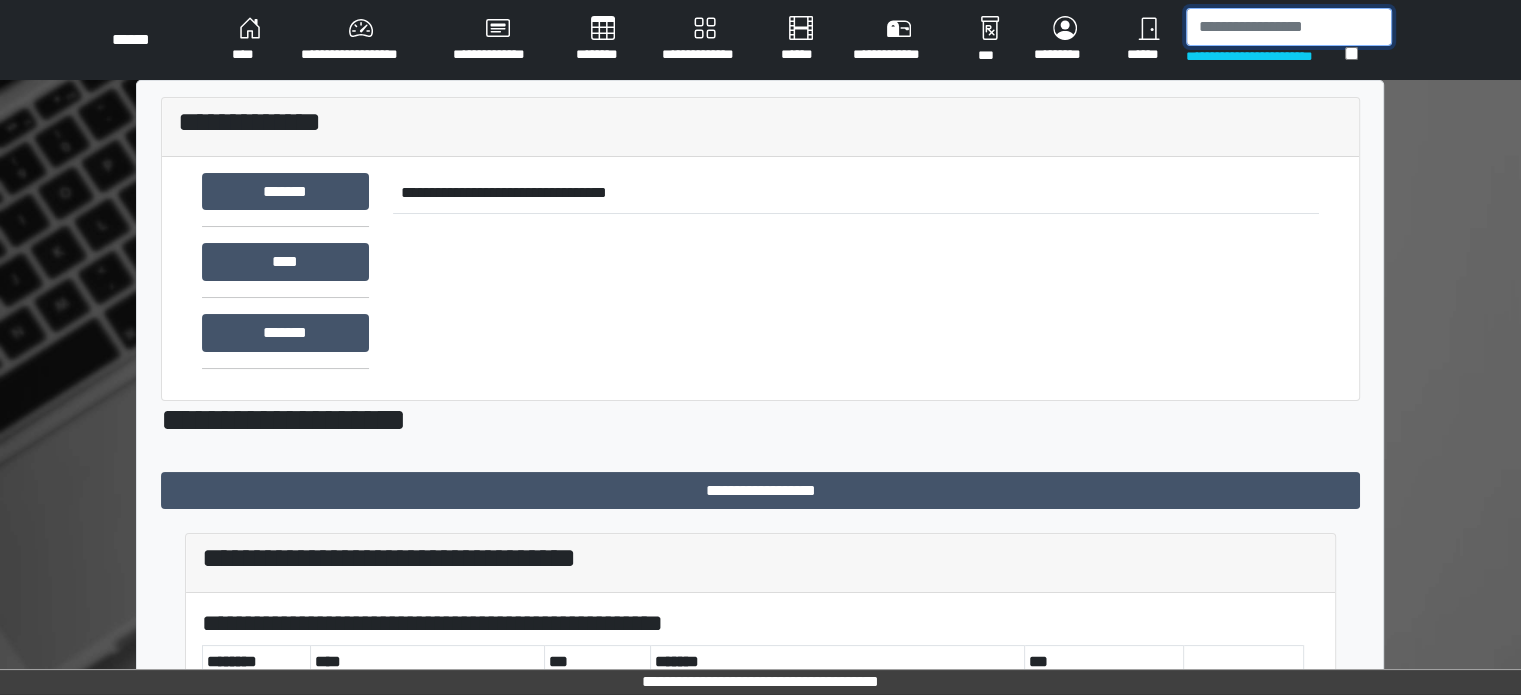 click at bounding box center (1289, 27) 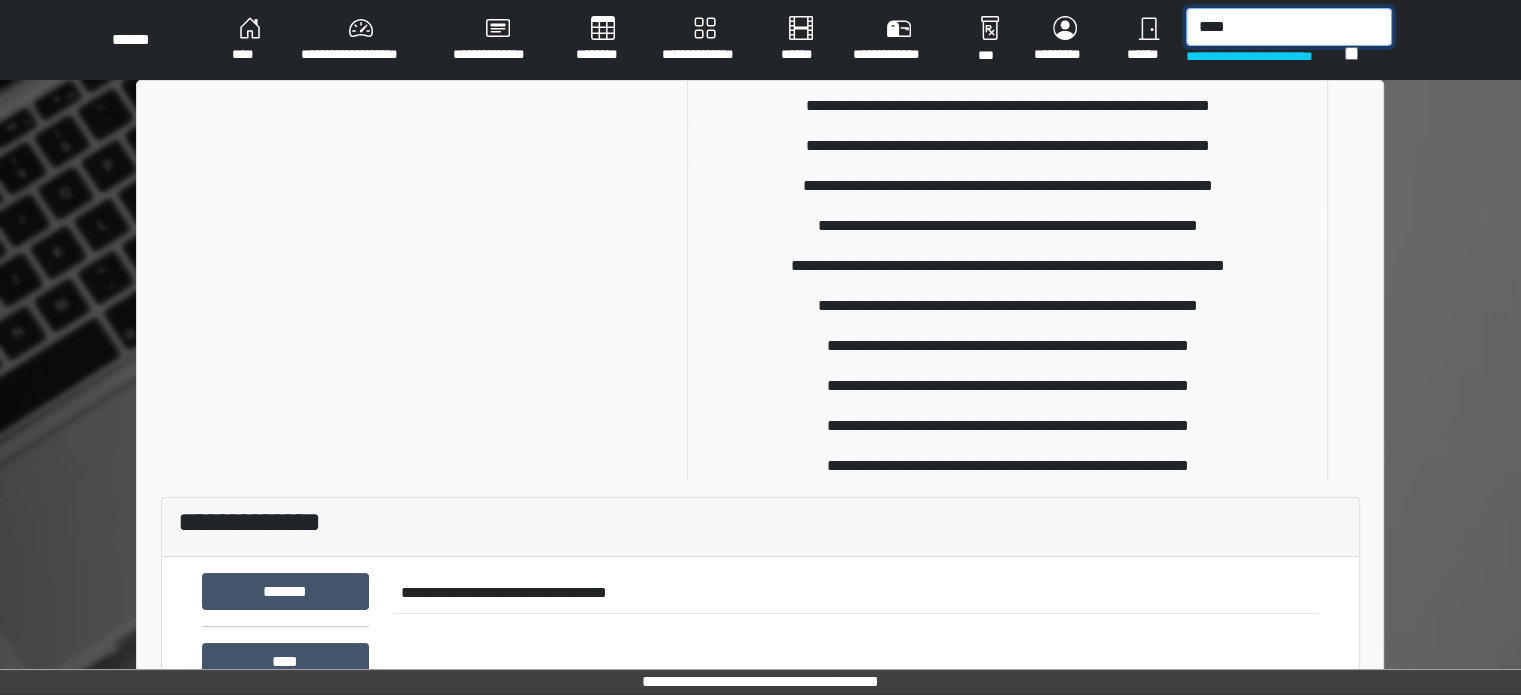 scroll, scrollTop: 200, scrollLeft: 0, axis: vertical 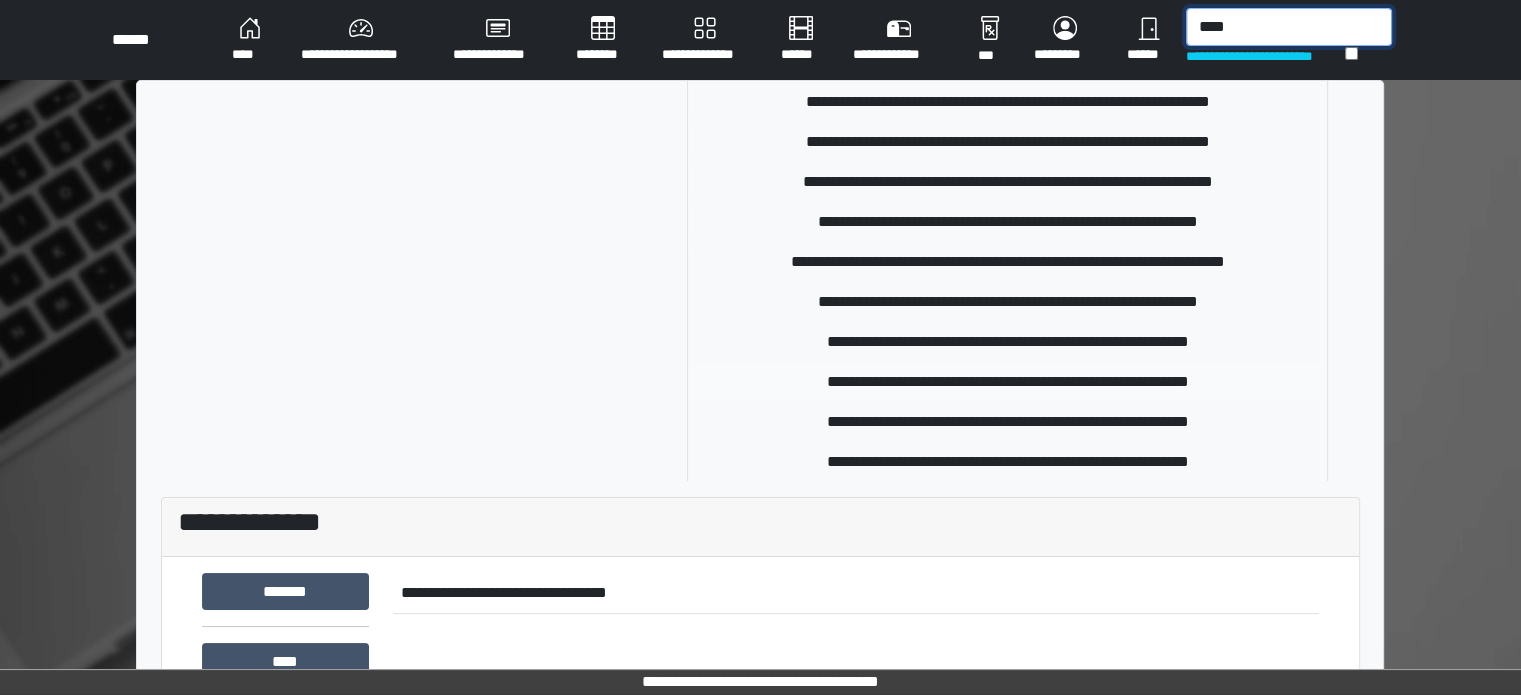 type on "****" 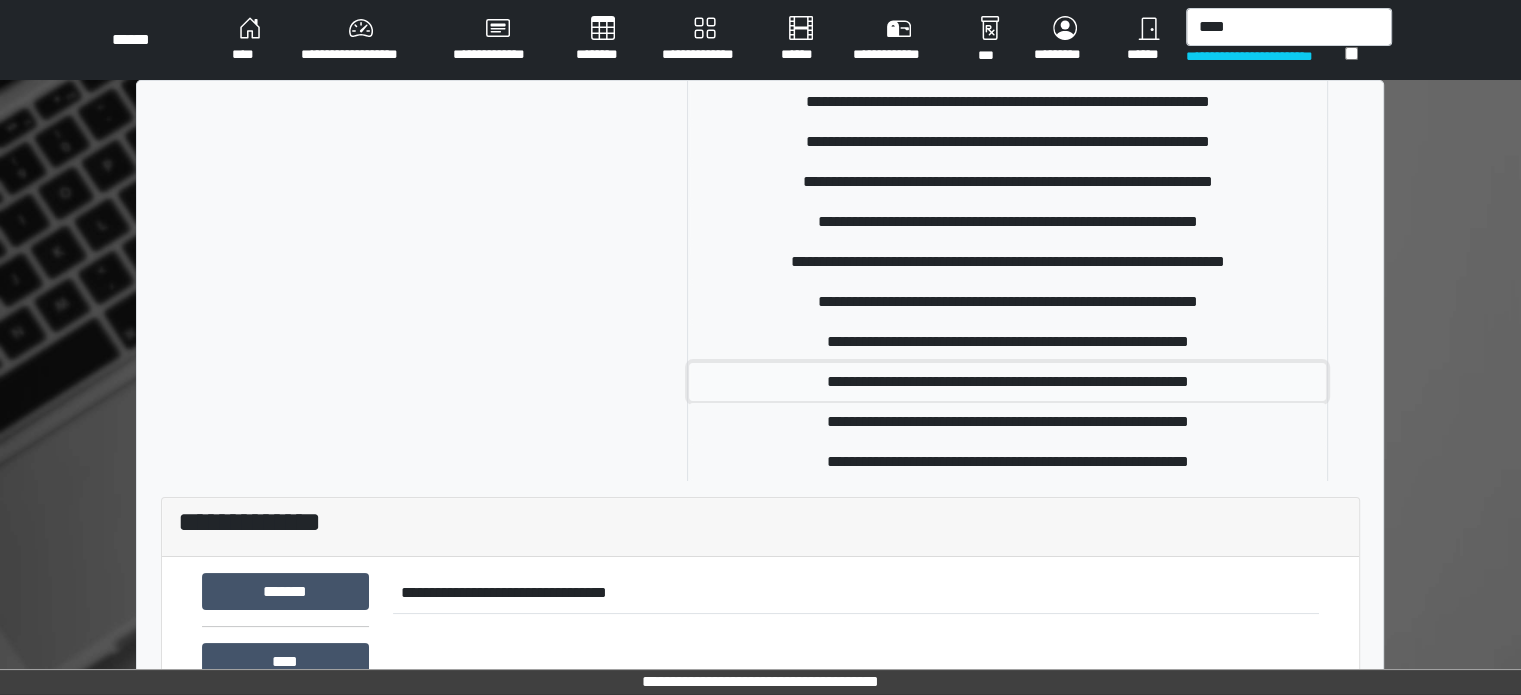 click on "**********" at bounding box center [1007, 382] 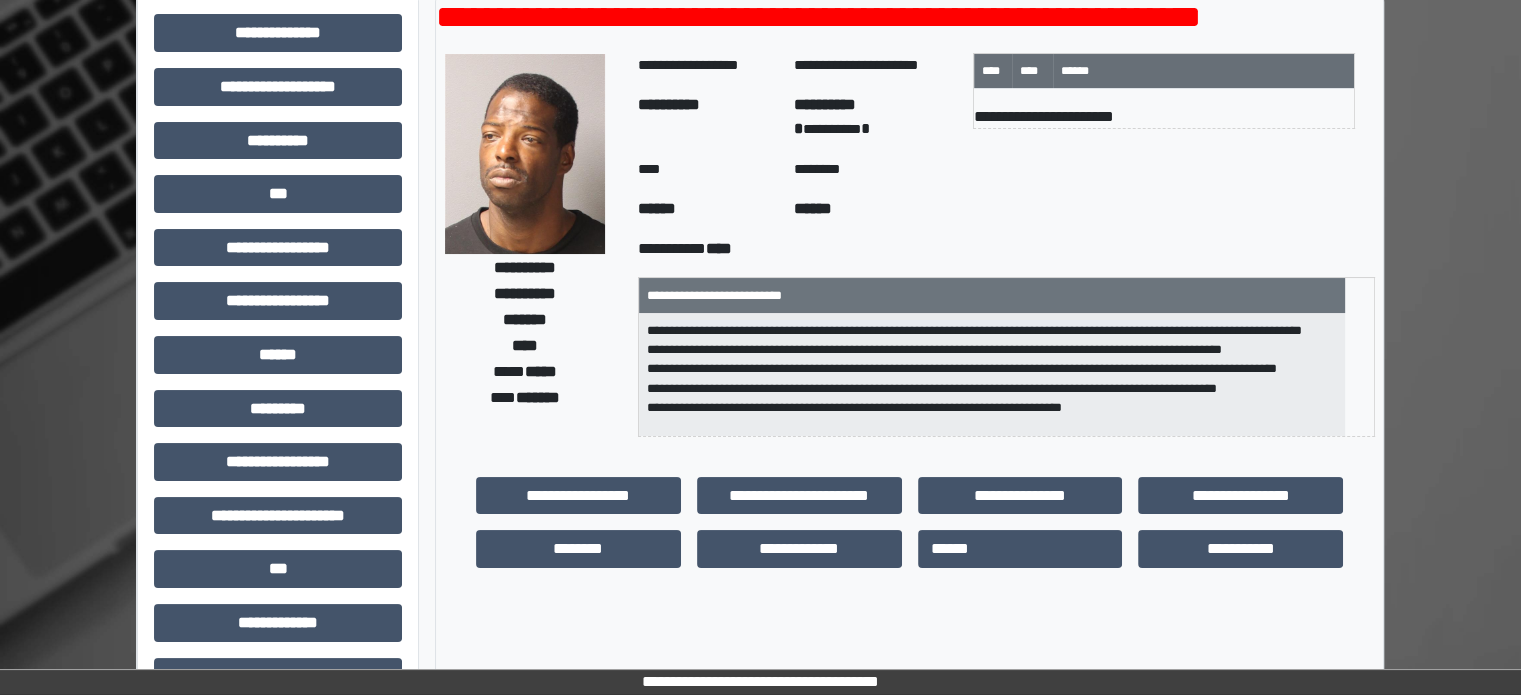 scroll, scrollTop: 0, scrollLeft: 0, axis: both 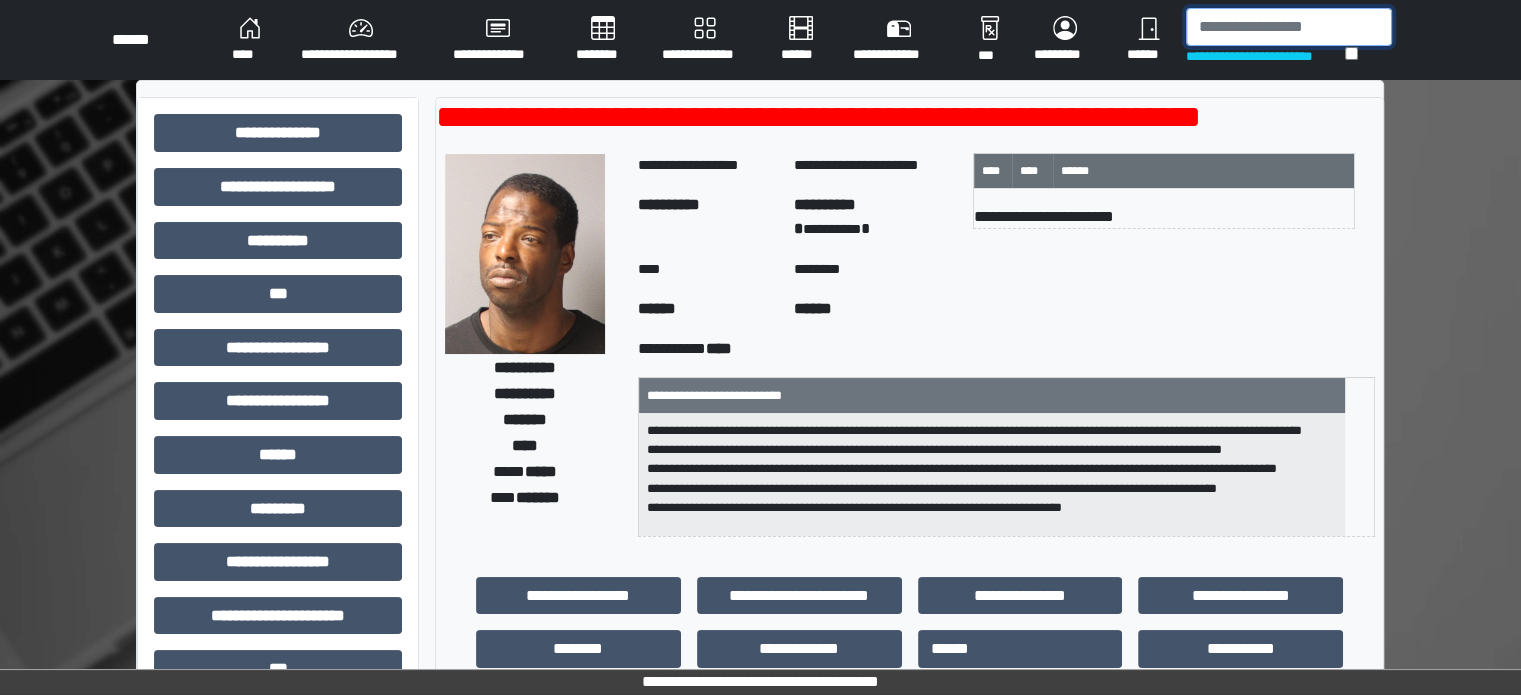 click at bounding box center [1289, 27] 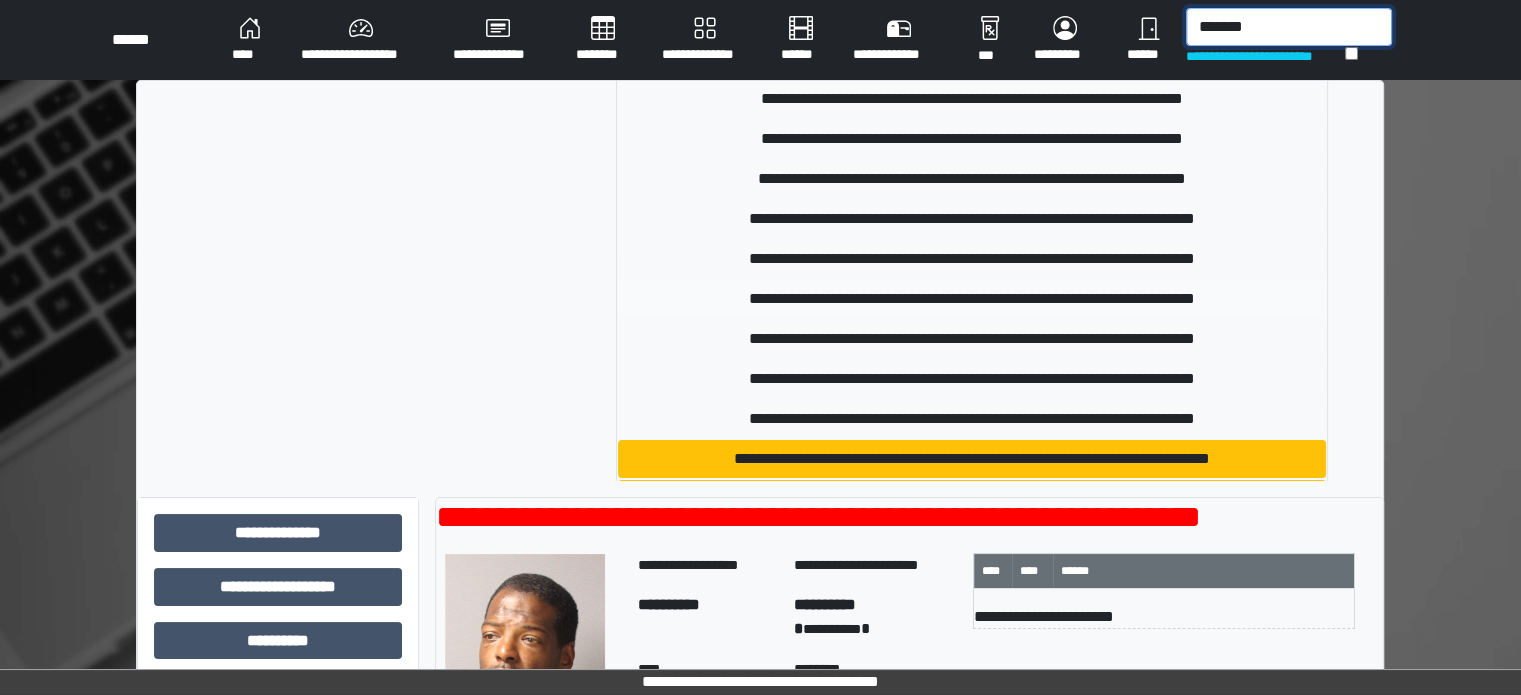 scroll, scrollTop: 1200, scrollLeft: 0, axis: vertical 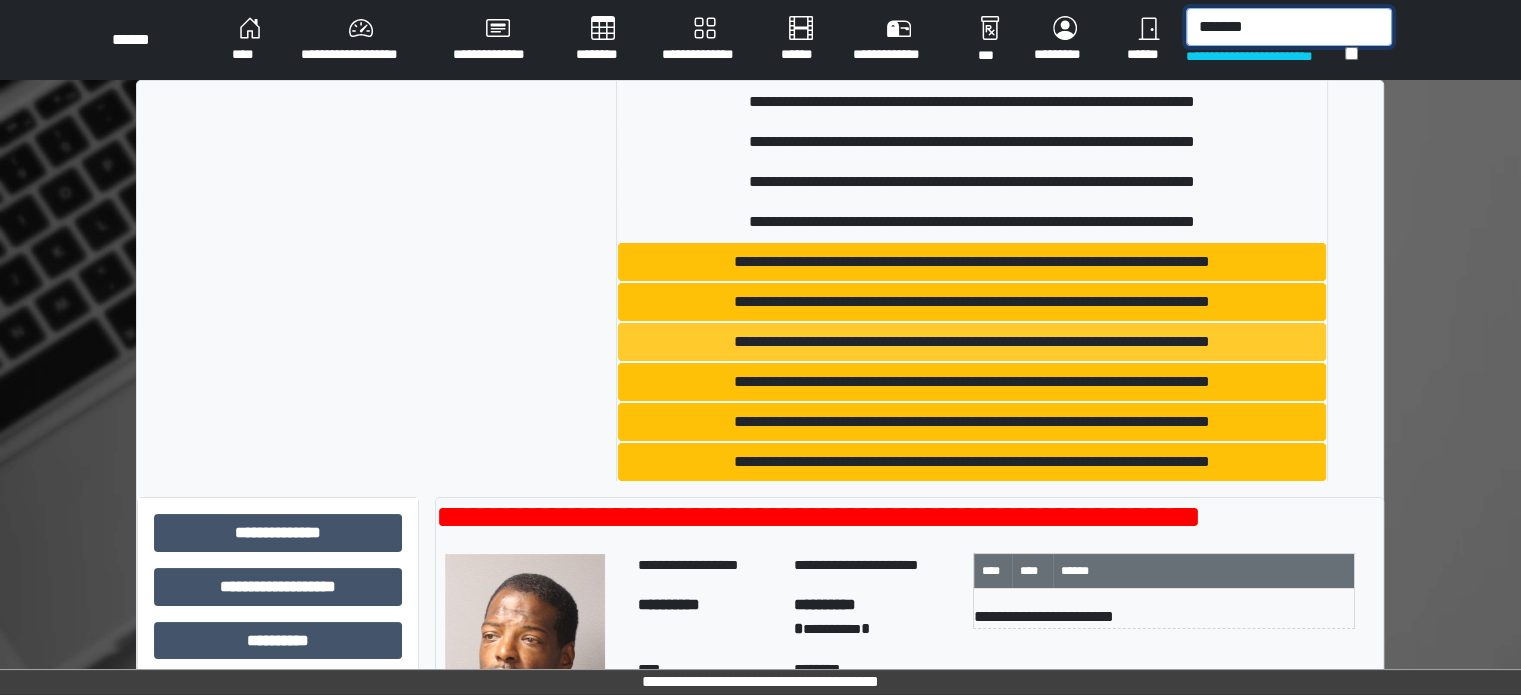 type on "*******" 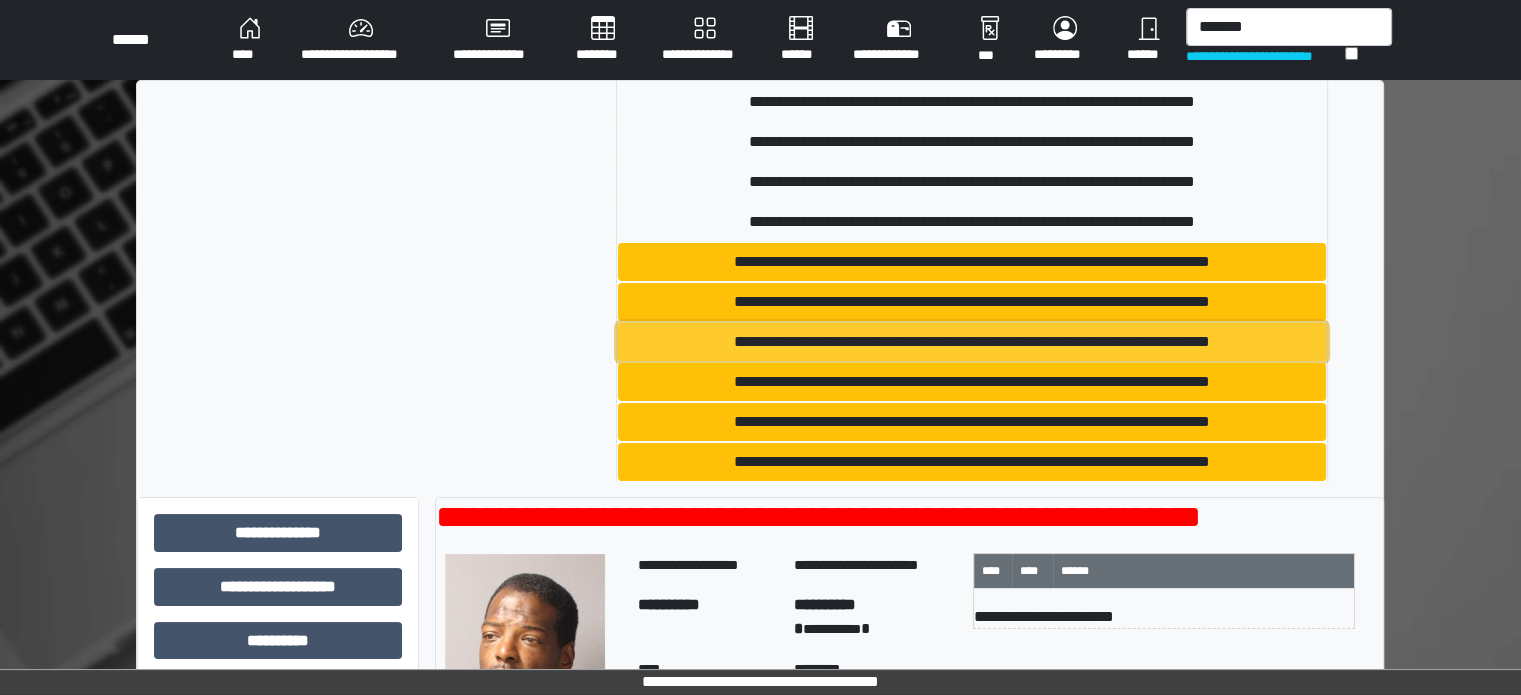 click on "**********" at bounding box center [972, 342] 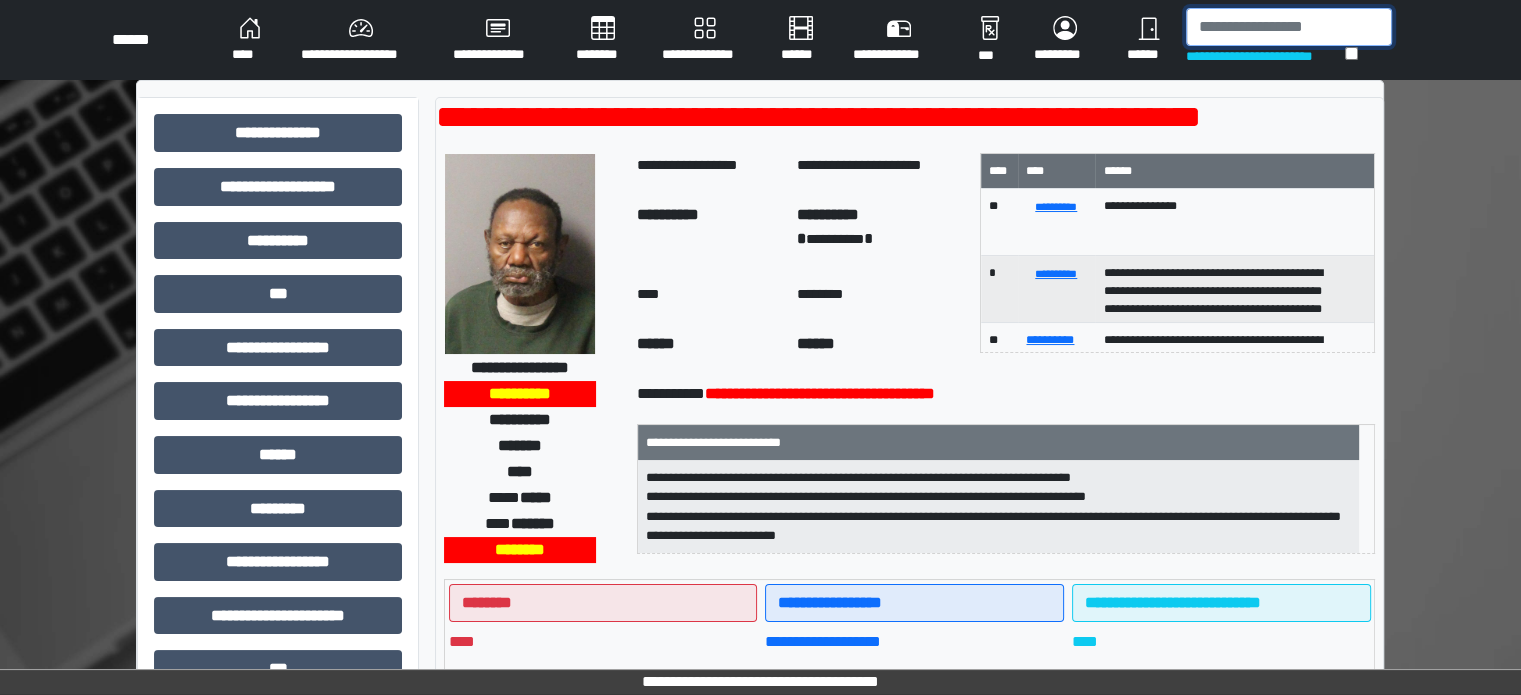 click at bounding box center [1289, 27] 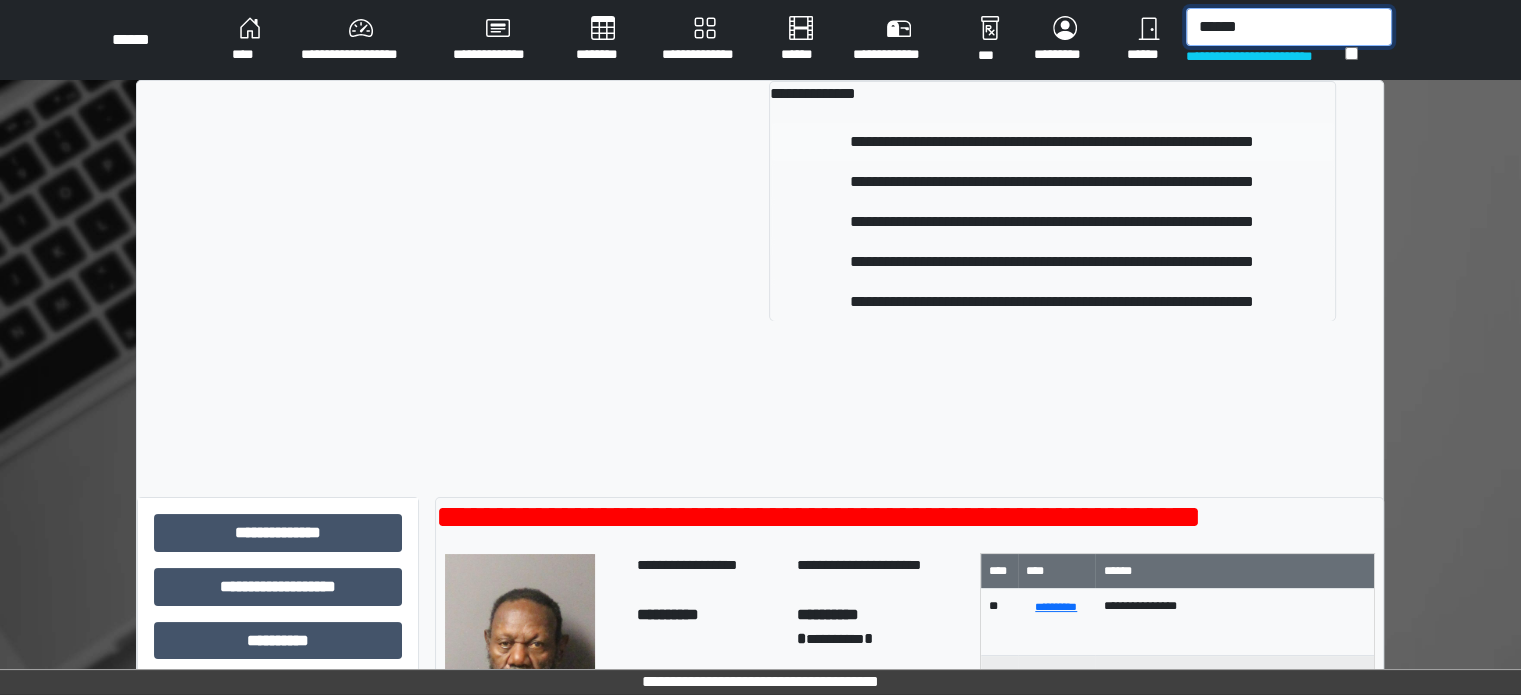 type on "******" 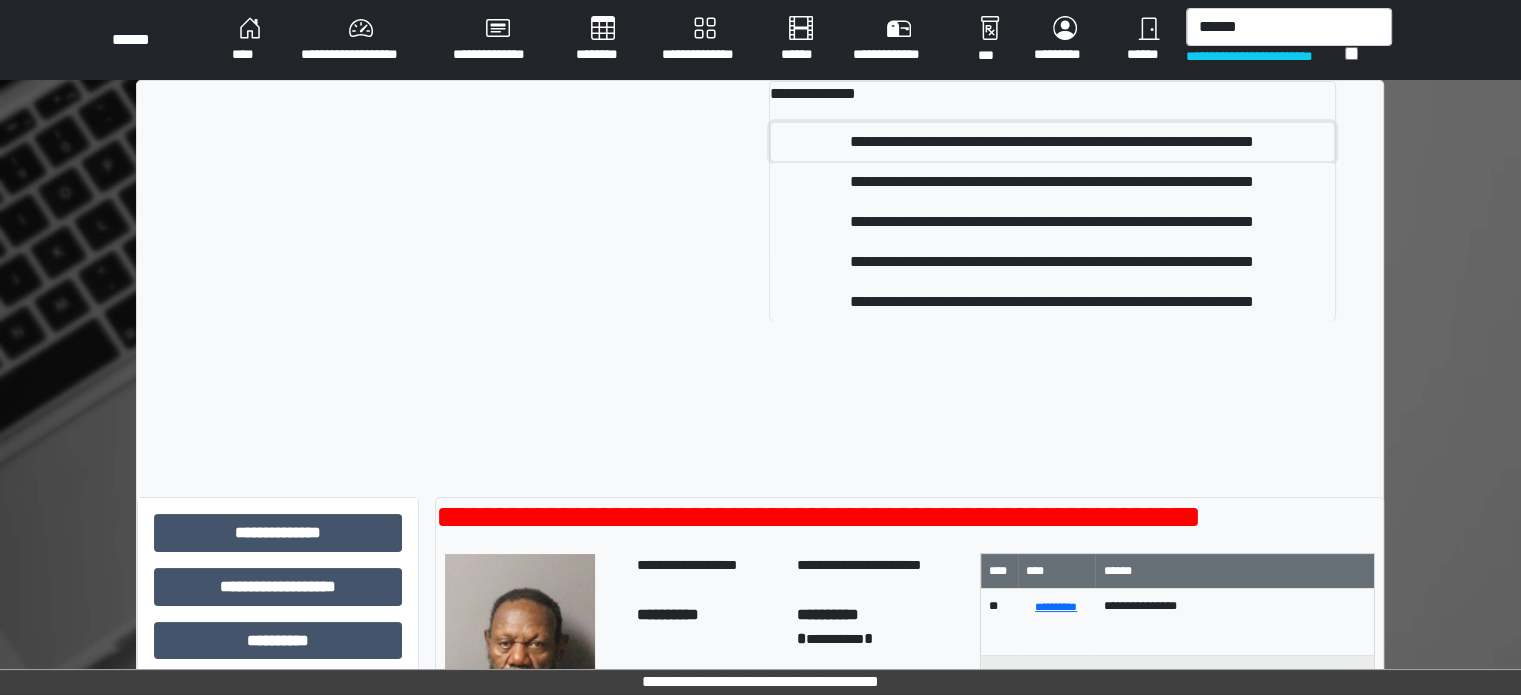 click on "**********" at bounding box center [1052, 142] 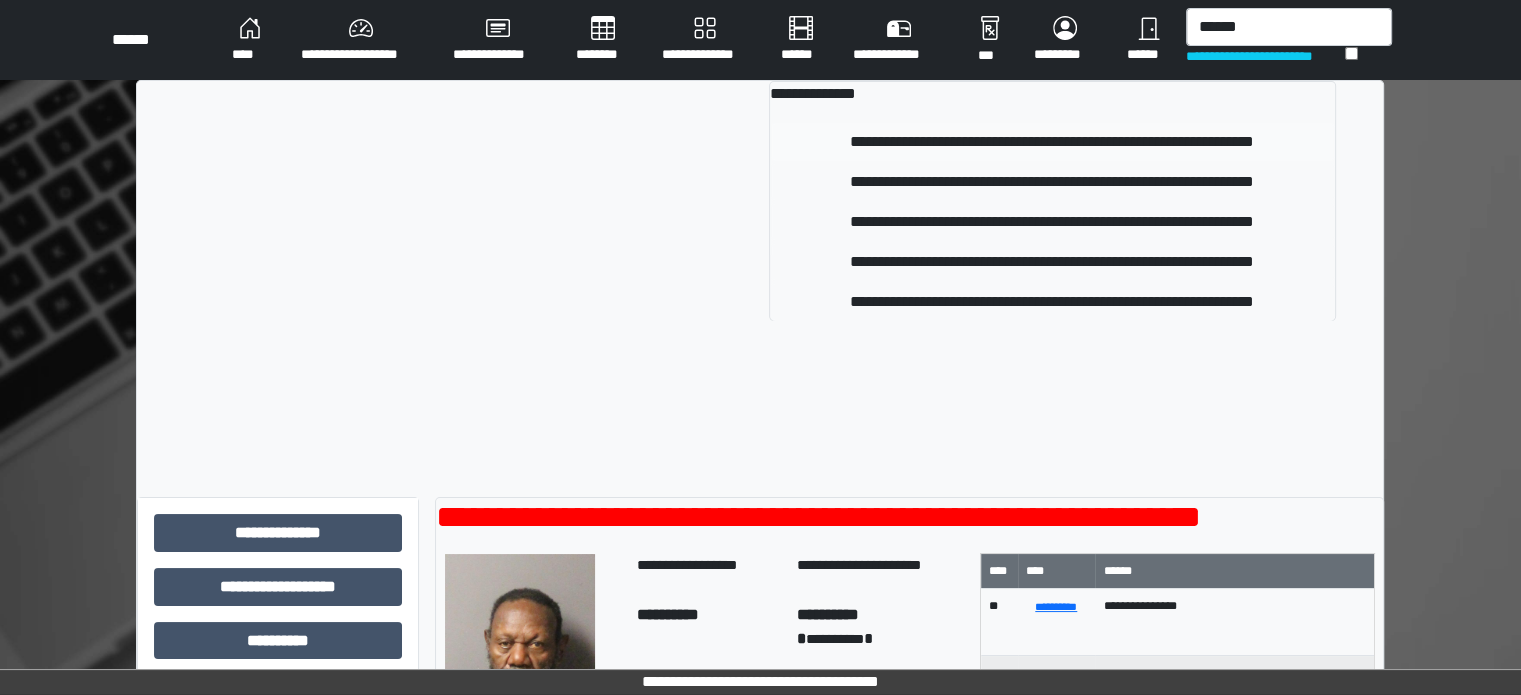 type 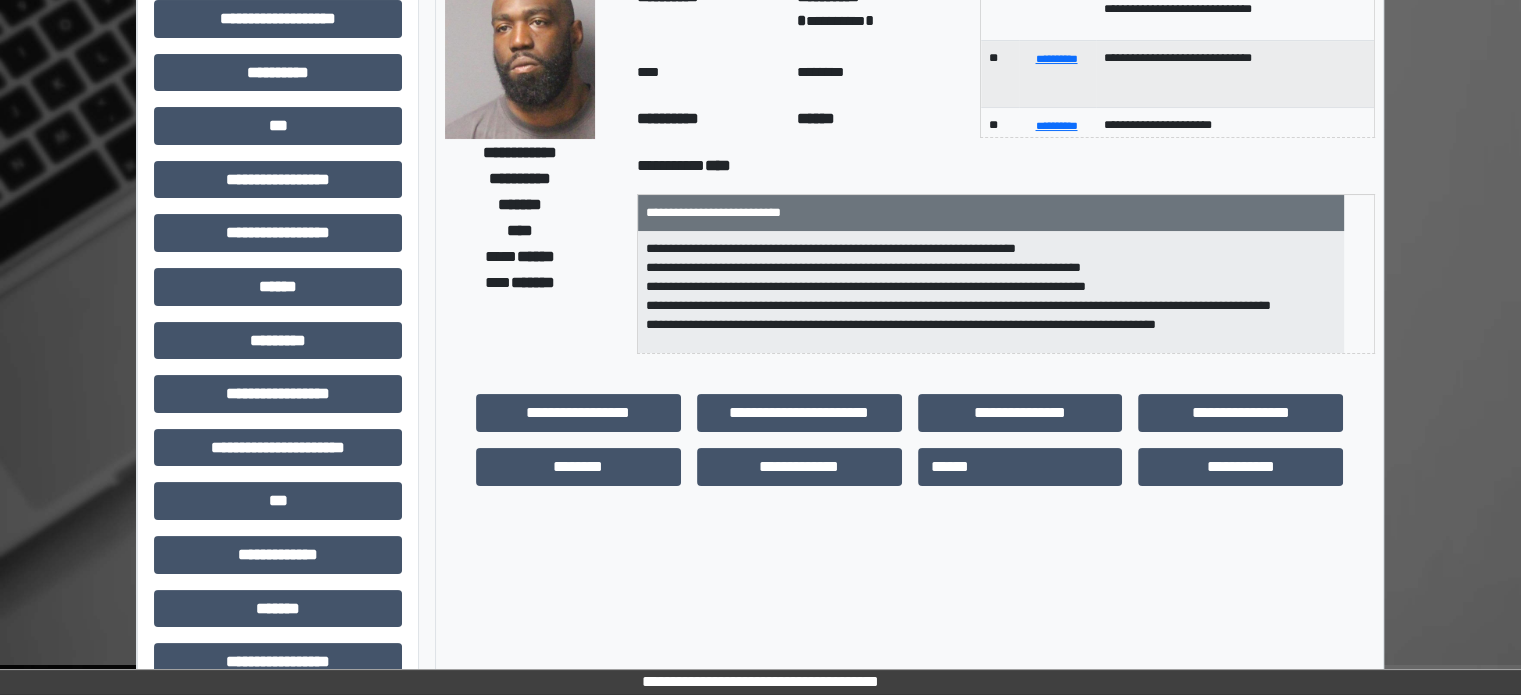scroll, scrollTop: 200, scrollLeft: 0, axis: vertical 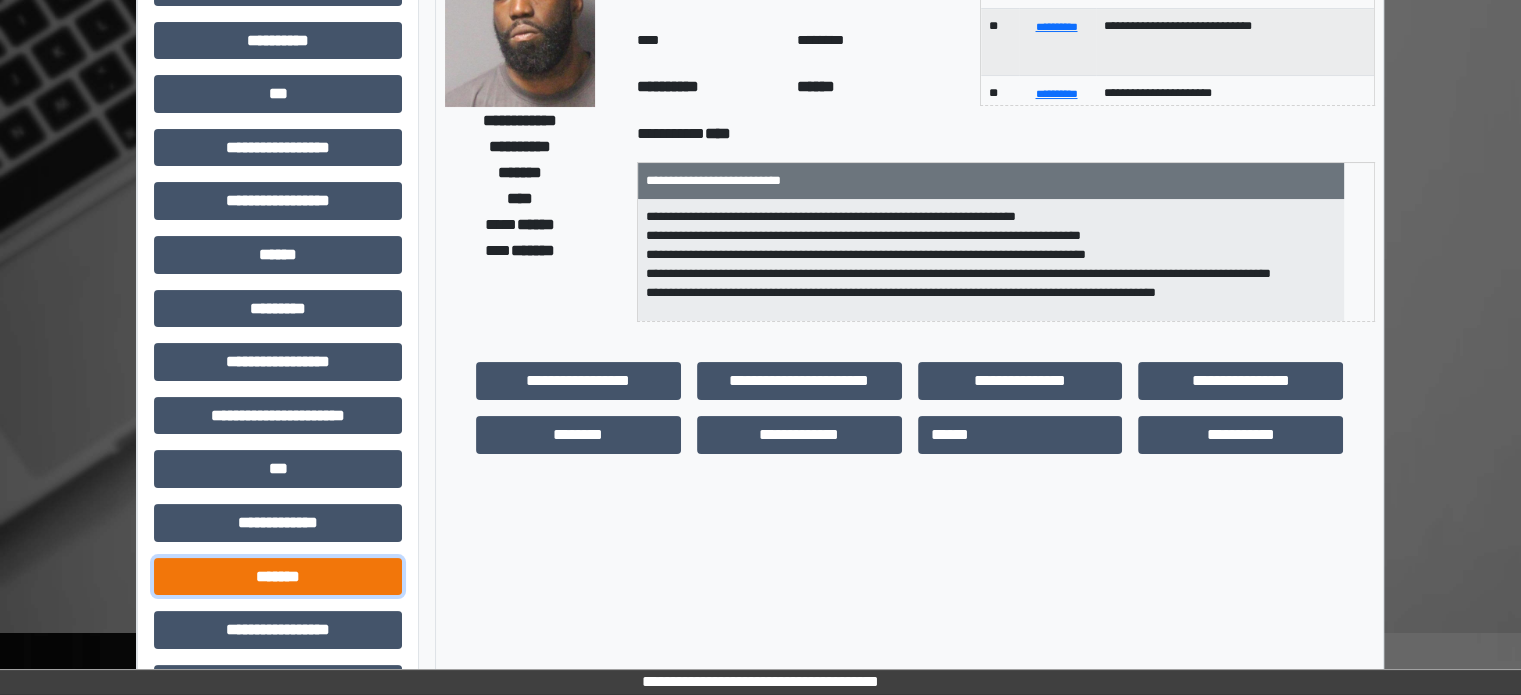 click on "*******" at bounding box center [278, 577] 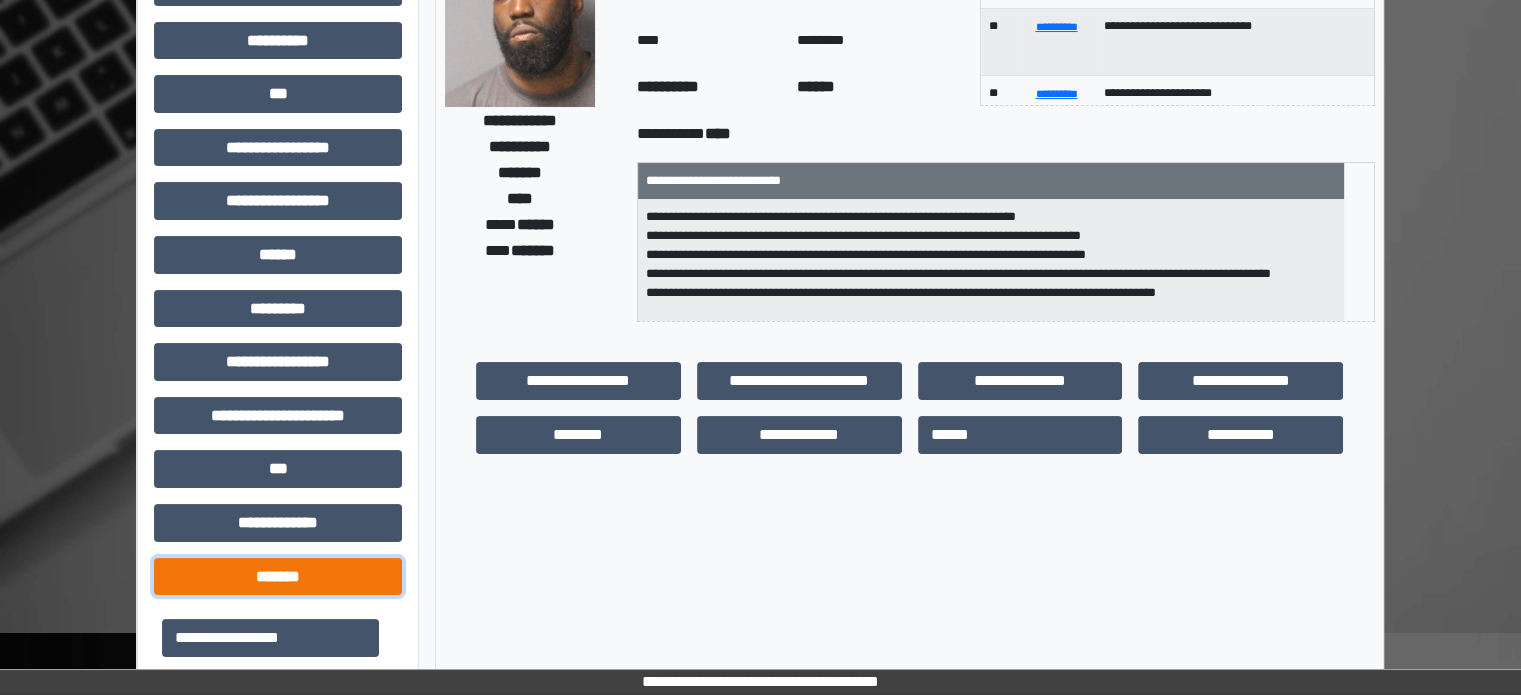 scroll, scrollTop: 300, scrollLeft: 0, axis: vertical 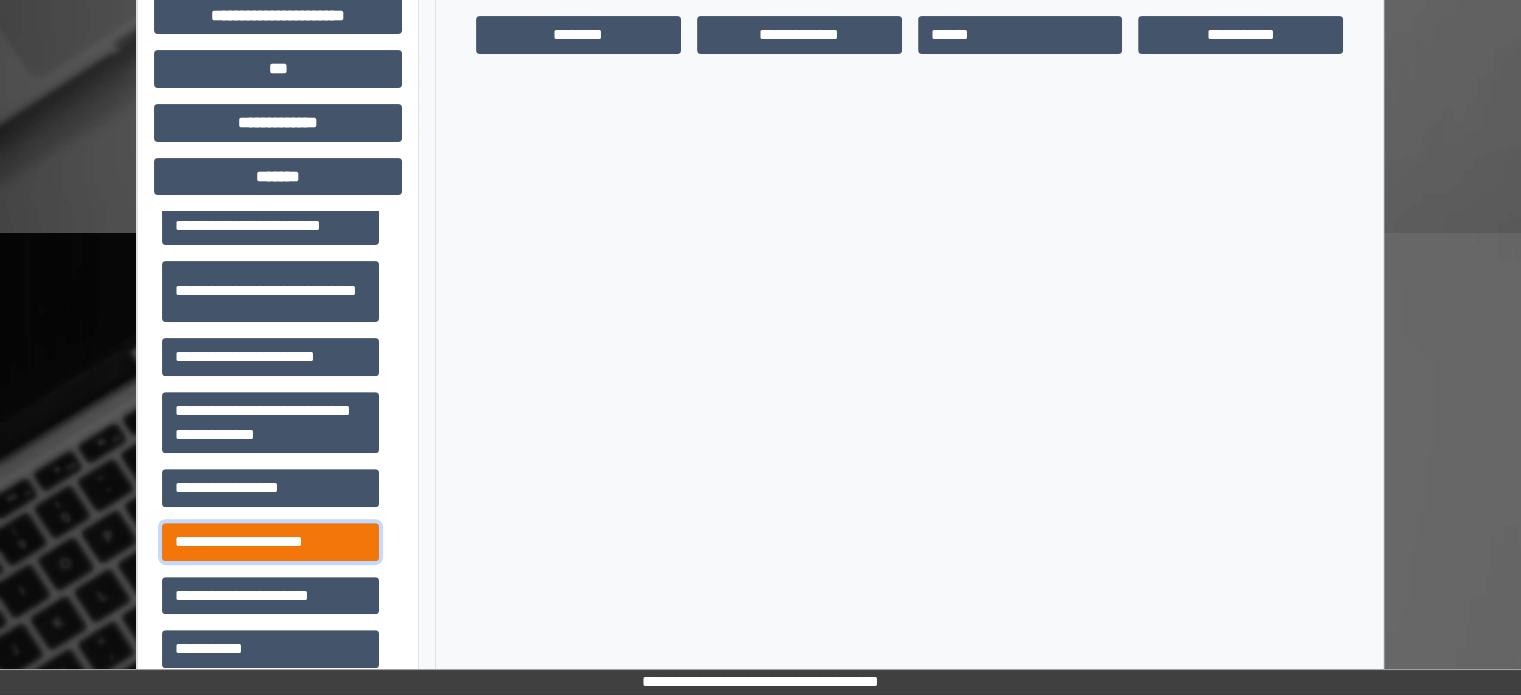click on "**********" at bounding box center [270, 542] 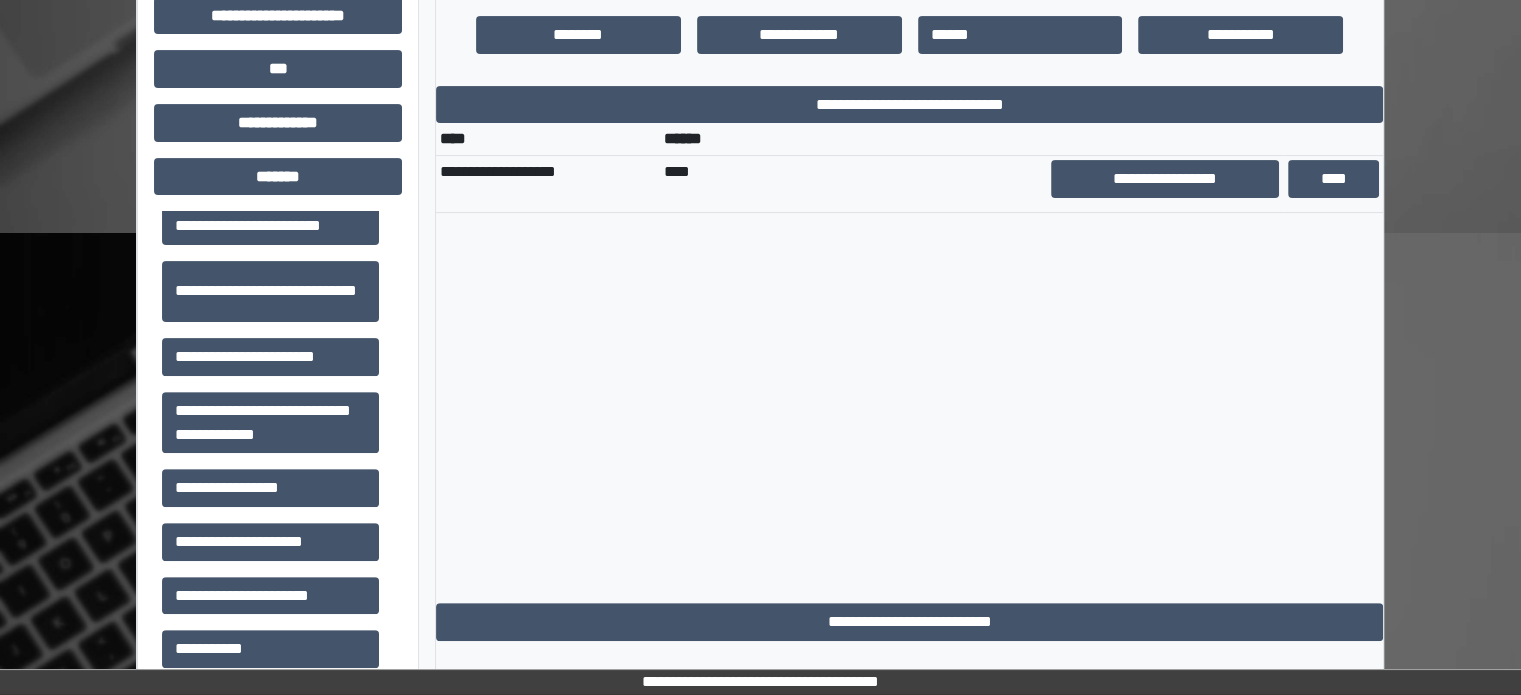 click on "**********" at bounding box center (909, 363) 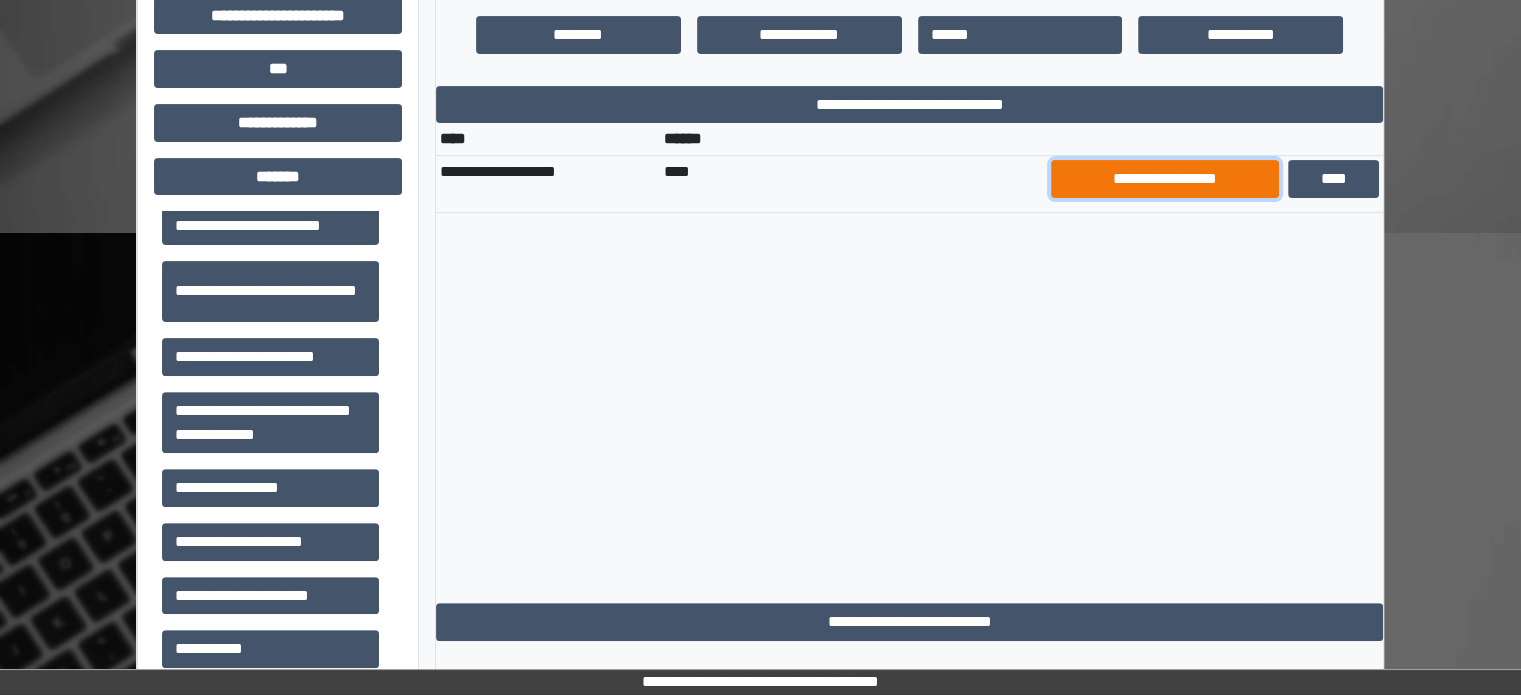 click on "**********" at bounding box center (1165, 179) 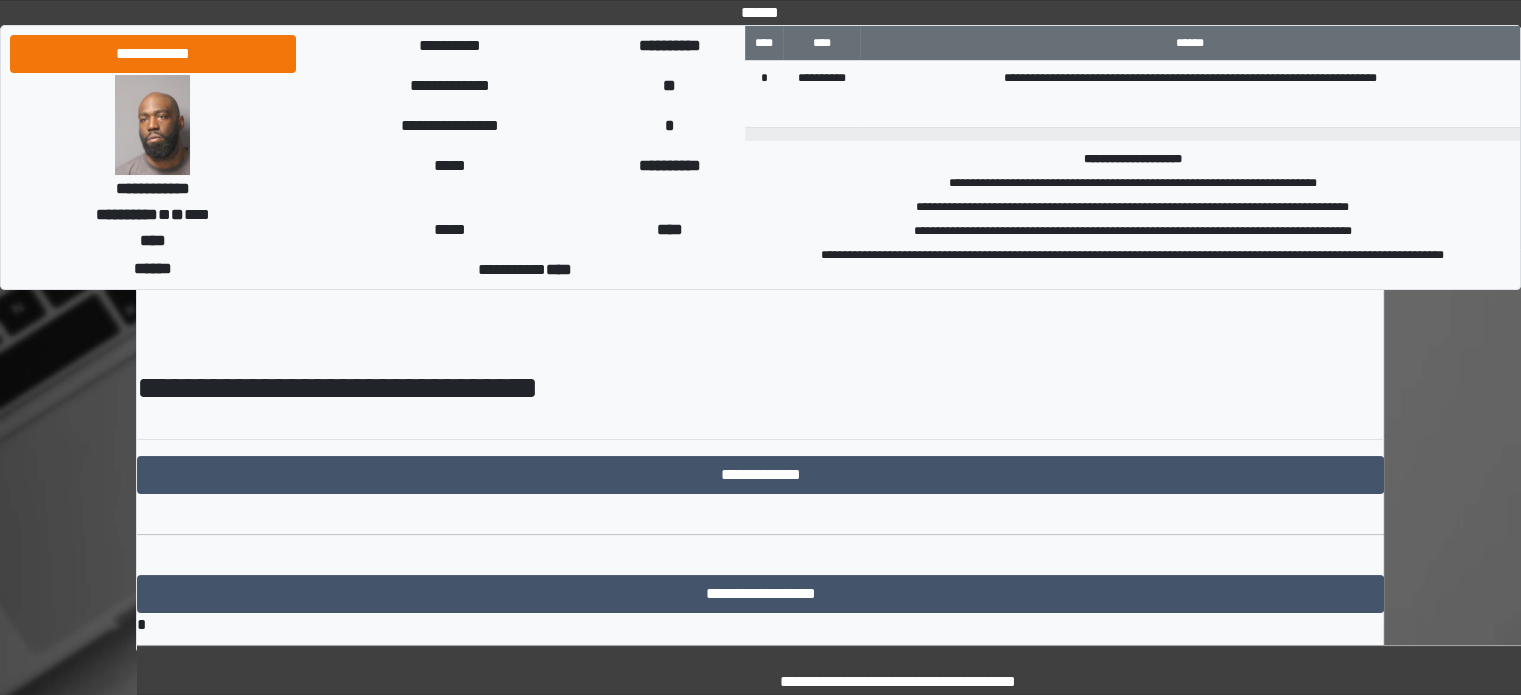 scroll, scrollTop: 36, scrollLeft: 0, axis: vertical 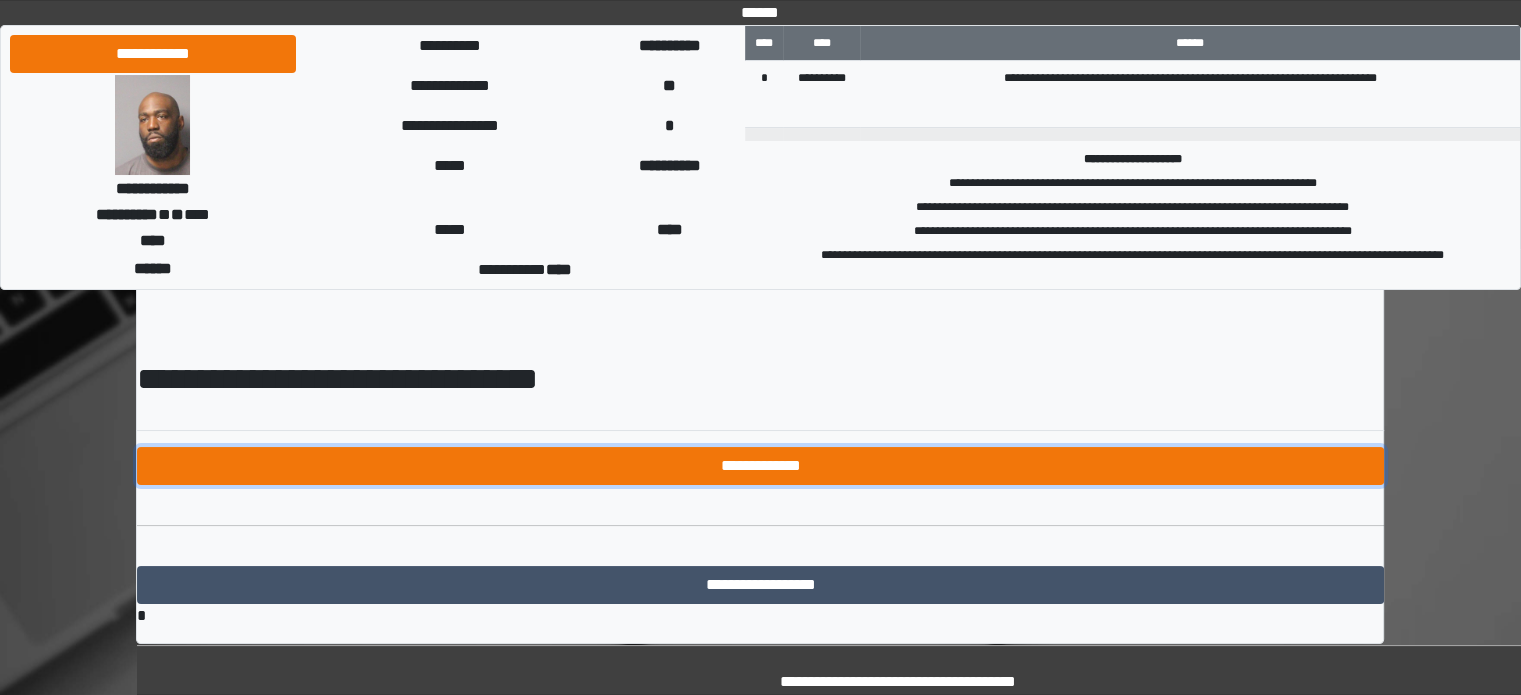 click on "**********" at bounding box center (760, 466) 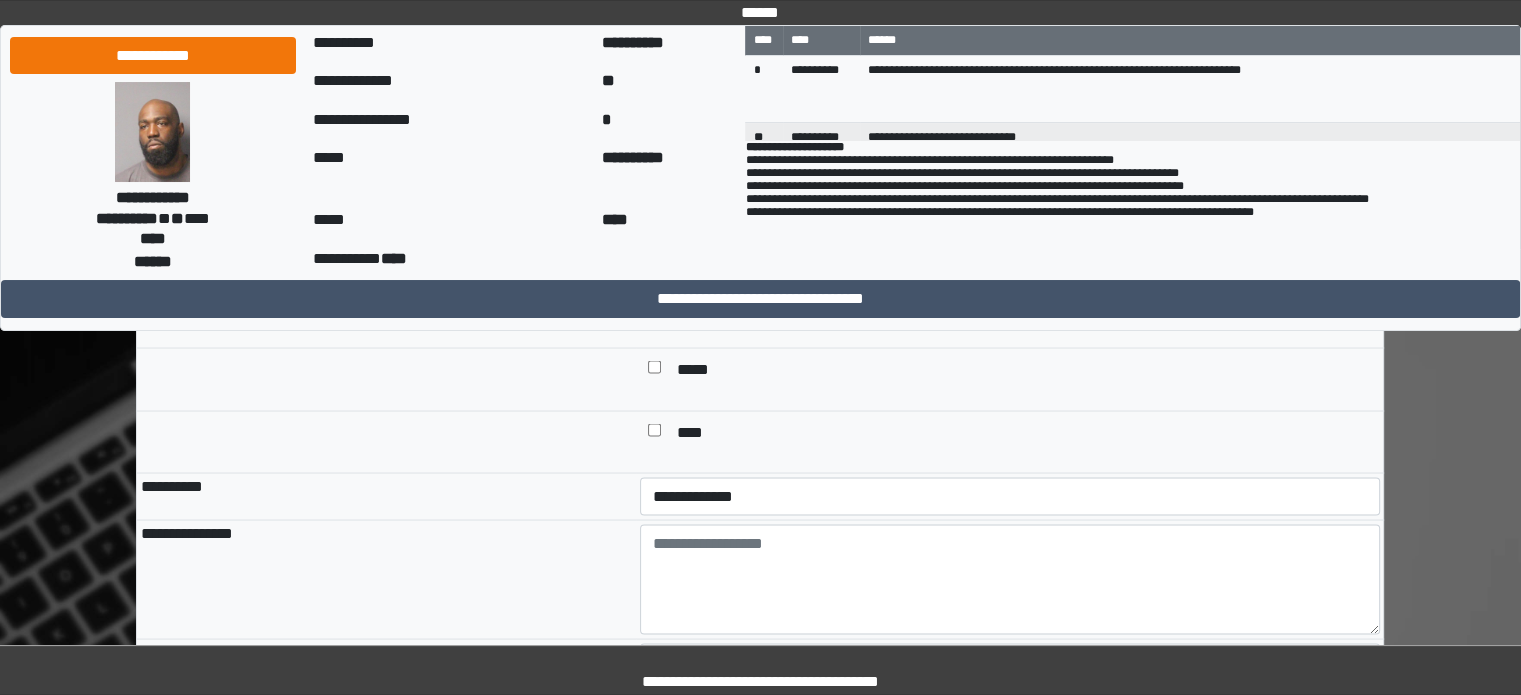 scroll, scrollTop: 3600, scrollLeft: 0, axis: vertical 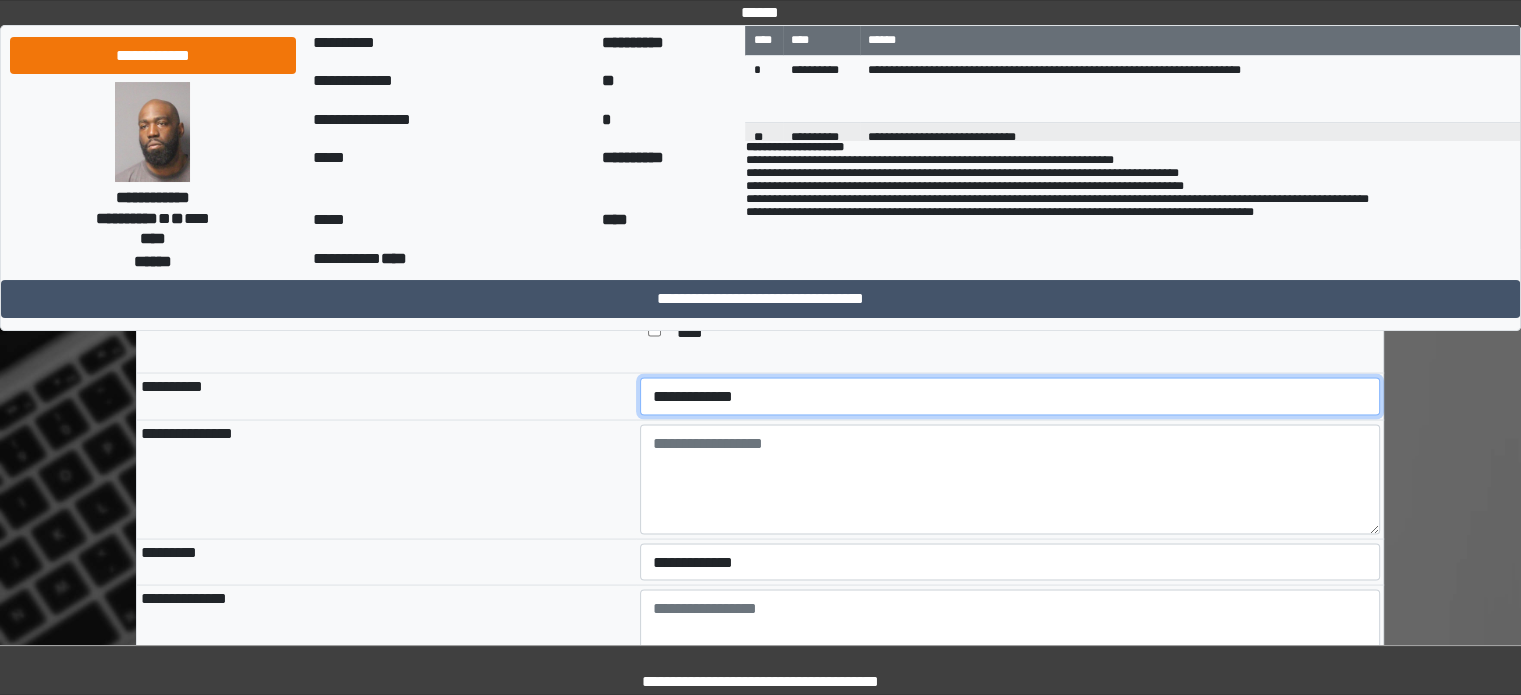 click on "**********" at bounding box center (1010, 396) 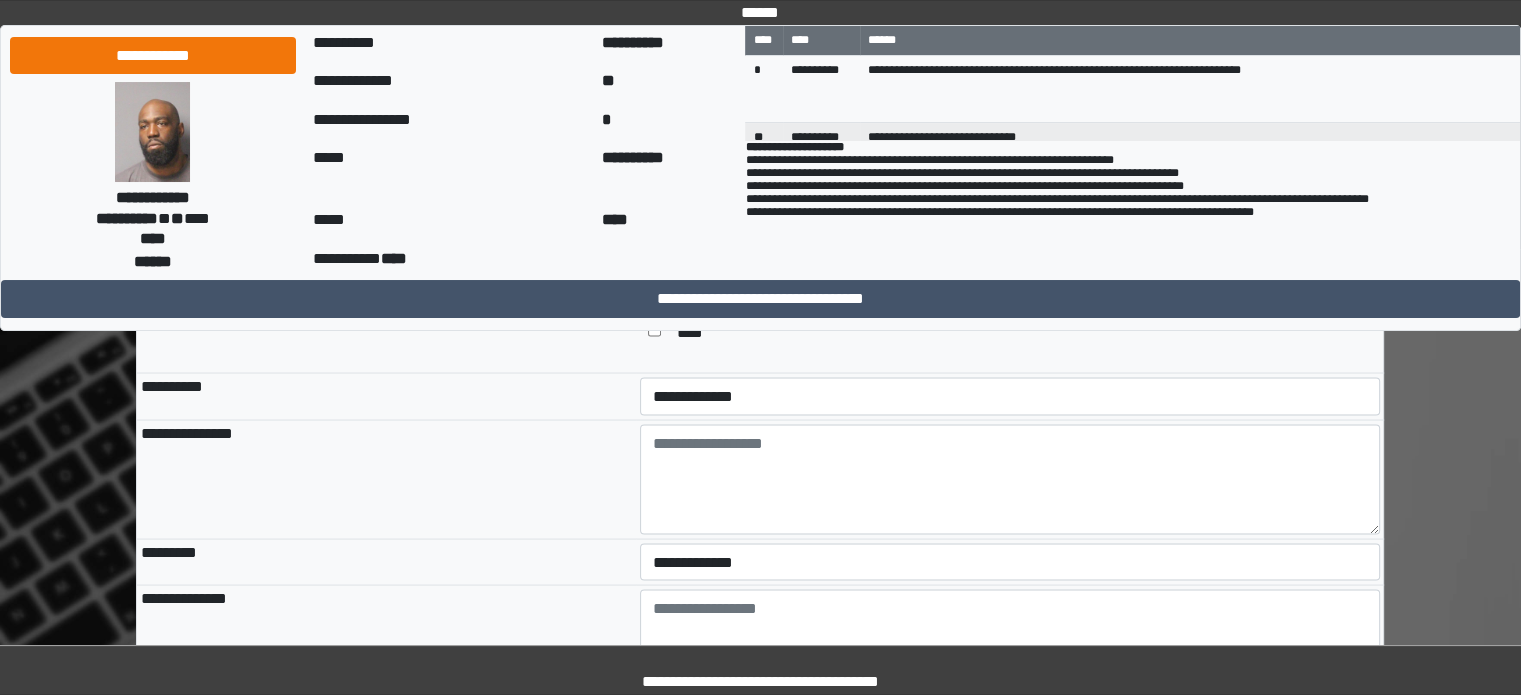 click at bounding box center (386, 341) 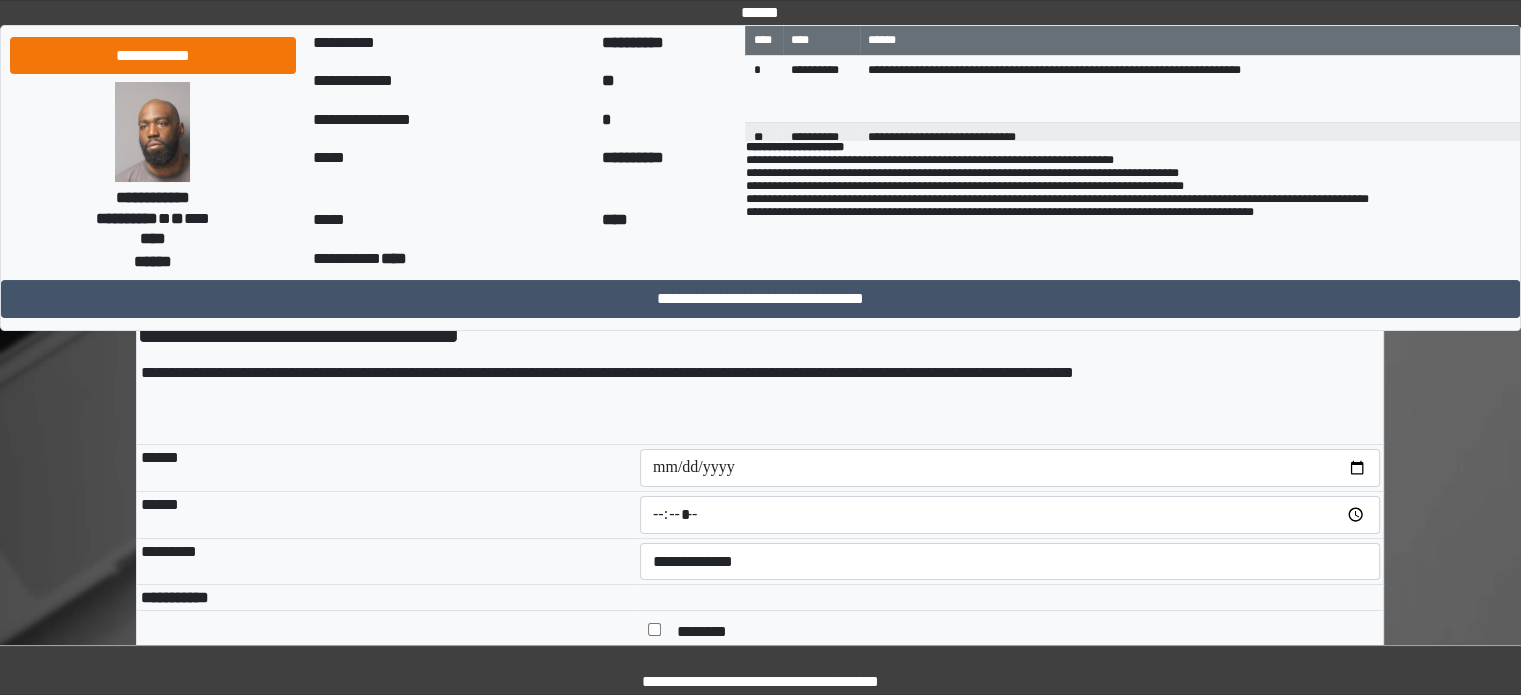 scroll, scrollTop: 100, scrollLeft: 0, axis: vertical 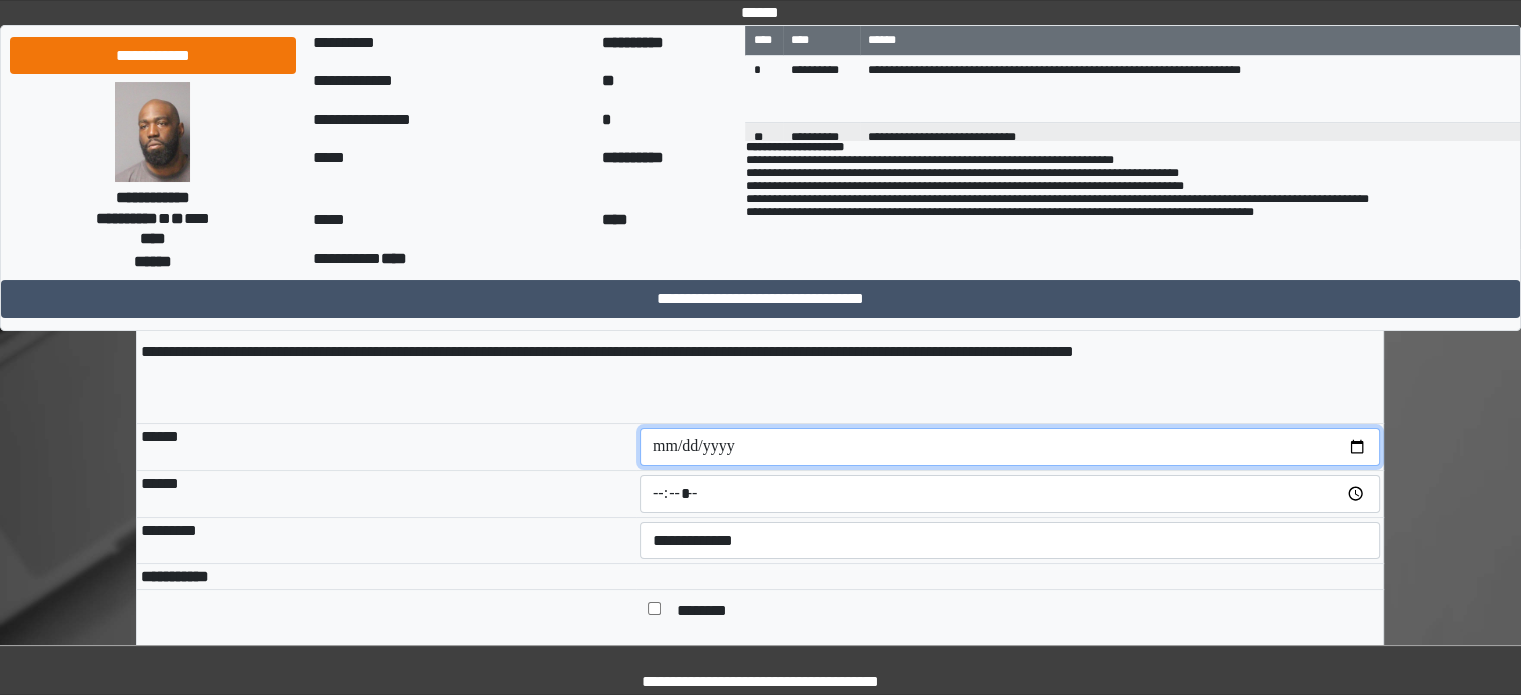 click at bounding box center (1010, 447) 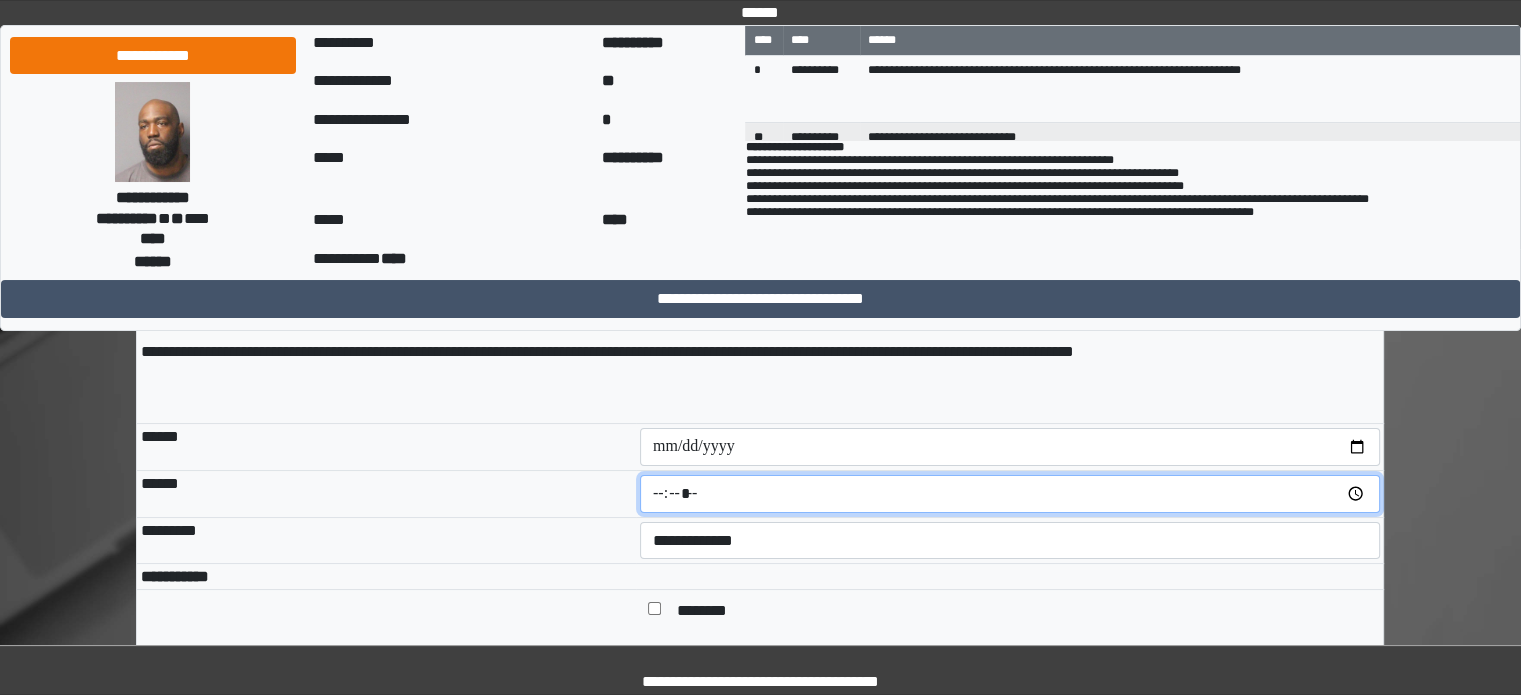 click at bounding box center [1010, 494] 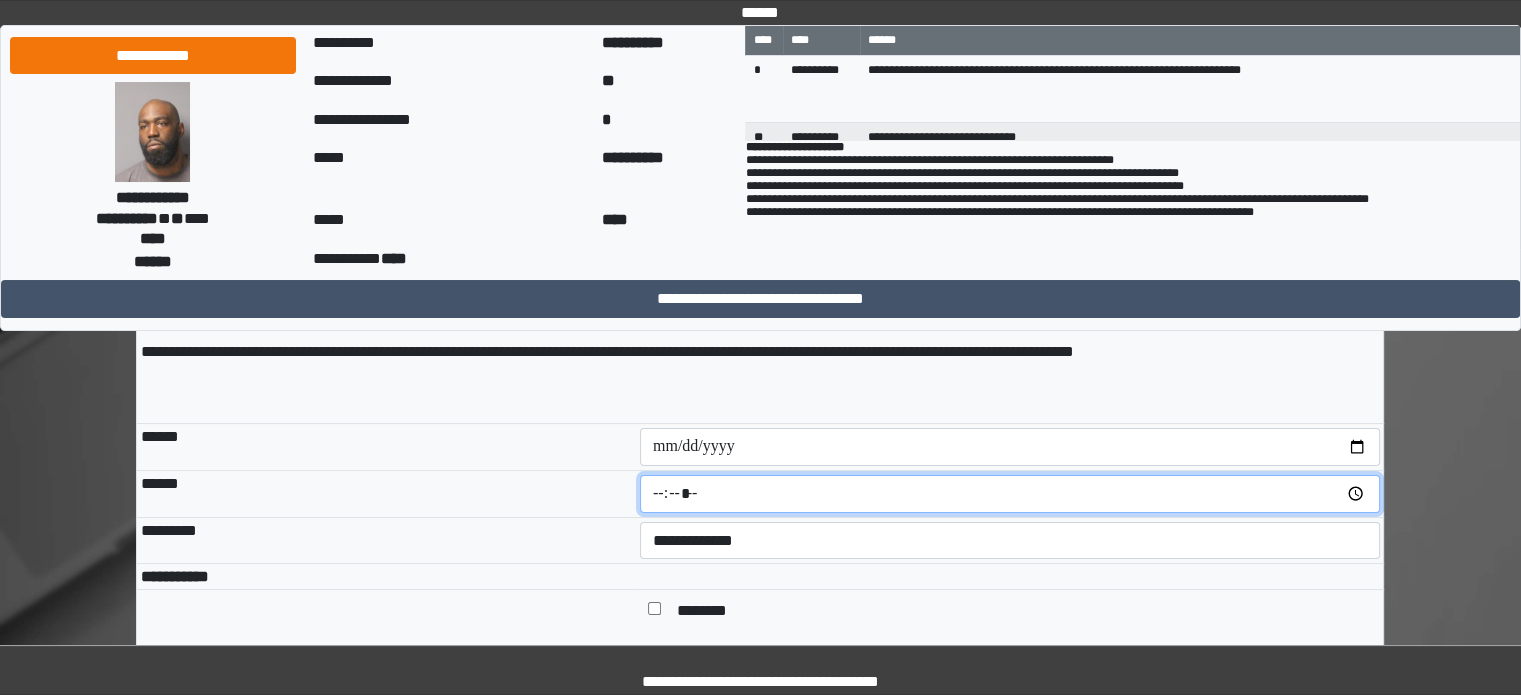 click at bounding box center (1010, 494) 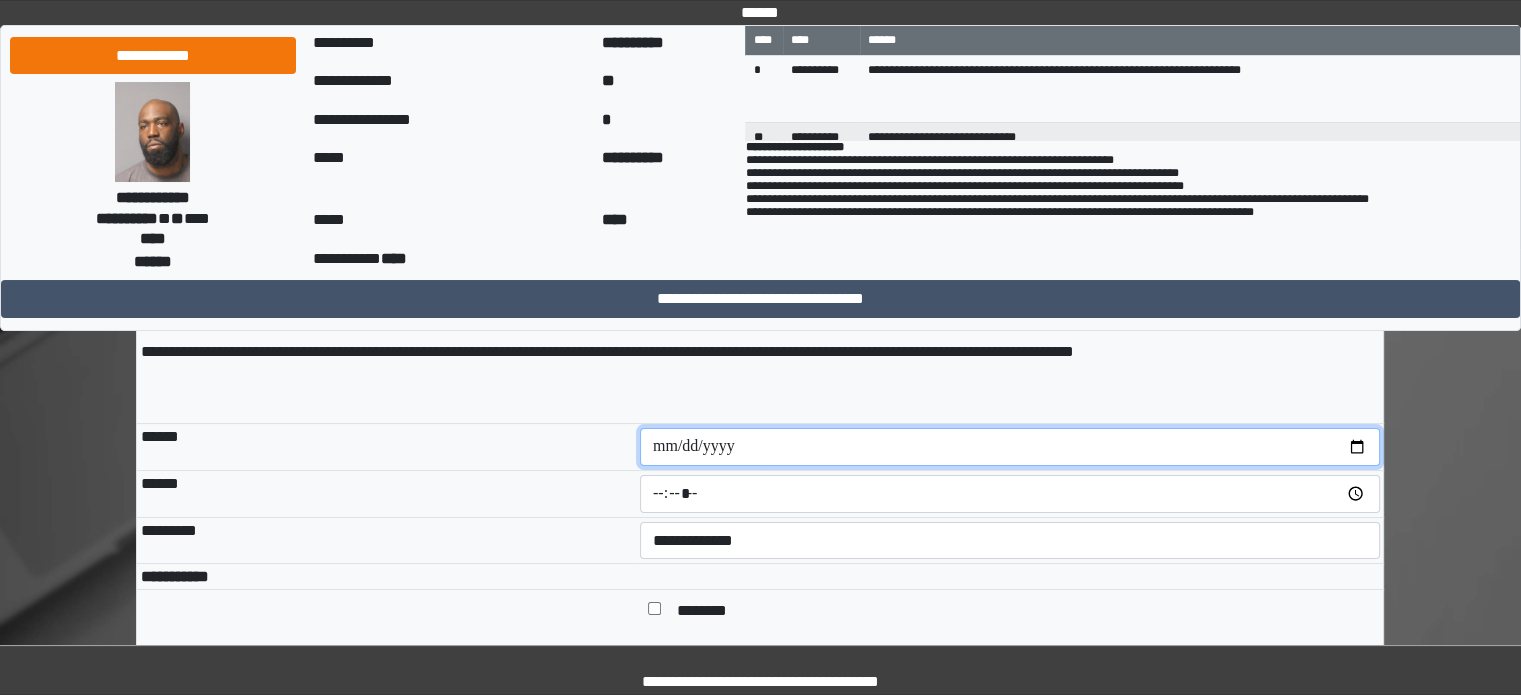 type on "*****" 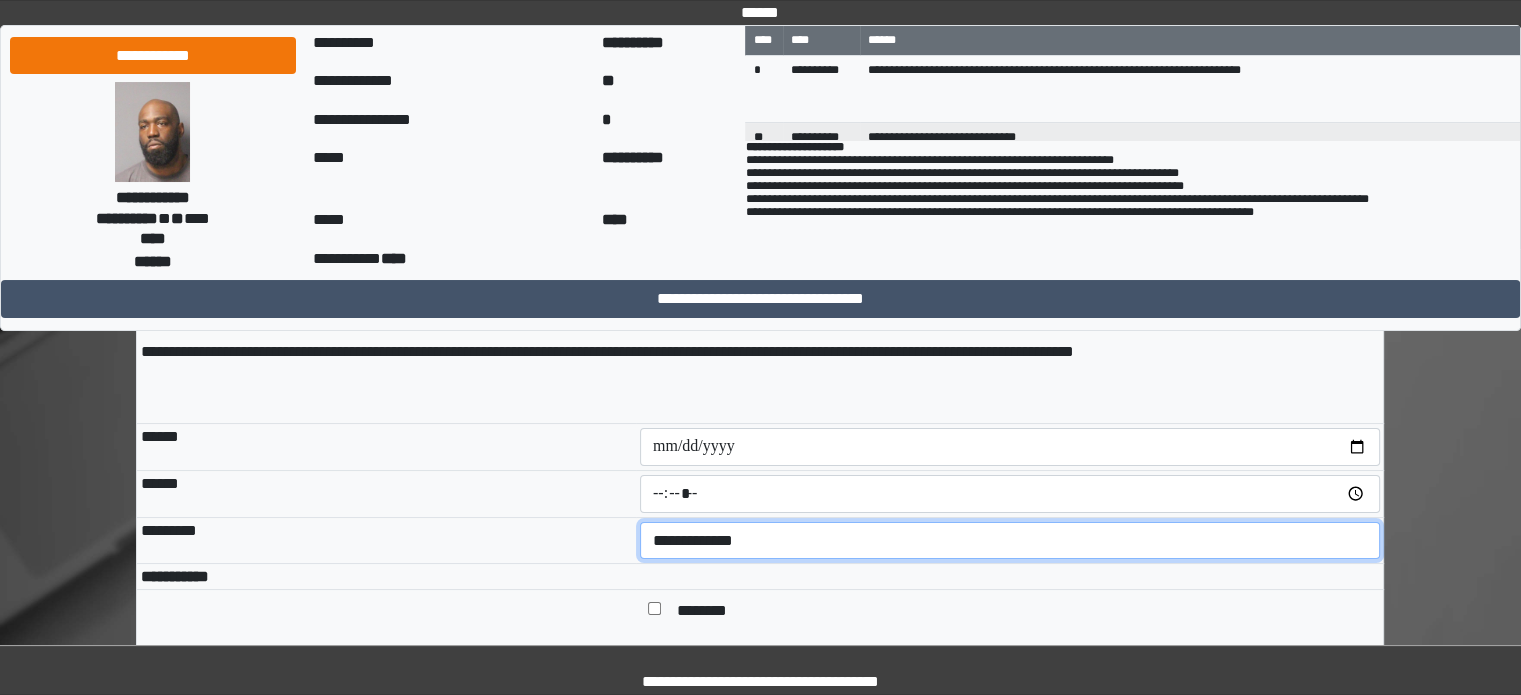 click on "**********" at bounding box center (1010, 541) 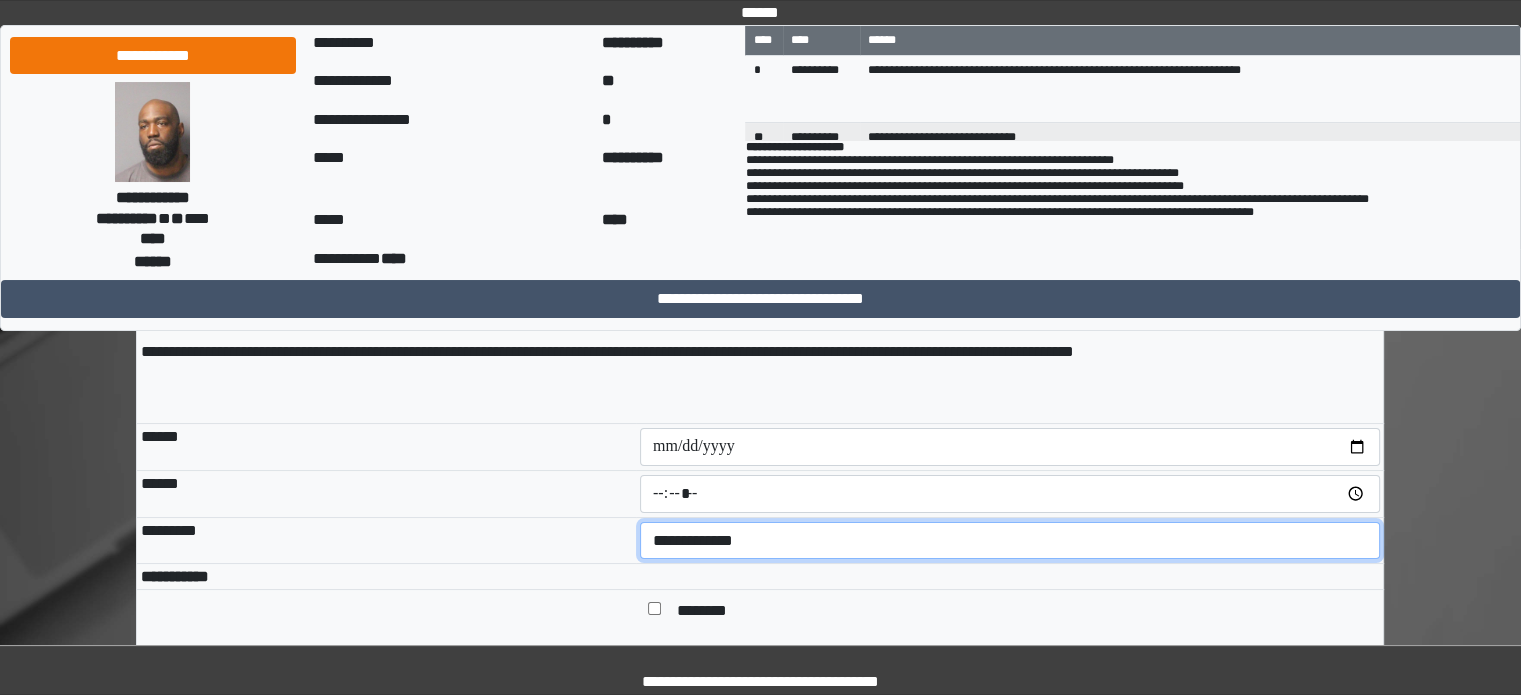 select on "*" 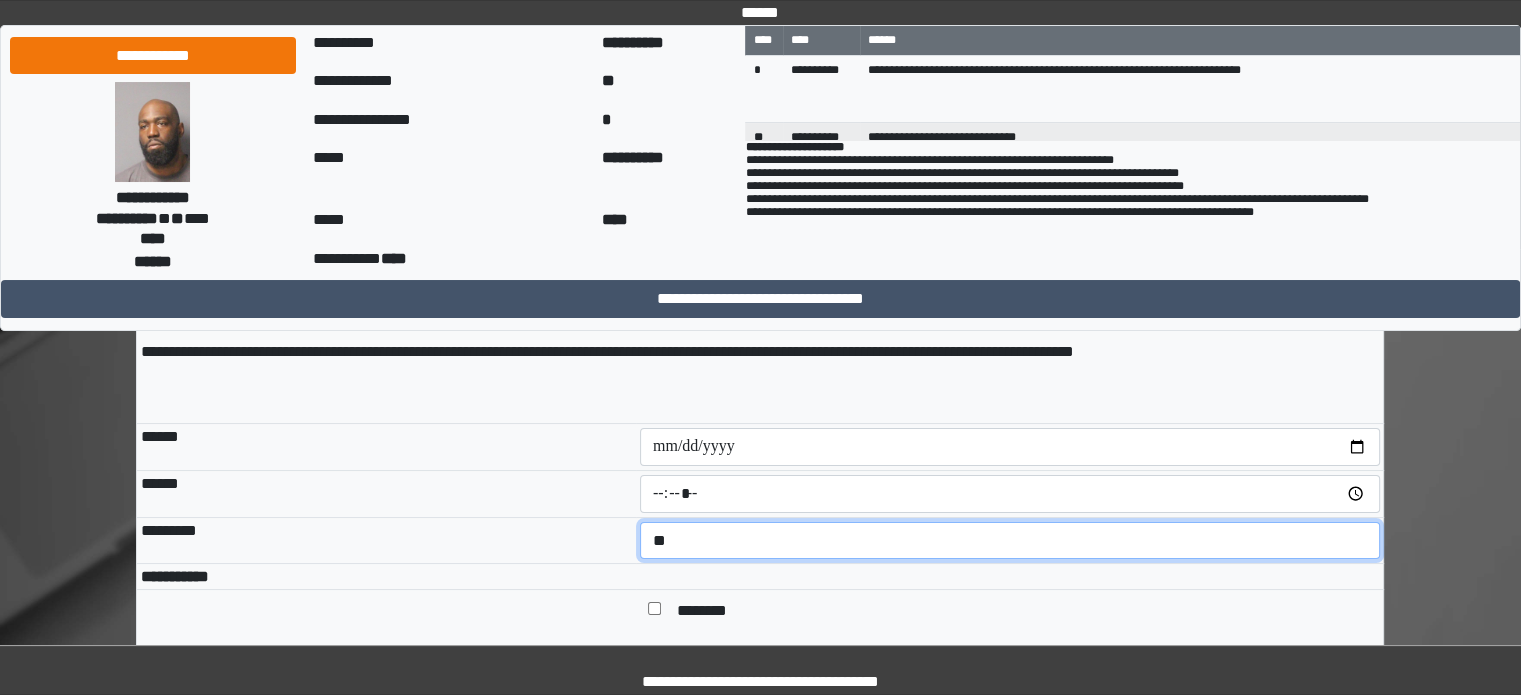 click on "**********" at bounding box center [1010, 541] 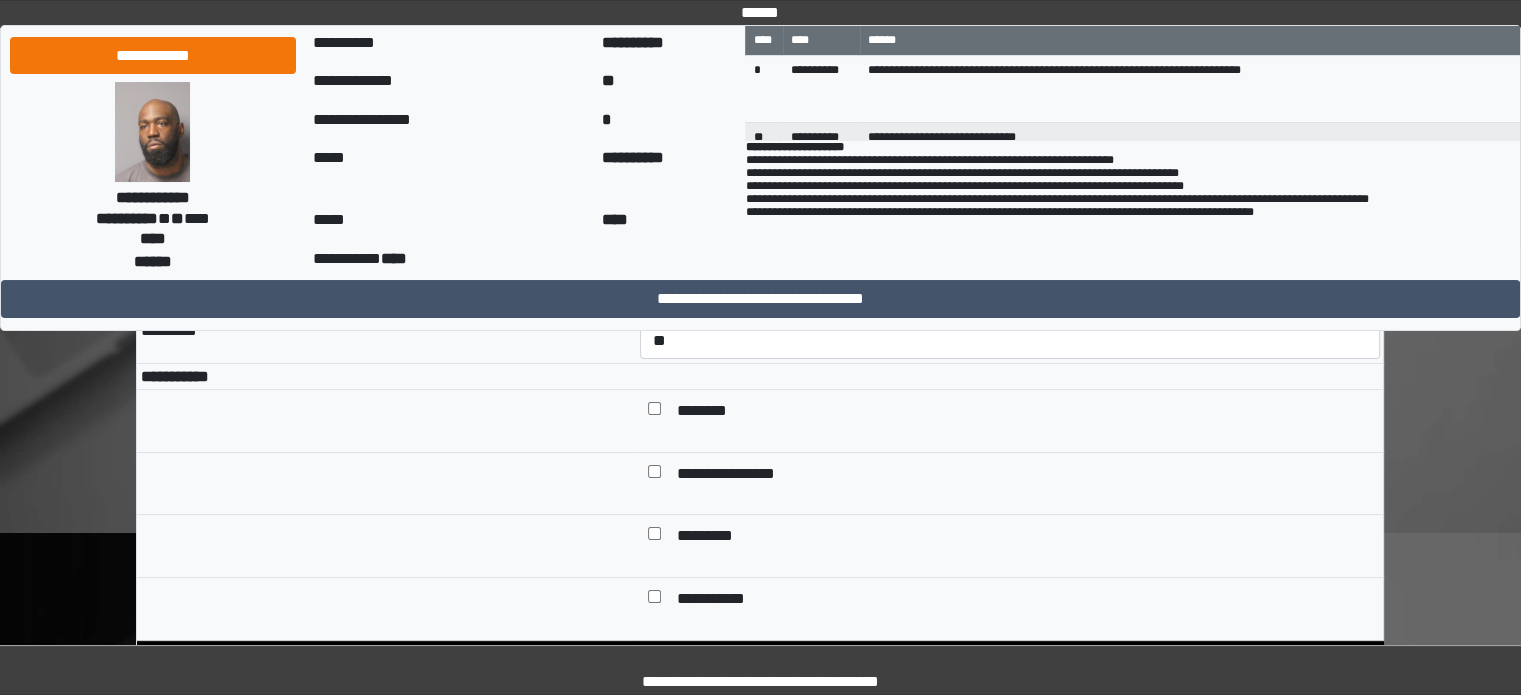 click at bounding box center [654, 476] 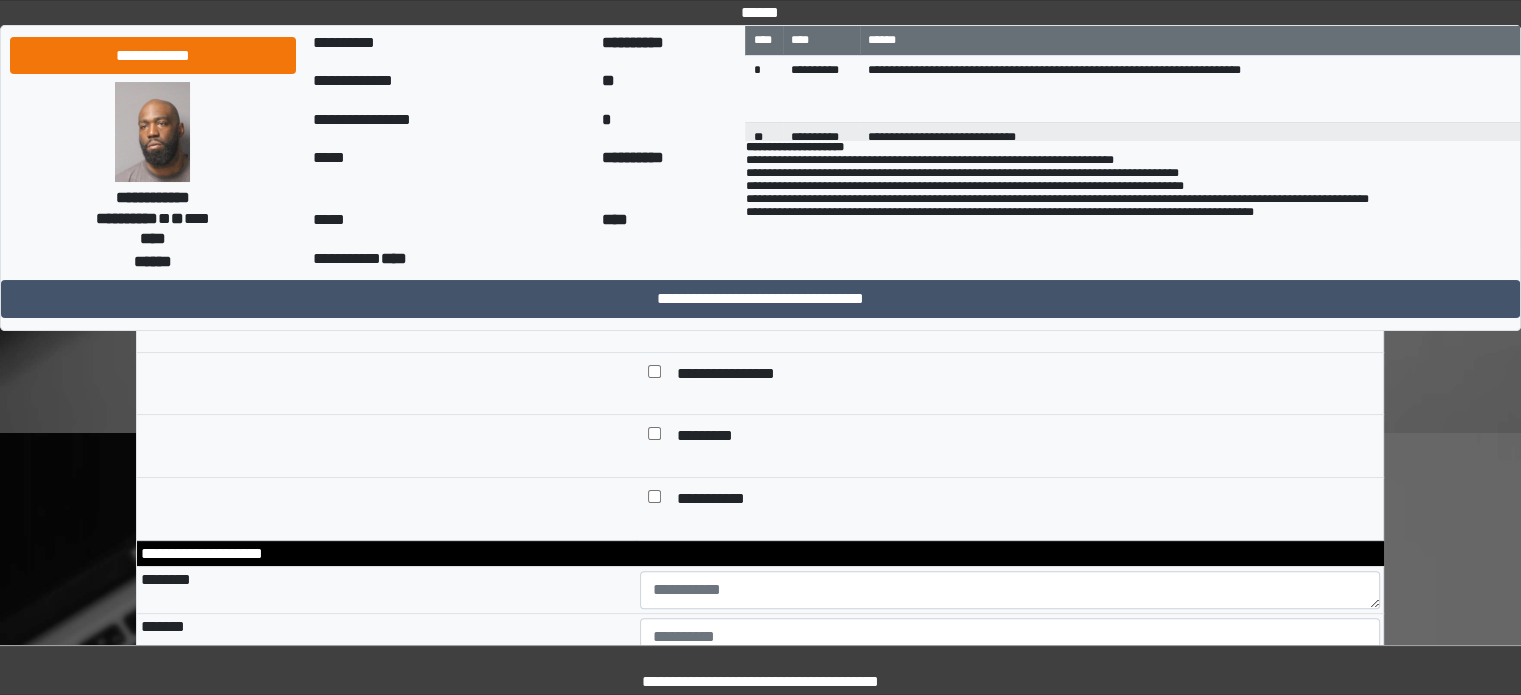 scroll, scrollTop: 300, scrollLeft: 0, axis: vertical 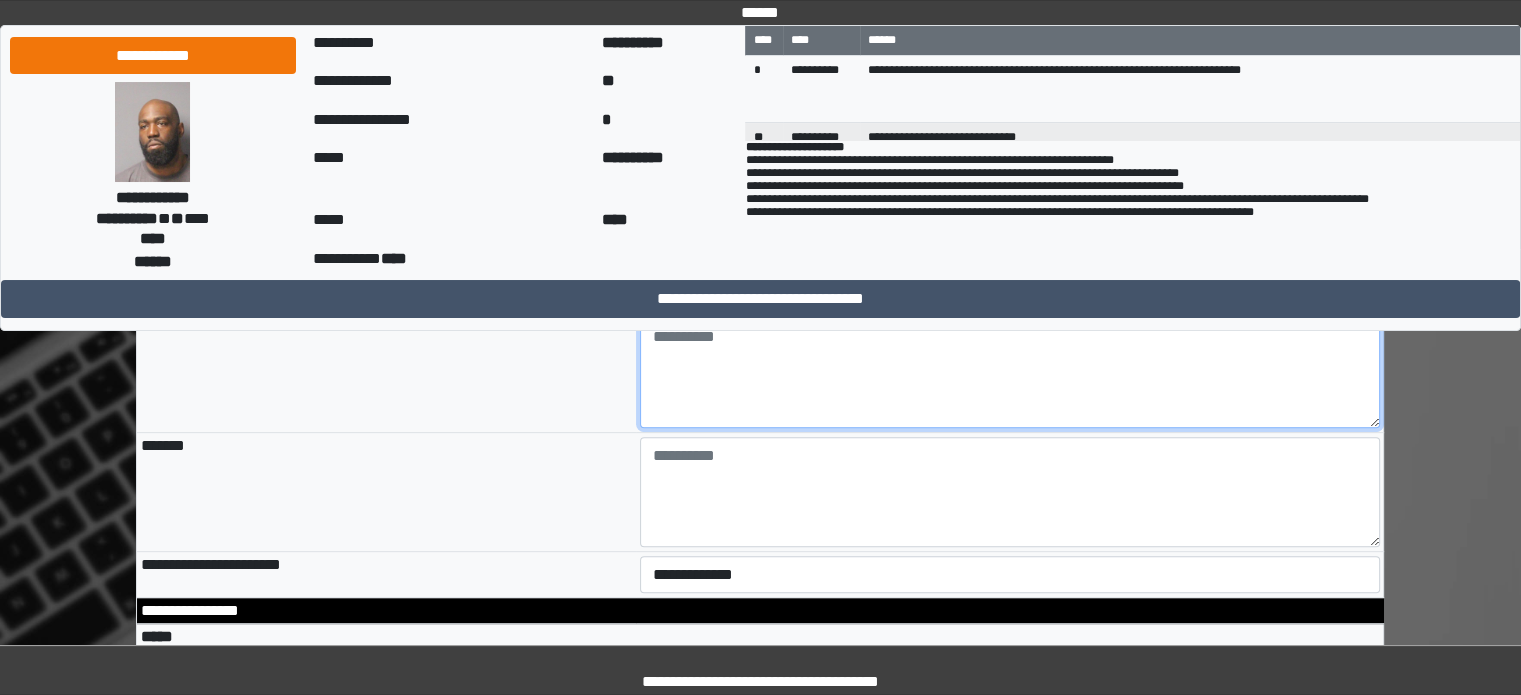 click at bounding box center [1010, 373] 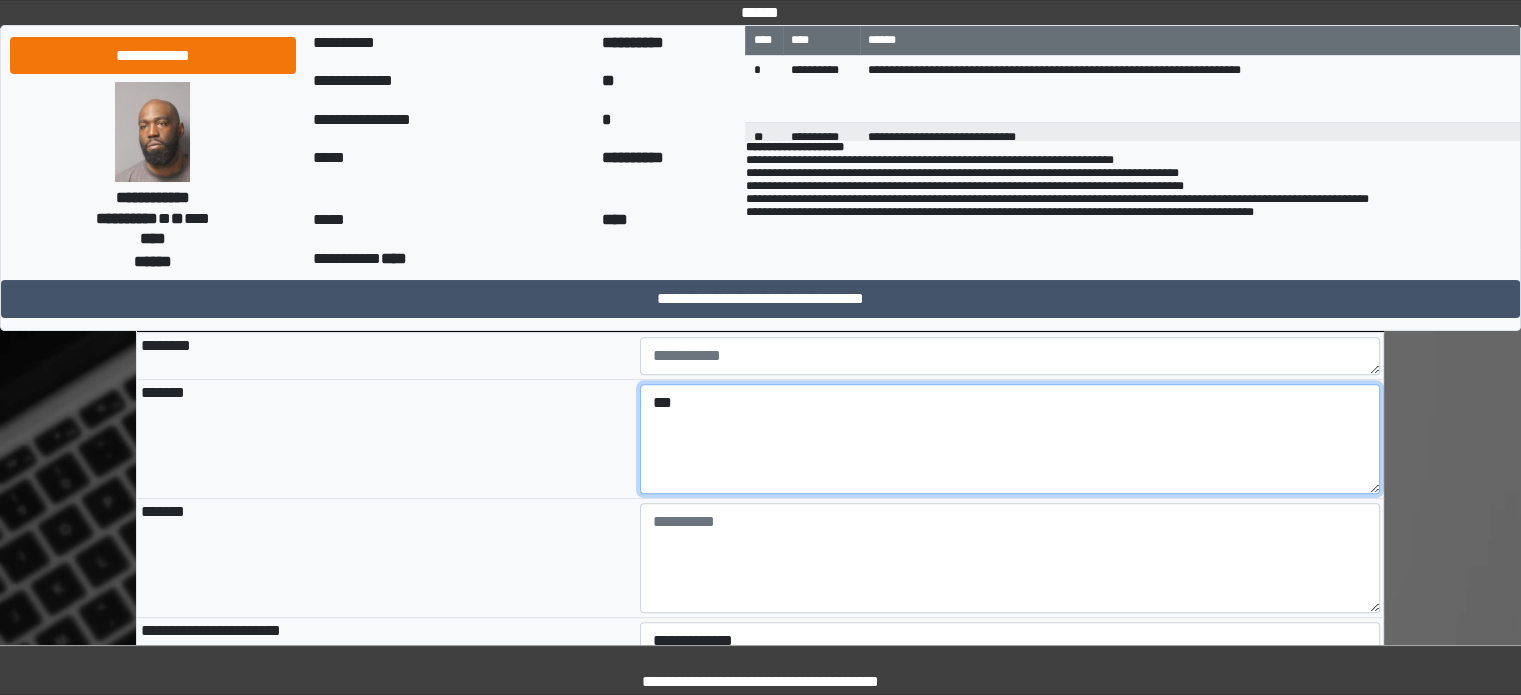 scroll, scrollTop: 600, scrollLeft: 0, axis: vertical 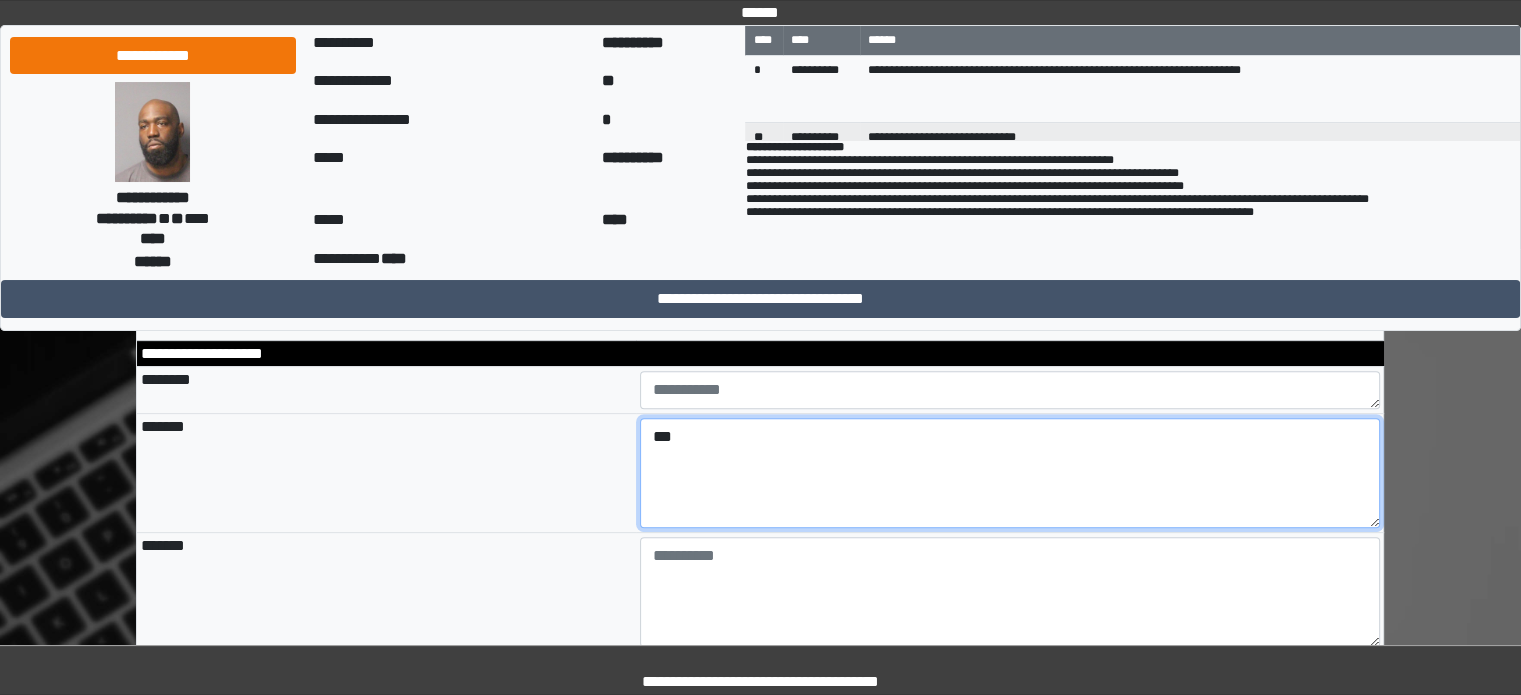type on "***" 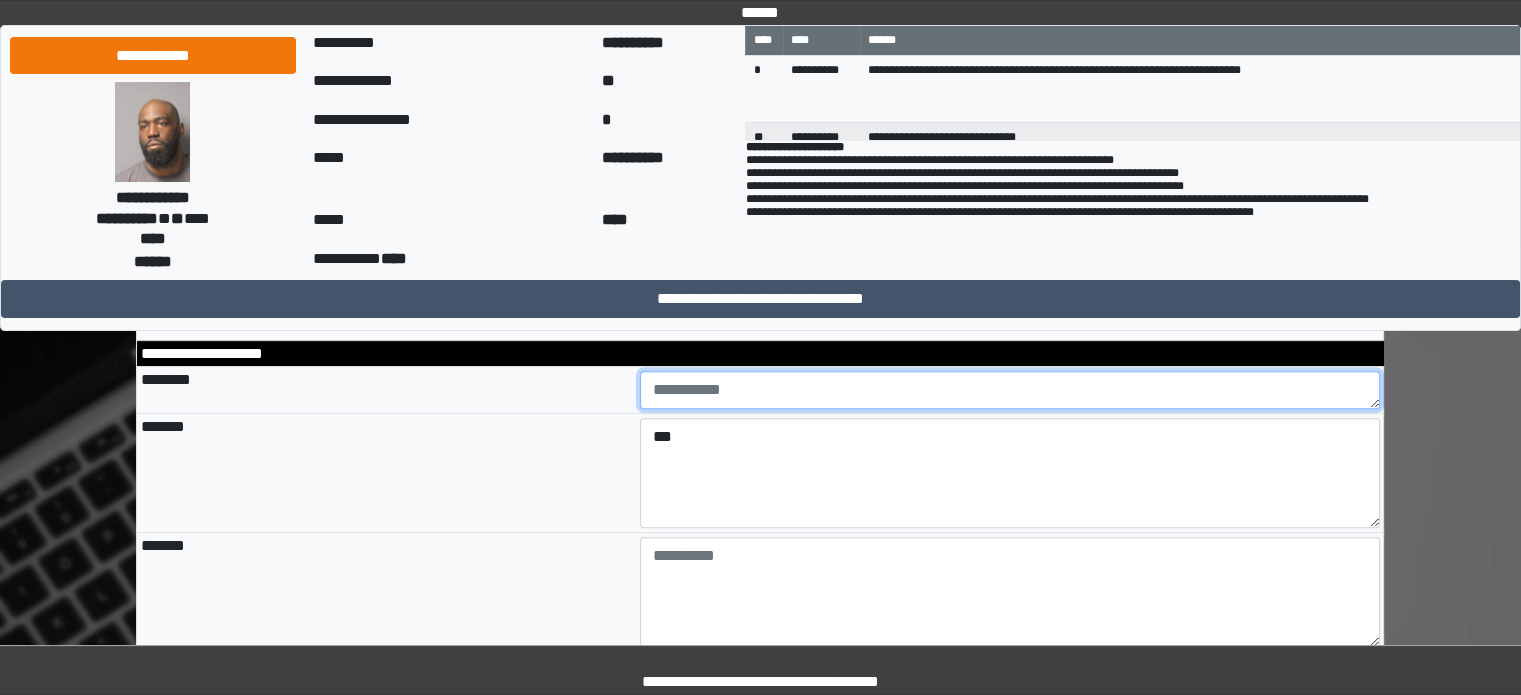 click at bounding box center (1010, 390) 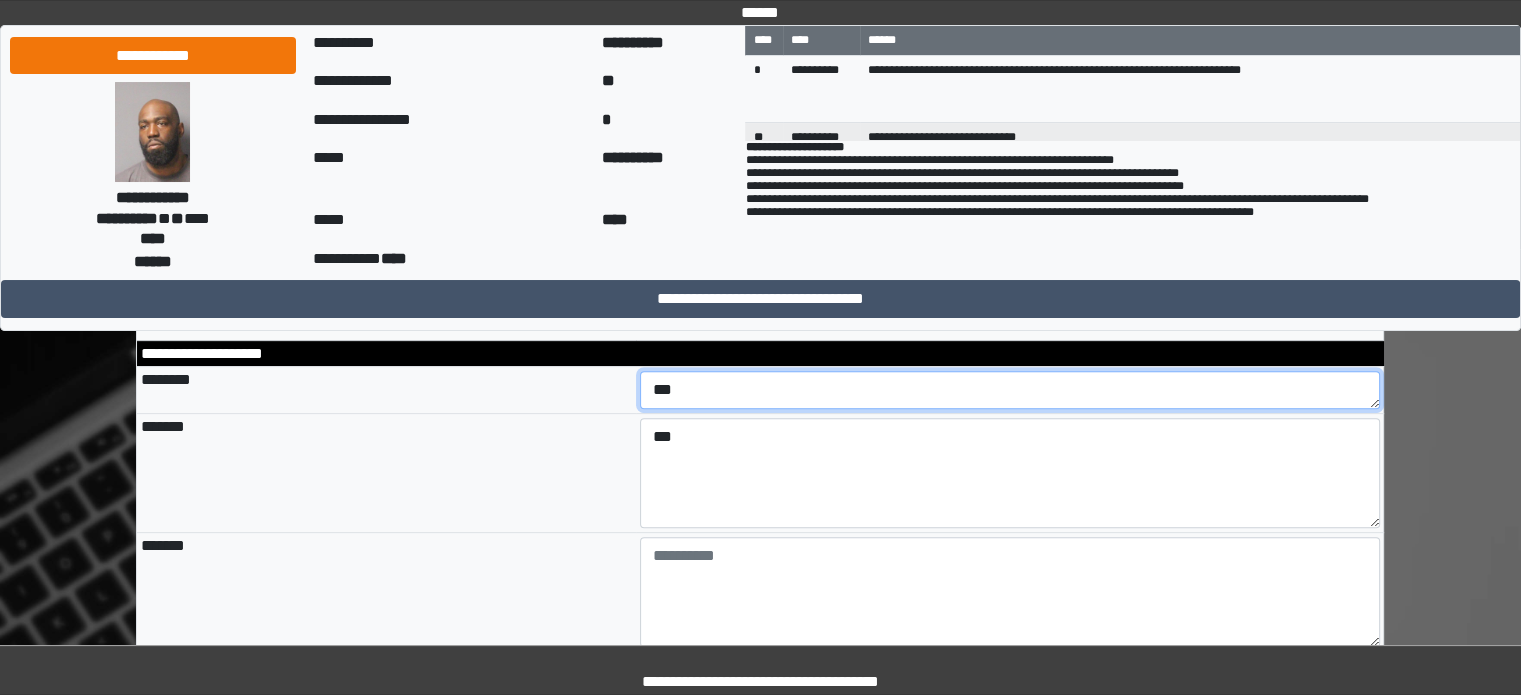 type on "***" 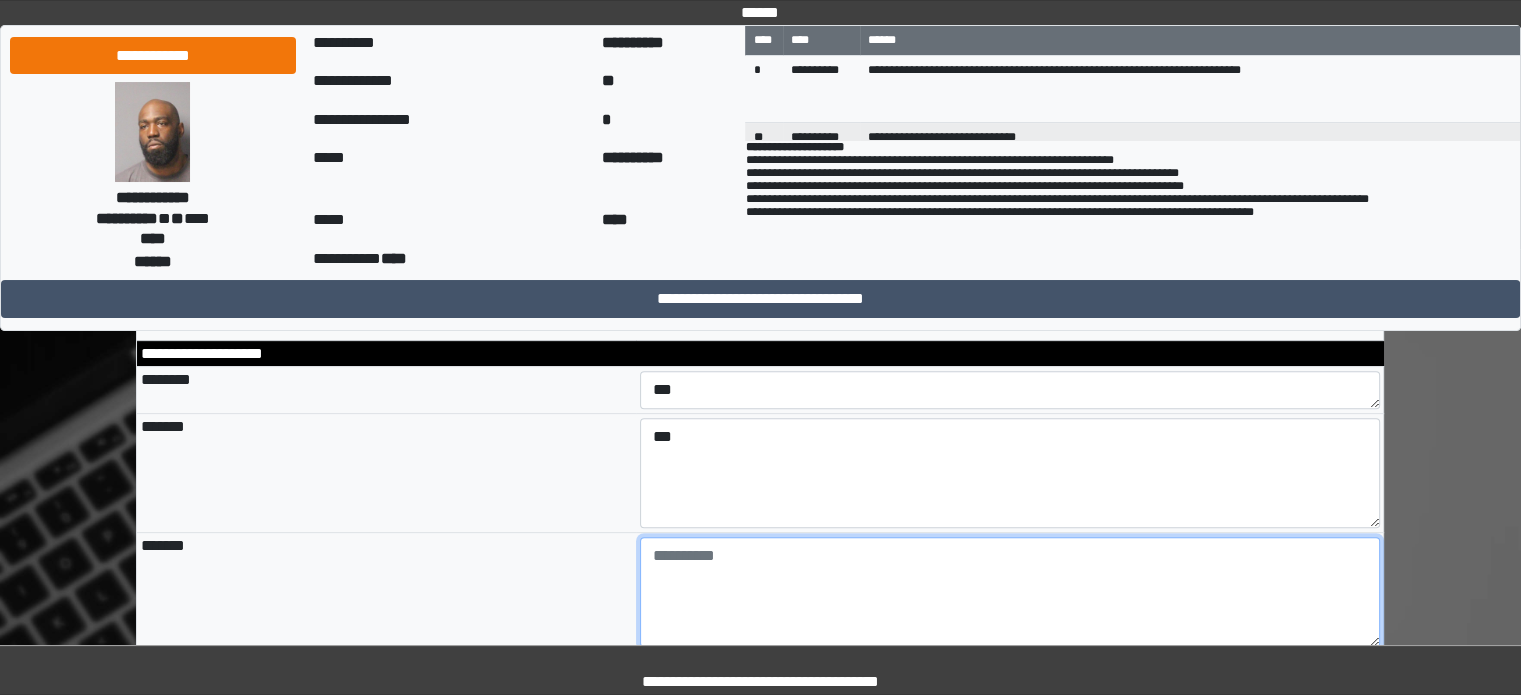 click at bounding box center (1010, 592) 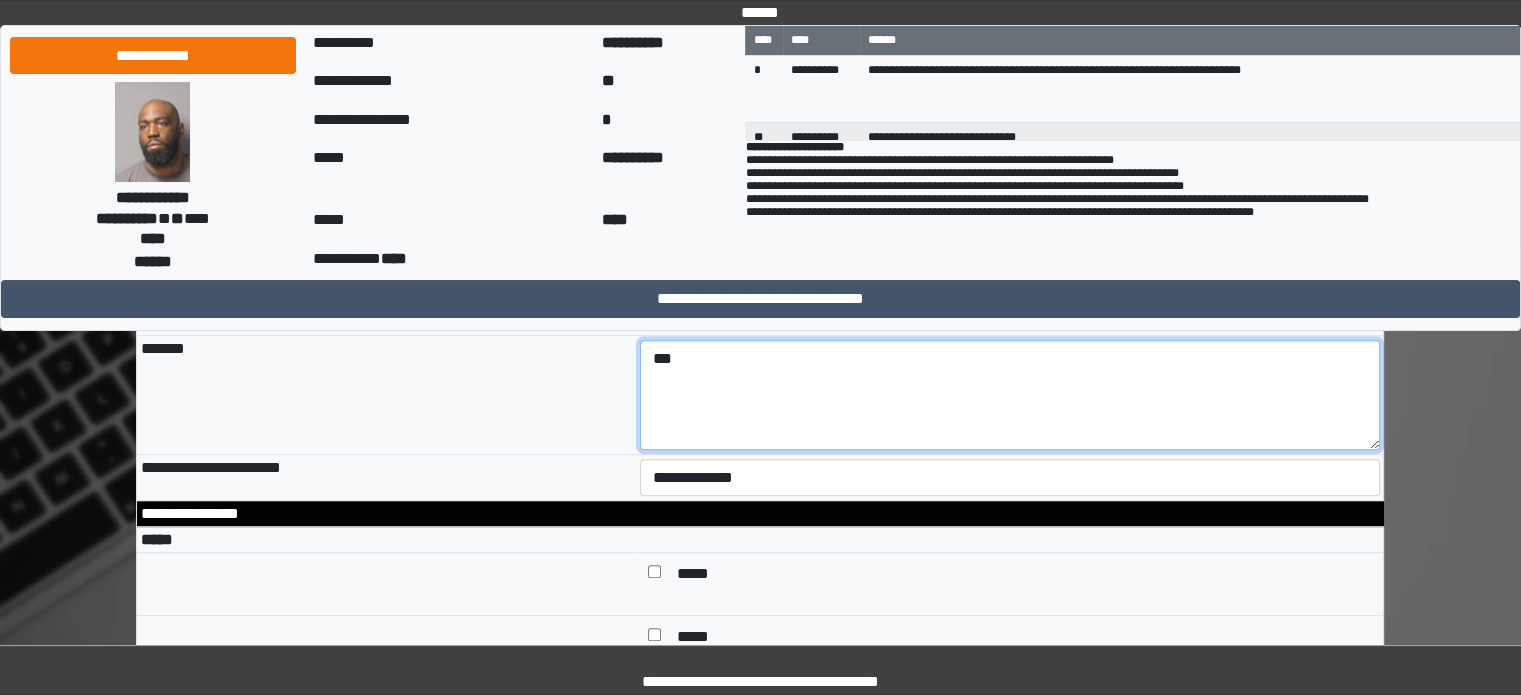 scroll, scrollTop: 800, scrollLeft: 0, axis: vertical 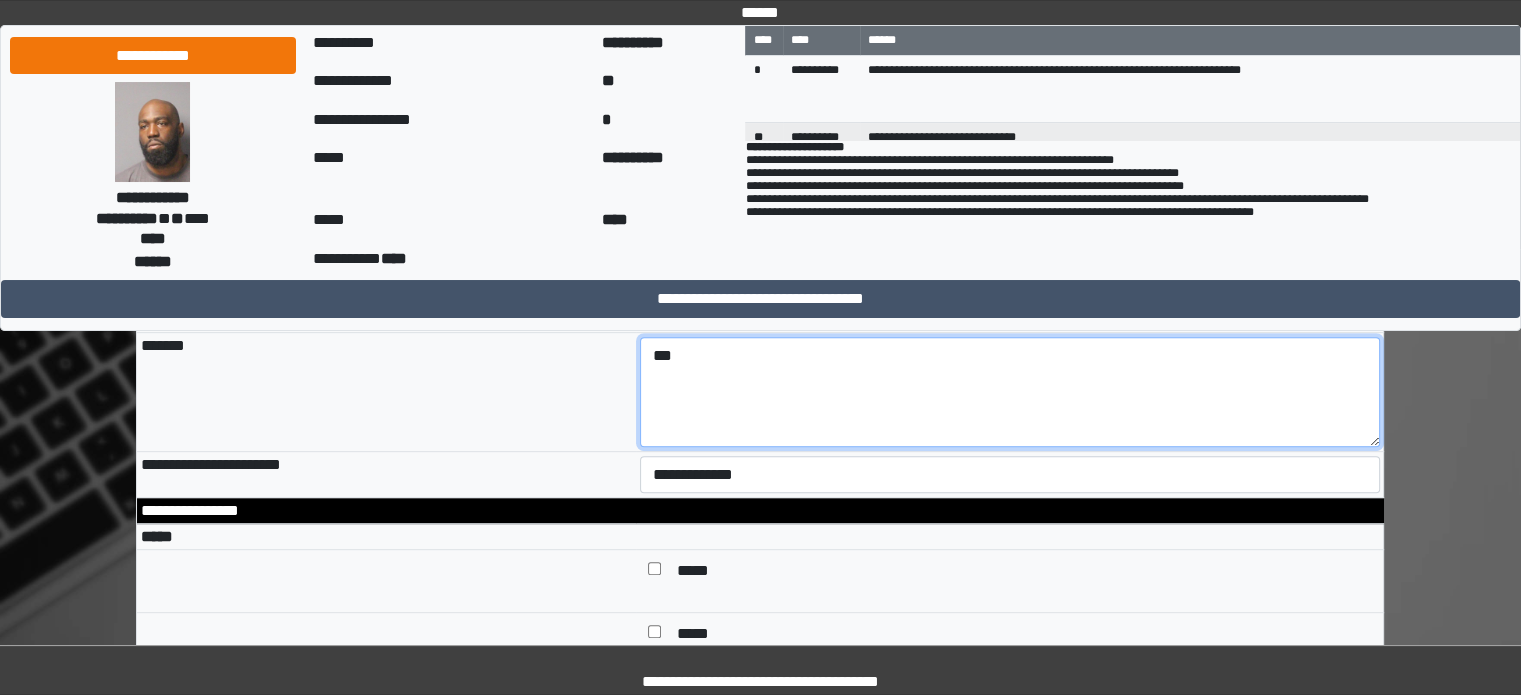 type on "***" 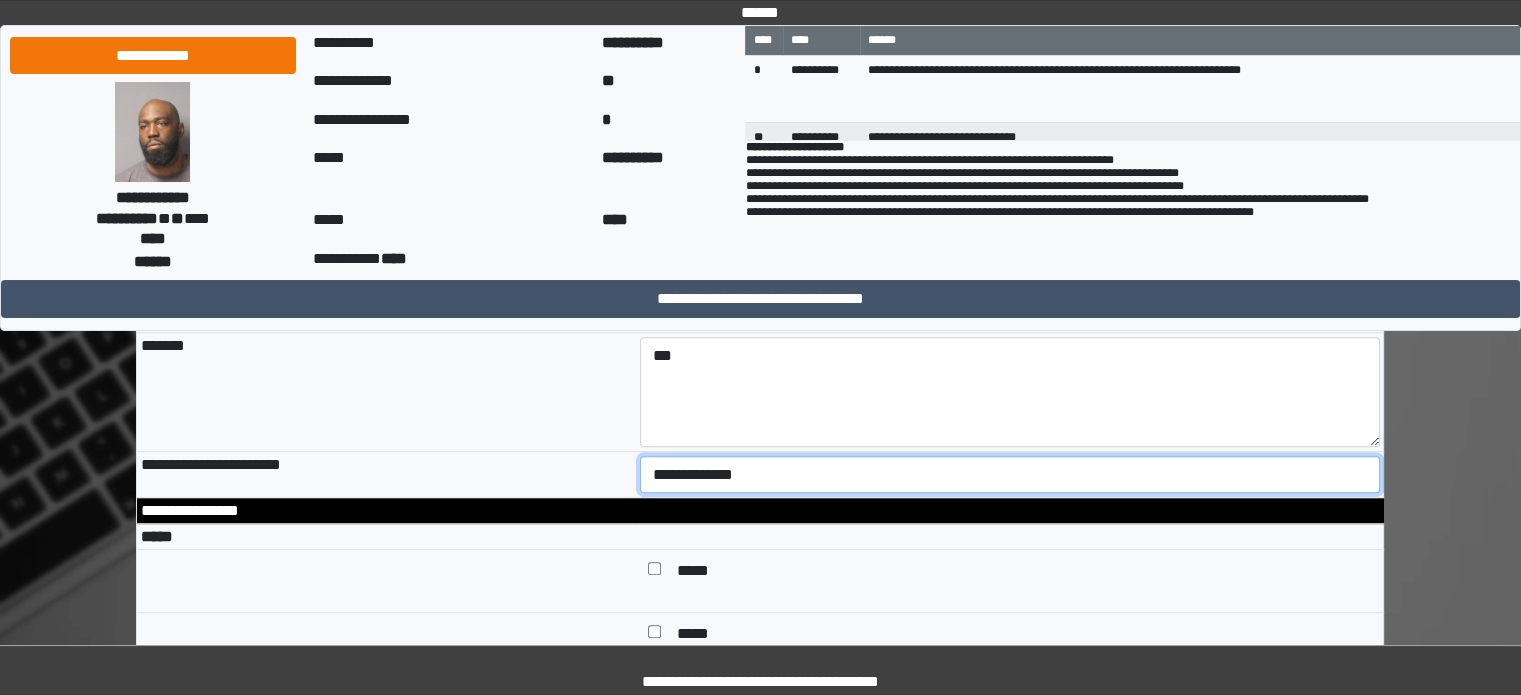 click on "**********" at bounding box center (1010, 475) 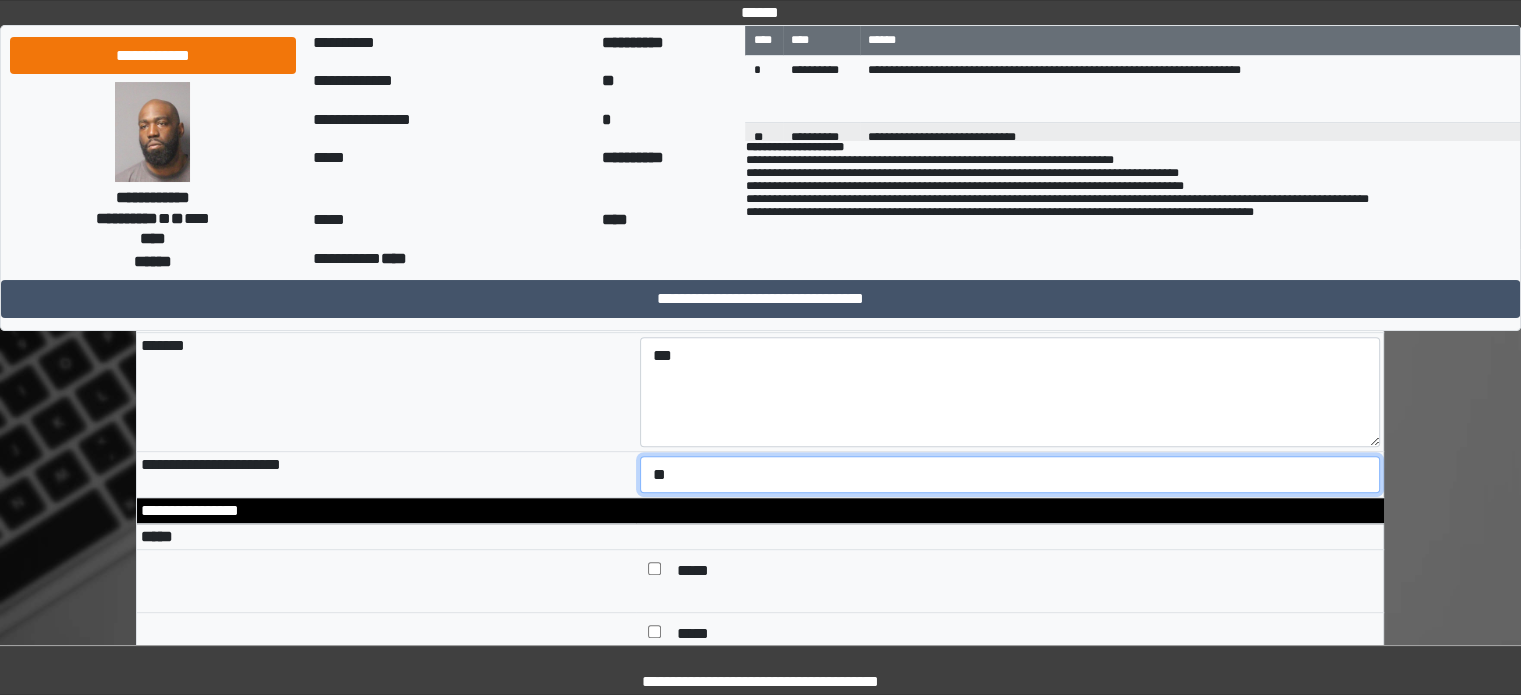 click on "**********" at bounding box center (1010, 475) 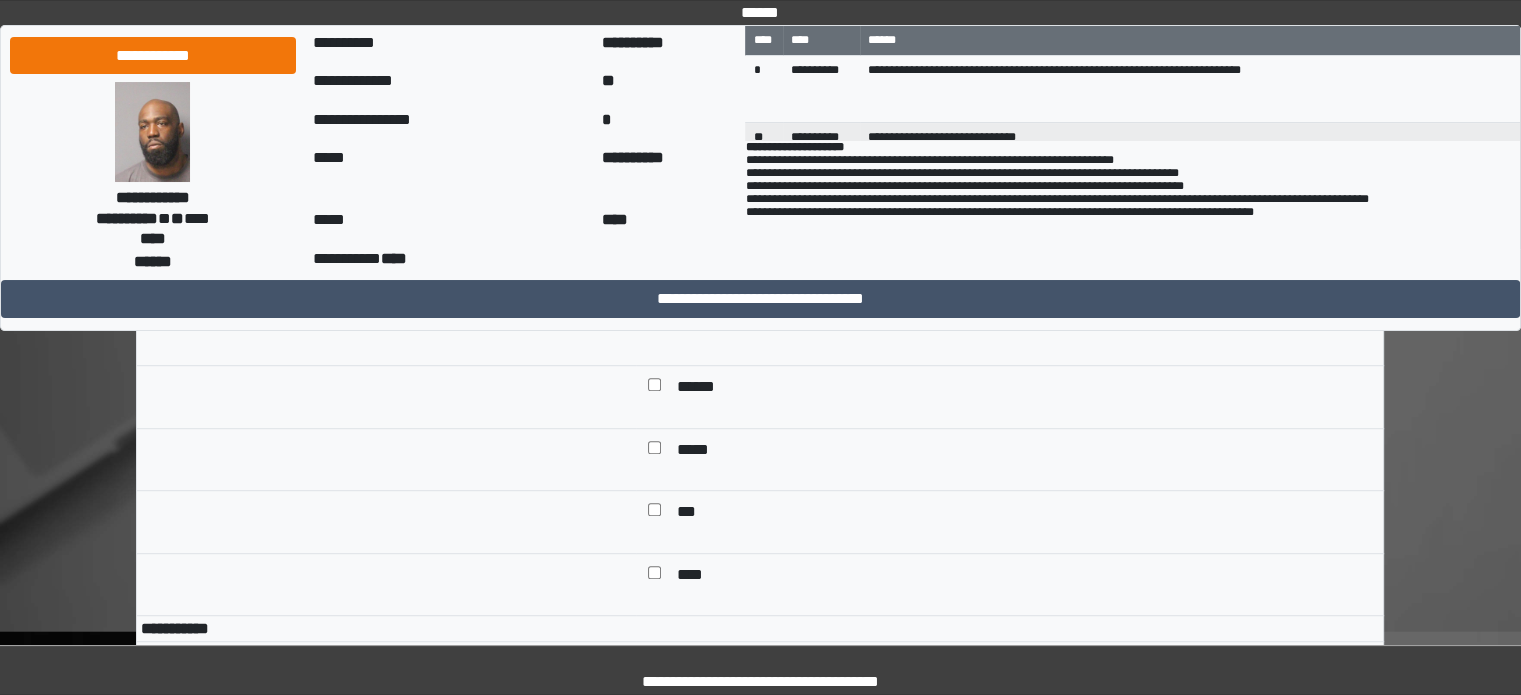 scroll, scrollTop: 1200, scrollLeft: 0, axis: vertical 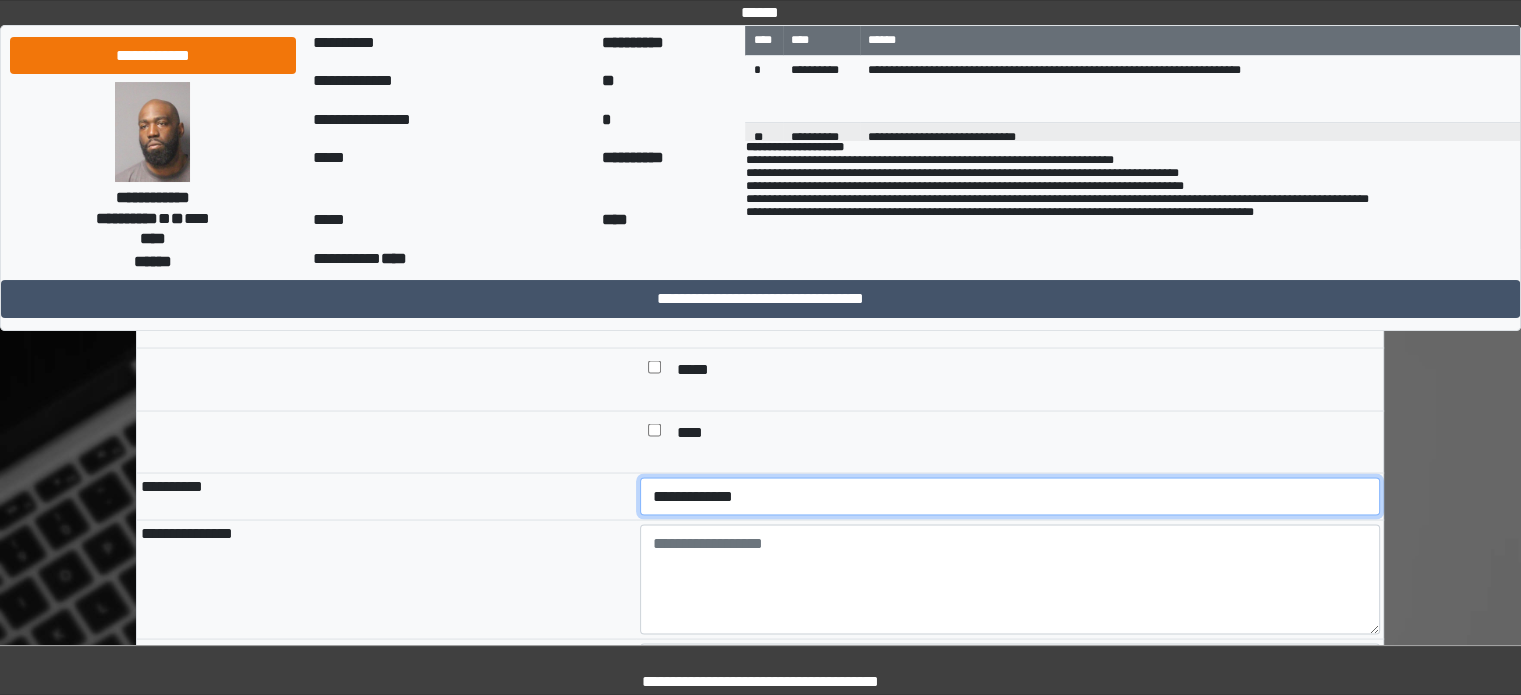 click on "**********" at bounding box center [1010, 496] 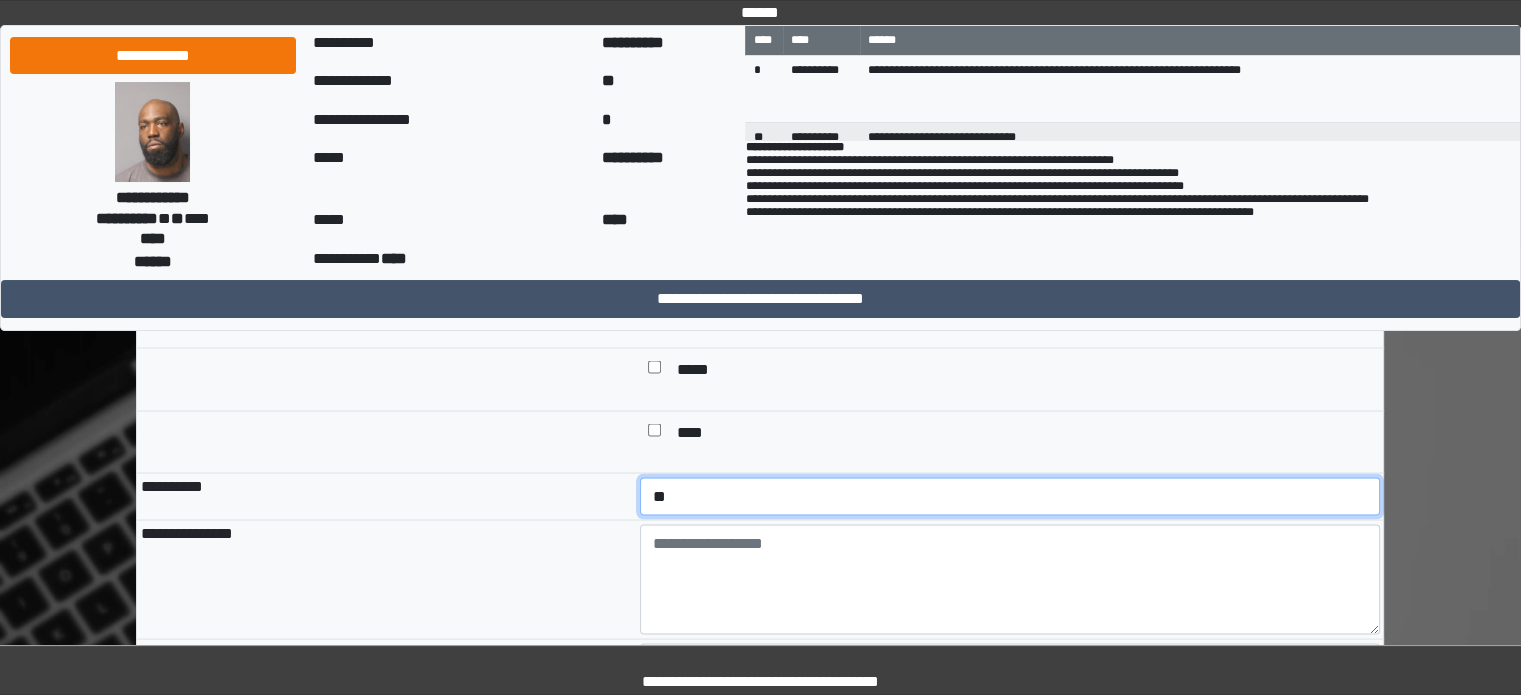 click on "**********" at bounding box center (1010, 496) 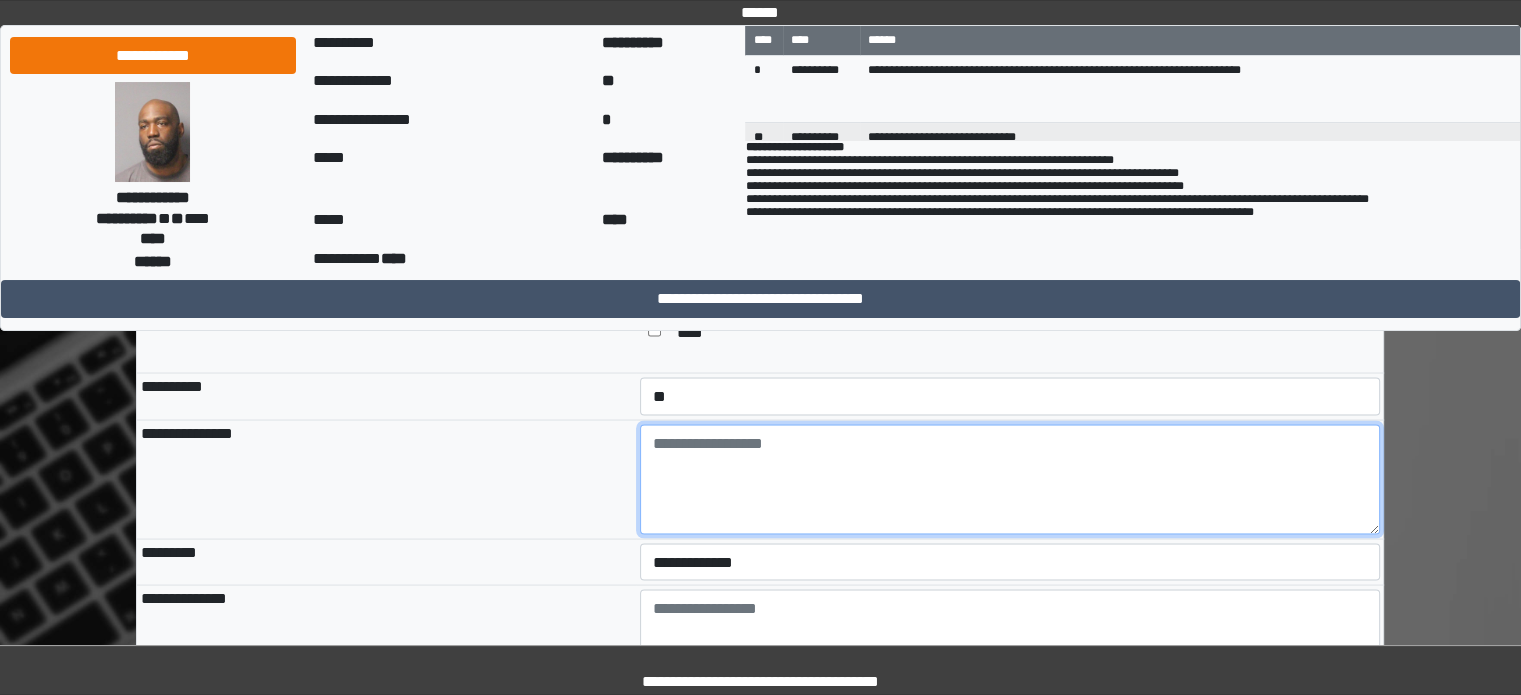 click at bounding box center [1010, 479] 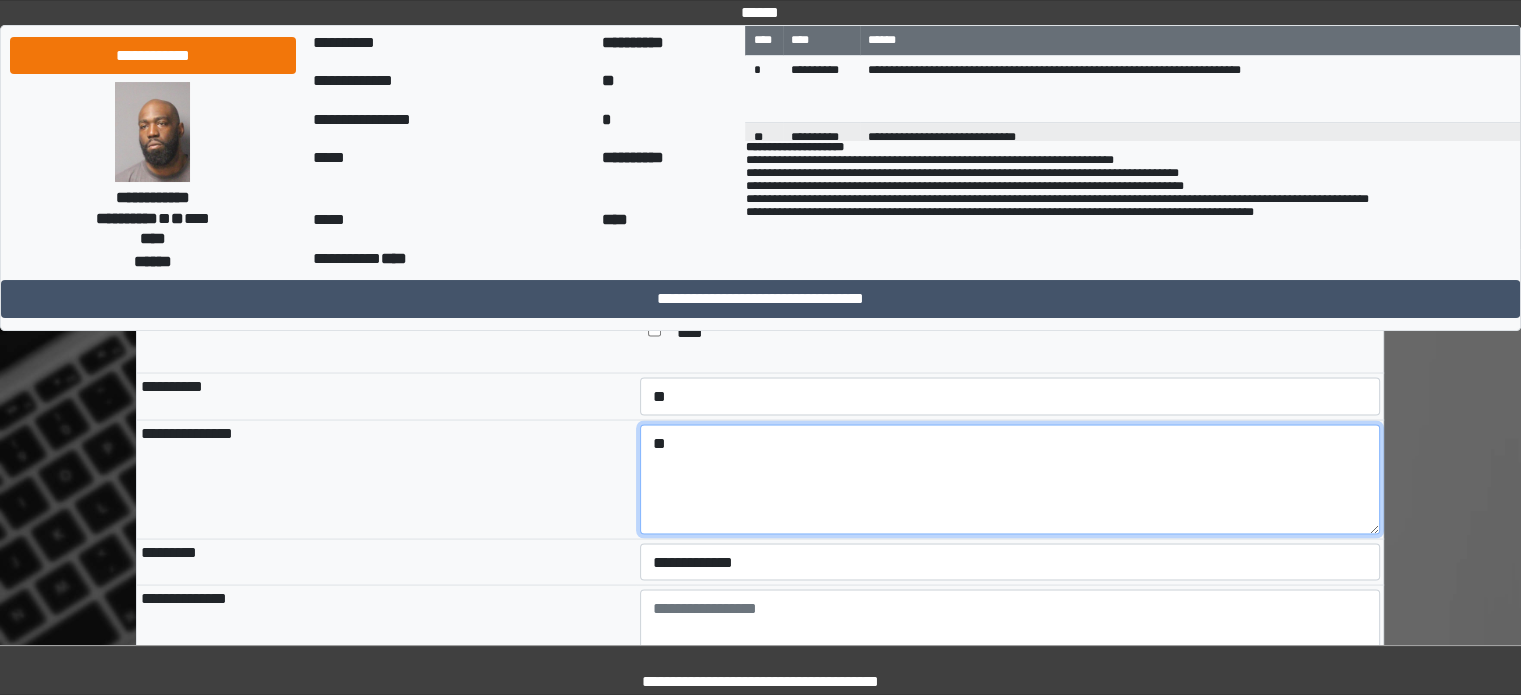 scroll, scrollTop: 3700, scrollLeft: 0, axis: vertical 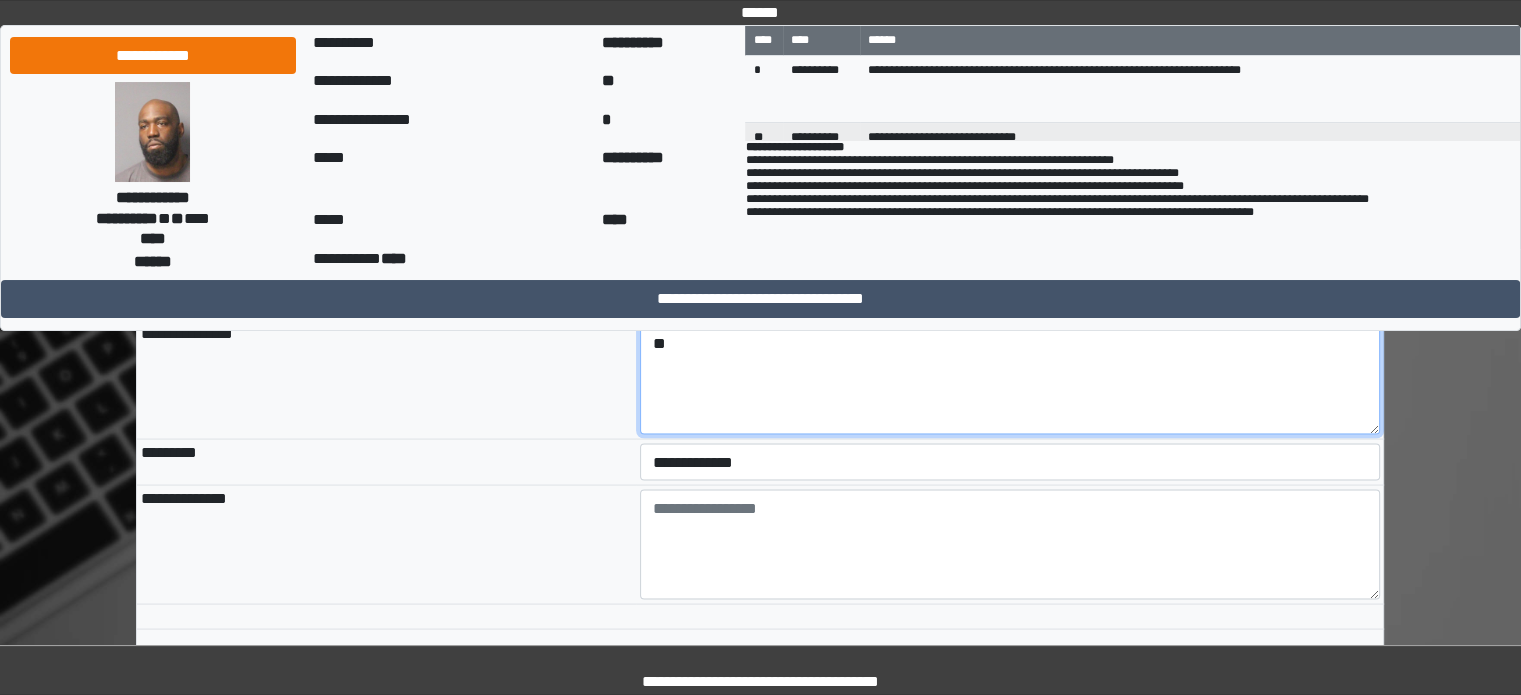 type on "**" 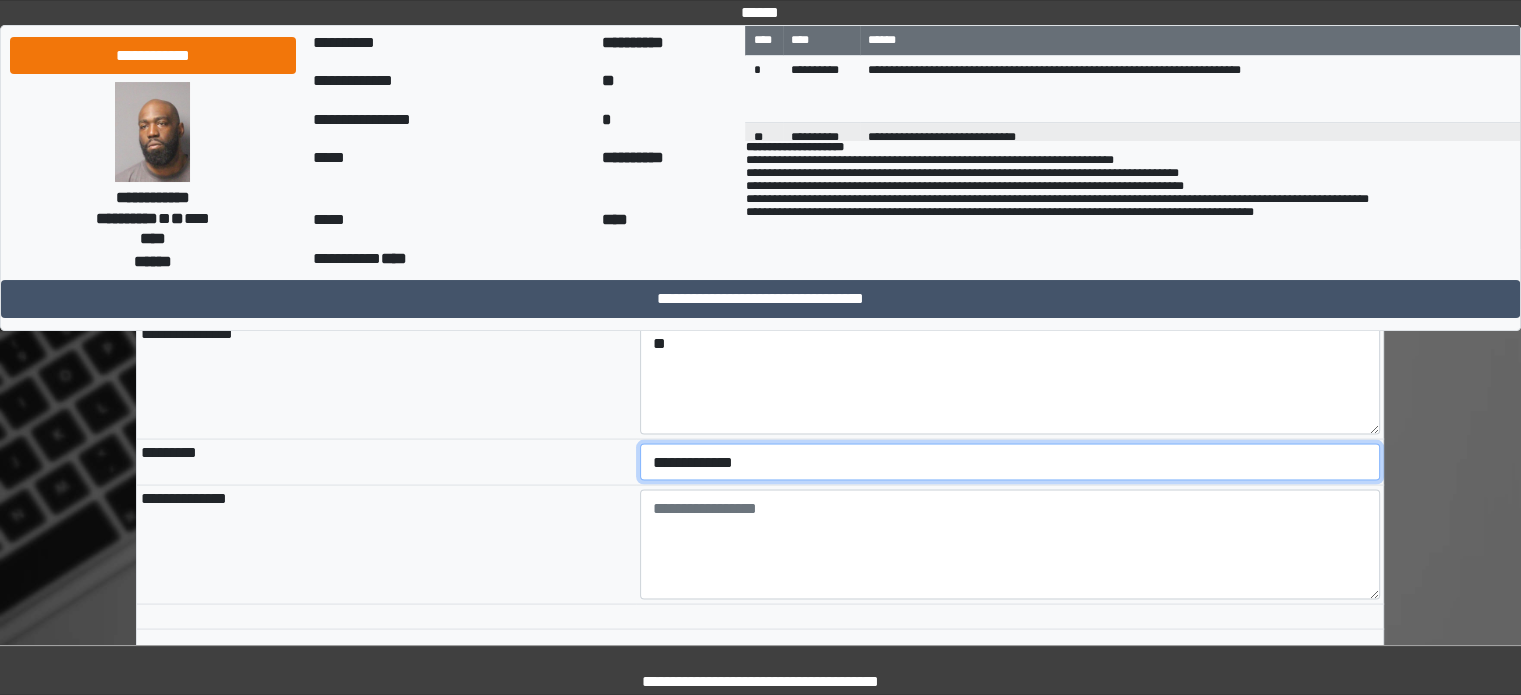click on "**********" at bounding box center (1010, 462) 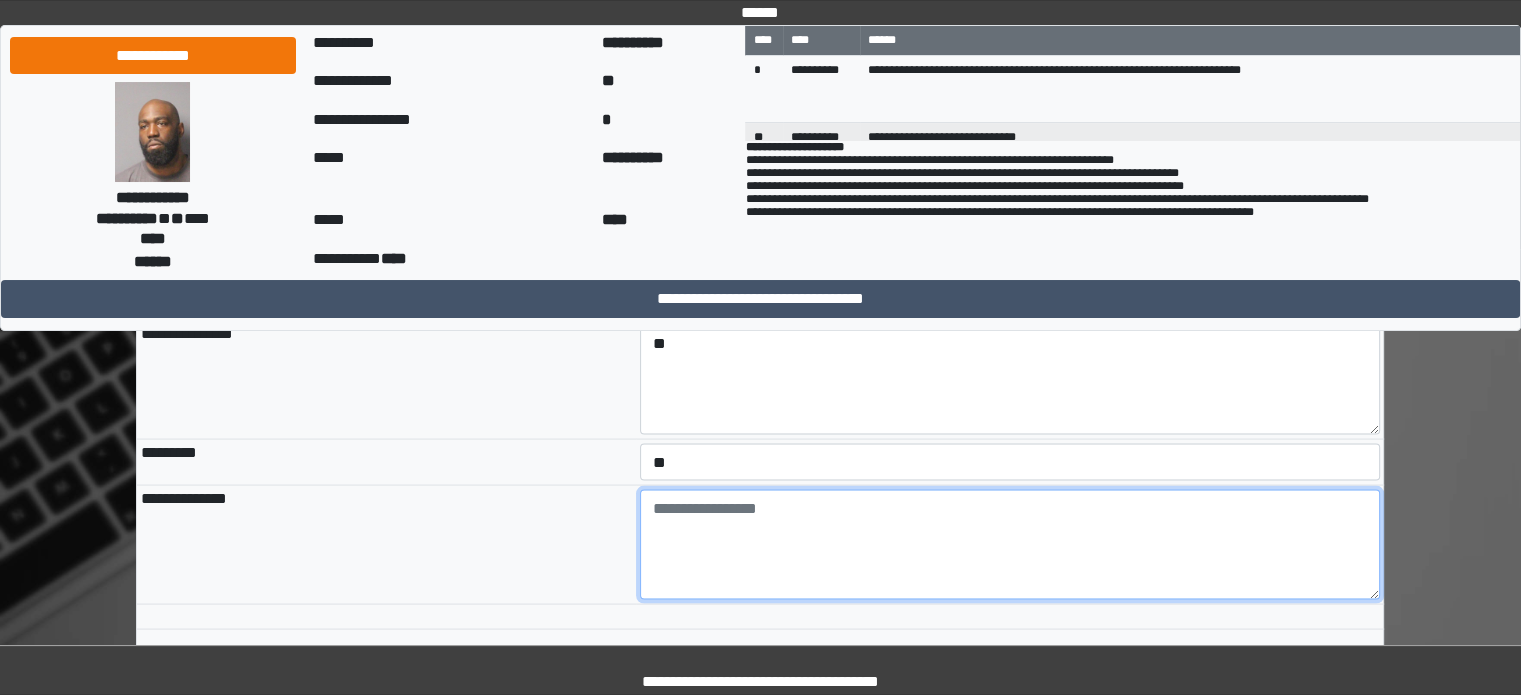 click at bounding box center (1010, 544) 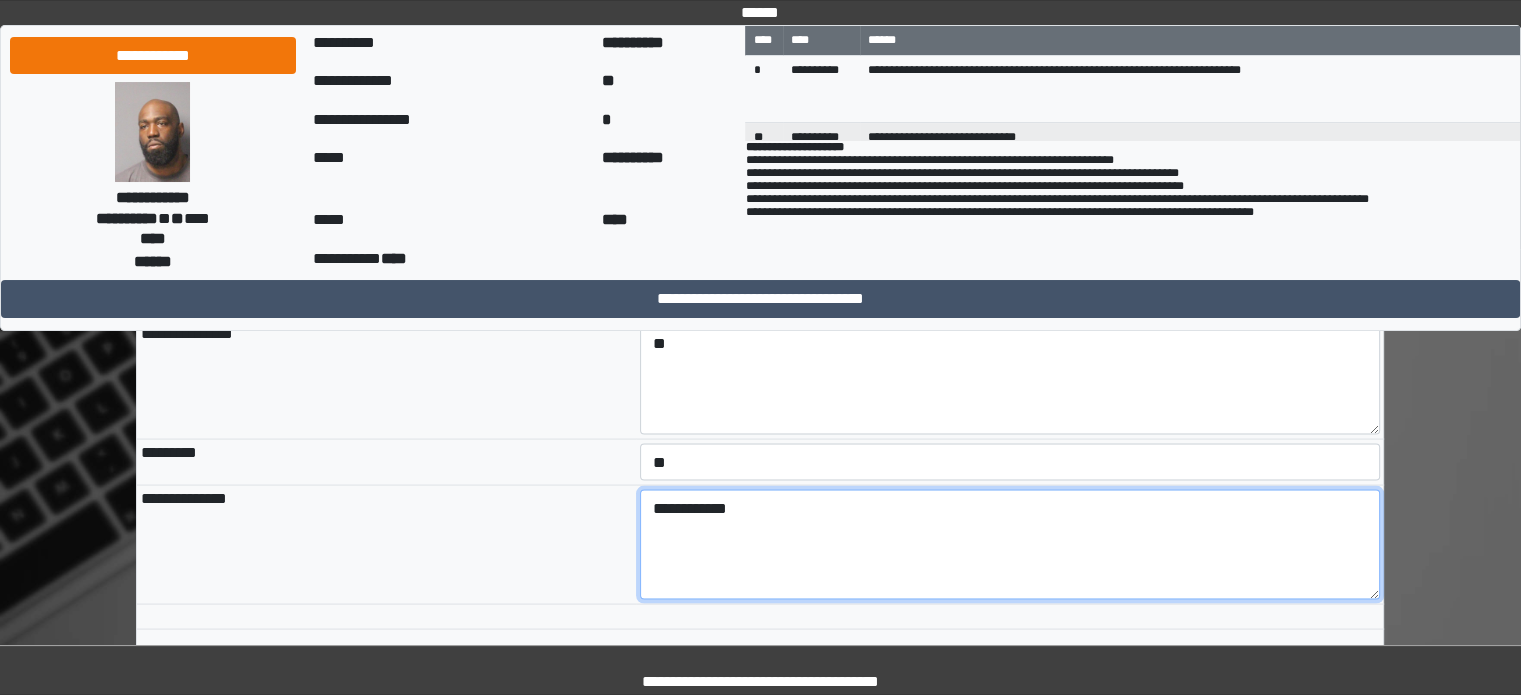 click on "**********" at bounding box center (1010, 544) 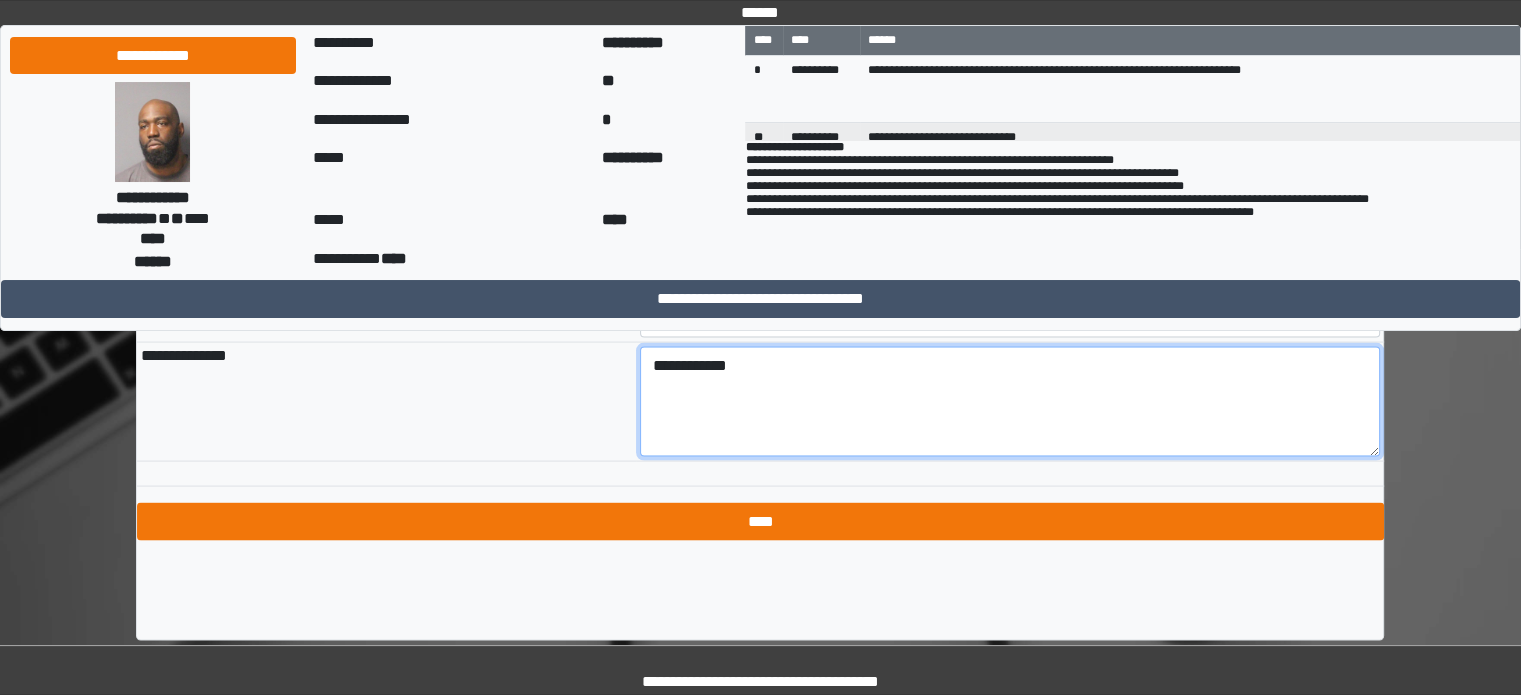 scroll, scrollTop: 3852, scrollLeft: 0, axis: vertical 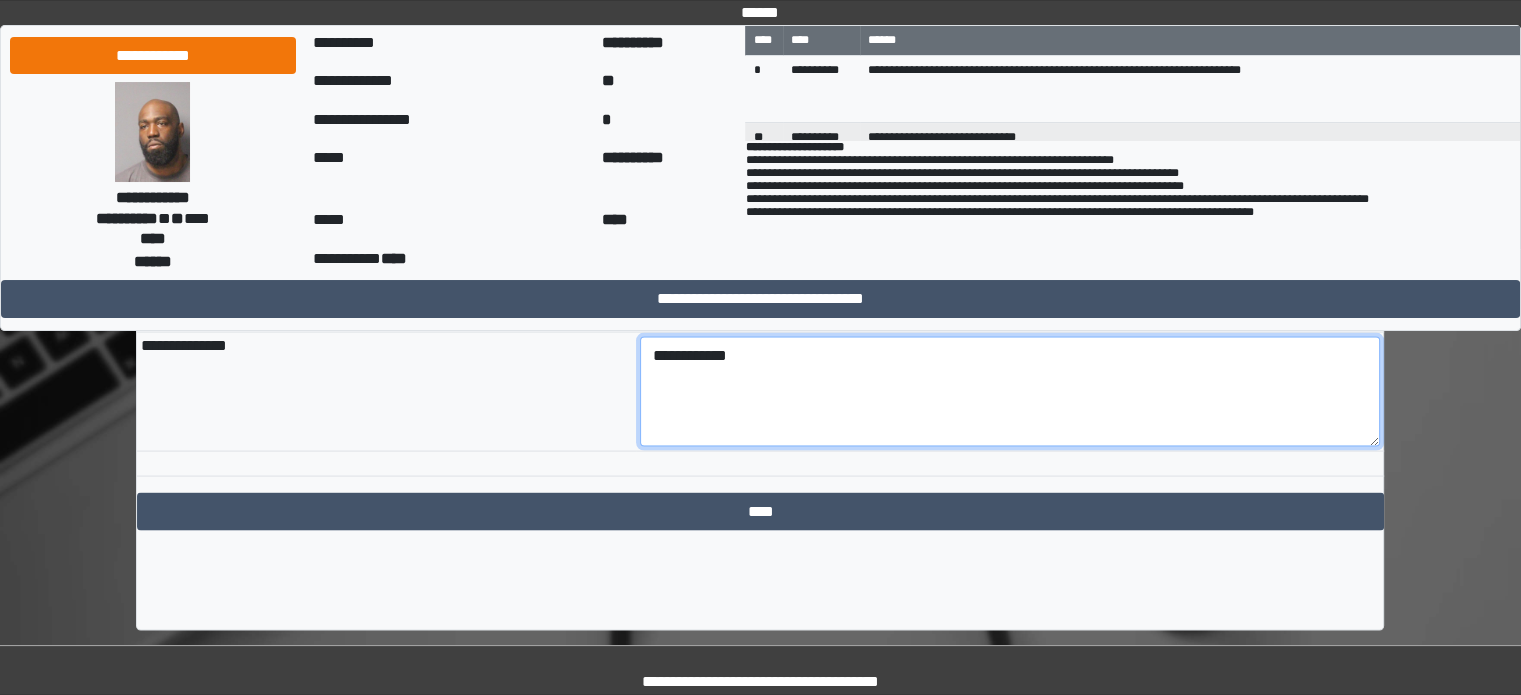 click on "**********" at bounding box center (1010, 392) 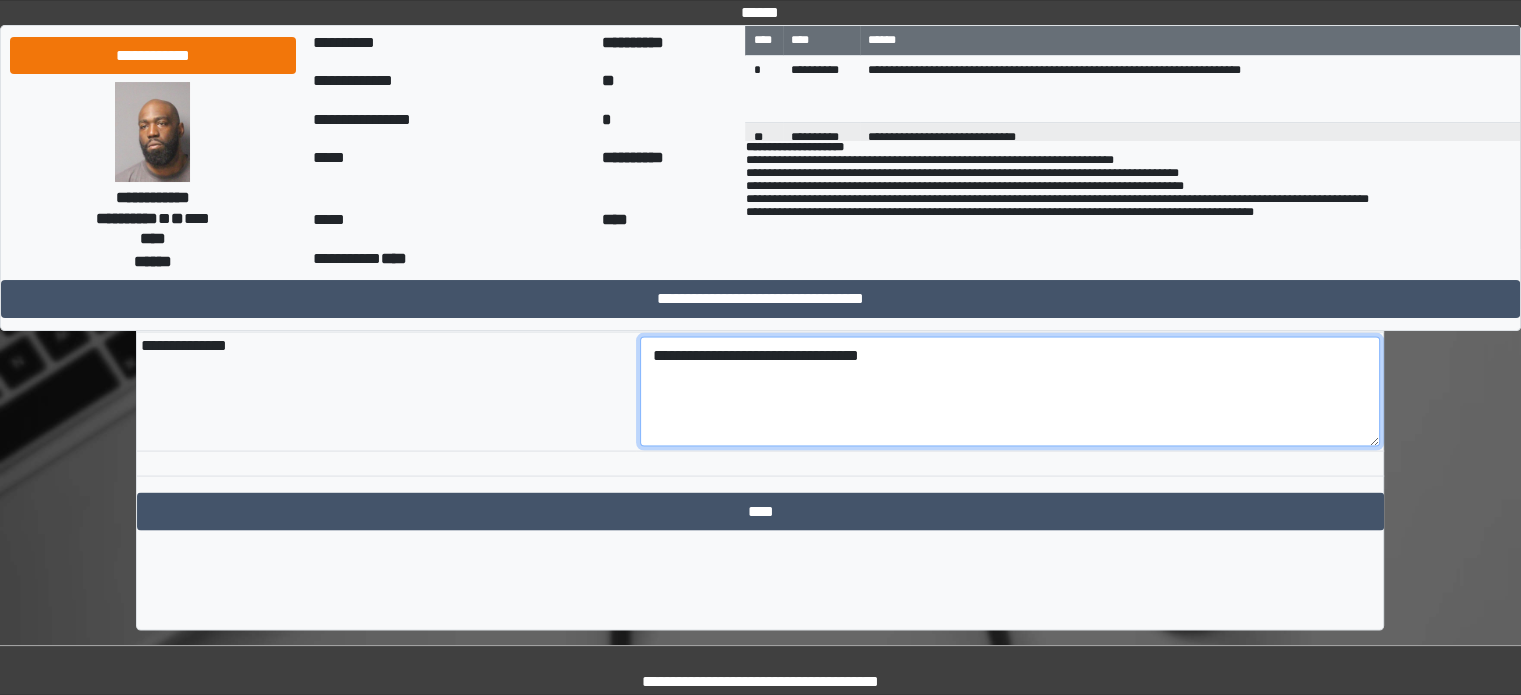 click on "**********" at bounding box center (1010, 392) 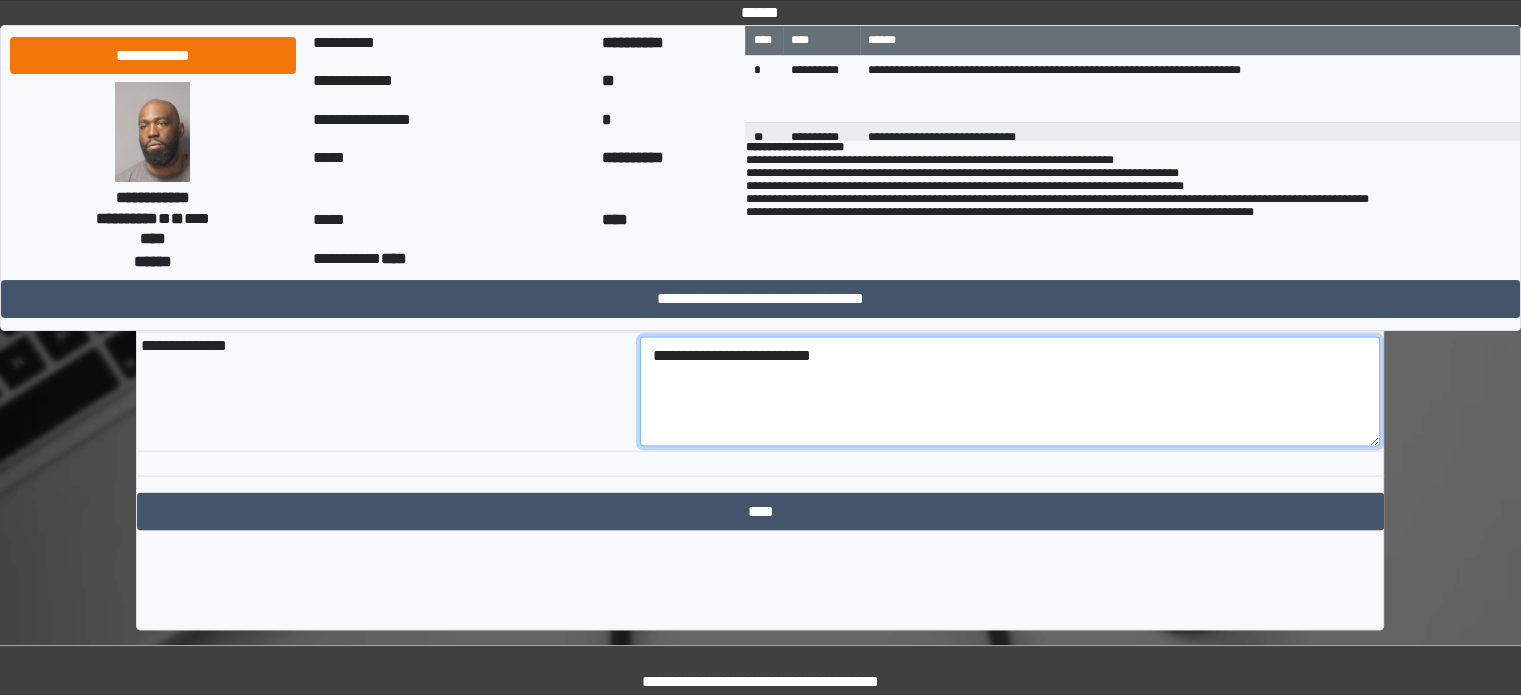 click on "**********" at bounding box center (1010, 392) 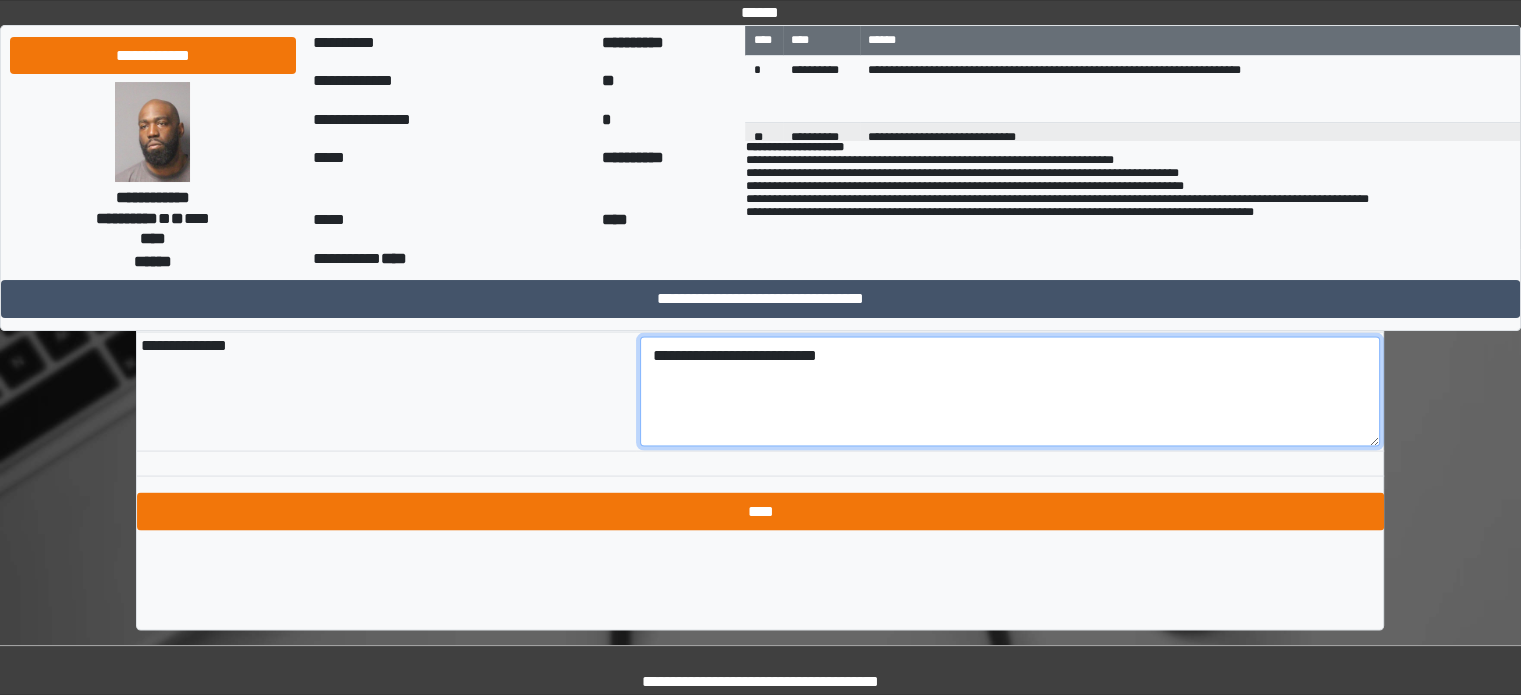 type on "**********" 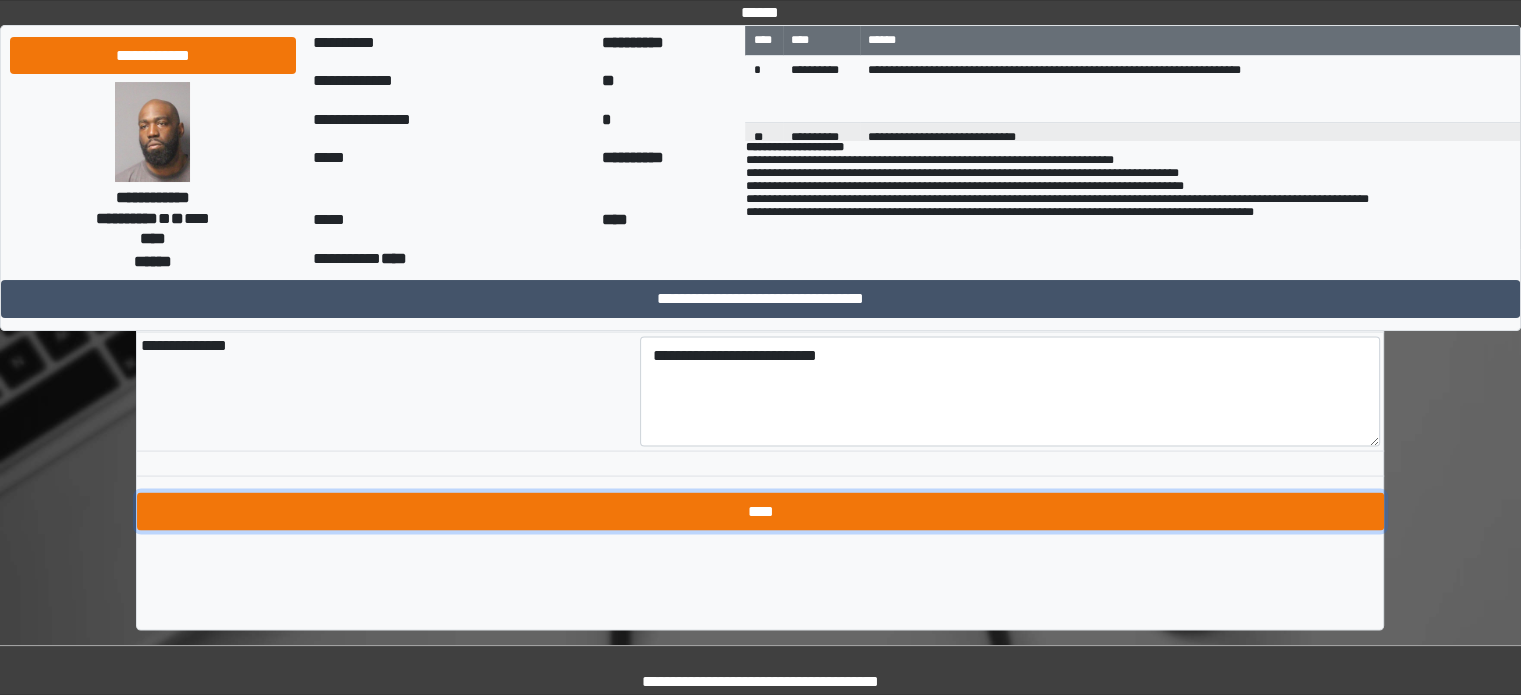 click on "****" at bounding box center [760, 512] 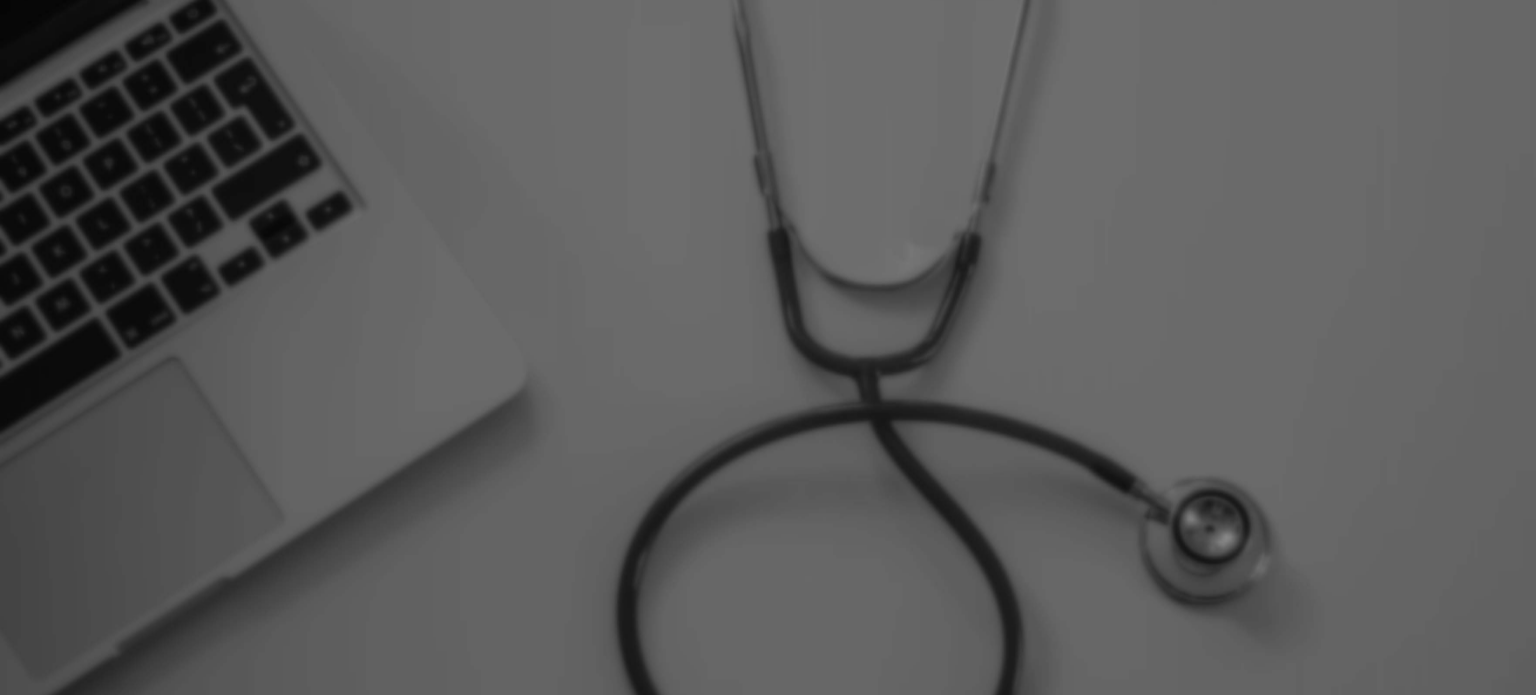 scroll, scrollTop: 0, scrollLeft: 0, axis: both 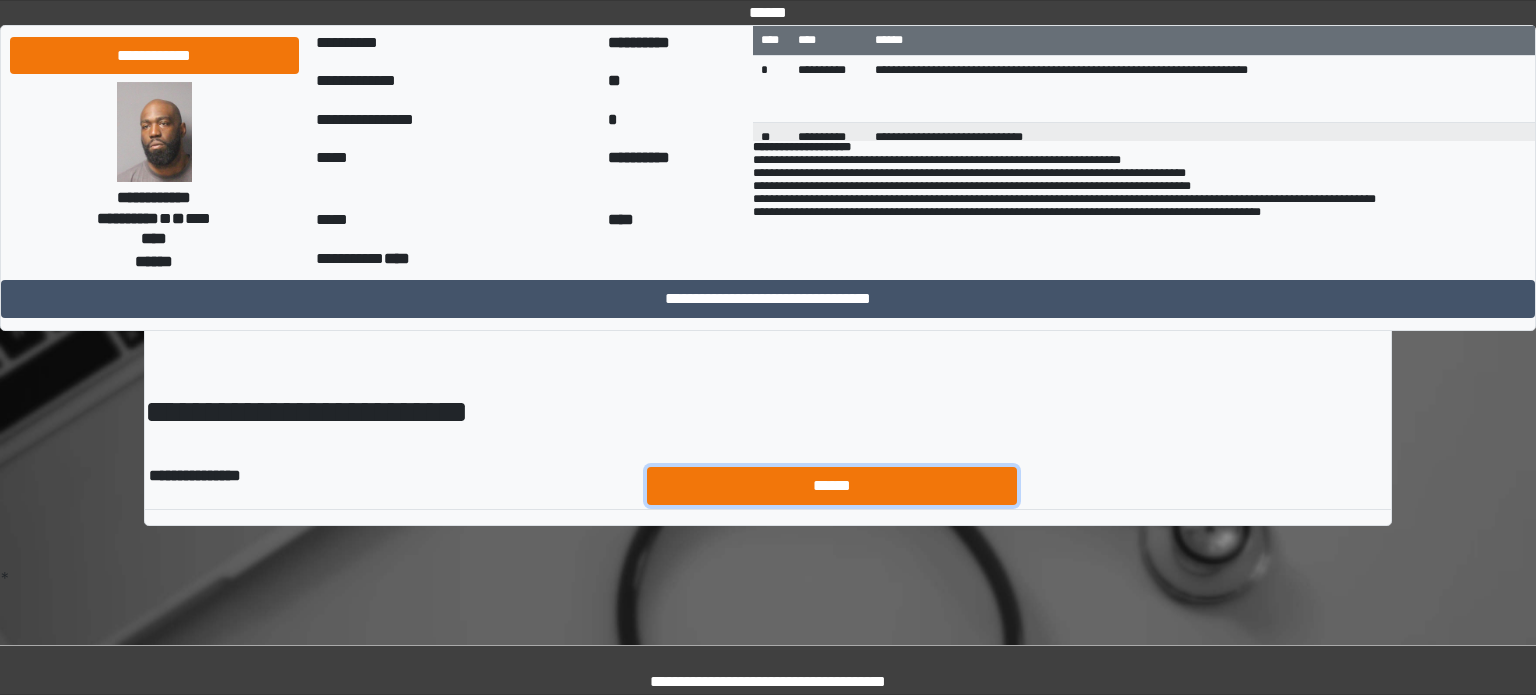 click on "******" at bounding box center [832, 486] 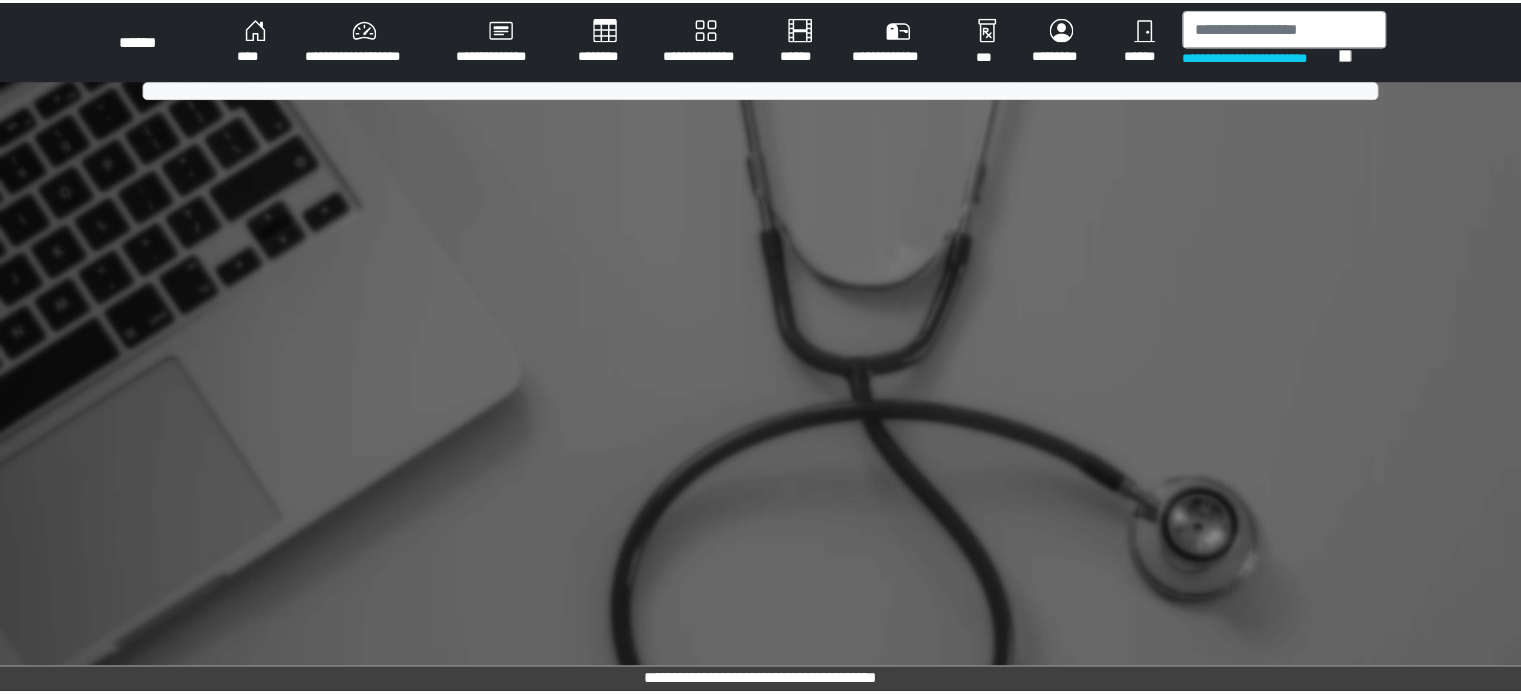 scroll, scrollTop: 0, scrollLeft: 0, axis: both 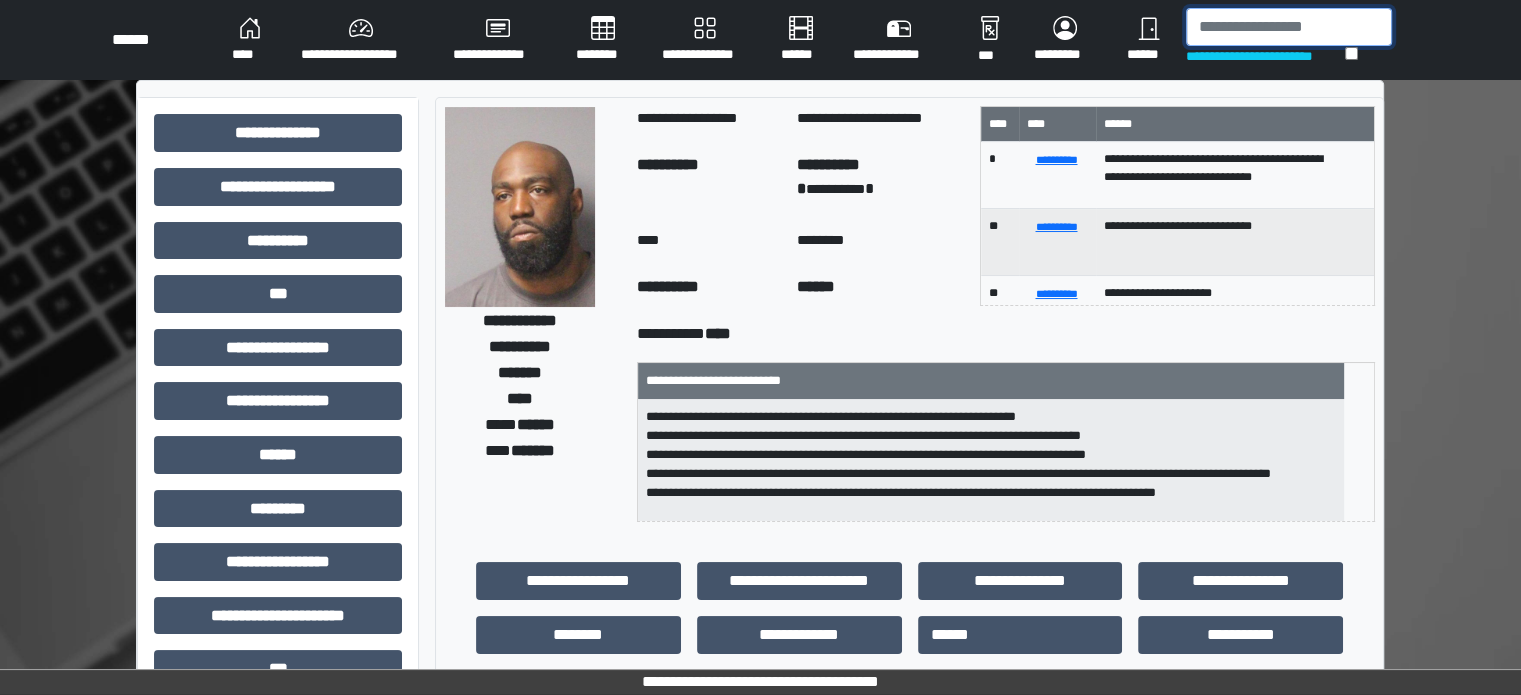 click at bounding box center [1289, 27] 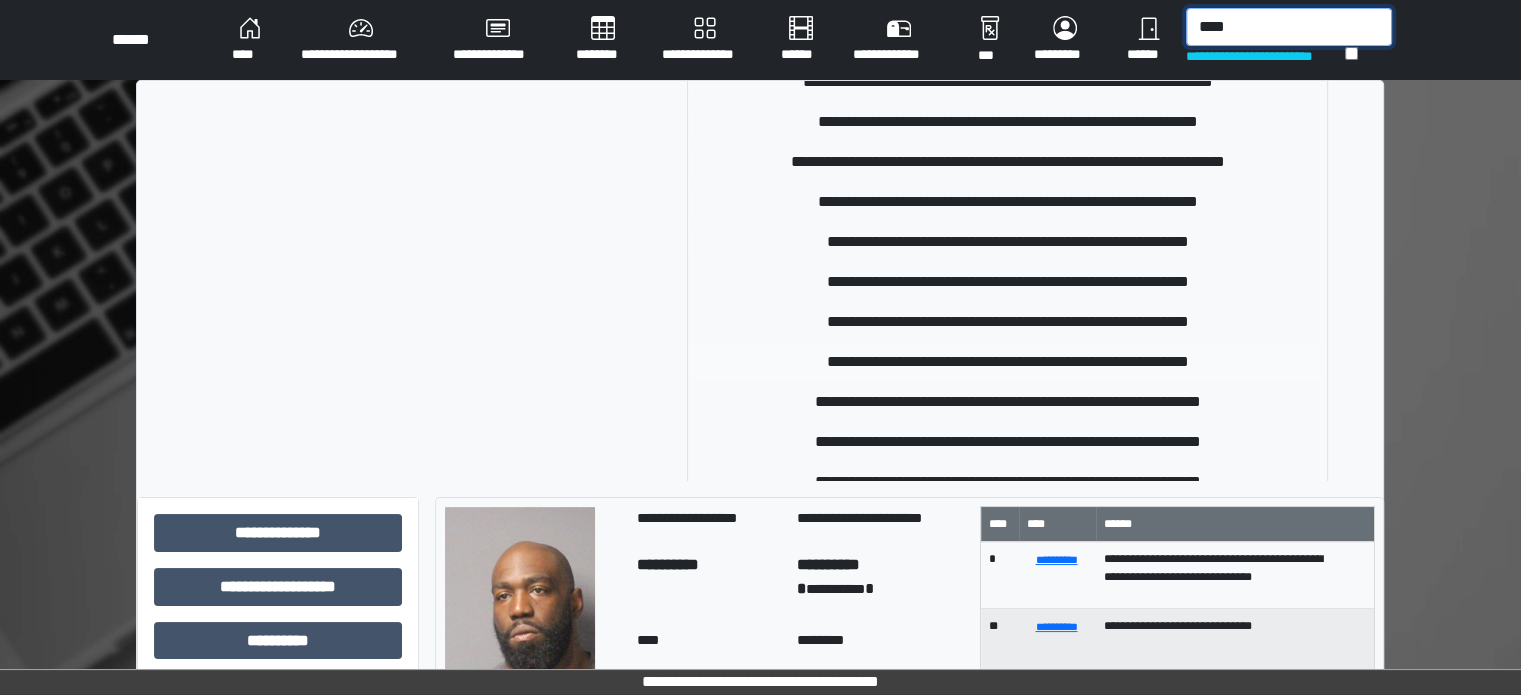scroll, scrollTop: 400, scrollLeft: 0, axis: vertical 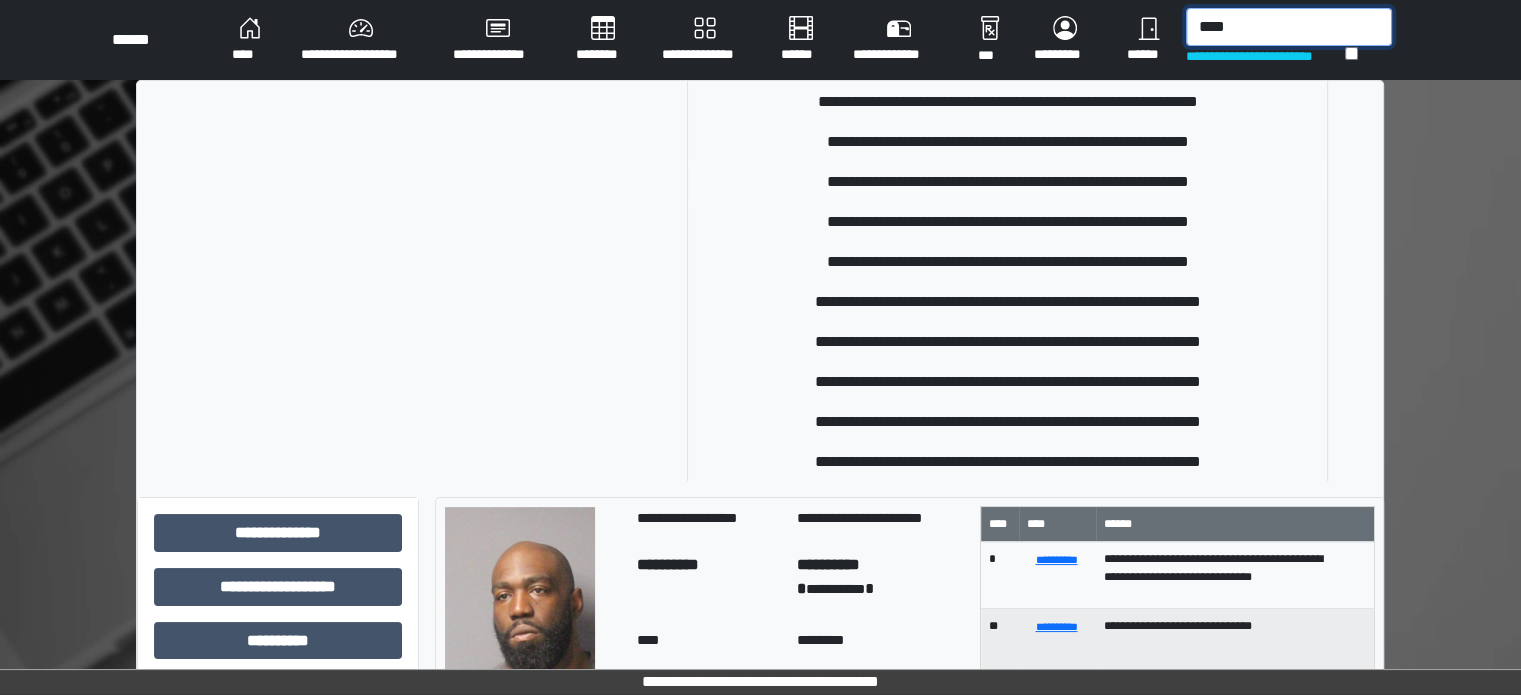 type on "****" 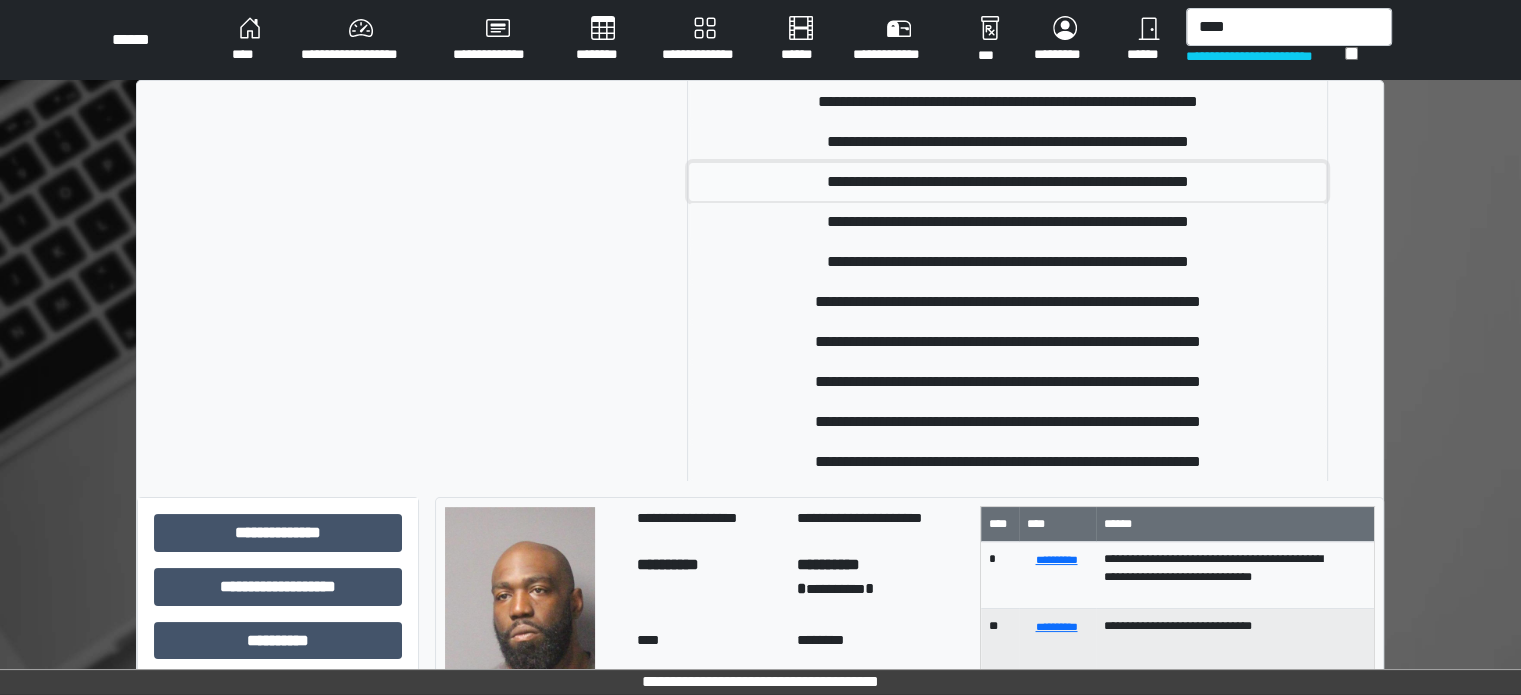 click on "**********" at bounding box center [1007, 182] 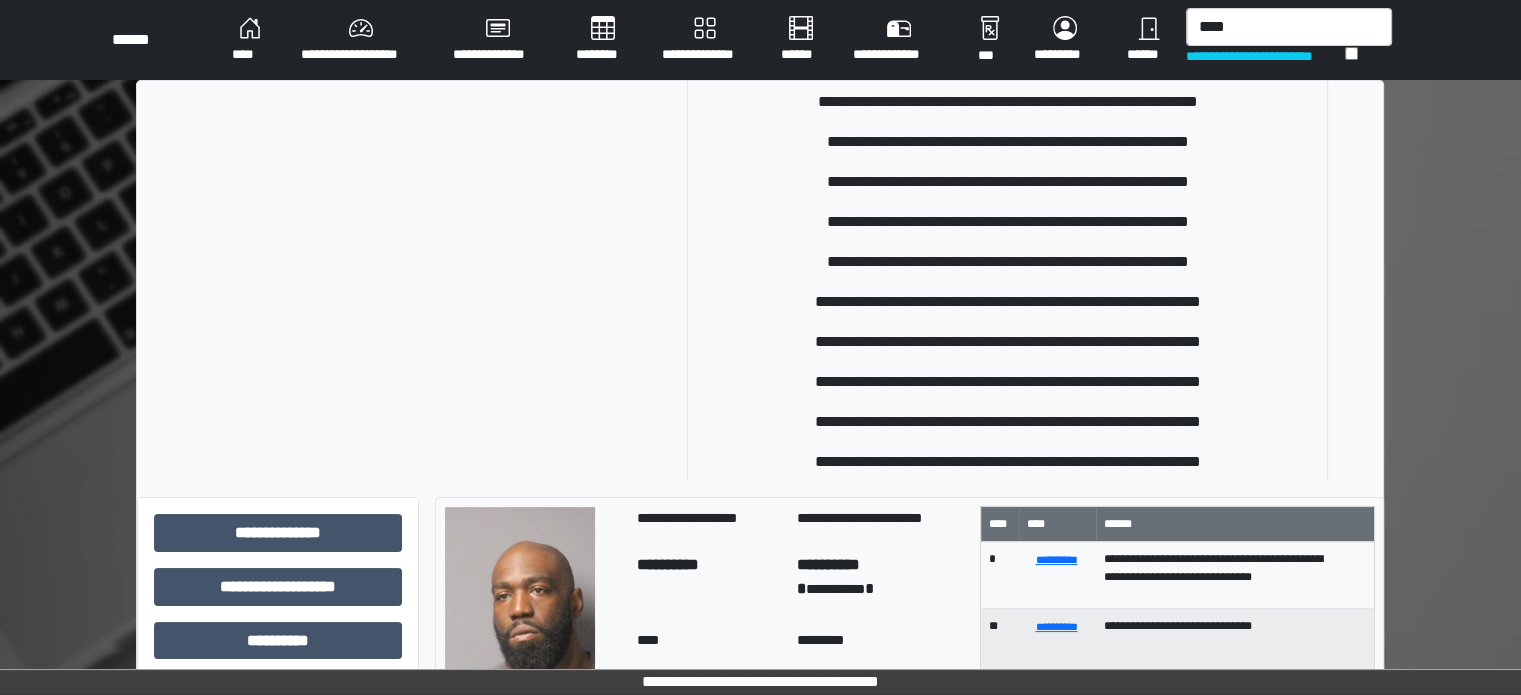 type 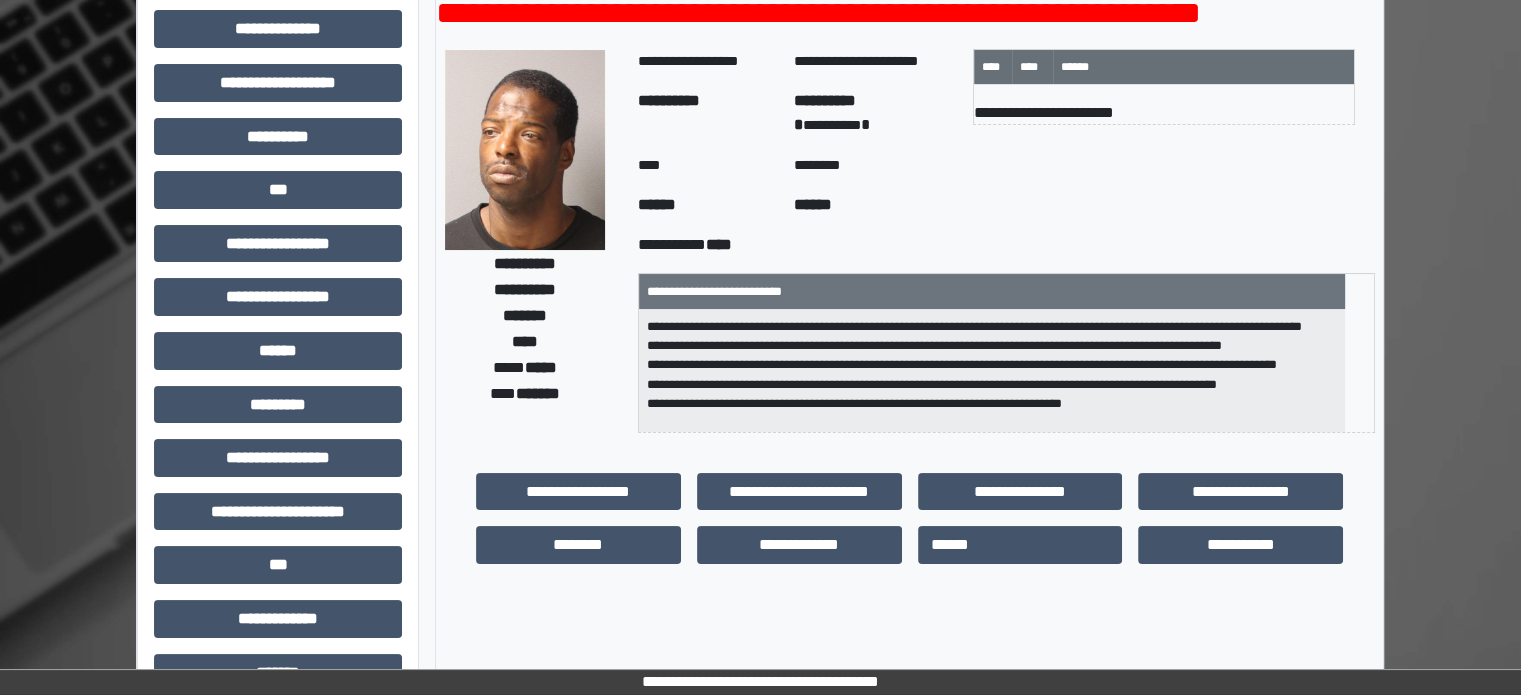 scroll, scrollTop: 100, scrollLeft: 0, axis: vertical 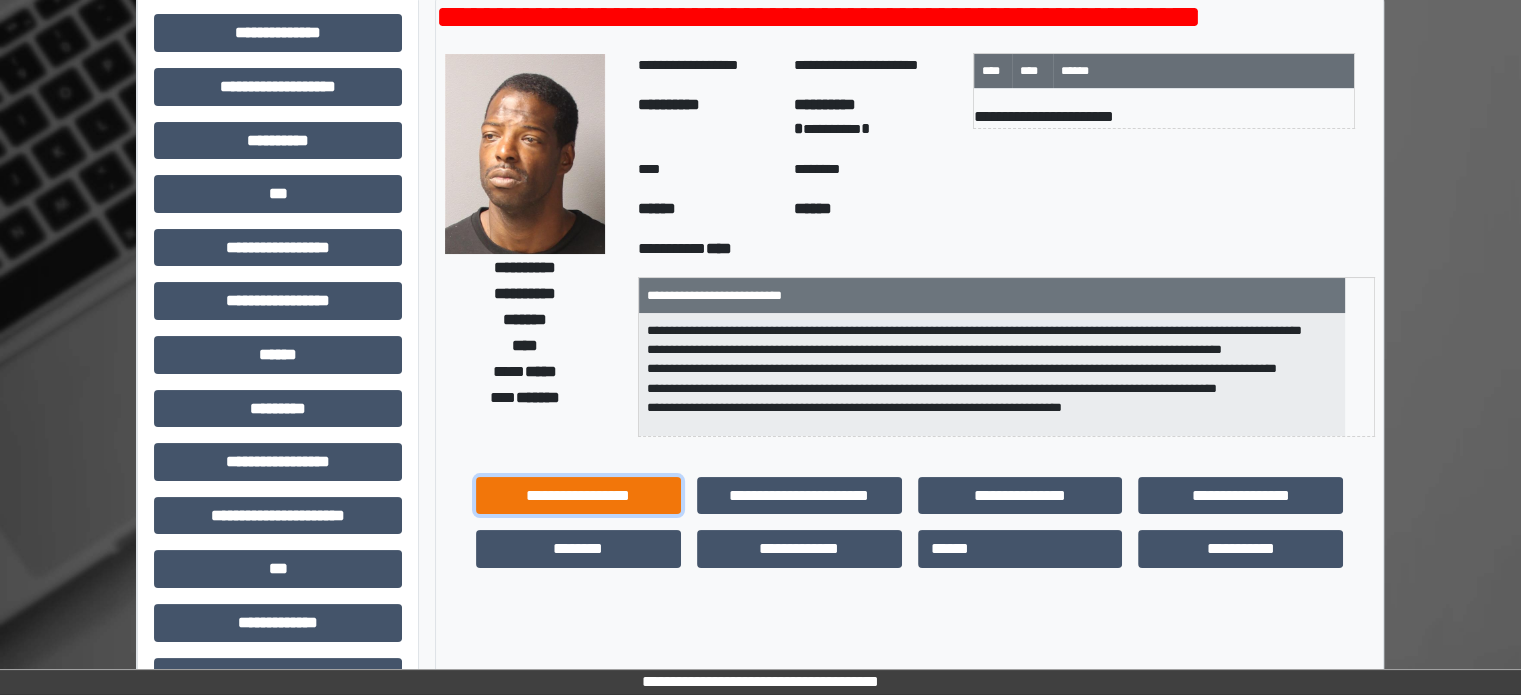 click on "**********" at bounding box center (578, 496) 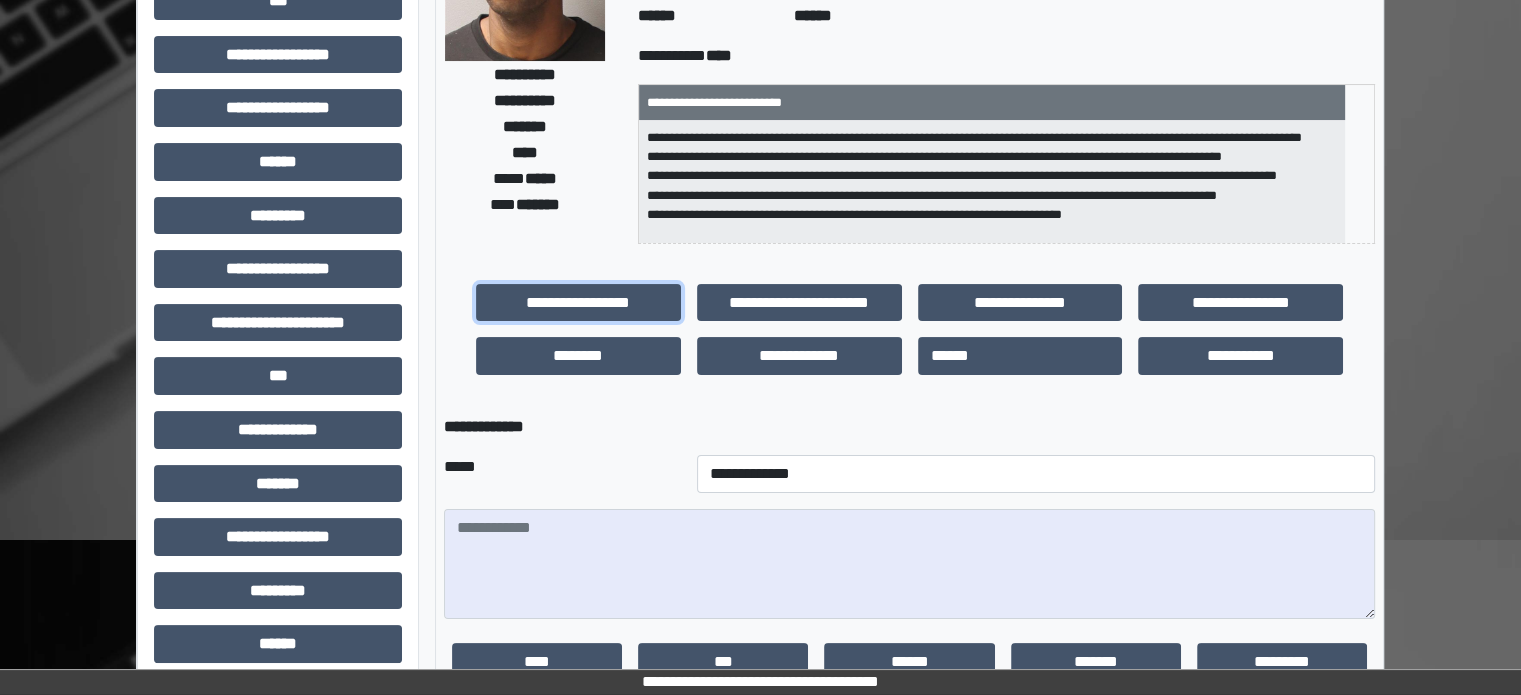 scroll, scrollTop: 300, scrollLeft: 0, axis: vertical 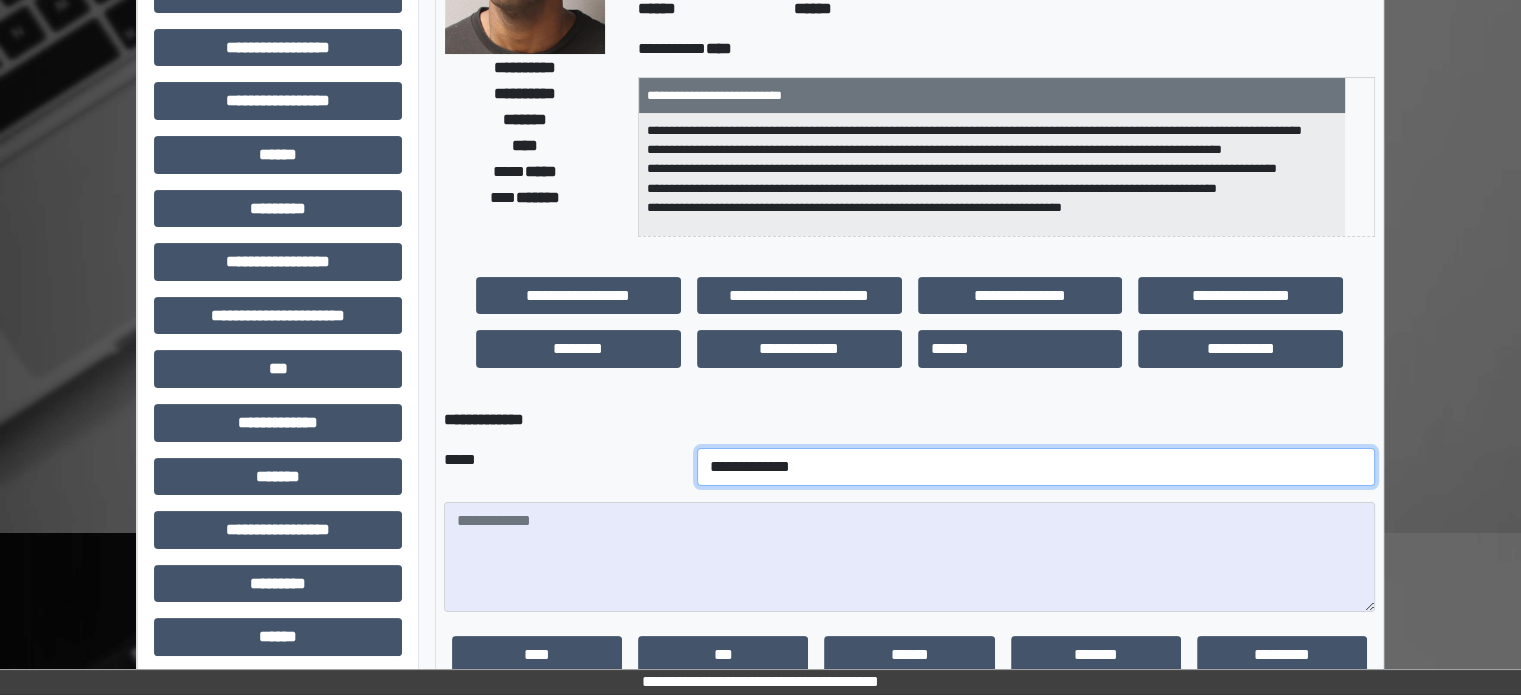 click on "**********" at bounding box center [1036, 467] 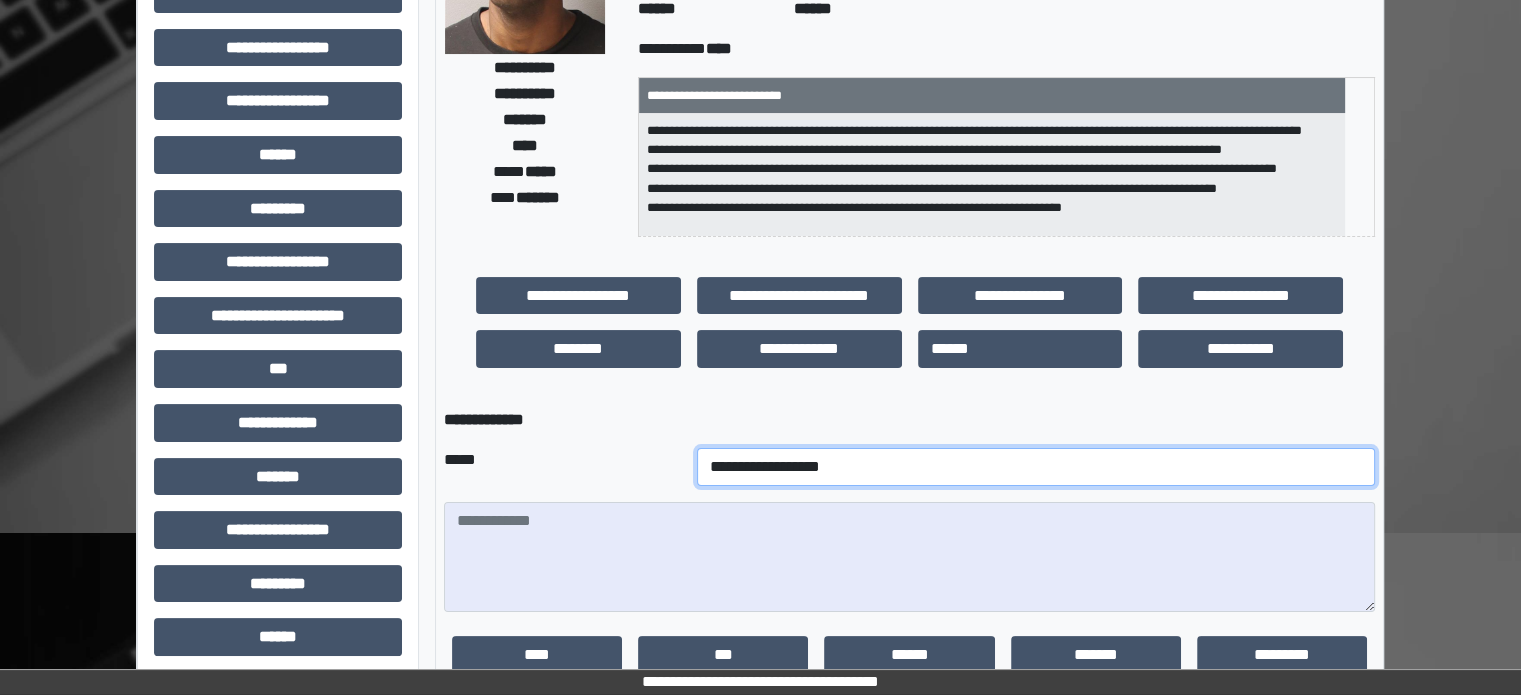 click on "**********" at bounding box center (1036, 467) 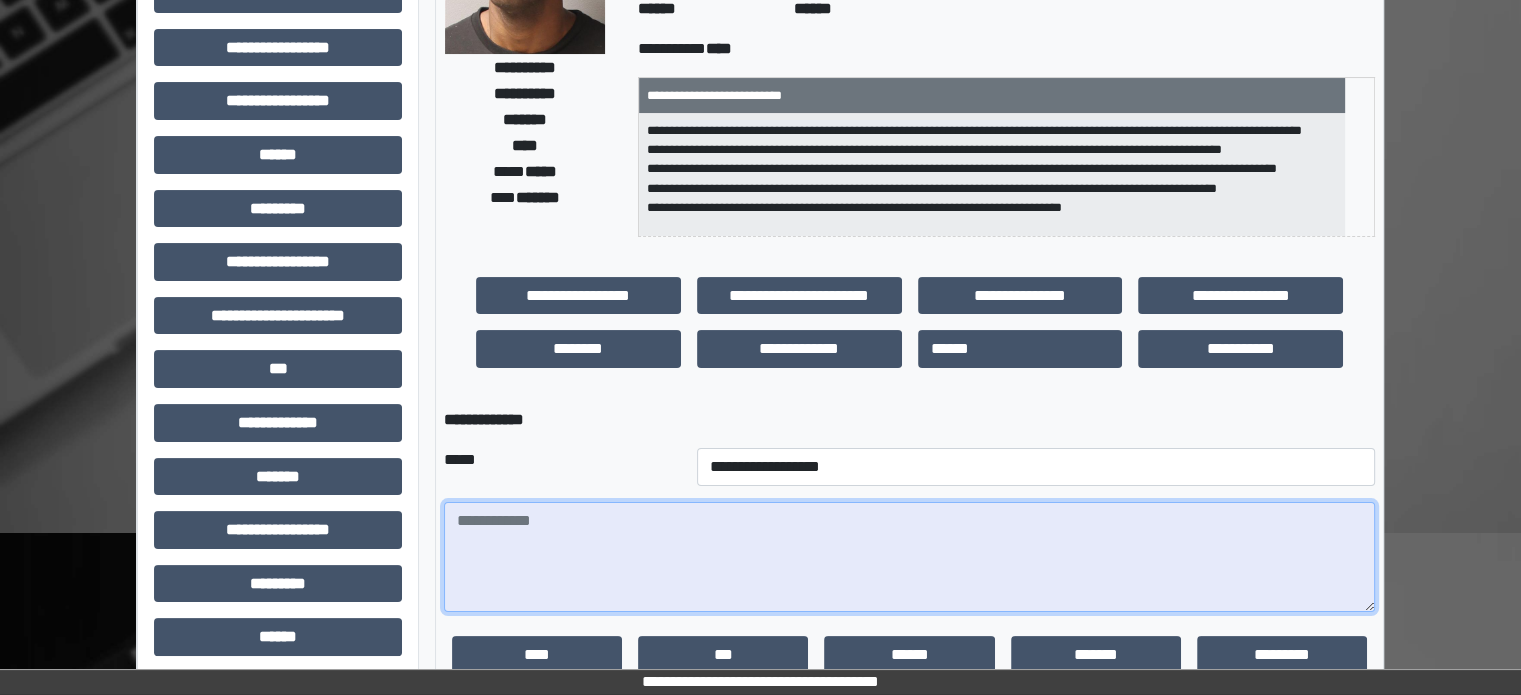 click at bounding box center [909, 557] 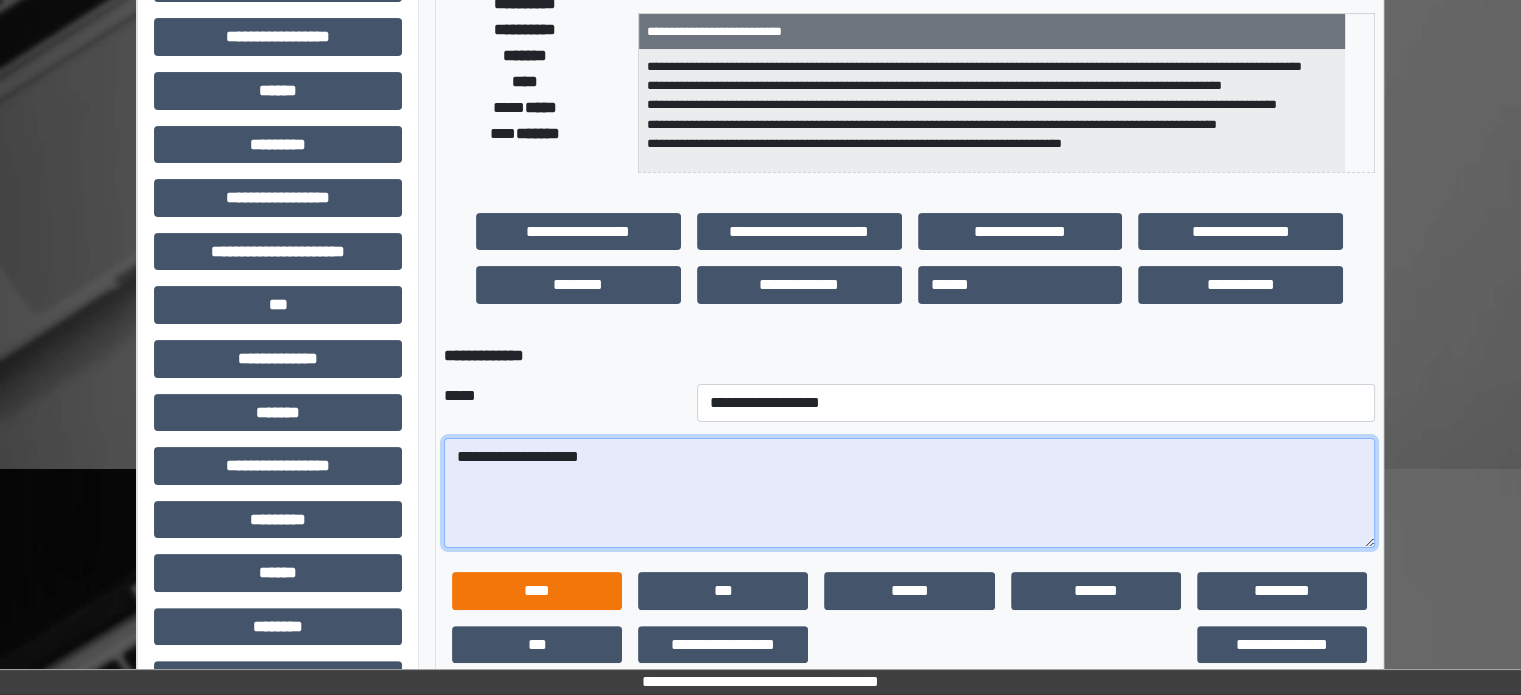 scroll, scrollTop: 400, scrollLeft: 0, axis: vertical 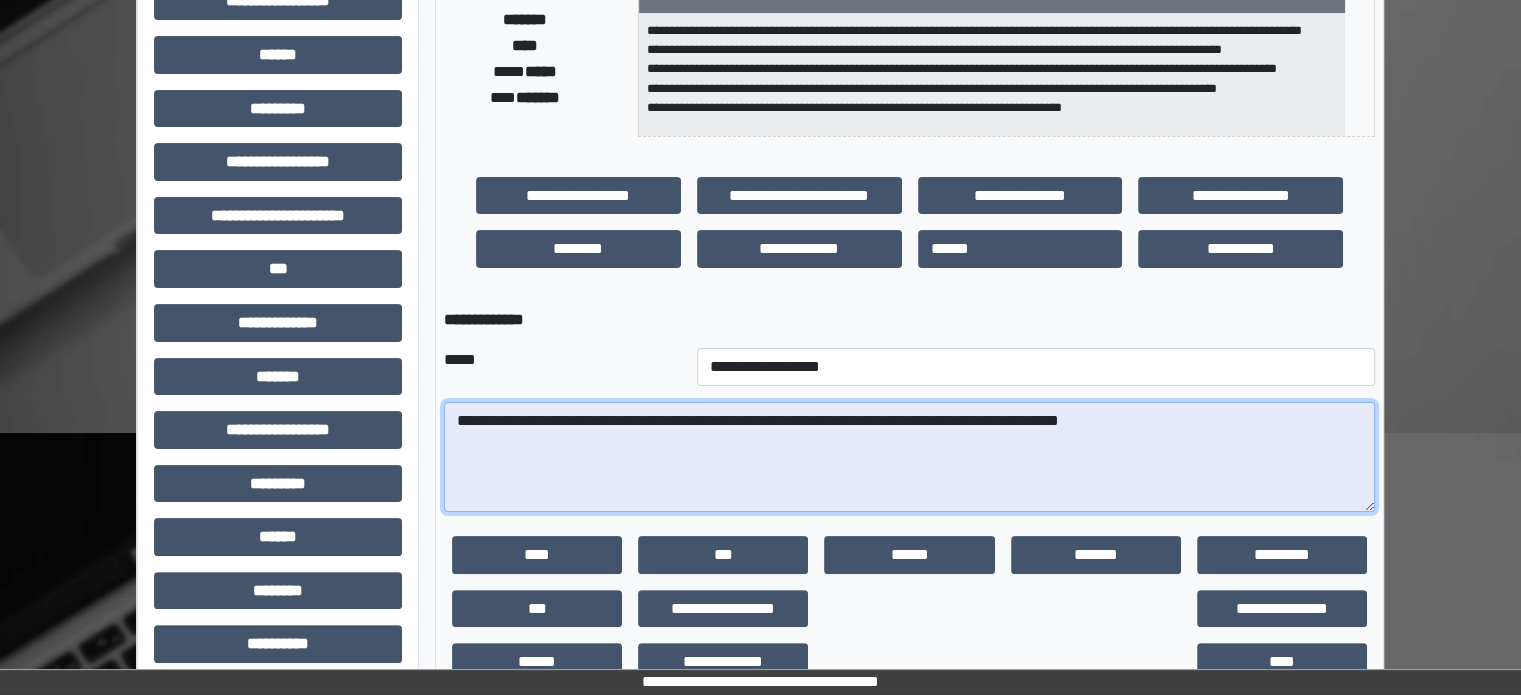 click on "**********" at bounding box center (909, 457) 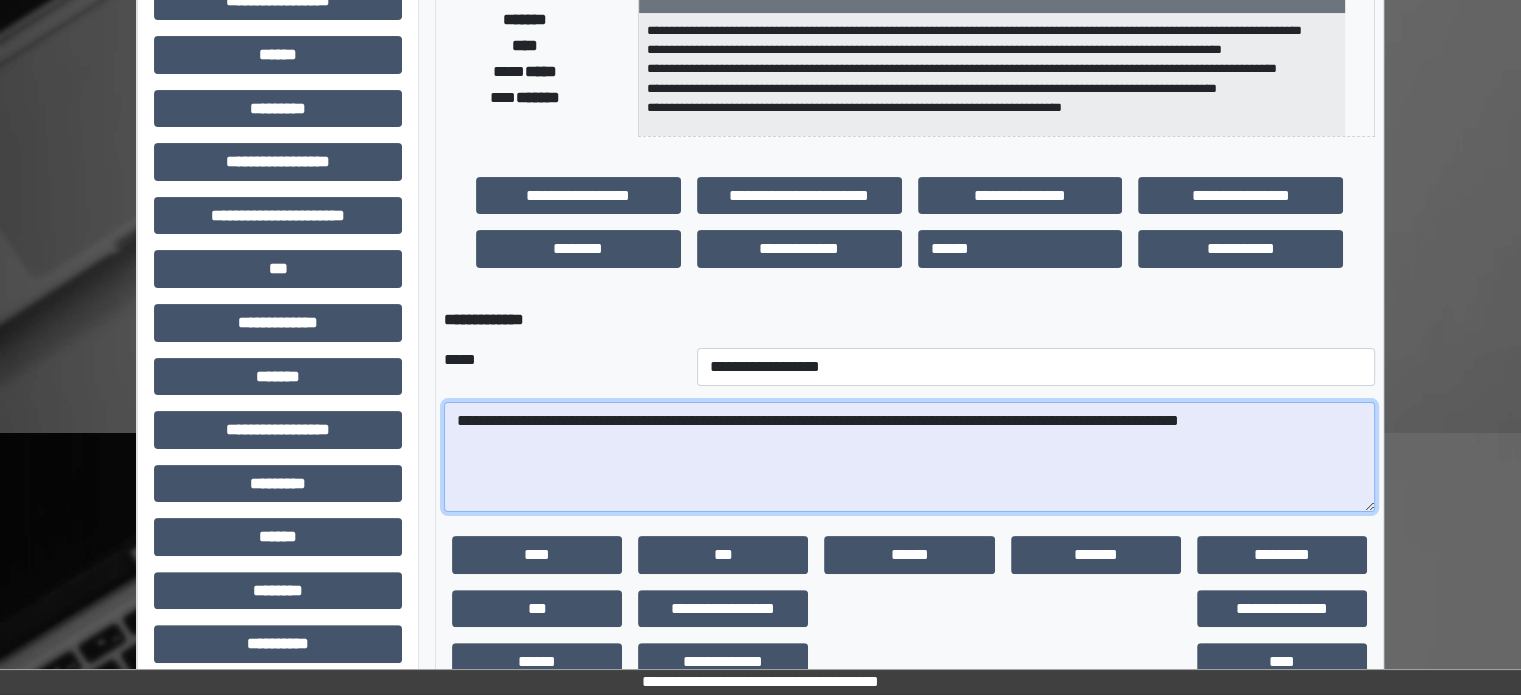 click on "**********" at bounding box center [909, 457] 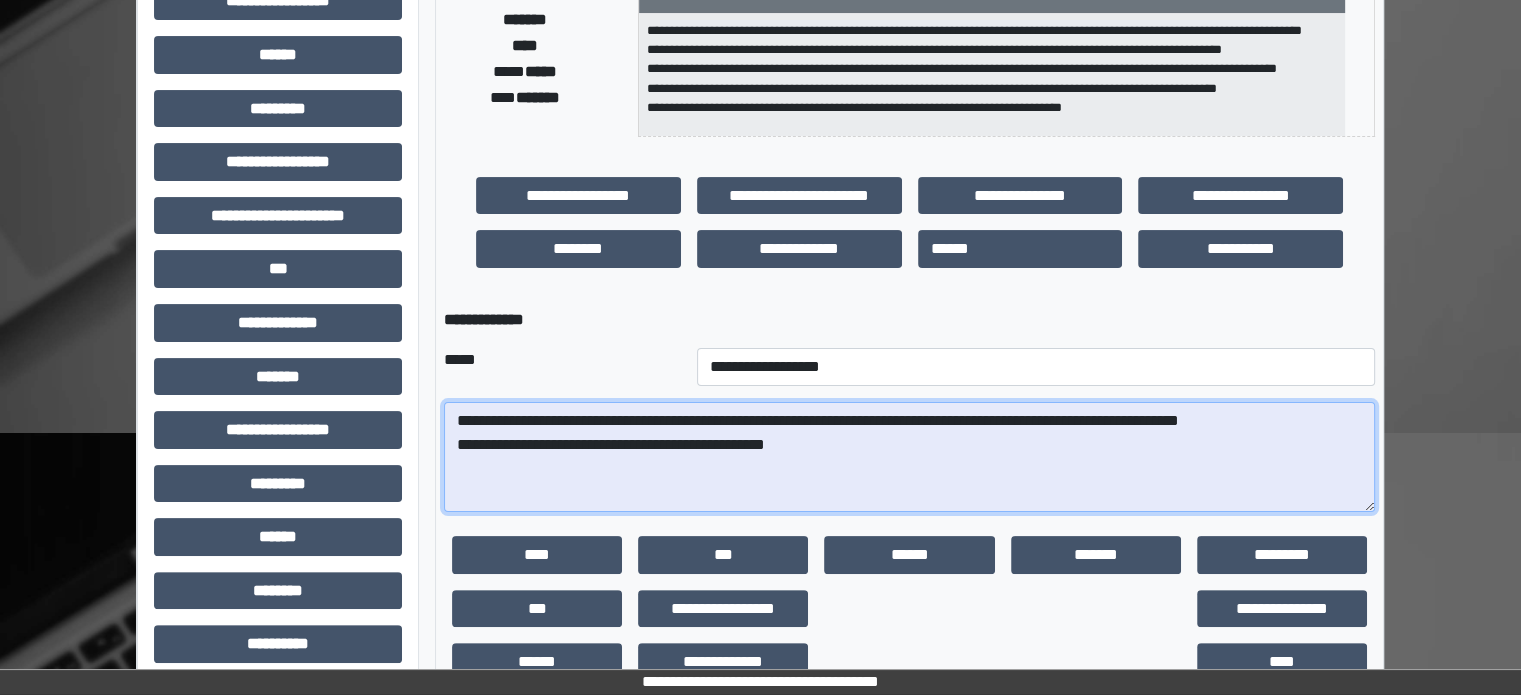click on "**********" at bounding box center (909, 457) 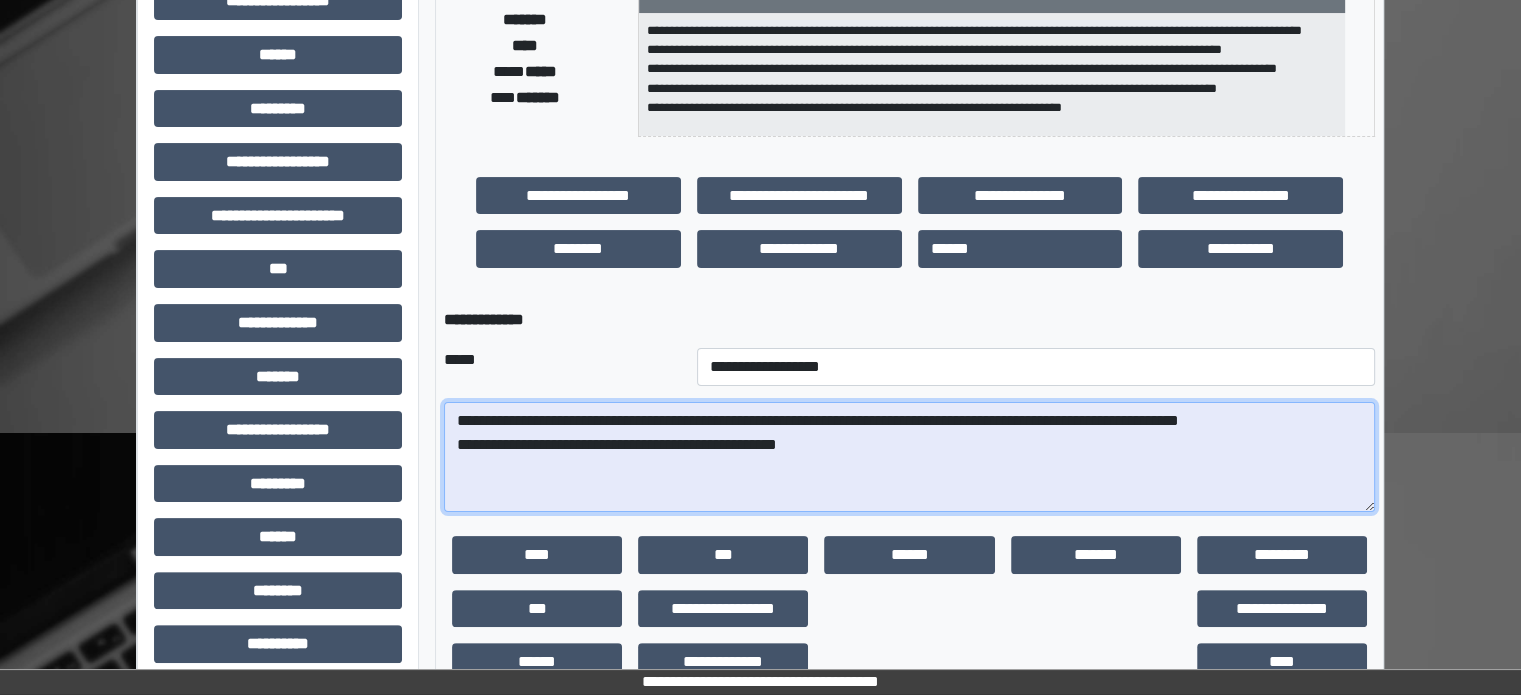 click on "**********" at bounding box center [909, 457] 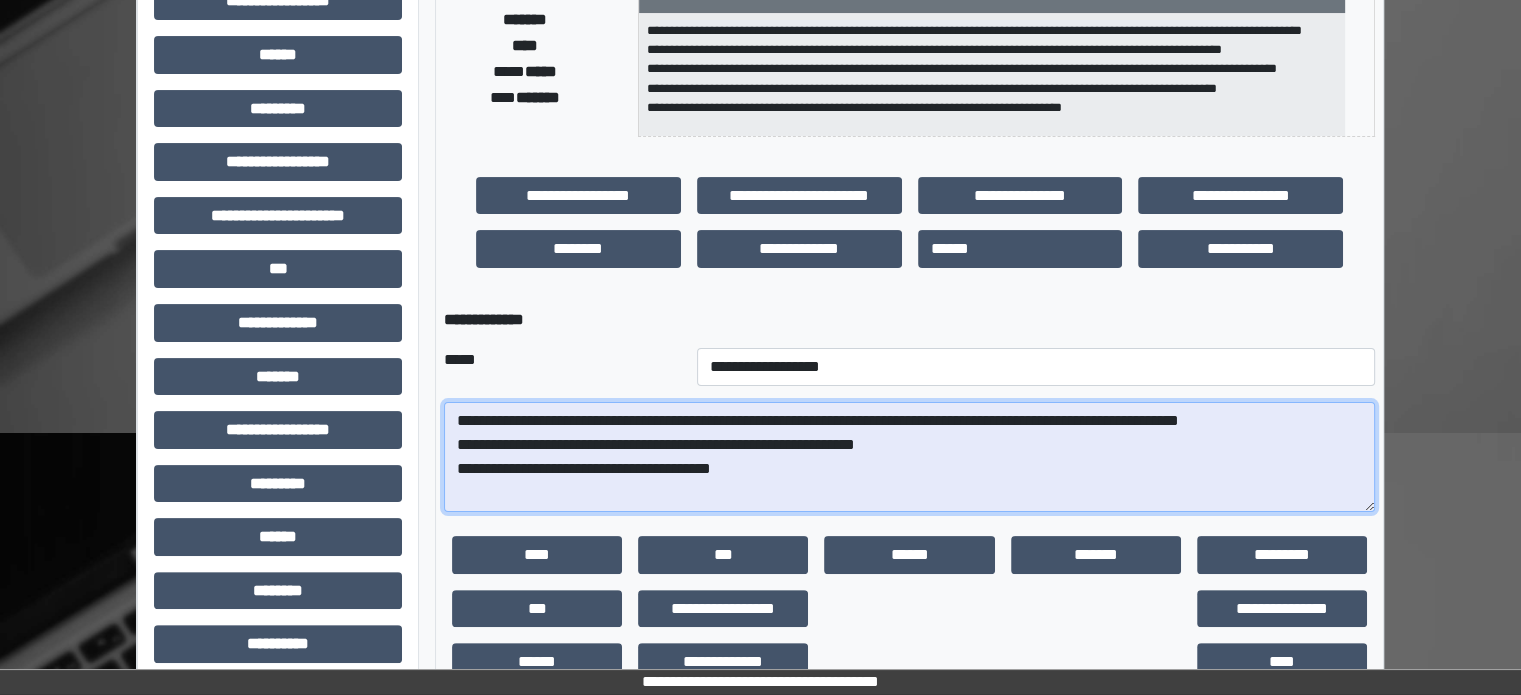 click on "**********" at bounding box center (909, 457) 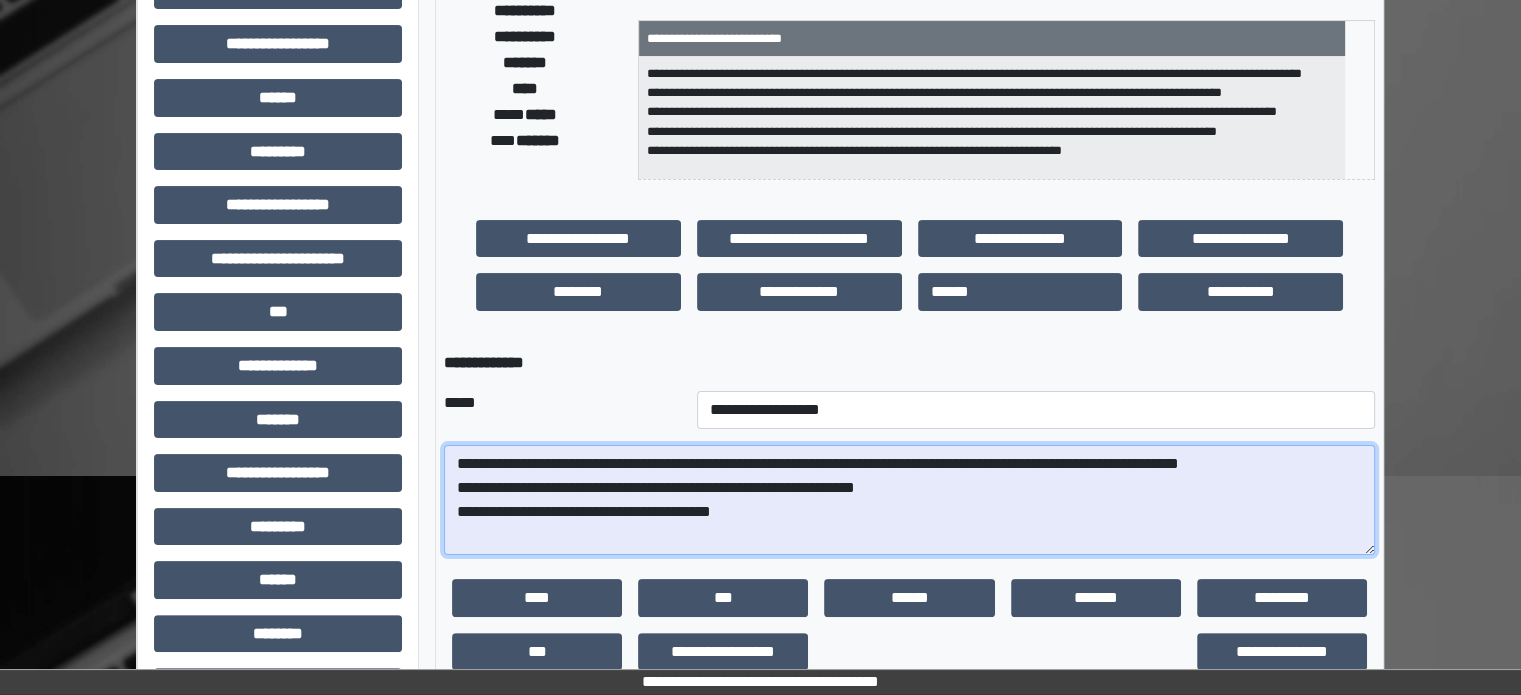 scroll, scrollTop: 471, scrollLeft: 0, axis: vertical 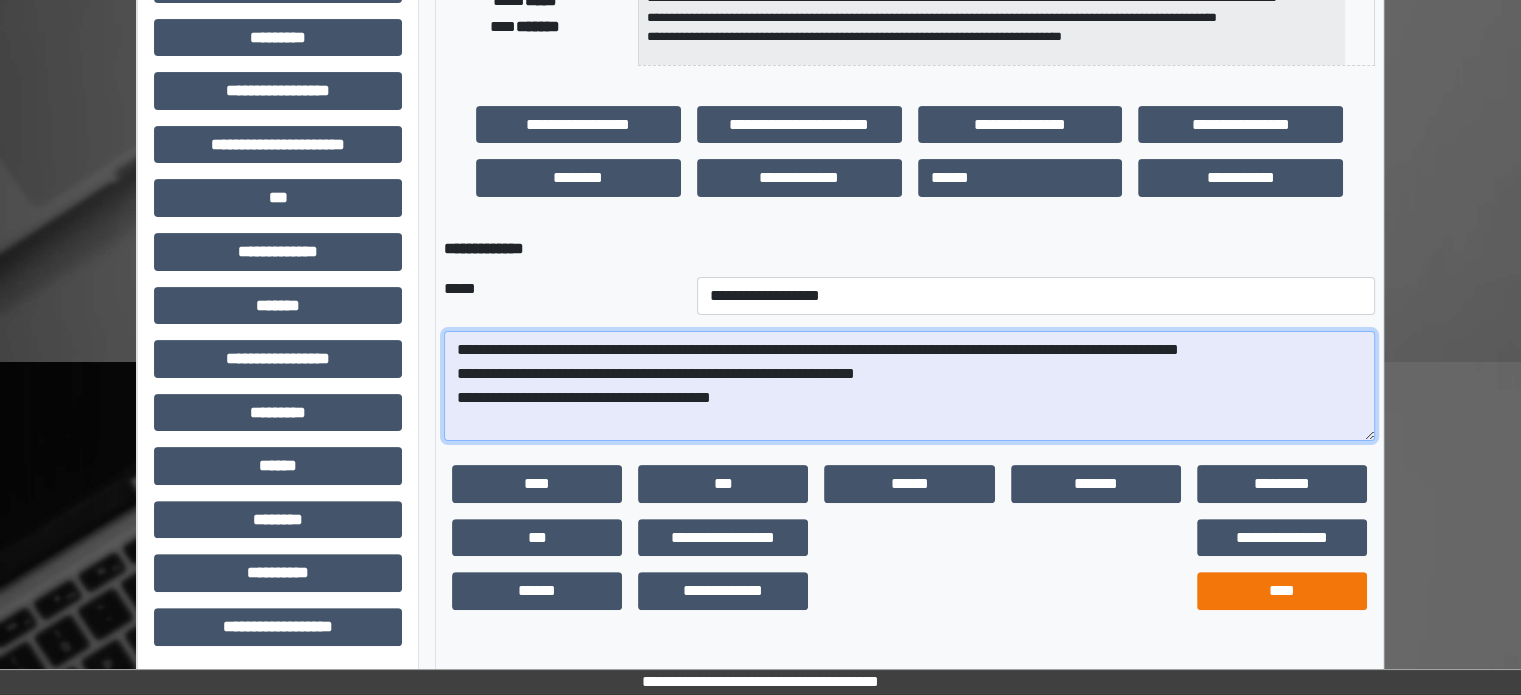 type on "**********" 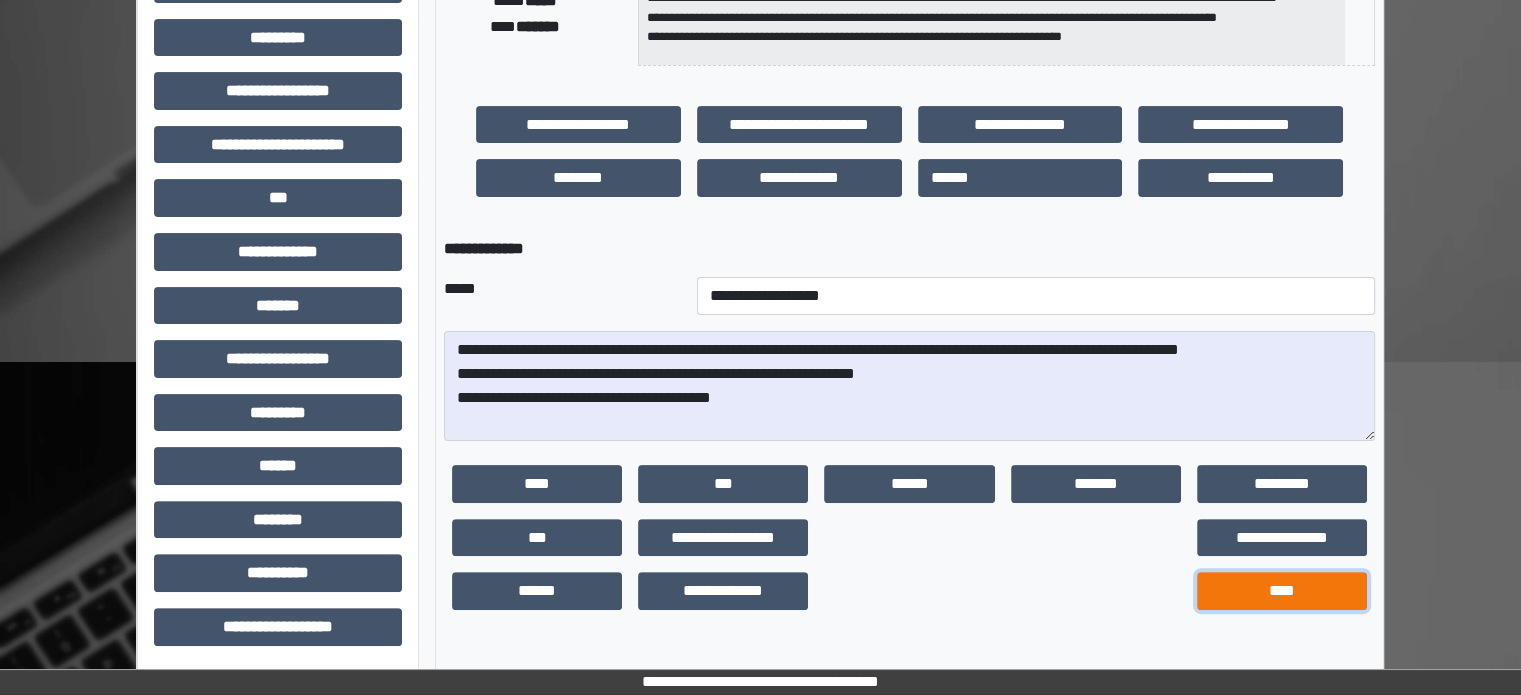 click on "****" at bounding box center (1282, 591) 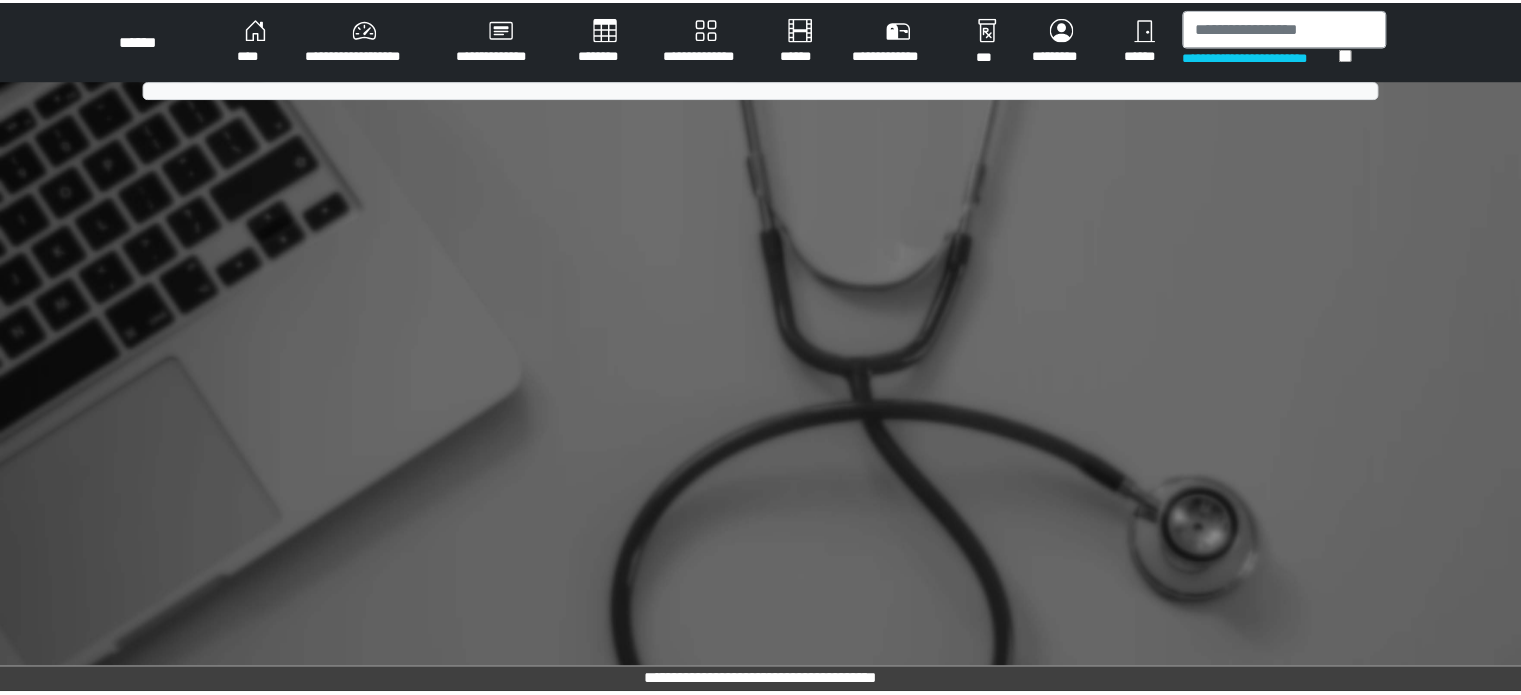 scroll, scrollTop: 0, scrollLeft: 0, axis: both 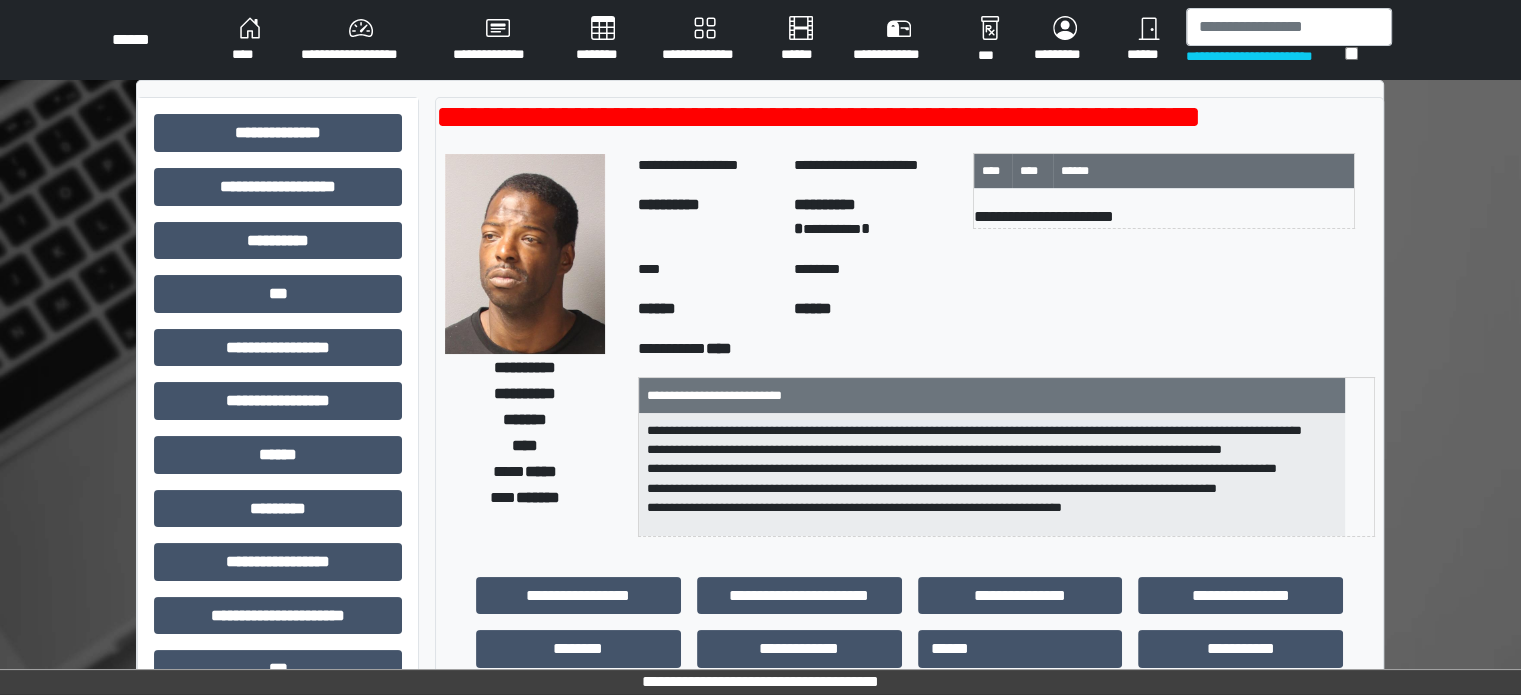click on "****" at bounding box center [250, 40] 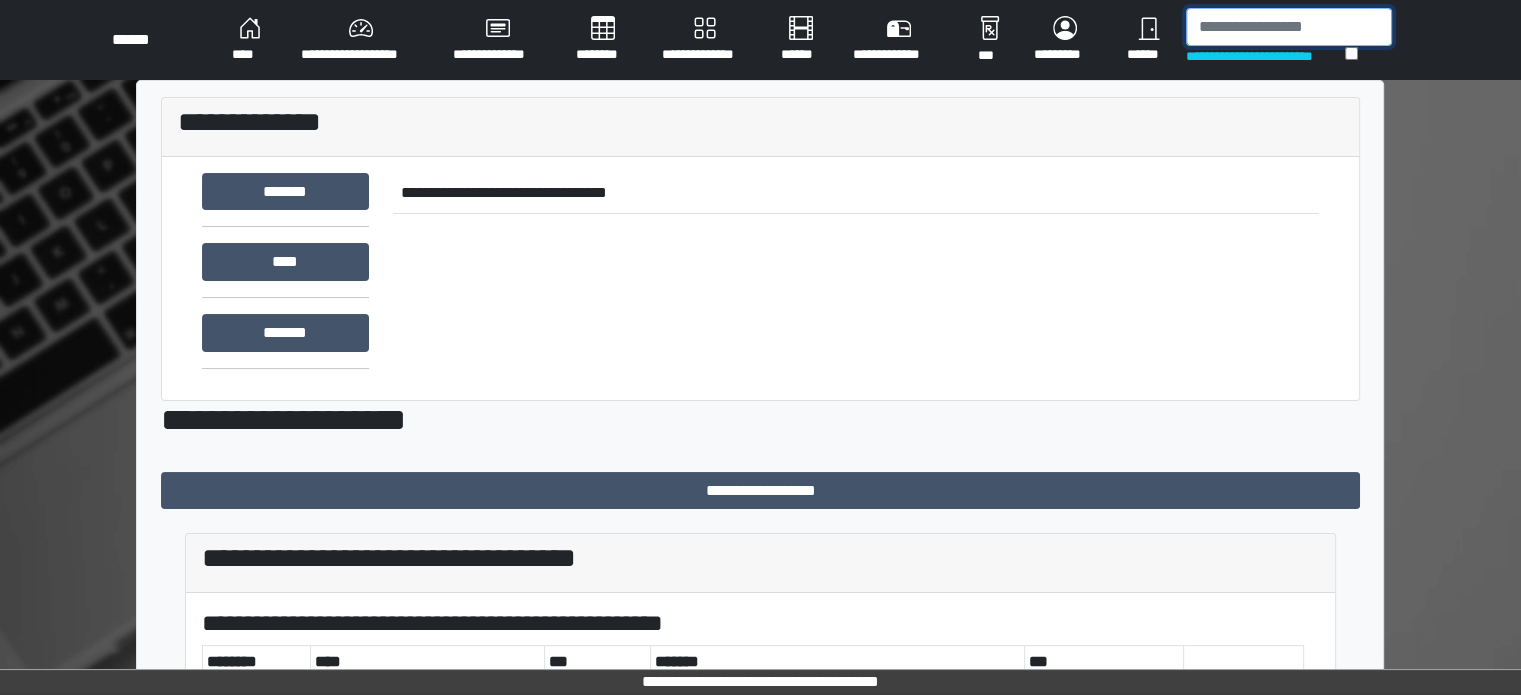 click at bounding box center (1289, 27) 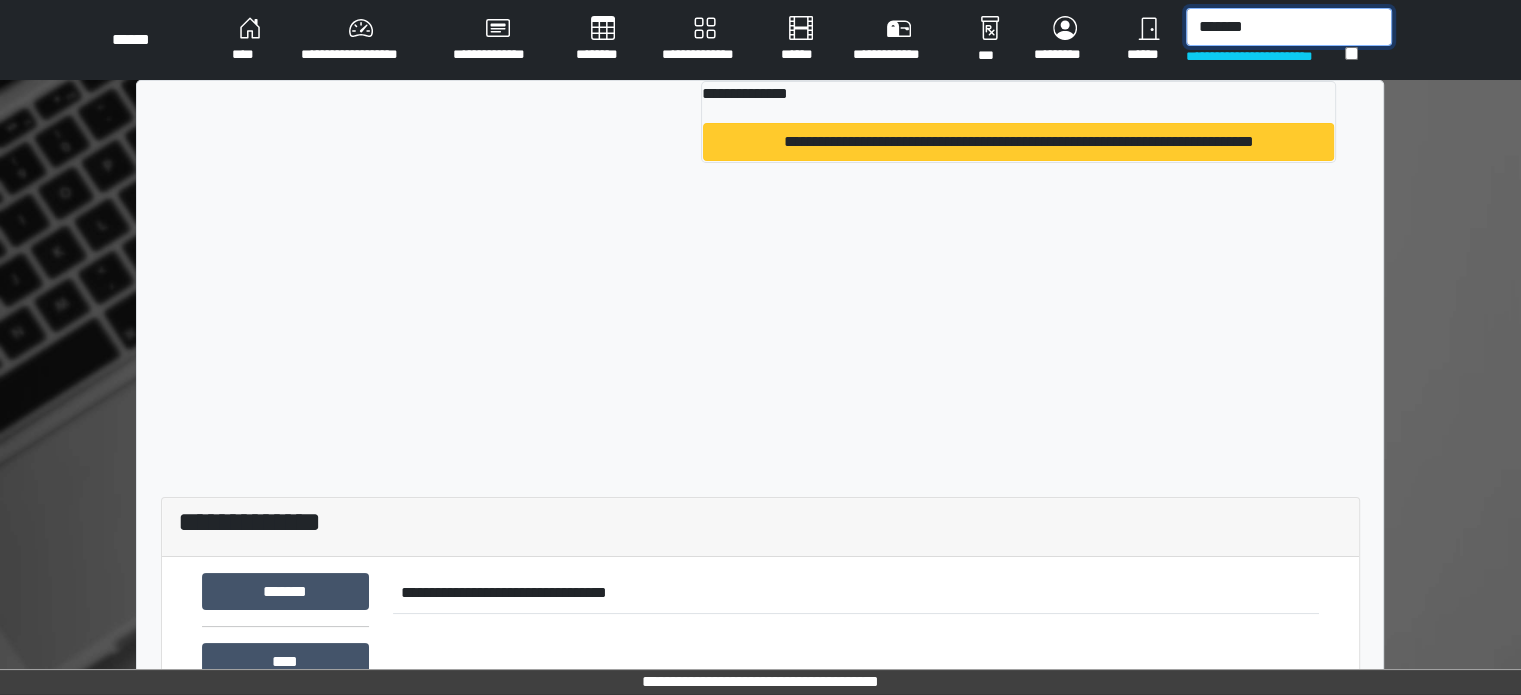 type on "*******" 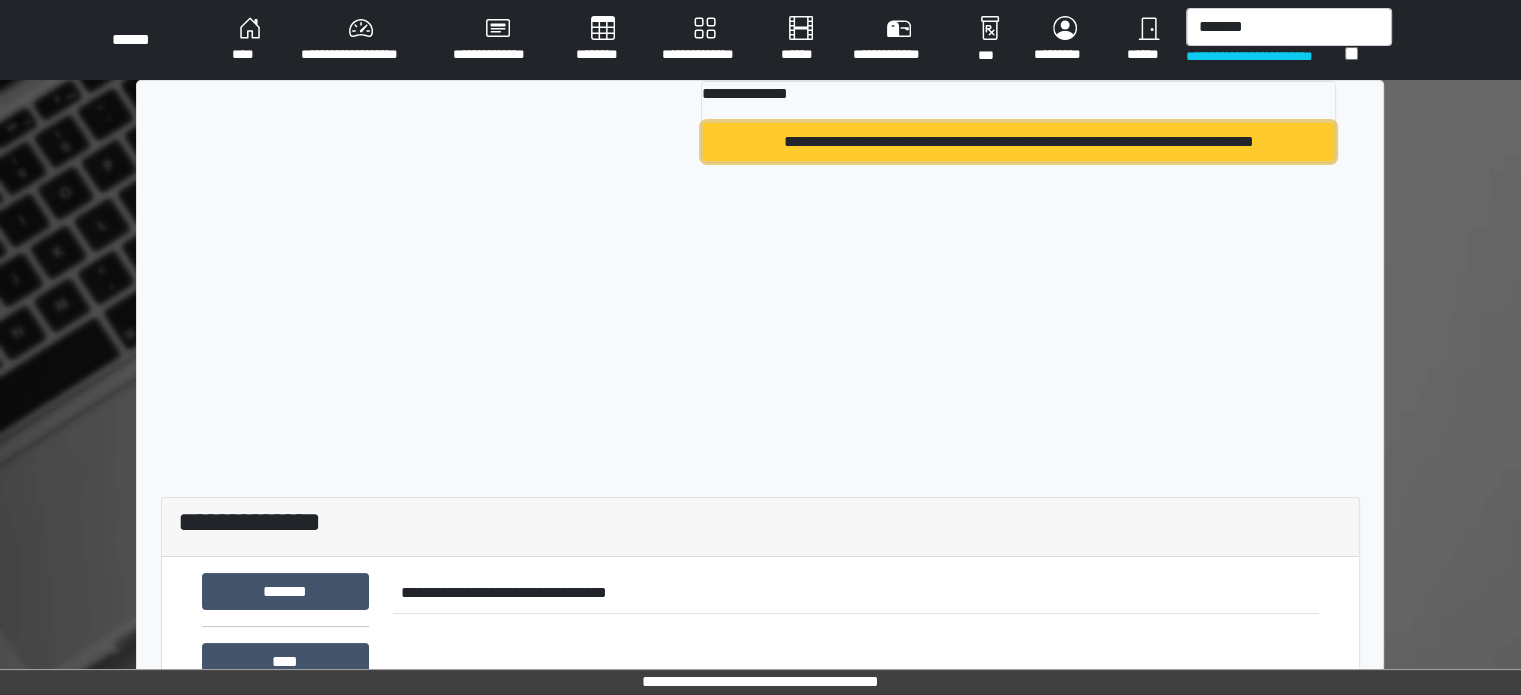 click on "**********" at bounding box center [1018, 142] 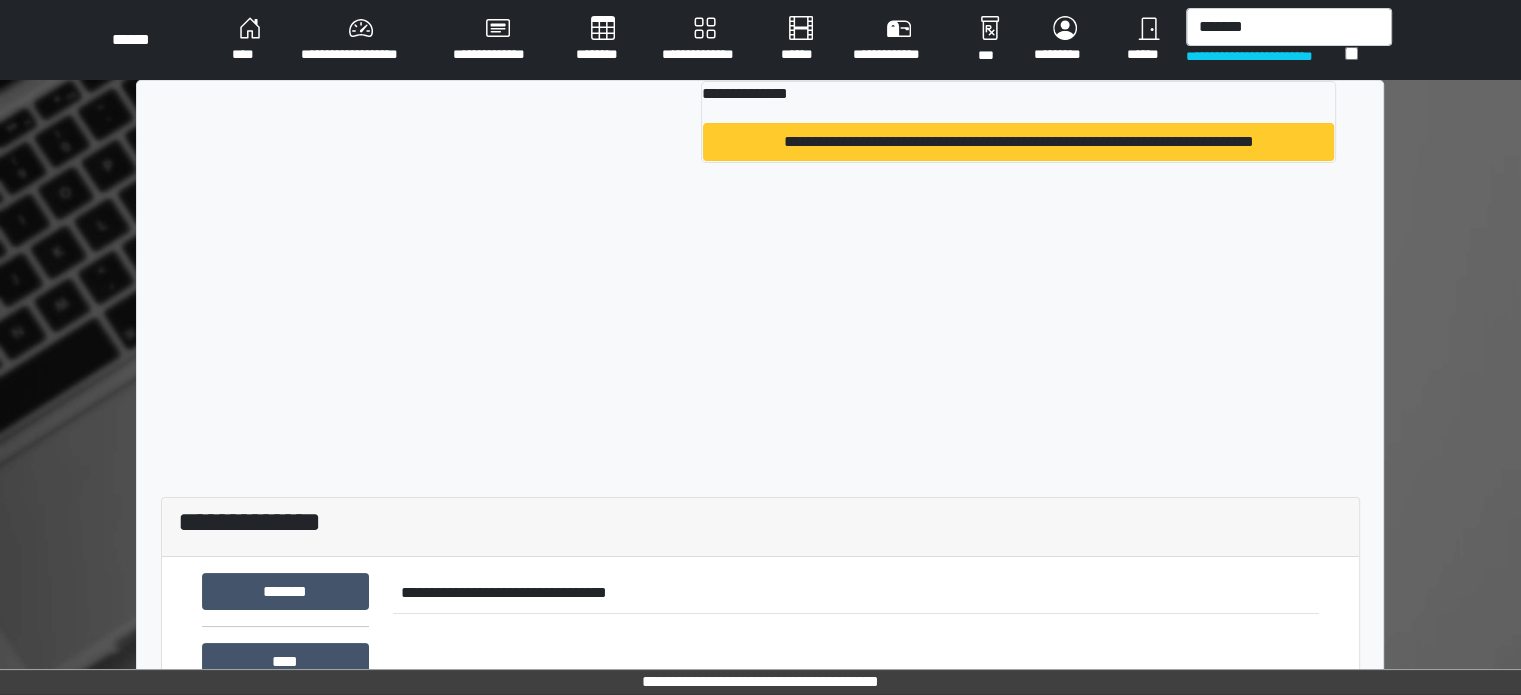 type 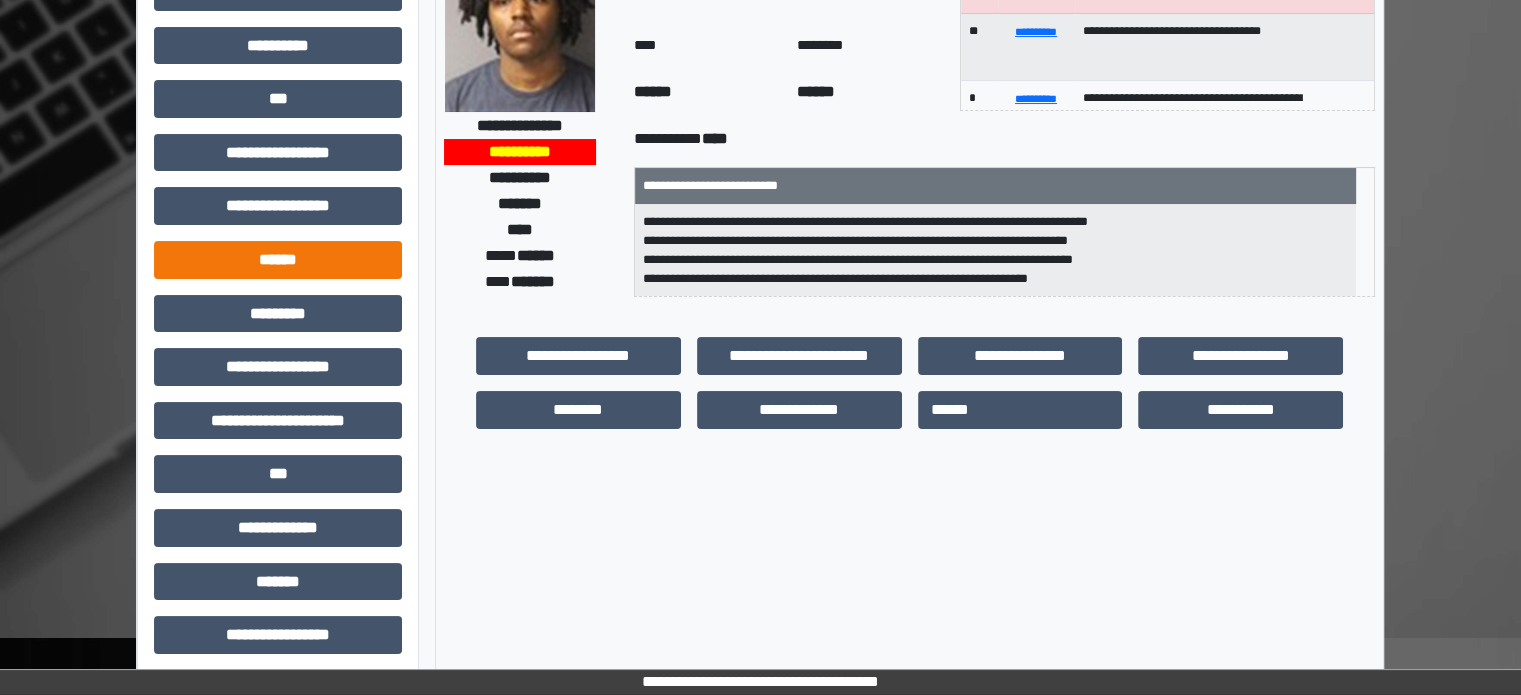 scroll, scrollTop: 200, scrollLeft: 0, axis: vertical 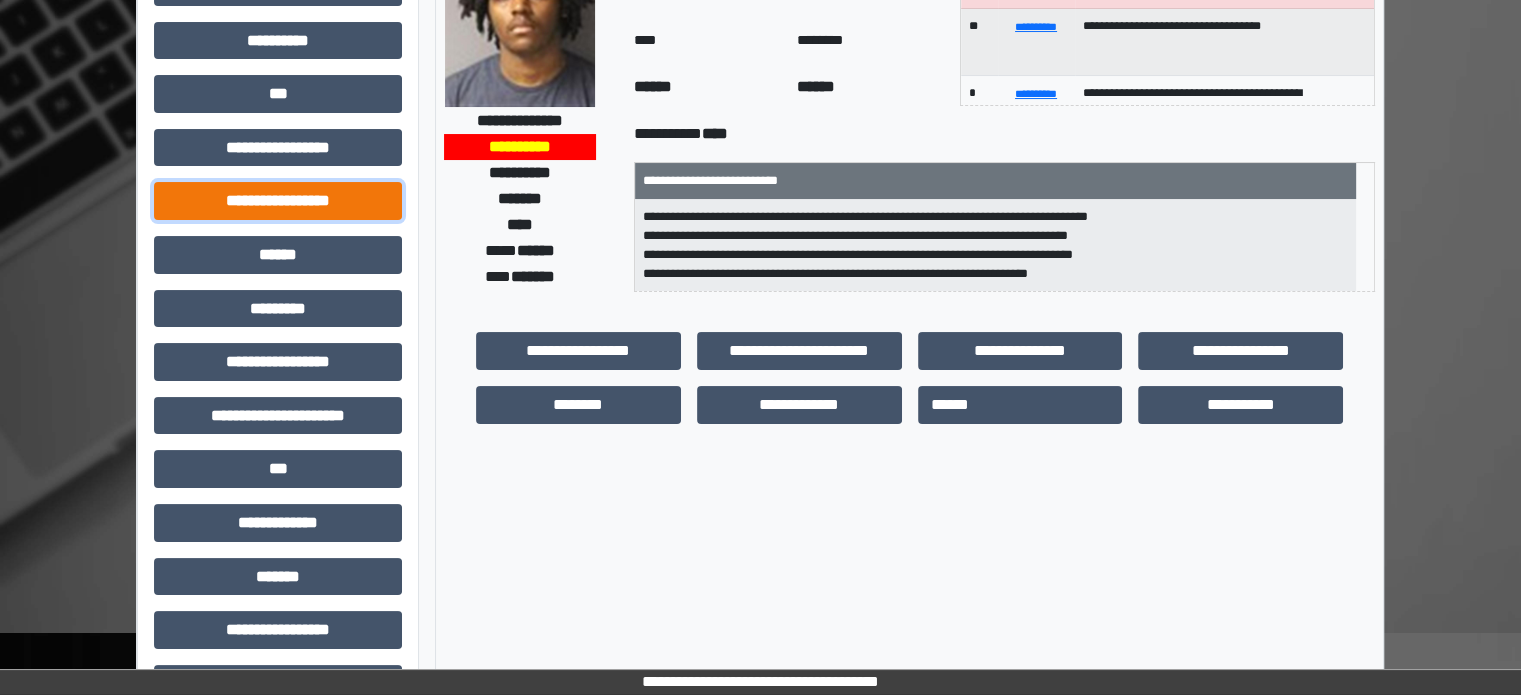 click on "**********" at bounding box center [278, 201] 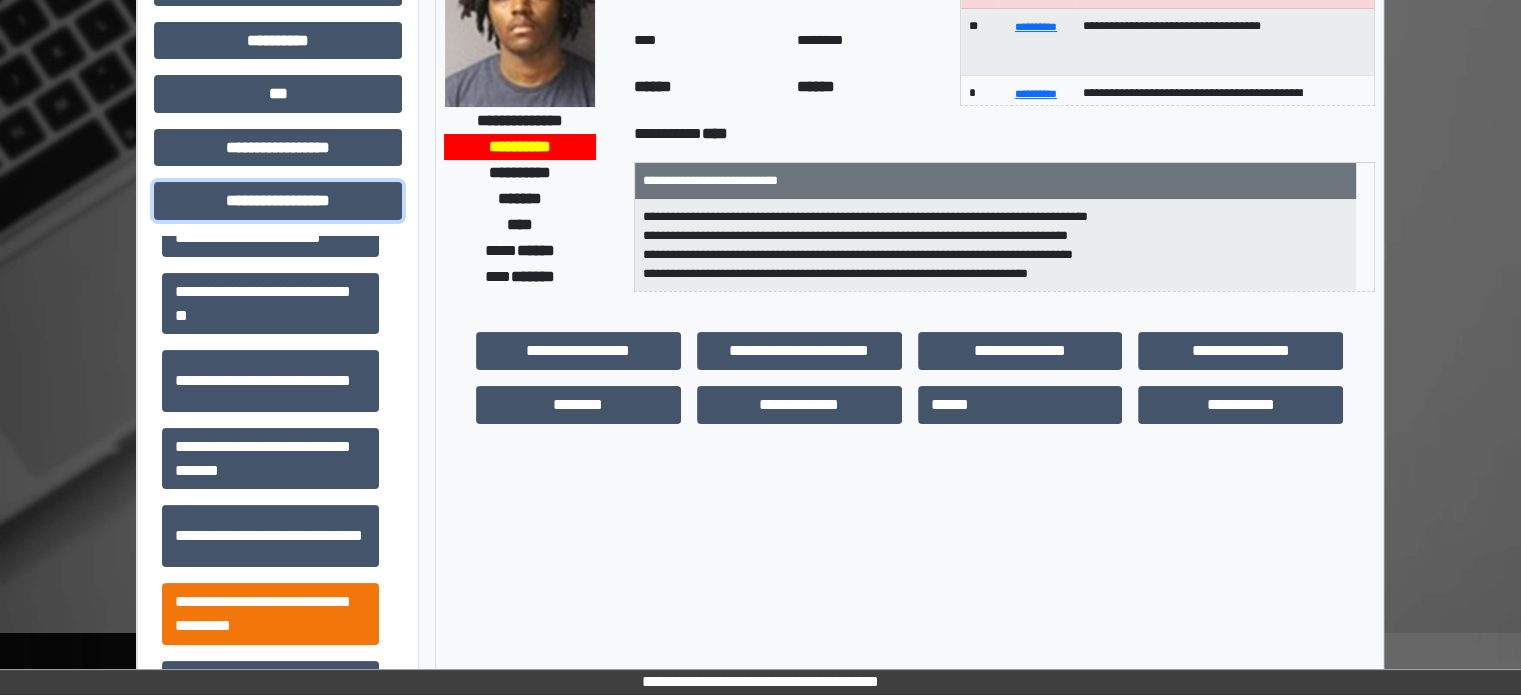 scroll, scrollTop: 1313, scrollLeft: 0, axis: vertical 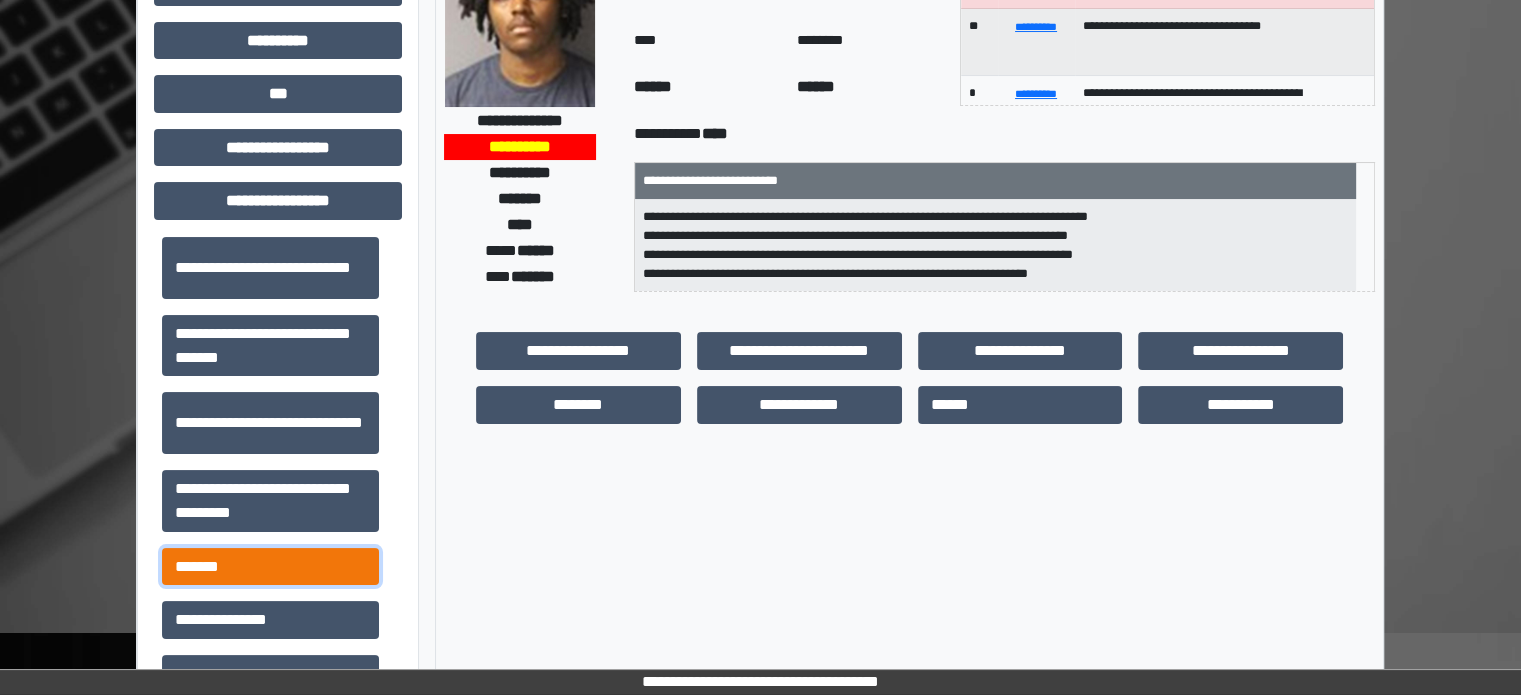 click on "*******" at bounding box center [270, 567] 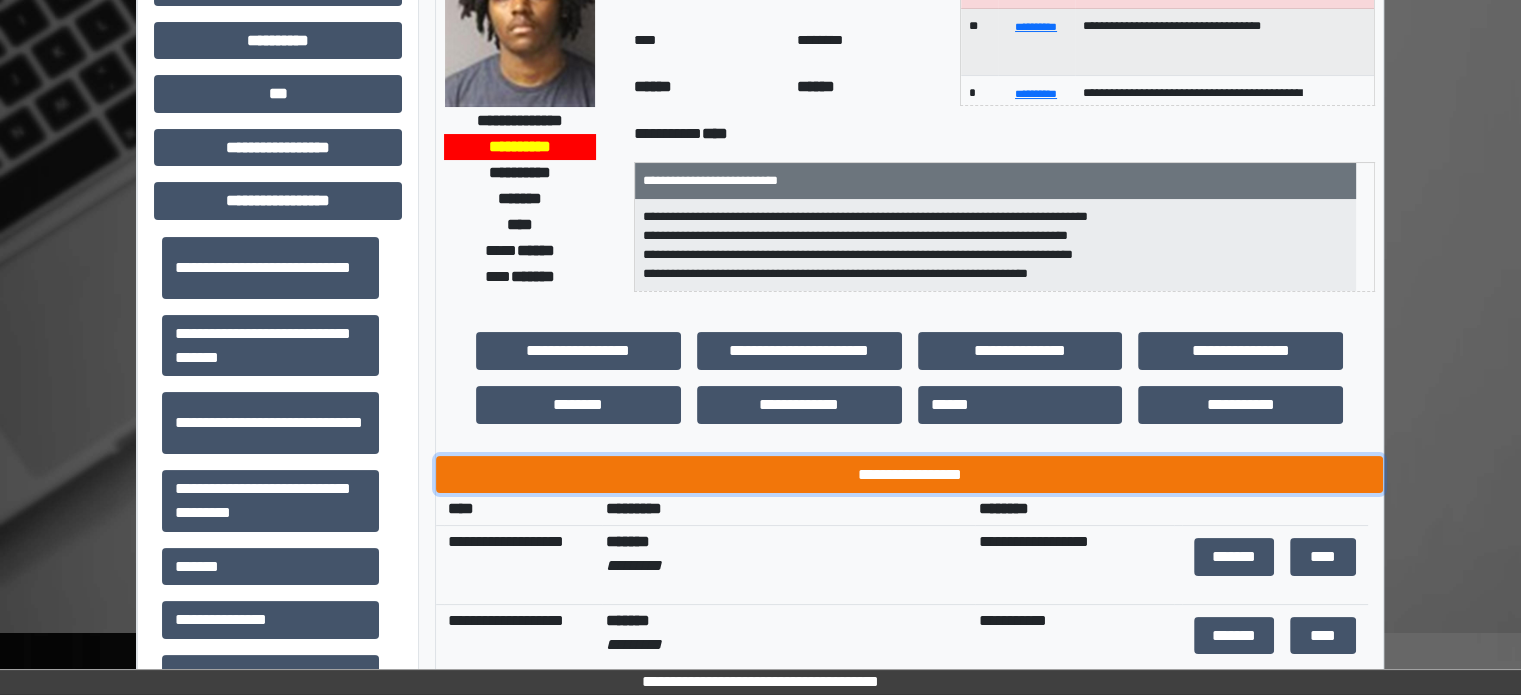 click on "**********" at bounding box center [909, 475] 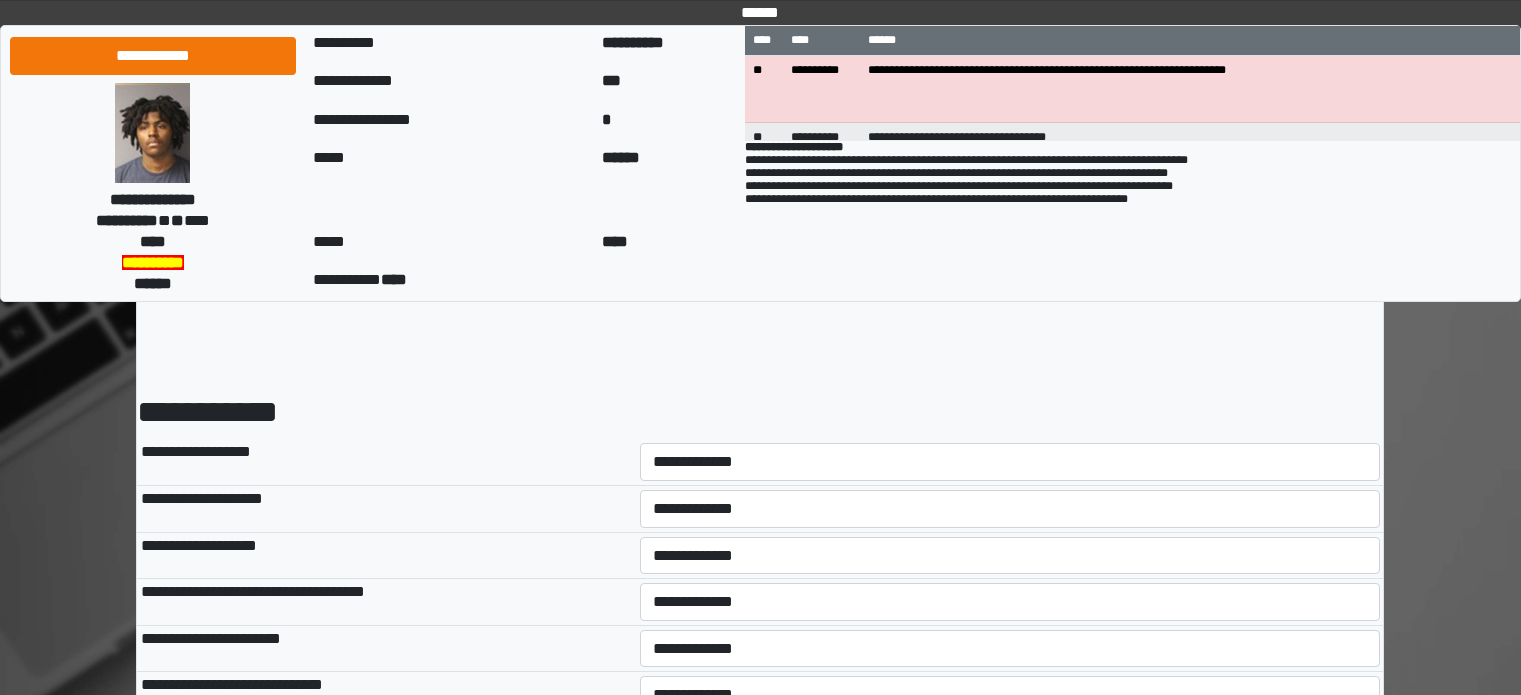 scroll, scrollTop: 0, scrollLeft: 0, axis: both 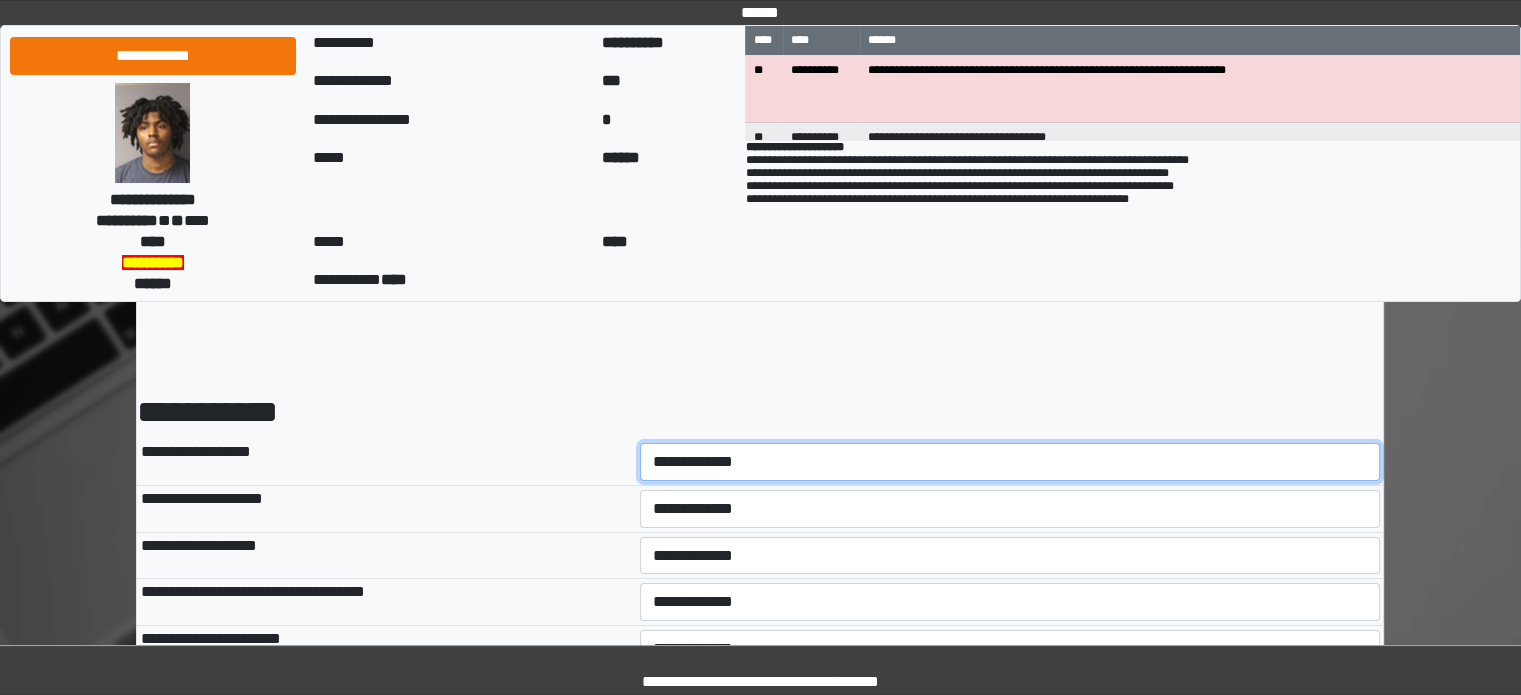 click on "**********" at bounding box center [1010, 462] 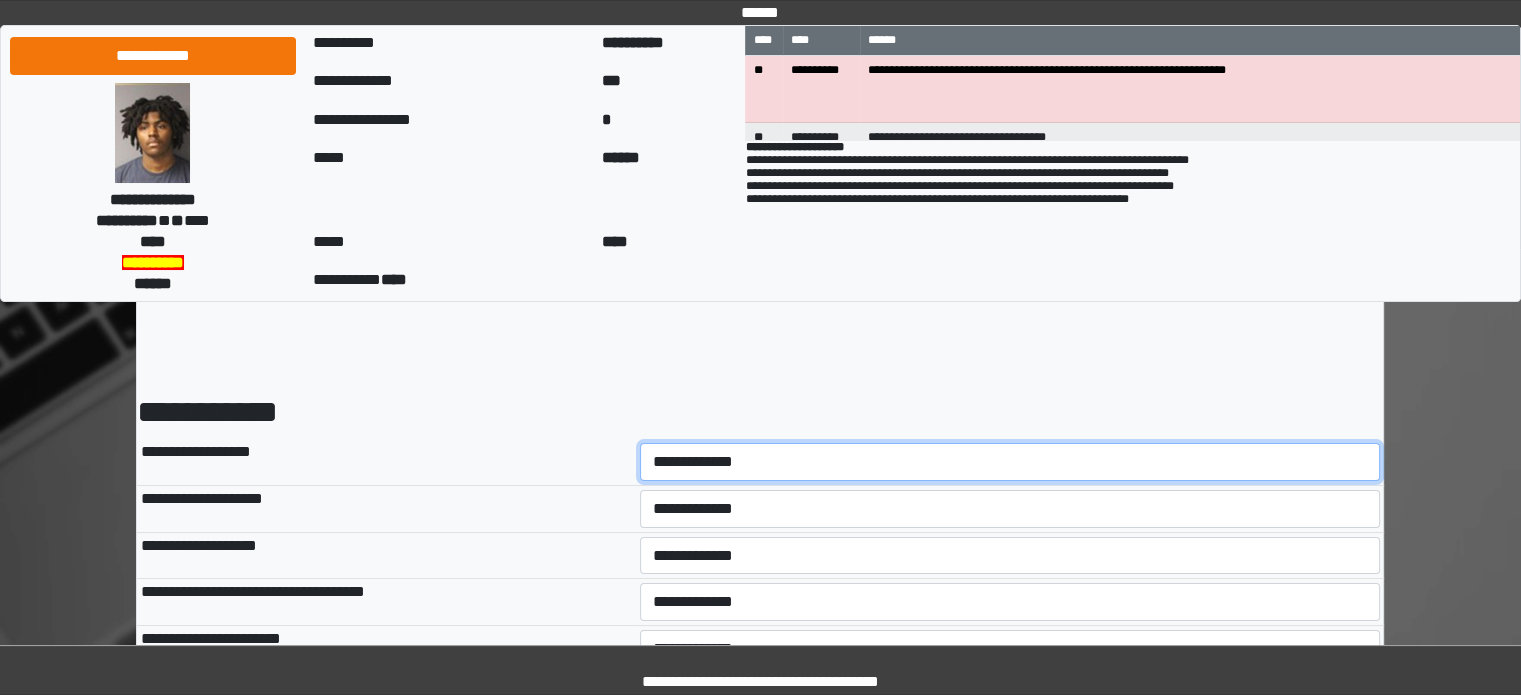 select on "*" 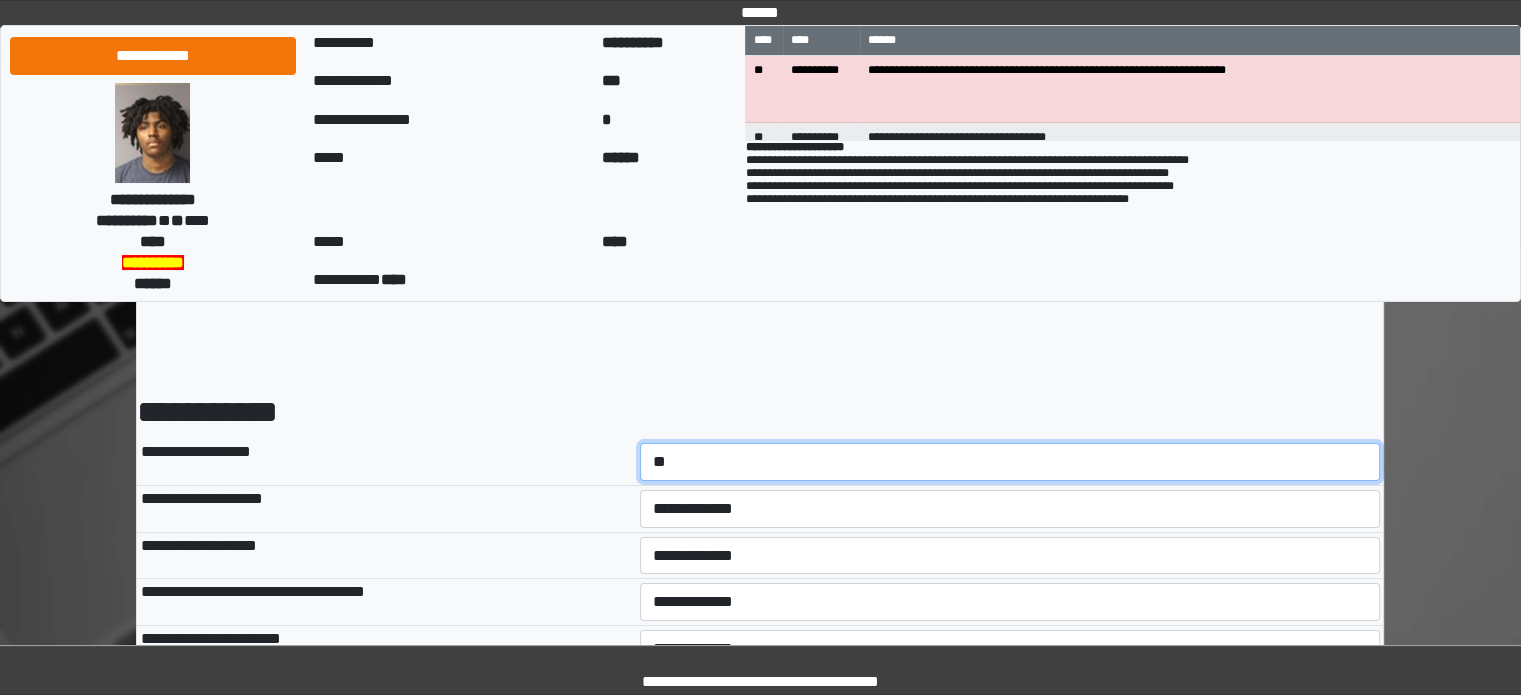 click on "**********" at bounding box center [1010, 462] 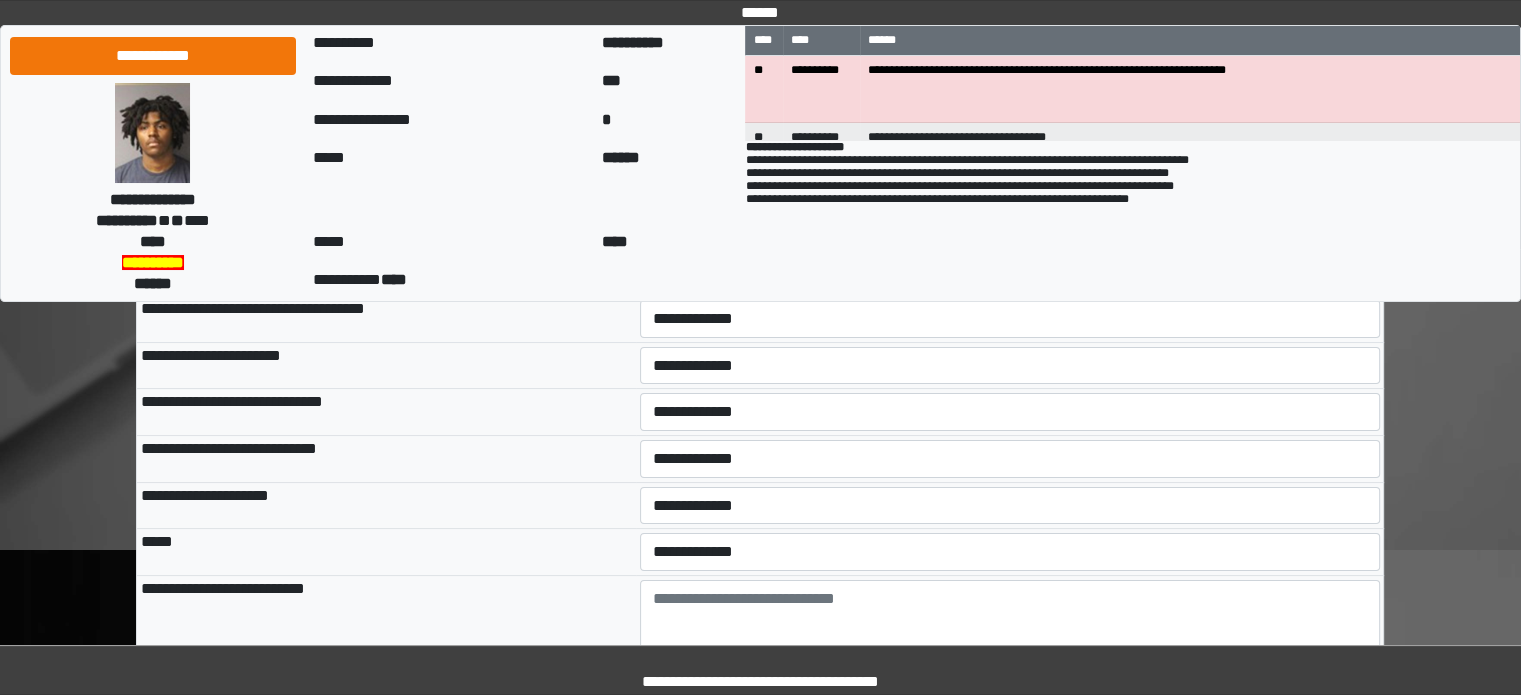 scroll, scrollTop: 400, scrollLeft: 0, axis: vertical 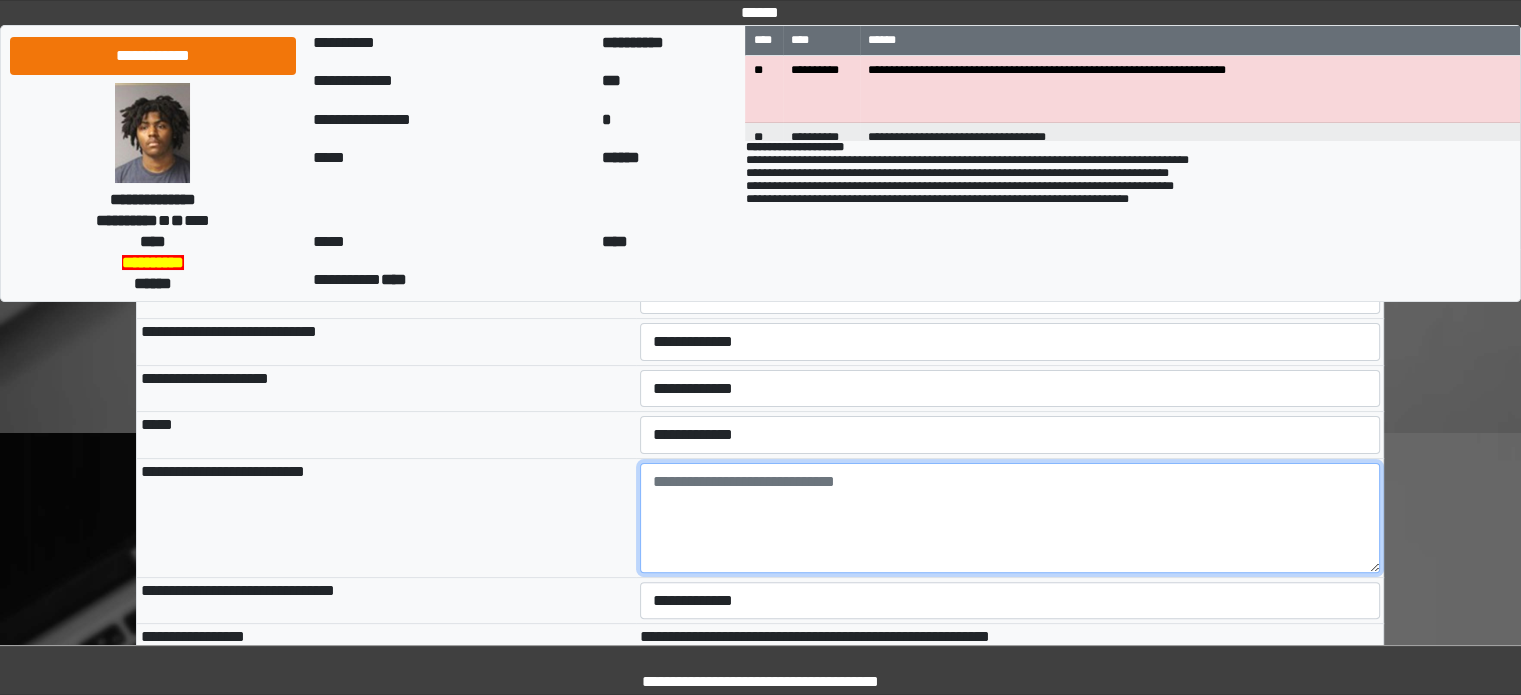 click at bounding box center [1010, 518] 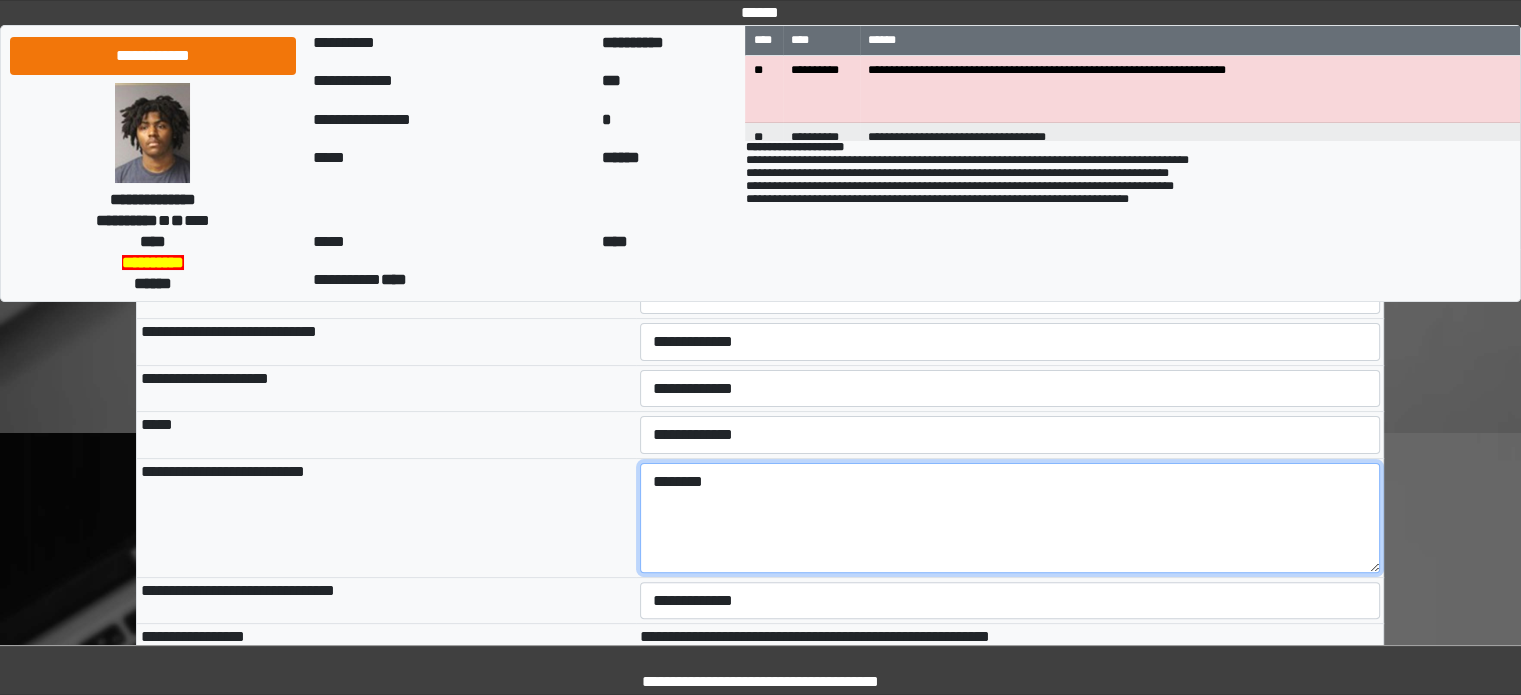 click on "********" at bounding box center (1010, 518) 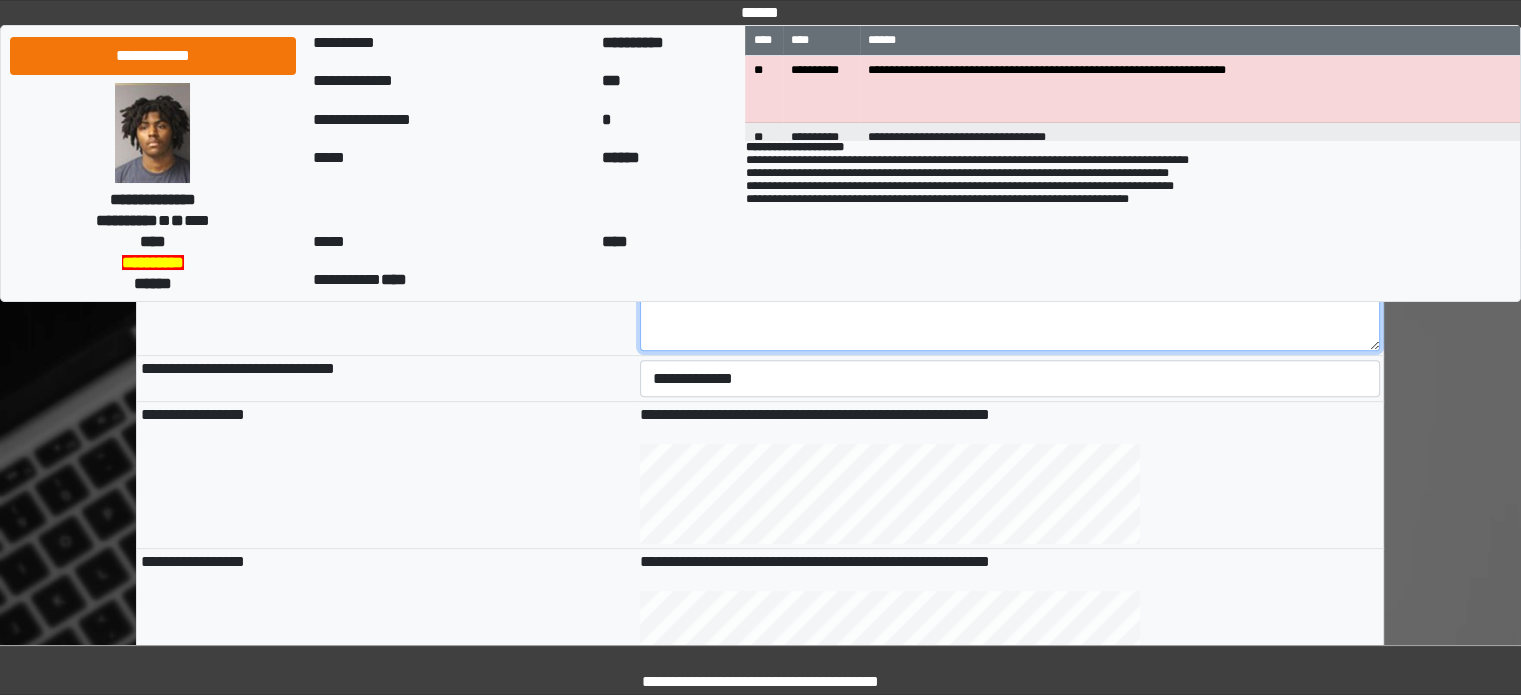 scroll, scrollTop: 600, scrollLeft: 0, axis: vertical 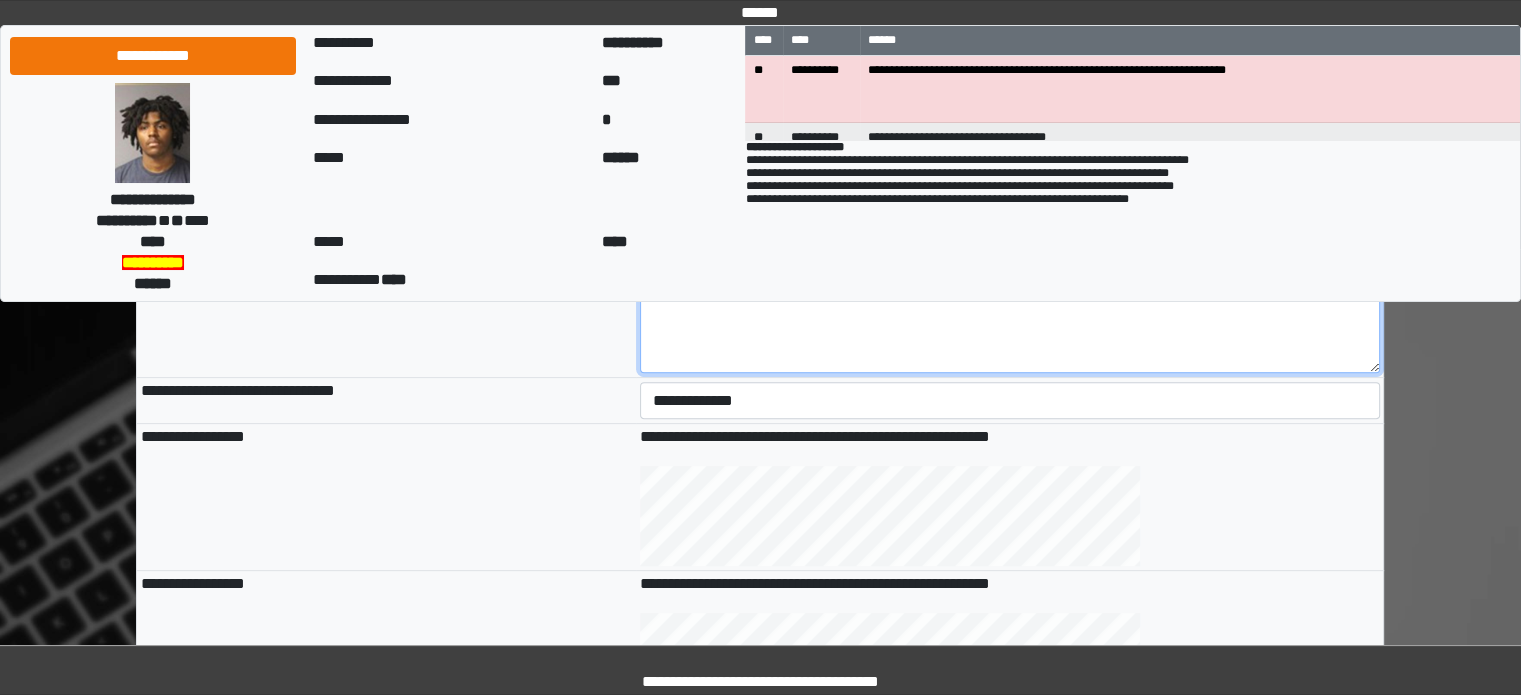 type on "*********" 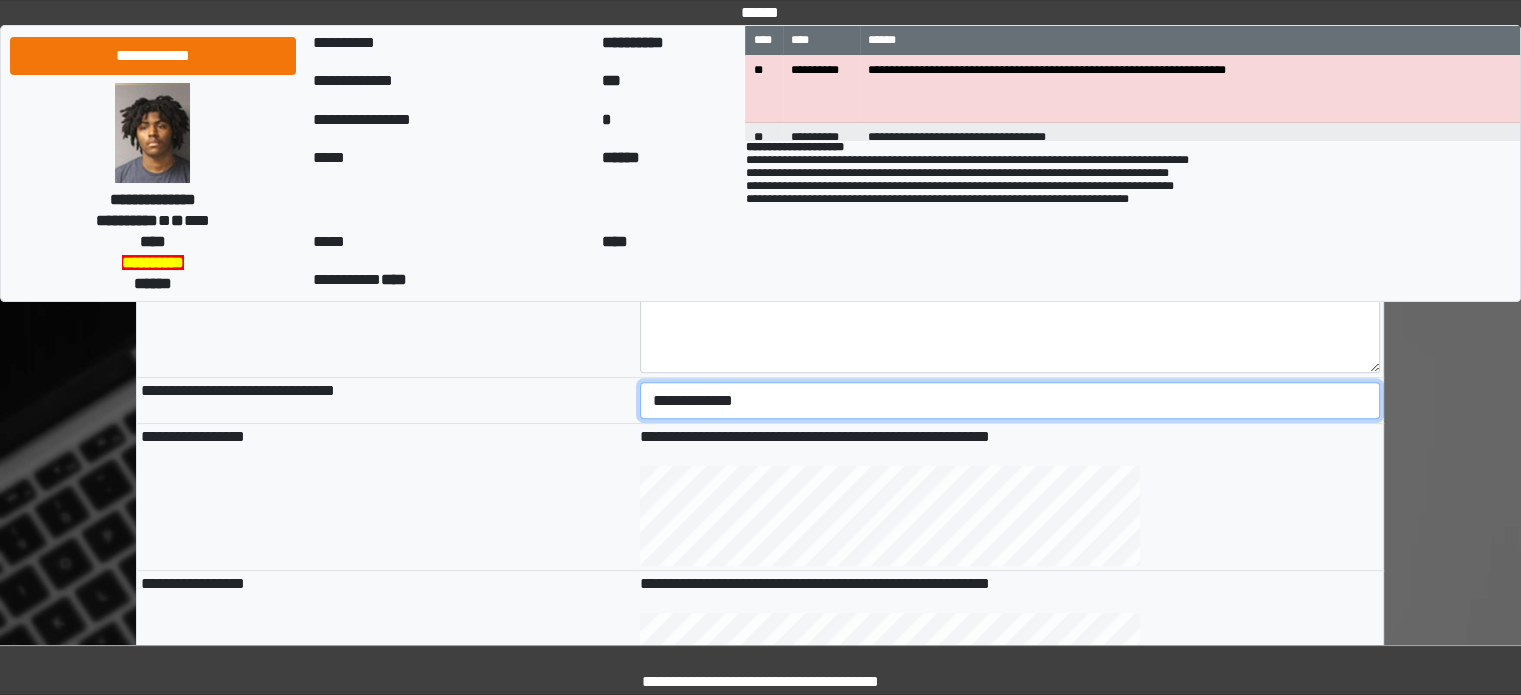 click on "**********" at bounding box center [1010, 401] 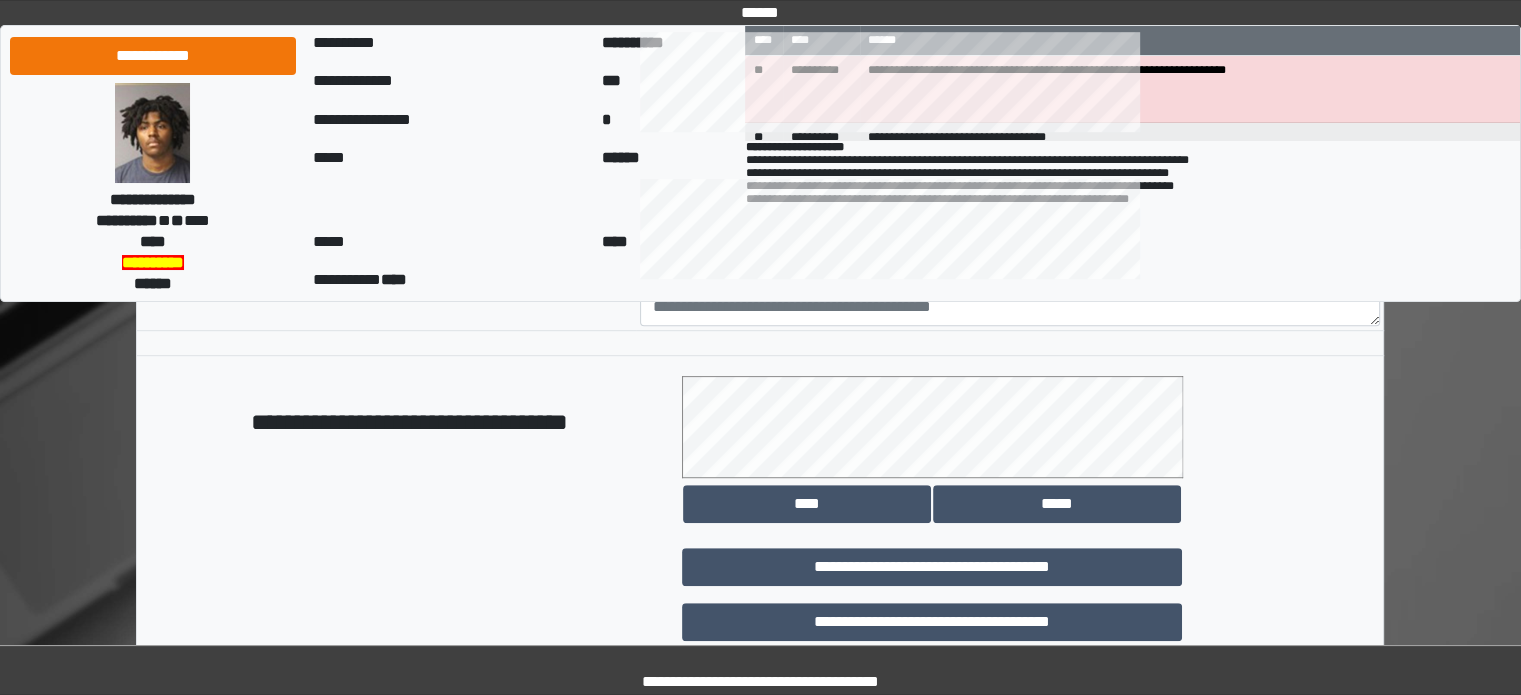 scroll, scrollTop: 1000, scrollLeft: 0, axis: vertical 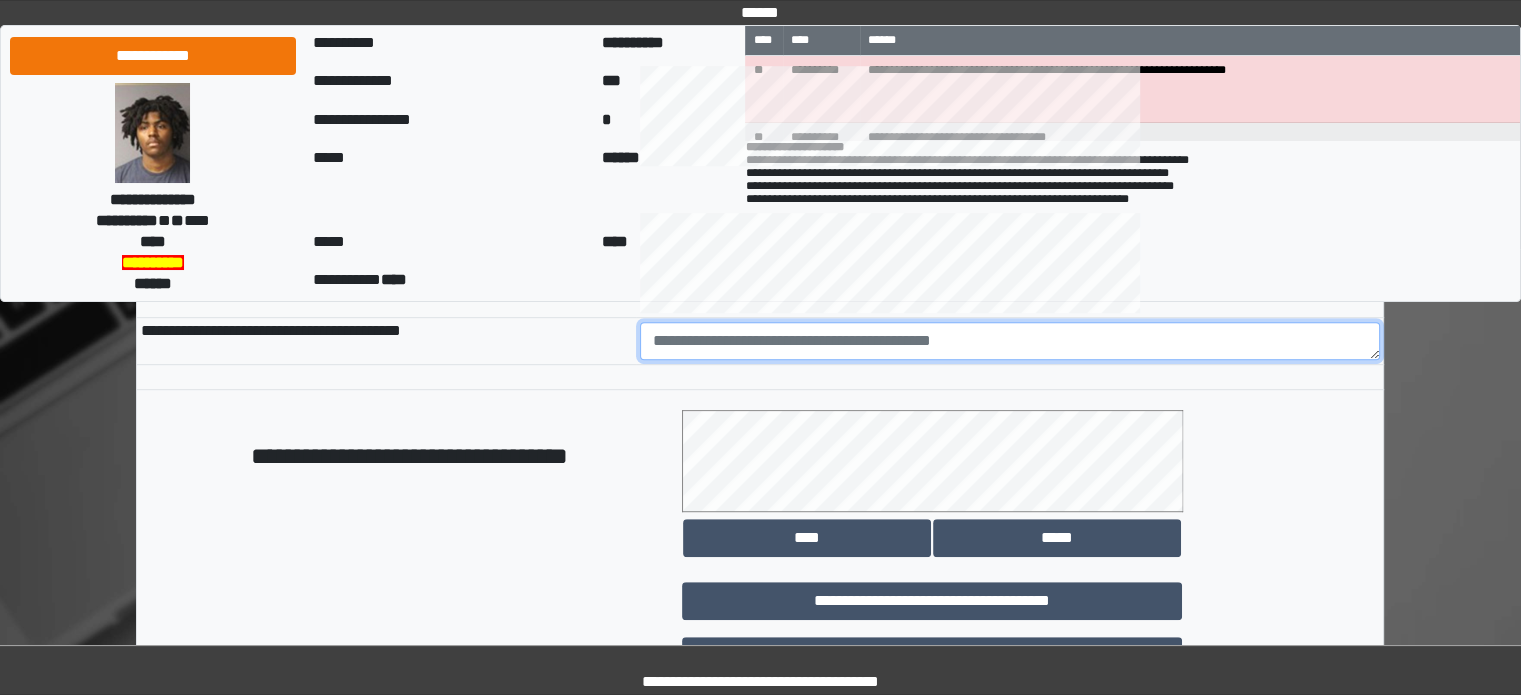click at bounding box center (1010, 341) 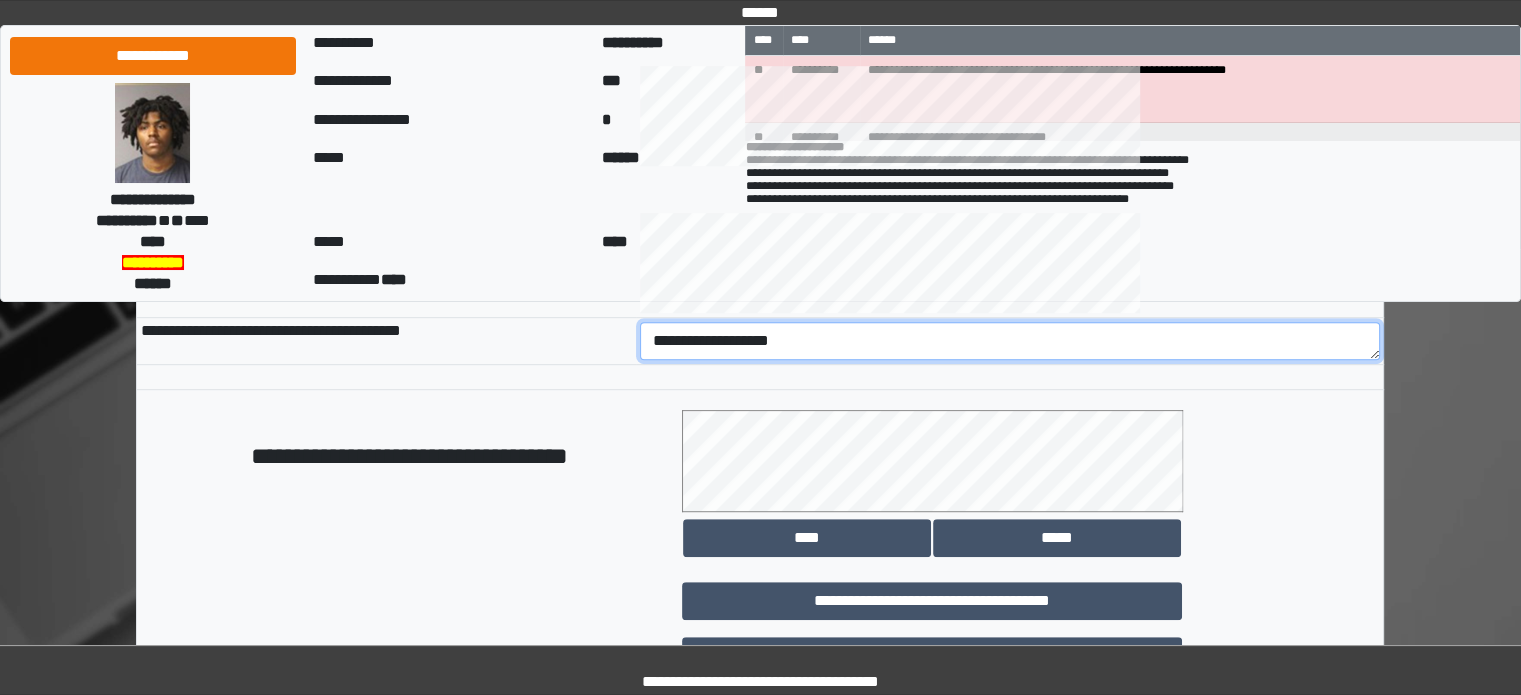 drag, startPoint x: 812, startPoint y: 334, endPoint x: 632, endPoint y: 330, distance: 180.04443 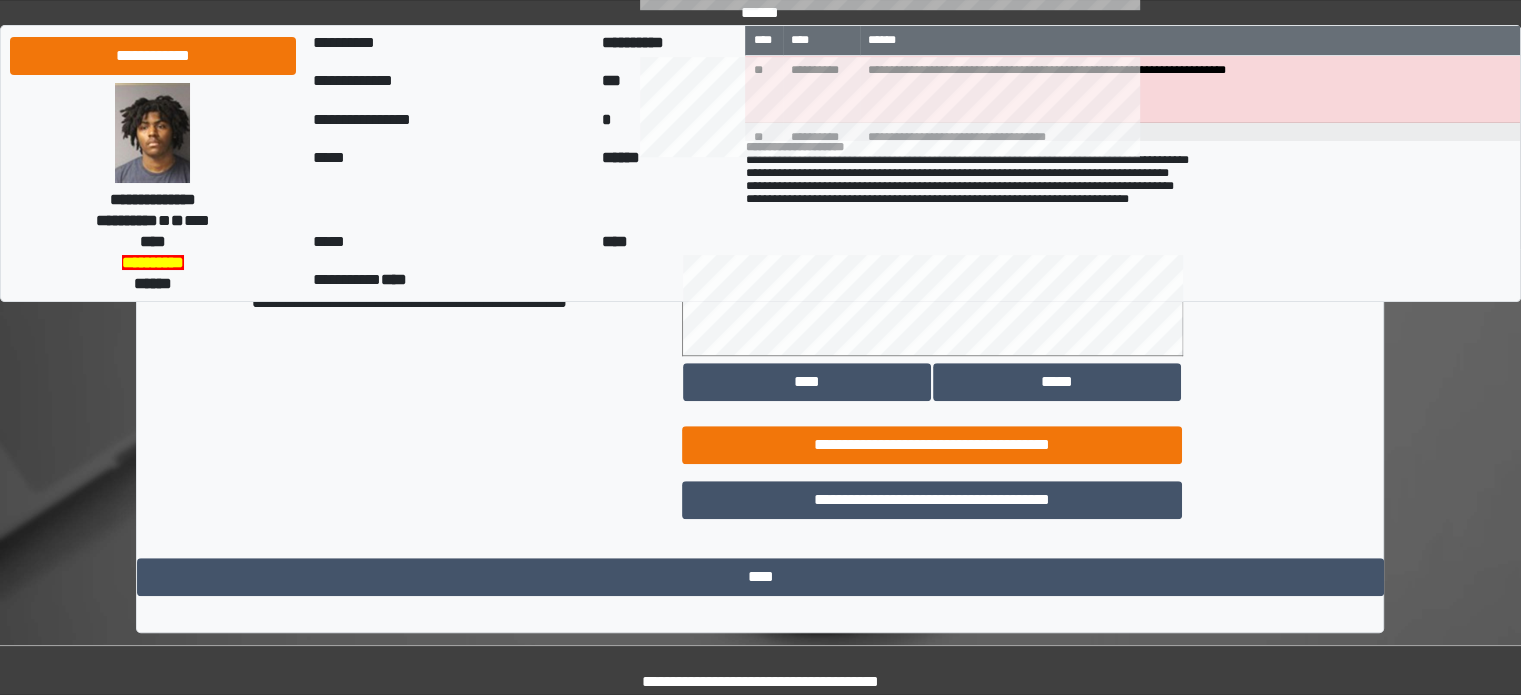 scroll, scrollTop: 1158, scrollLeft: 0, axis: vertical 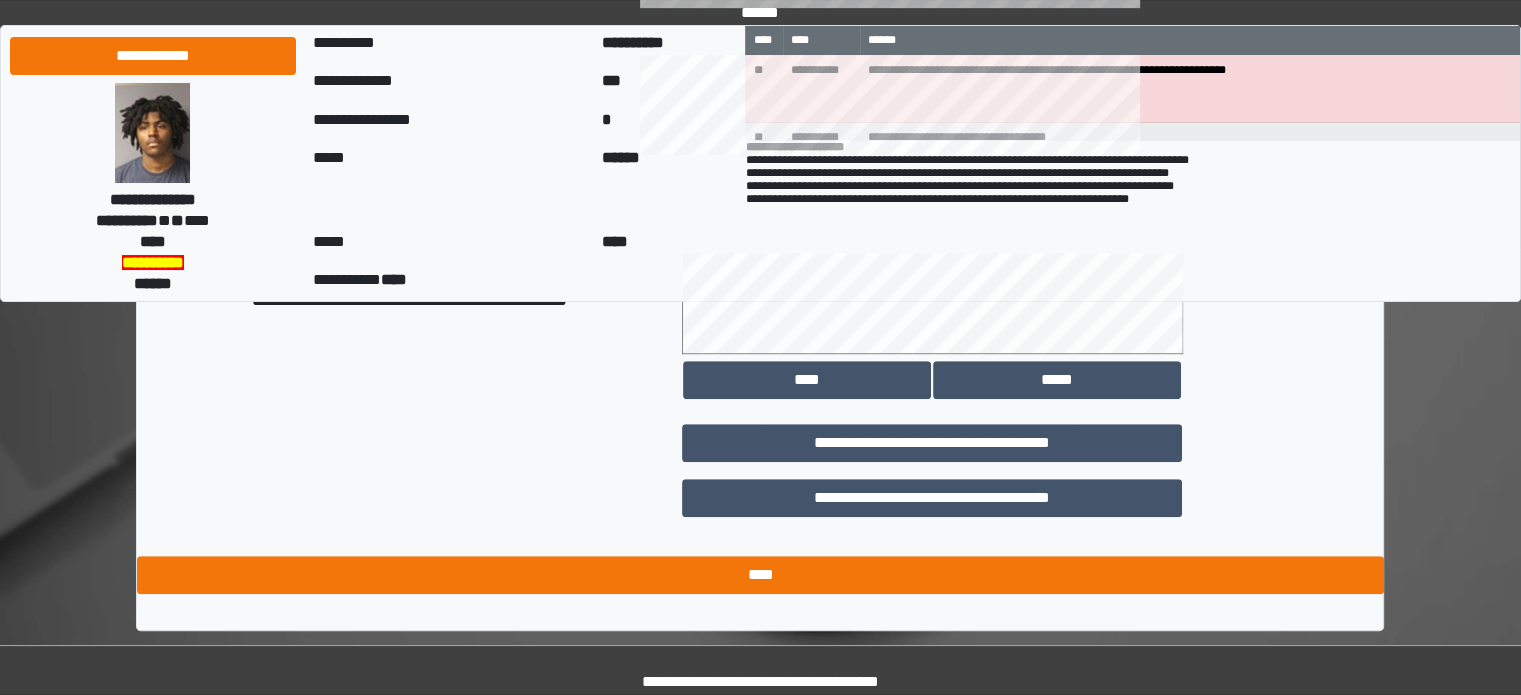type on "**********" 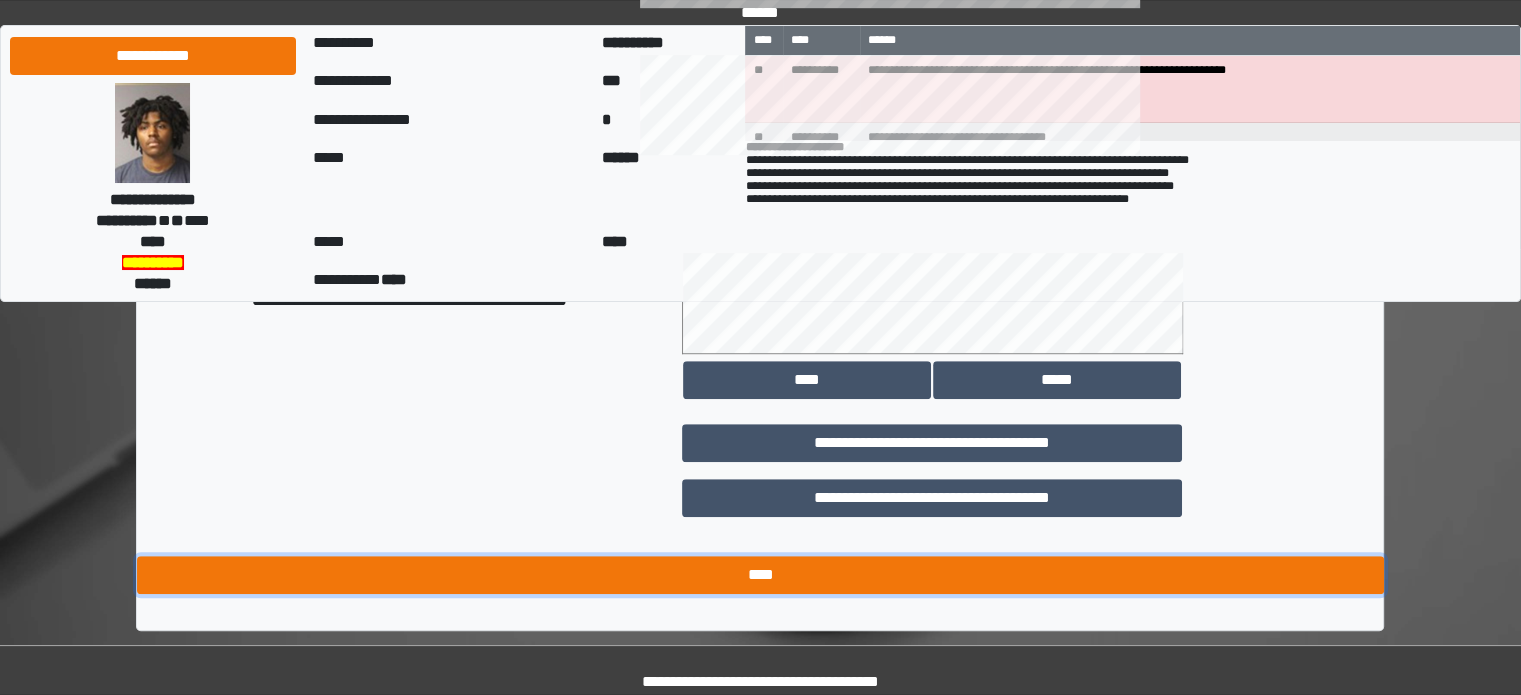 click on "****" at bounding box center [760, 575] 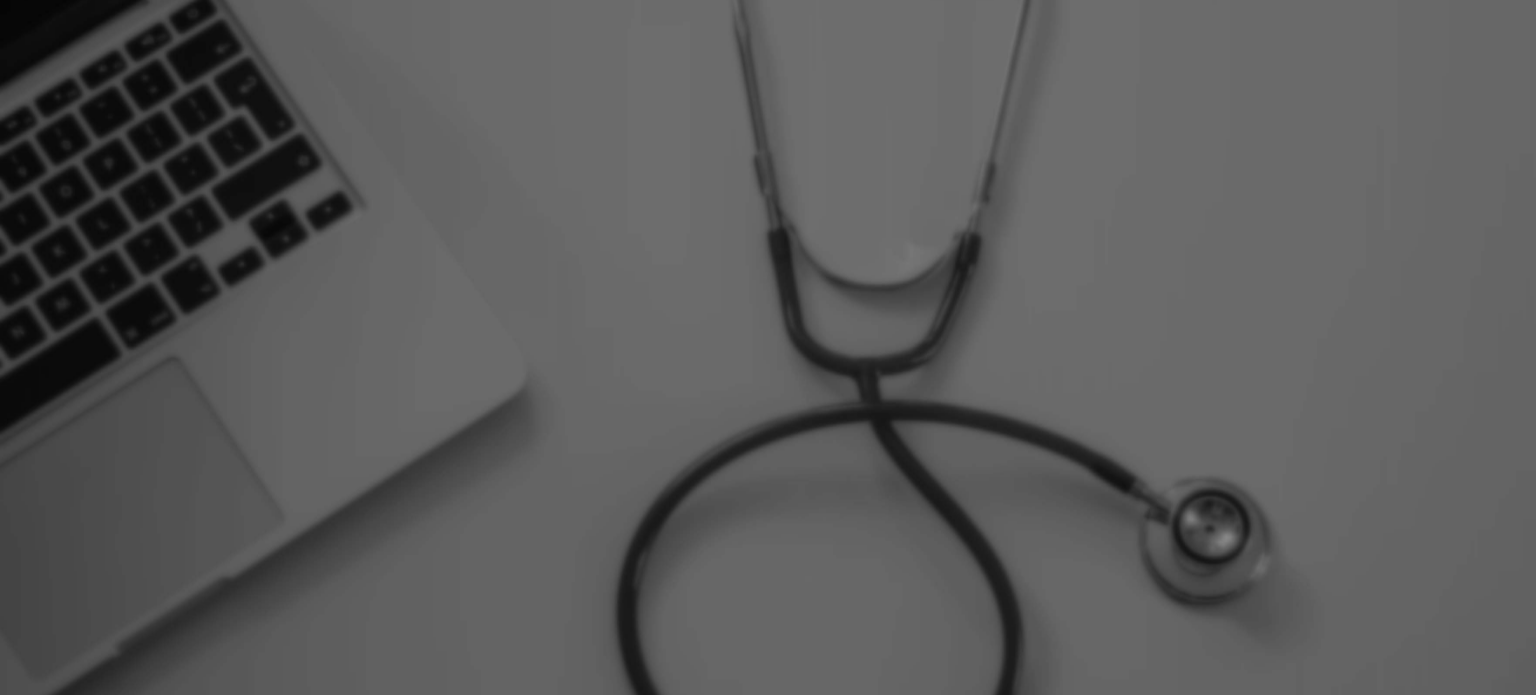 scroll, scrollTop: 0, scrollLeft: 0, axis: both 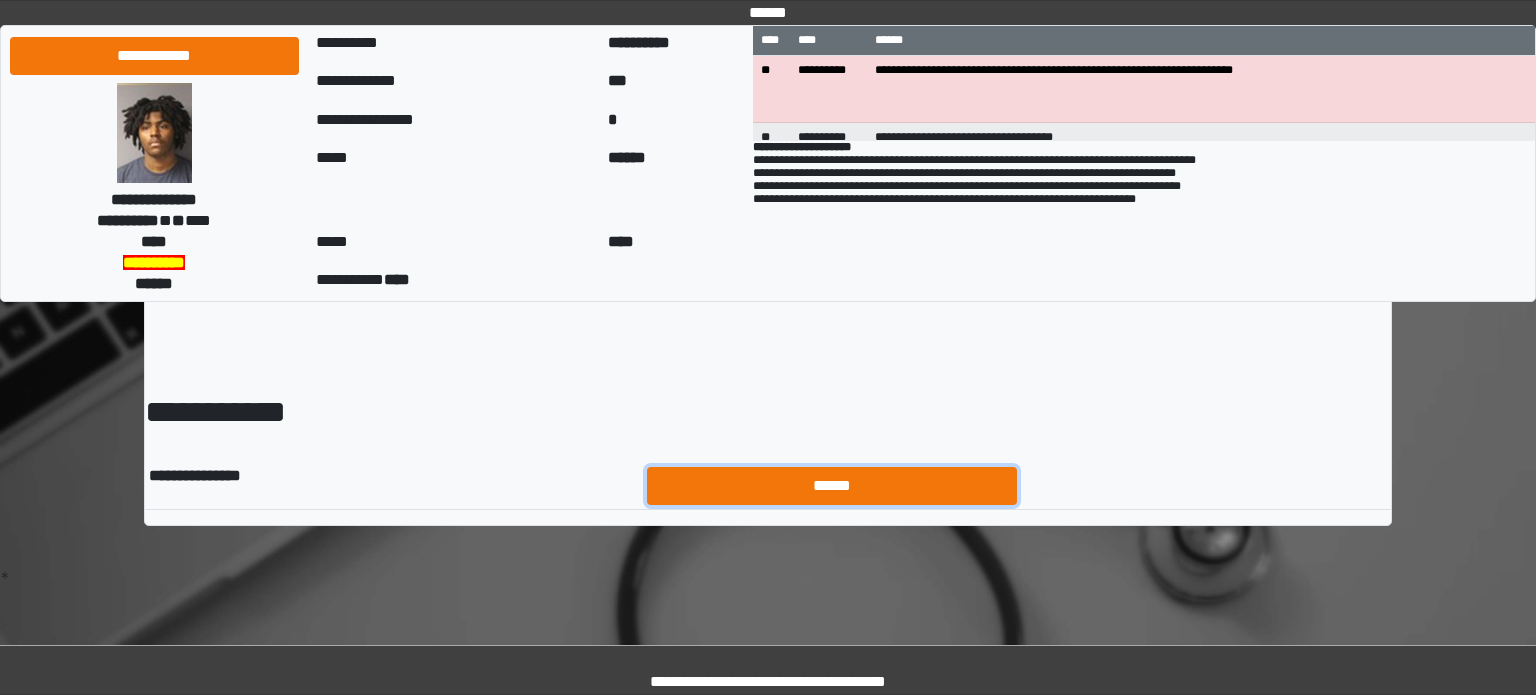click on "******" at bounding box center (832, 486) 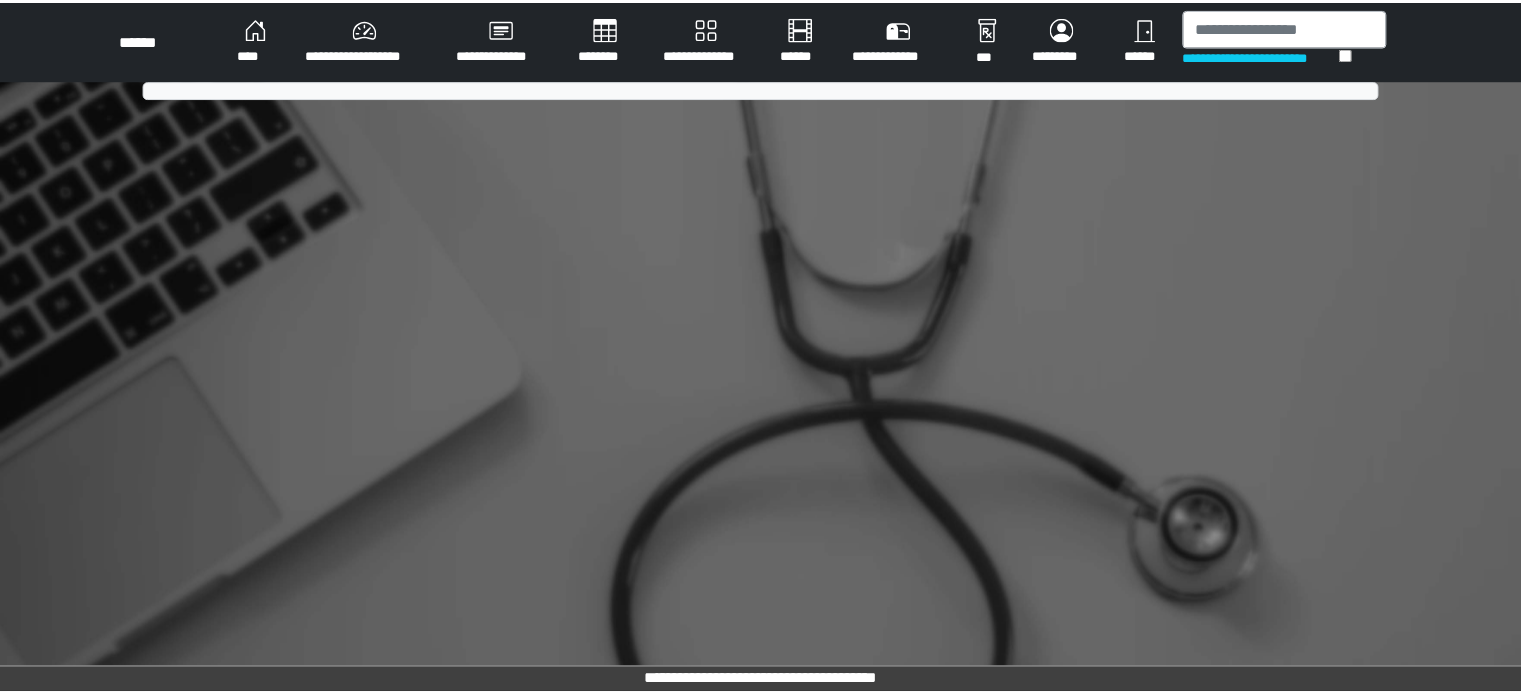 scroll, scrollTop: 0, scrollLeft: 0, axis: both 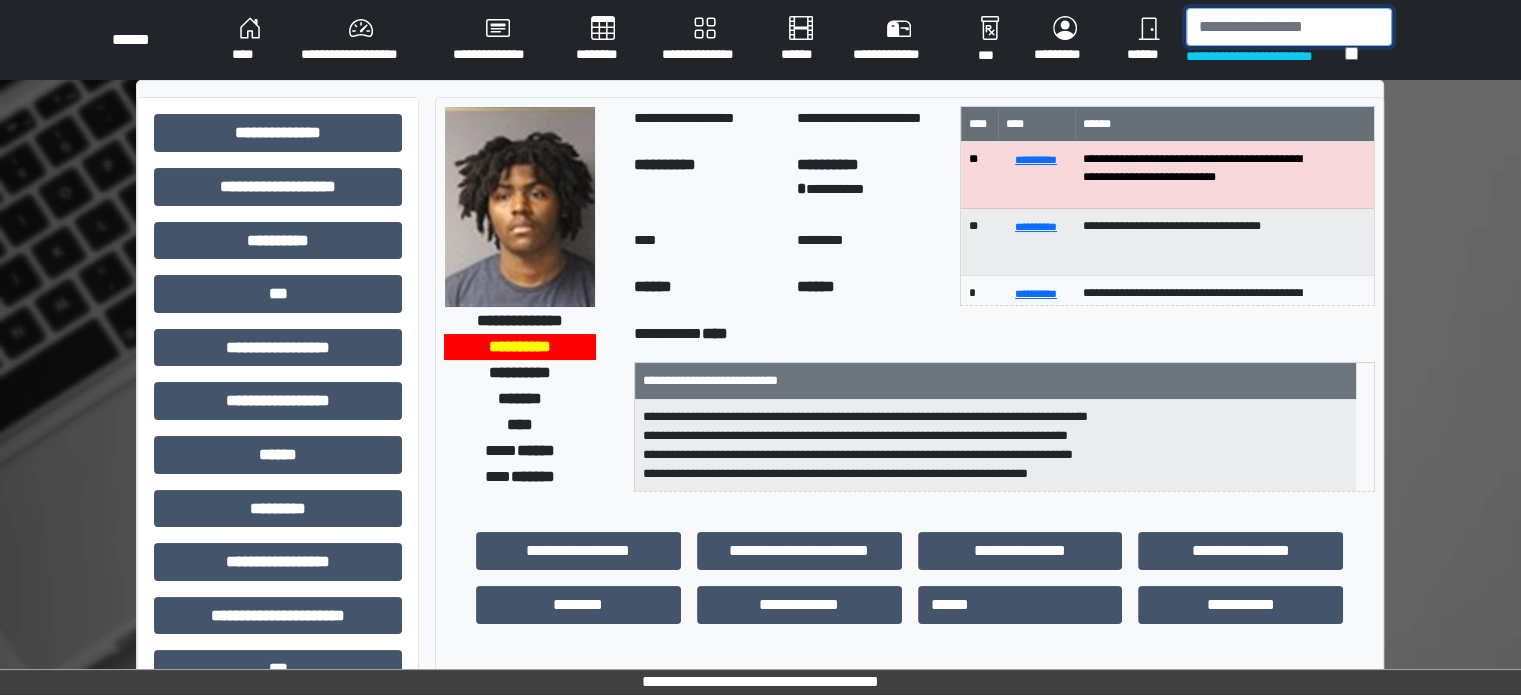 click at bounding box center (1289, 27) 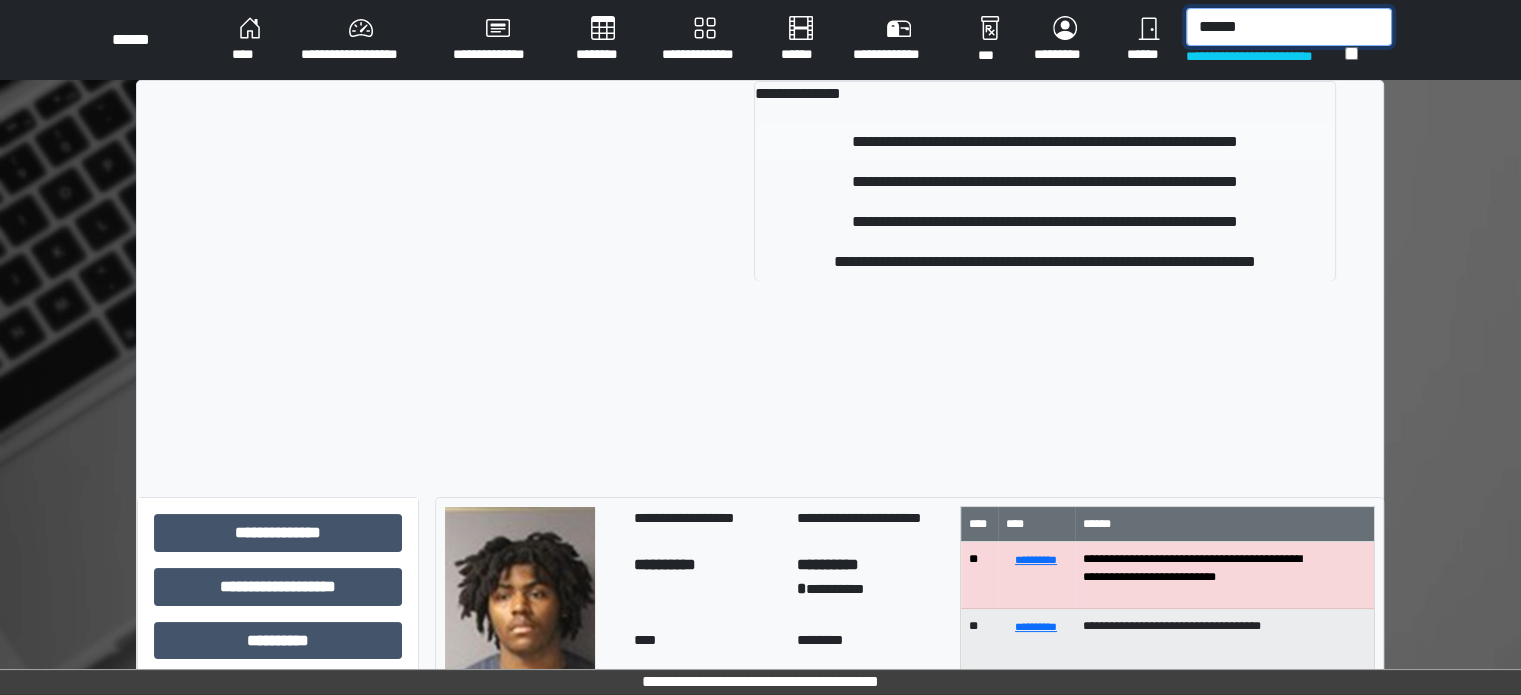 type on "******" 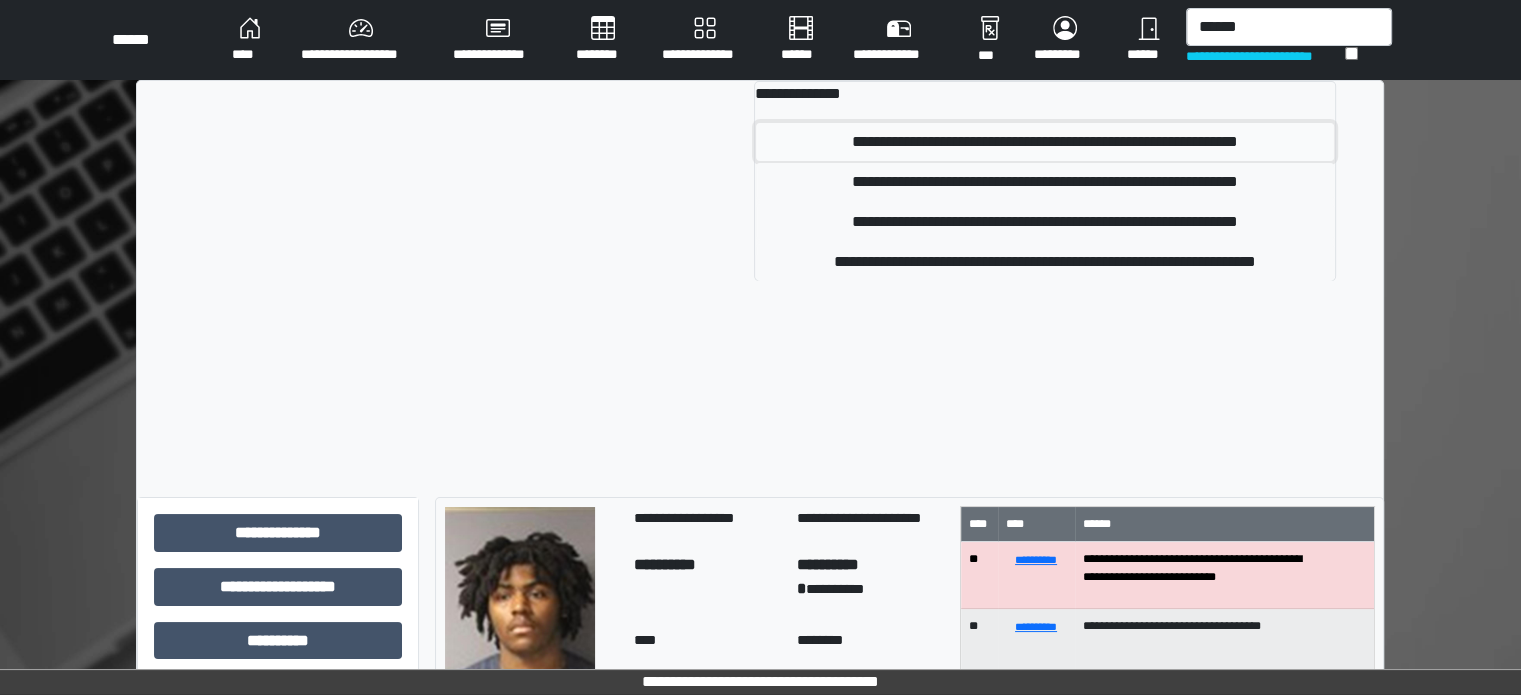 click on "**********" at bounding box center [1045, 142] 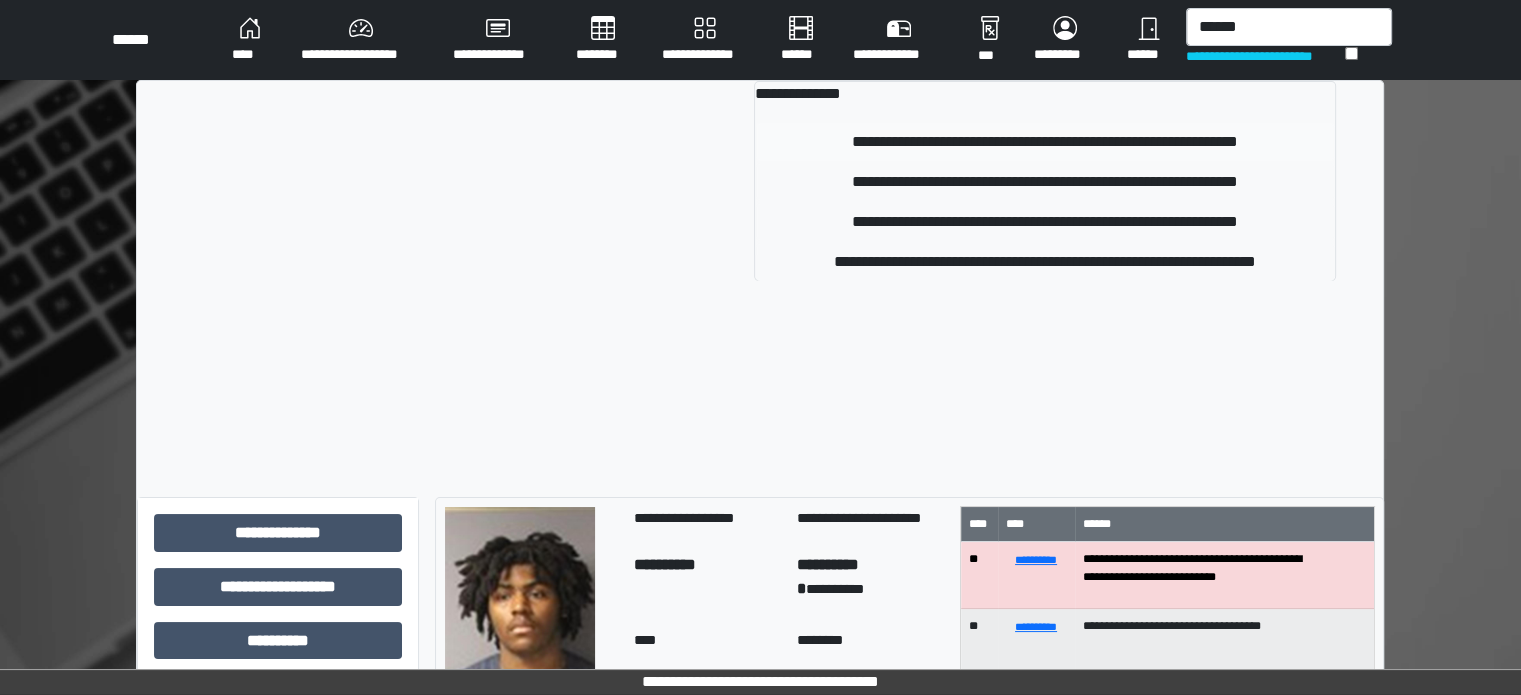 type 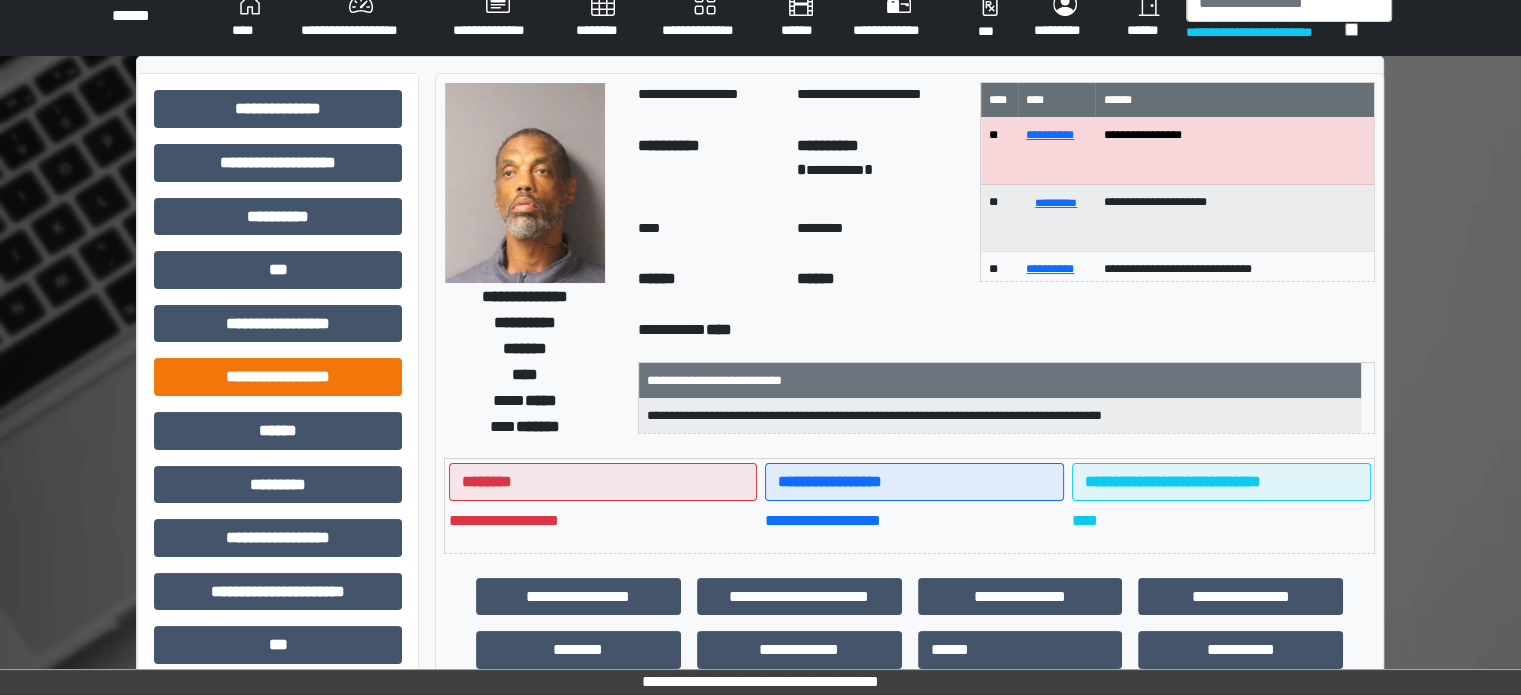 scroll, scrollTop: 0, scrollLeft: 0, axis: both 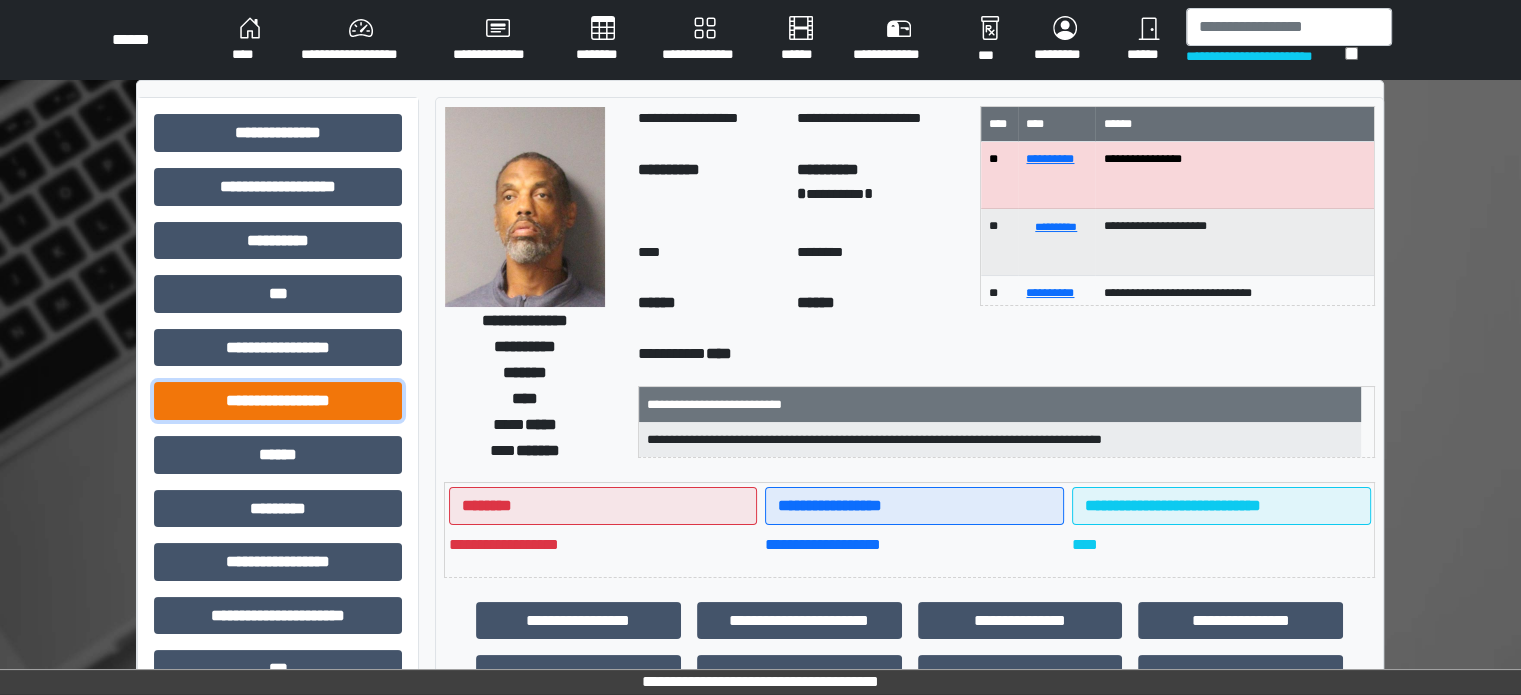 click on "**********" at bounding box center [278, 401] 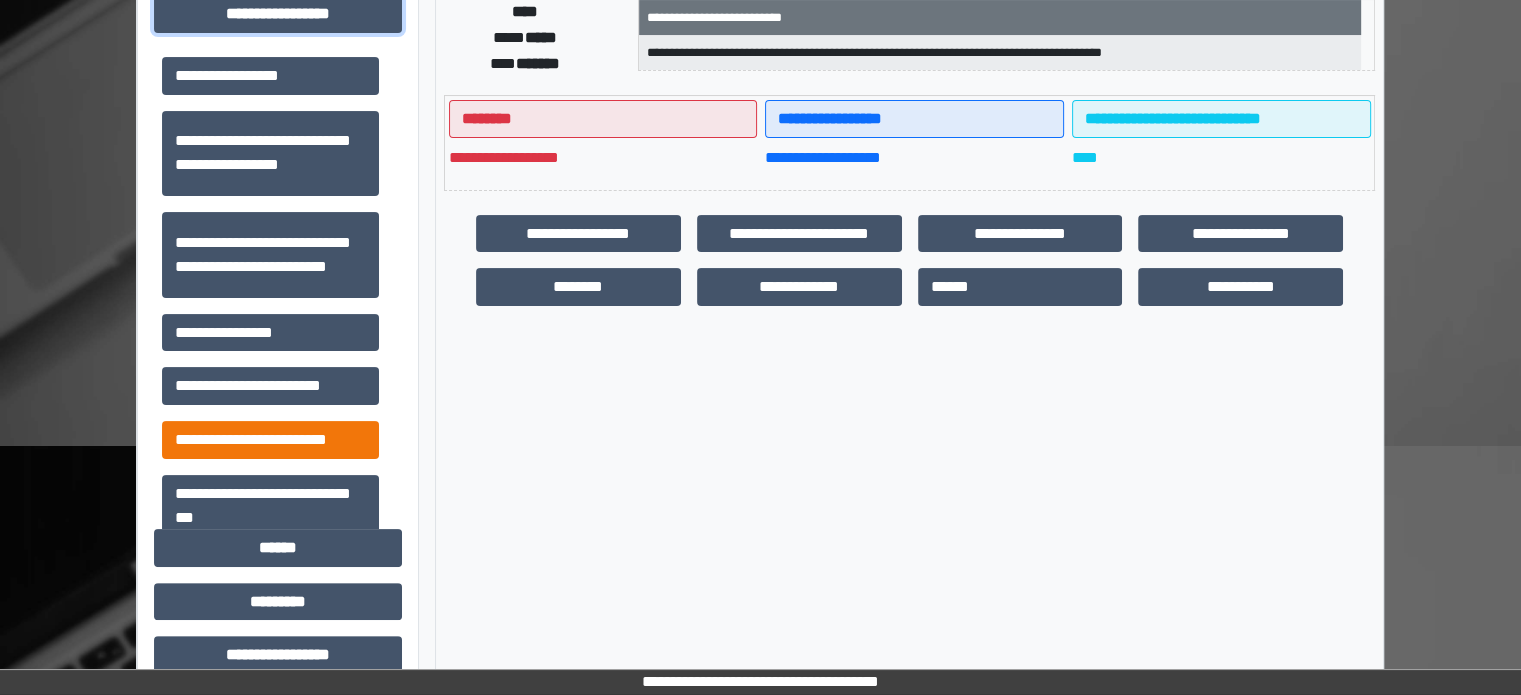 scroll, scrollTop: 400, scrollLeft: 0, axis: vertical 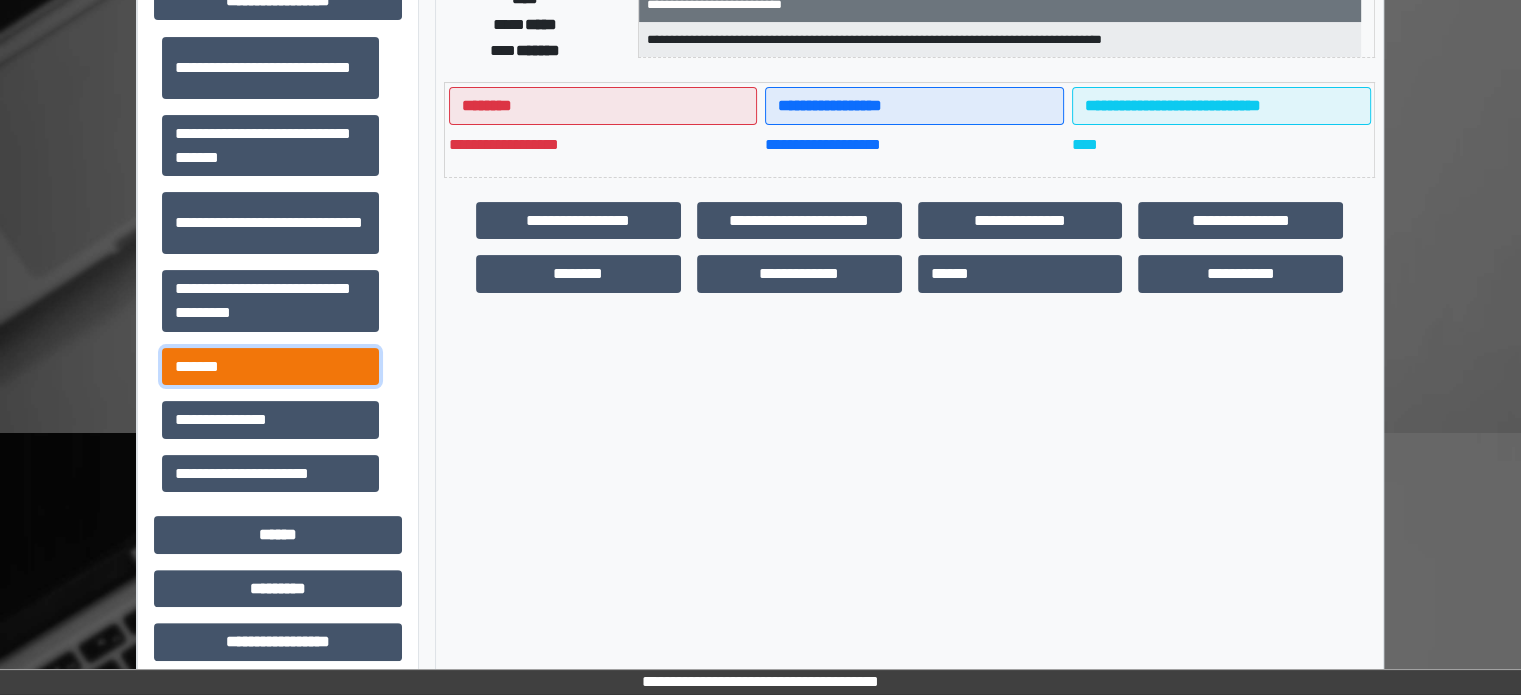 click on "*******" at bounding box center (270, 367) 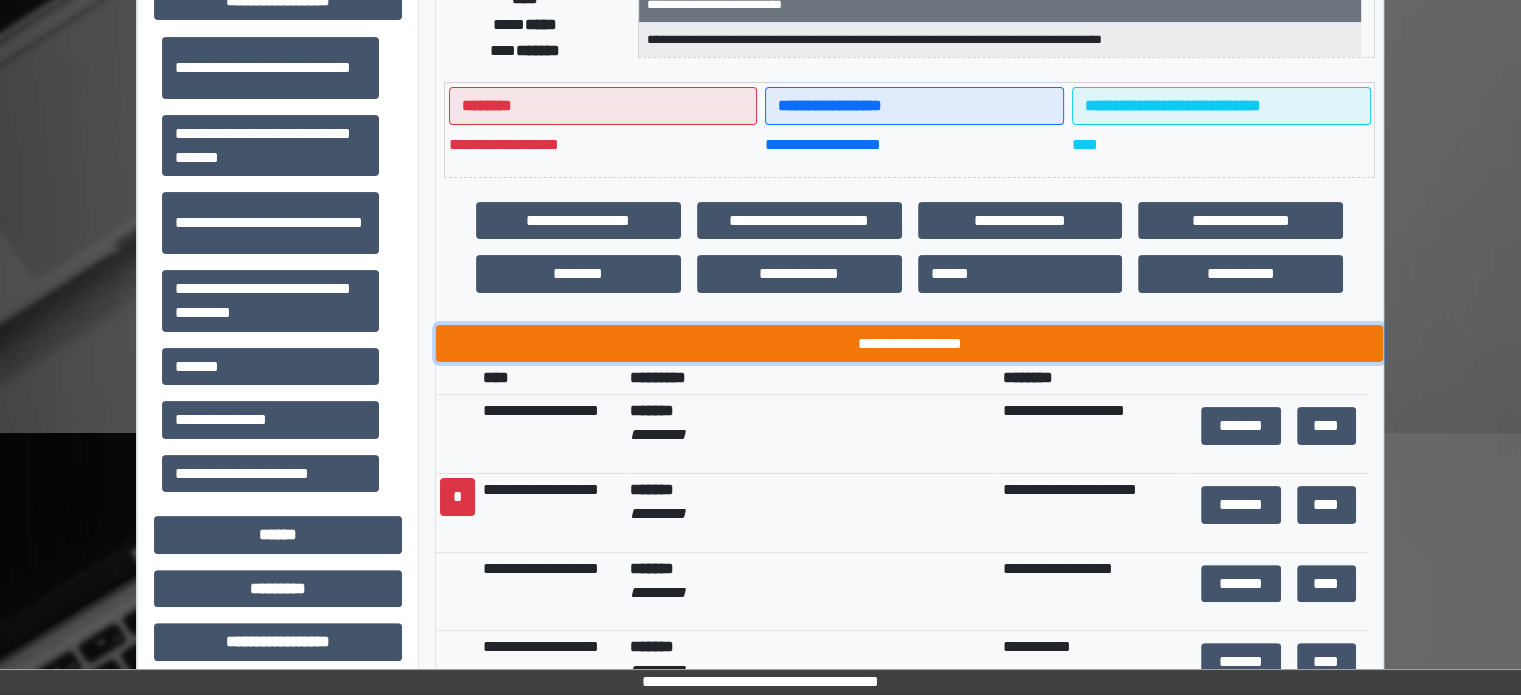 click on "**********" at bounding box center [909, 344] 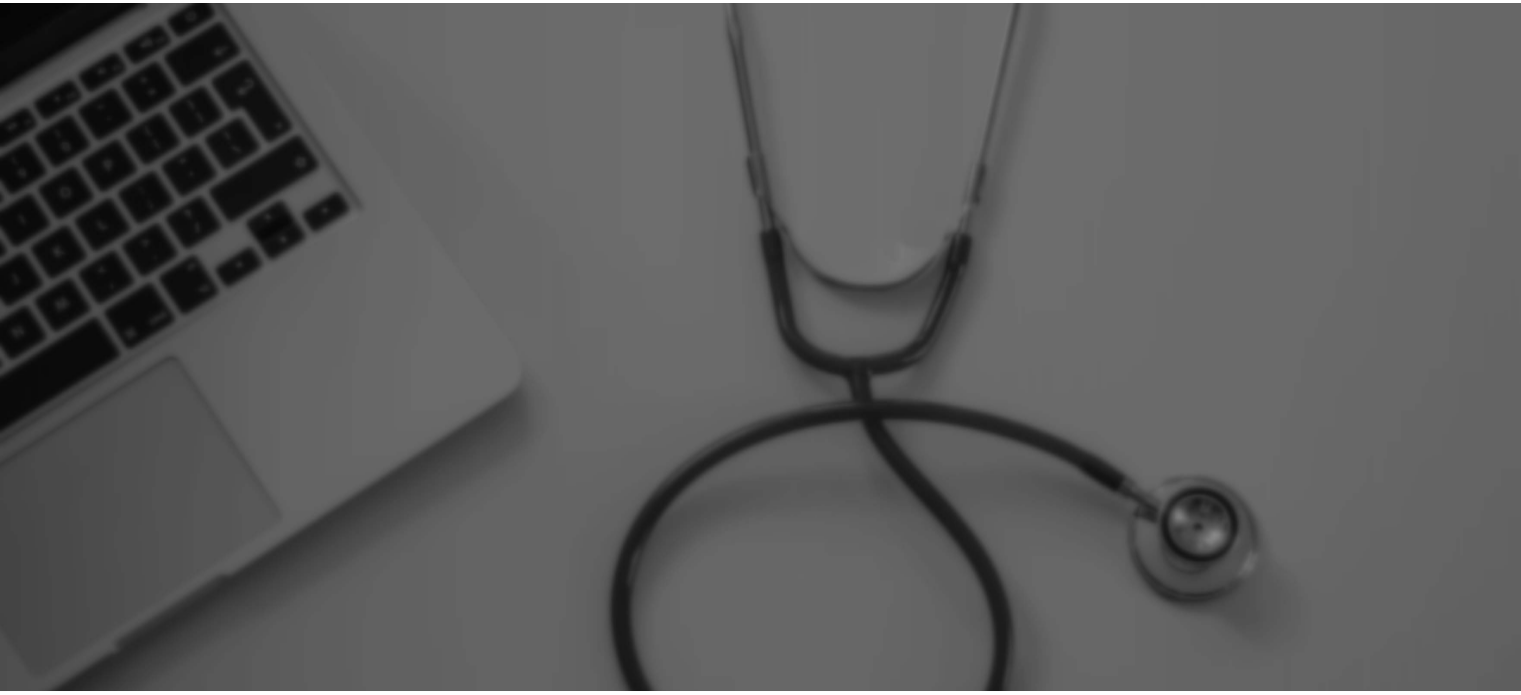 scroll, scrollTop: 0, scrollLeft: 0, axis: both 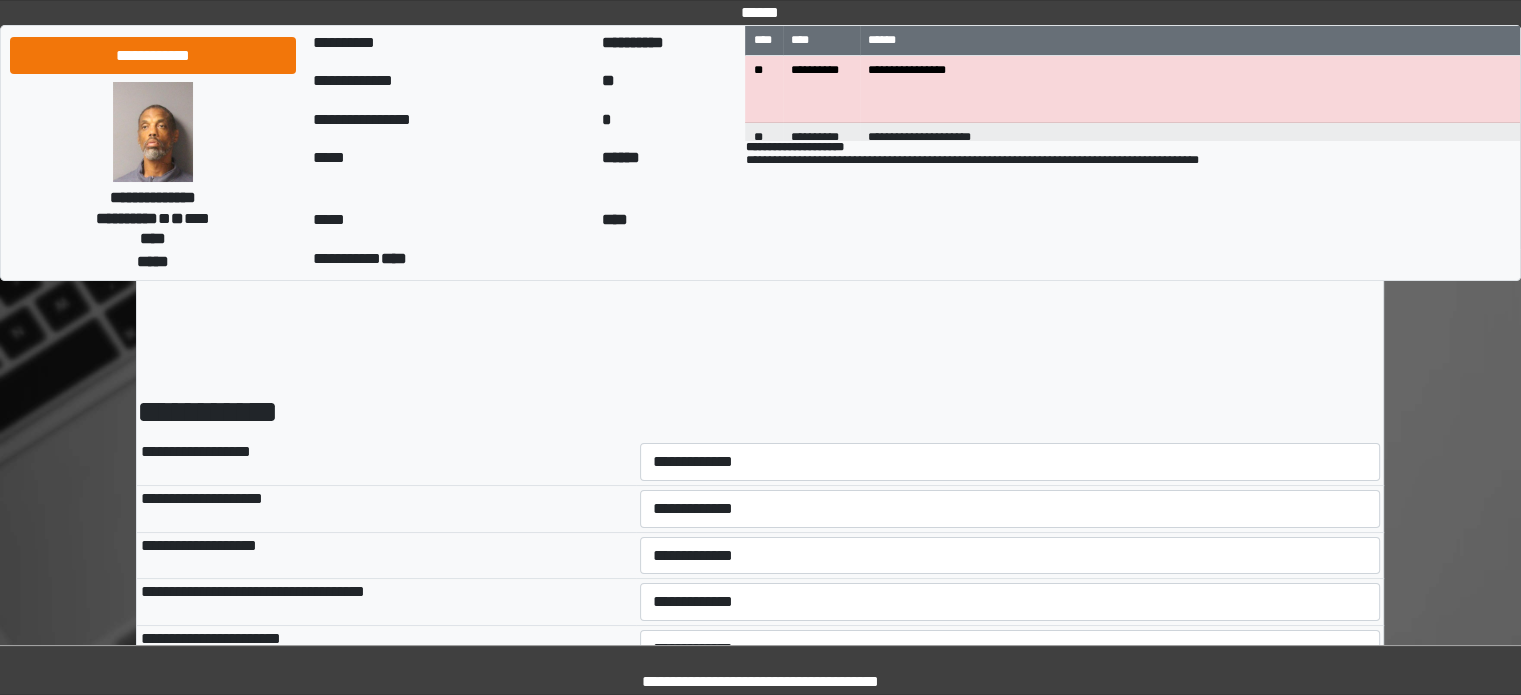 click on "**********" at bounding box center [1010, 462] 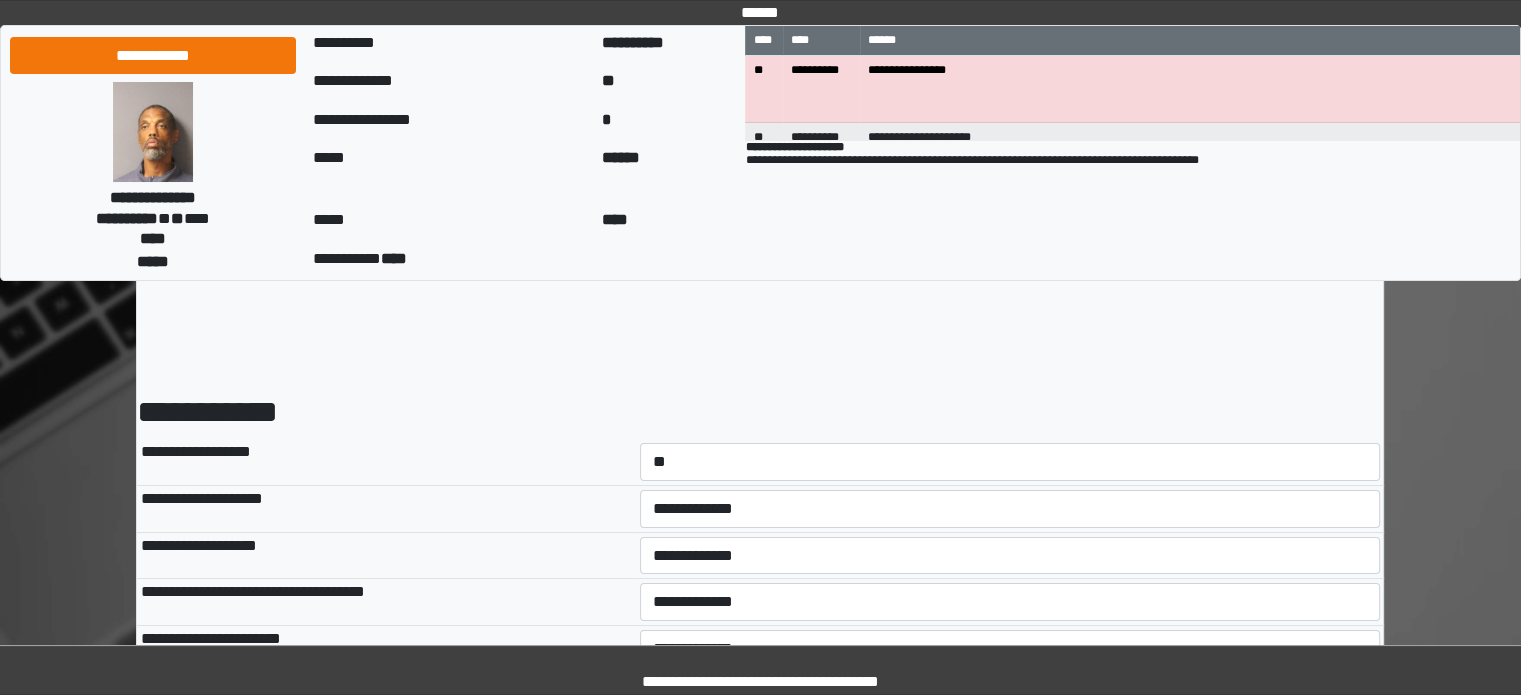 click on "**********" at bounding box center [1010, 462] 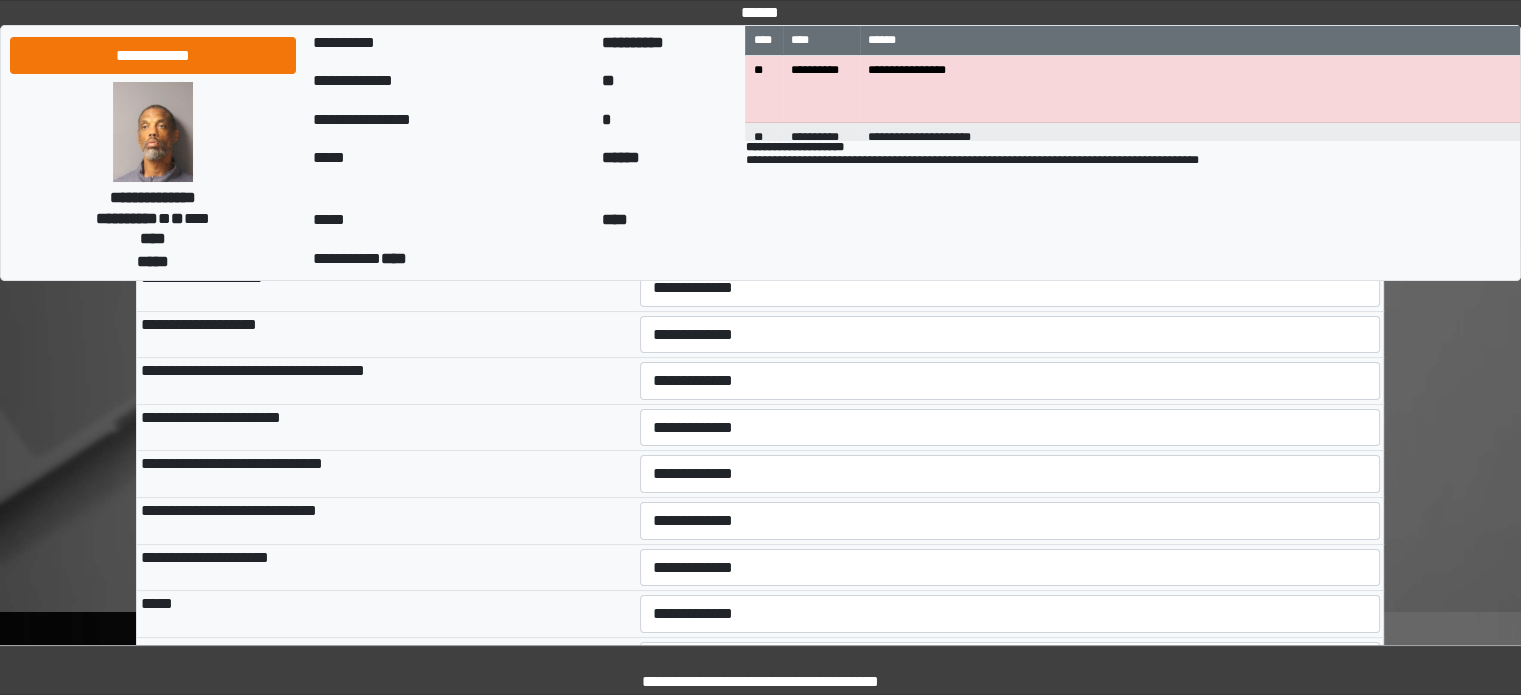 scroll, scrollTop: 500, scrollLeft: 0, axis: vertical 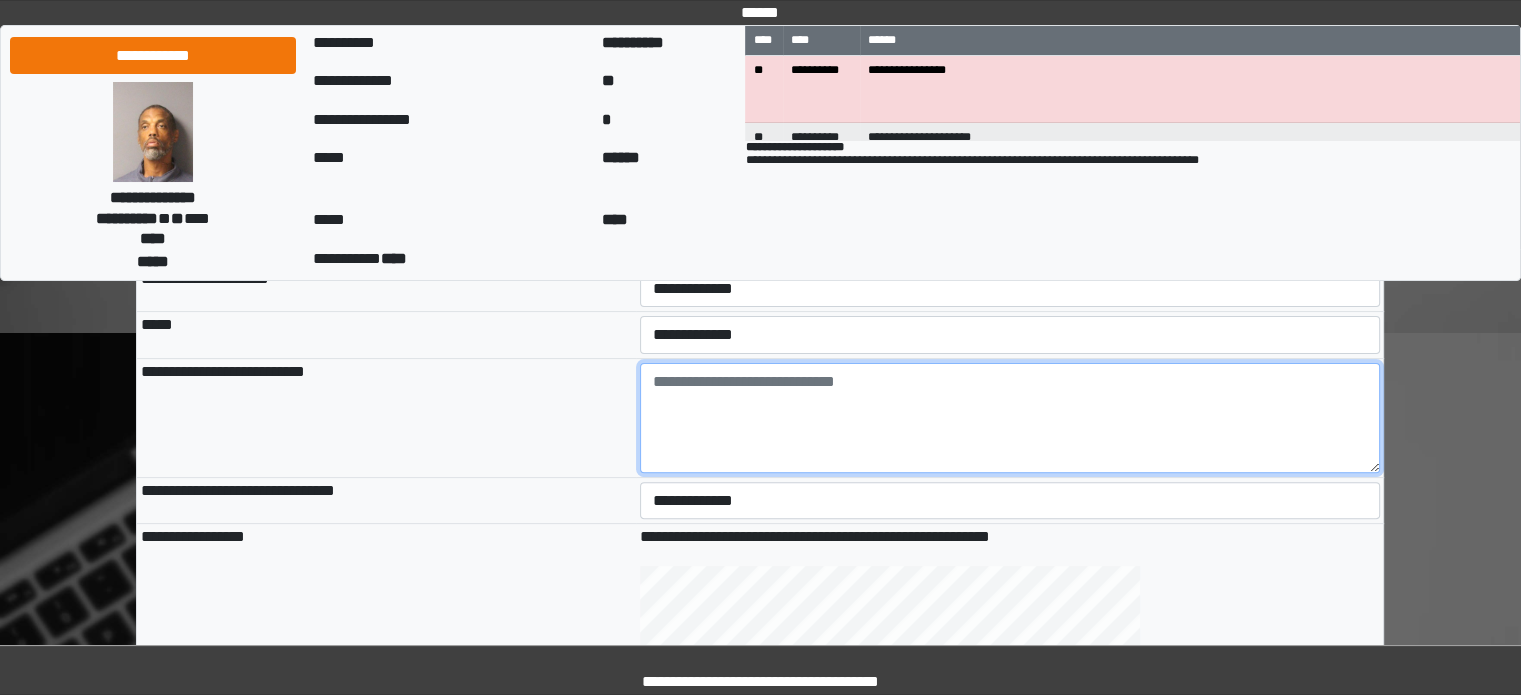 click at bounding box center [1010, 418] 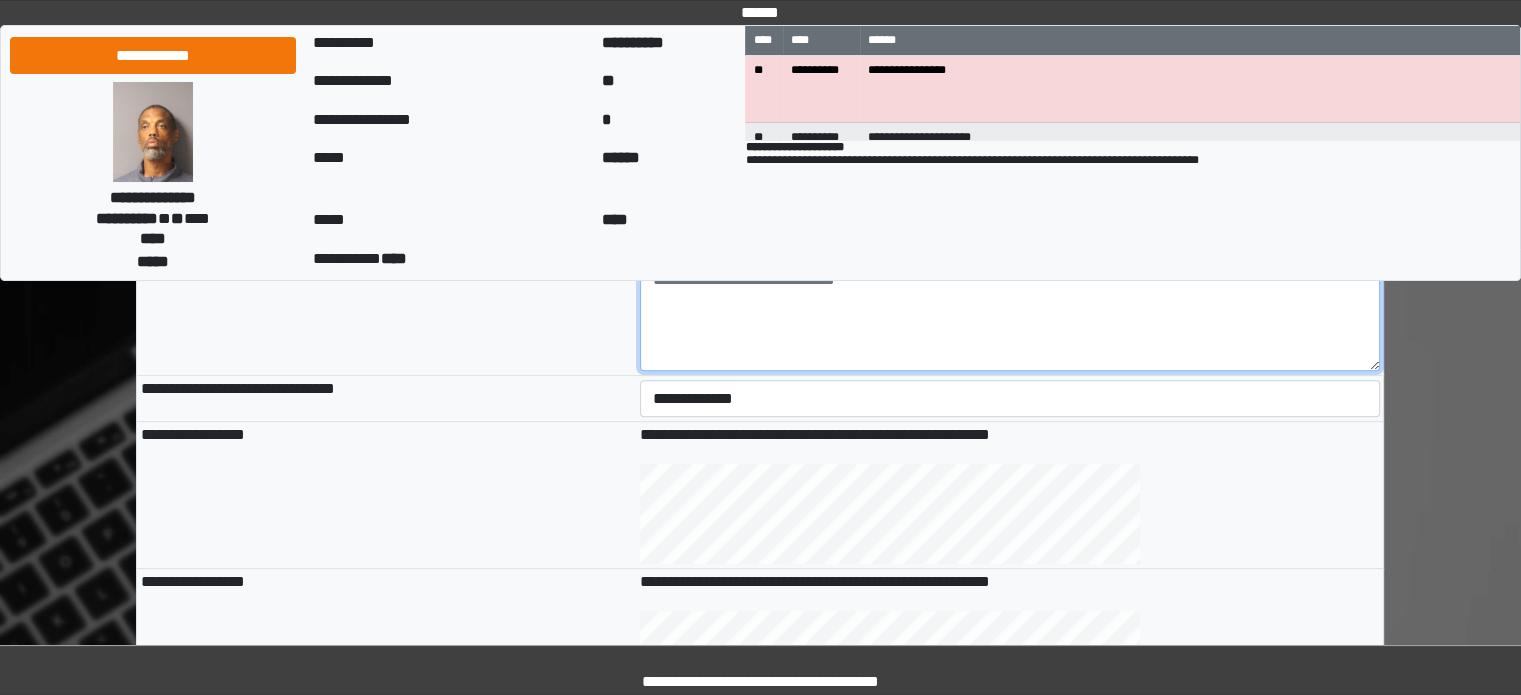 scroll, scrollTop: 600, scrollLeft: 0, axis: vertical 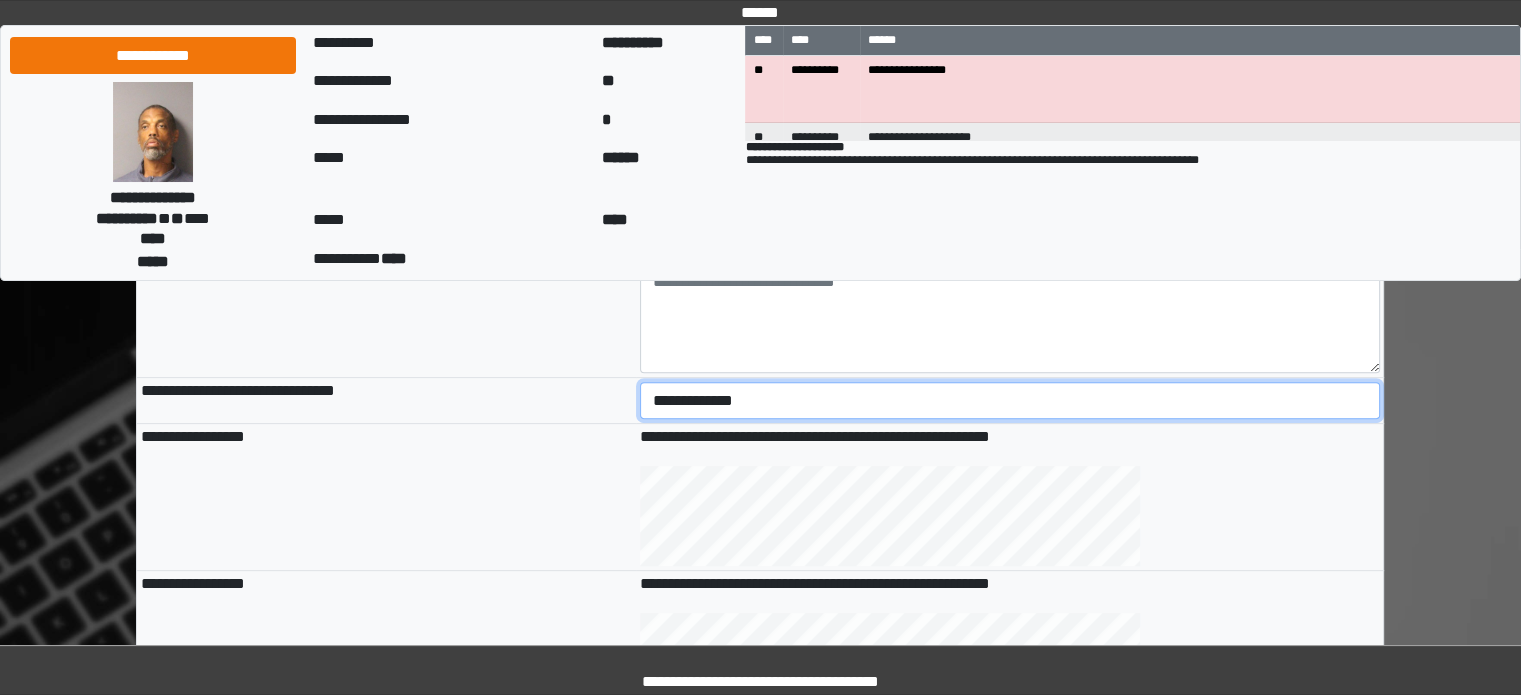 click on "**********" at bounding box center (1010, 401) 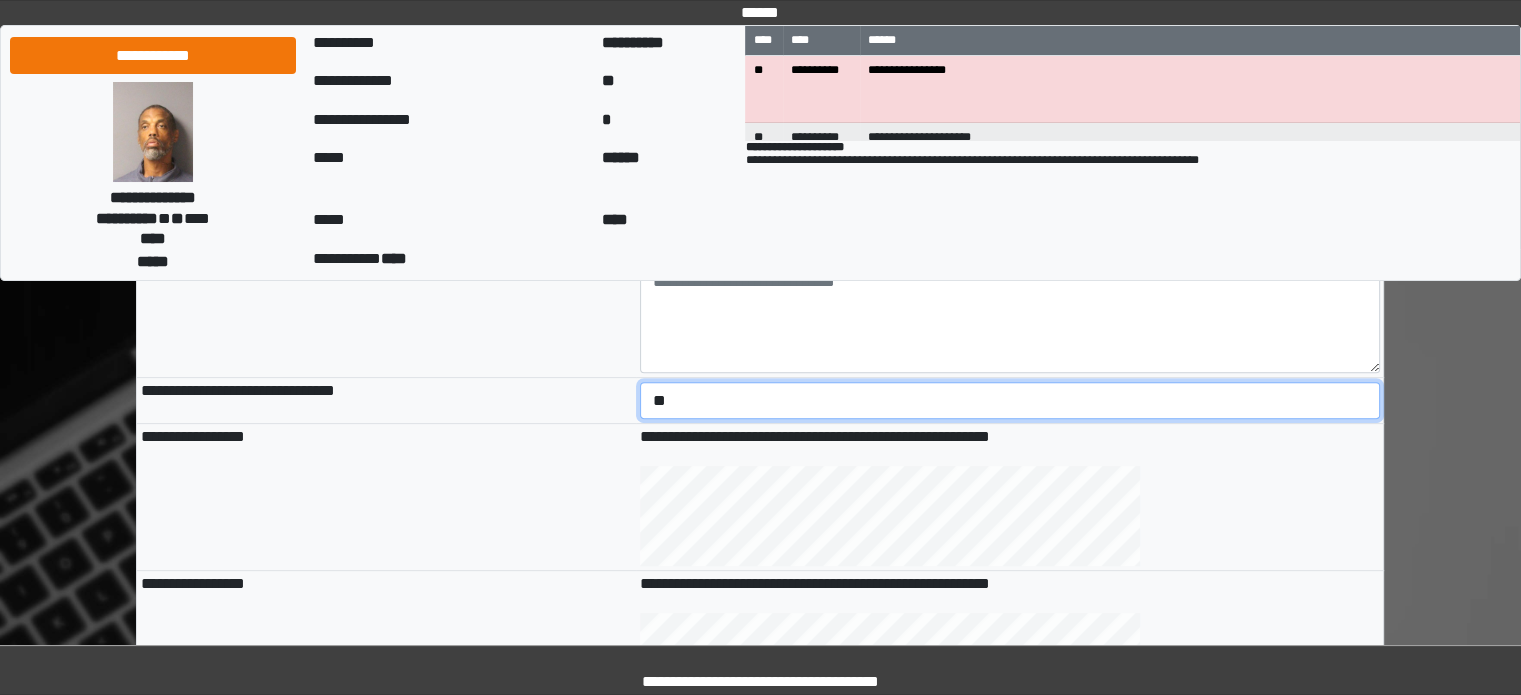 click on "**********" at bounding box center (1010, 401) 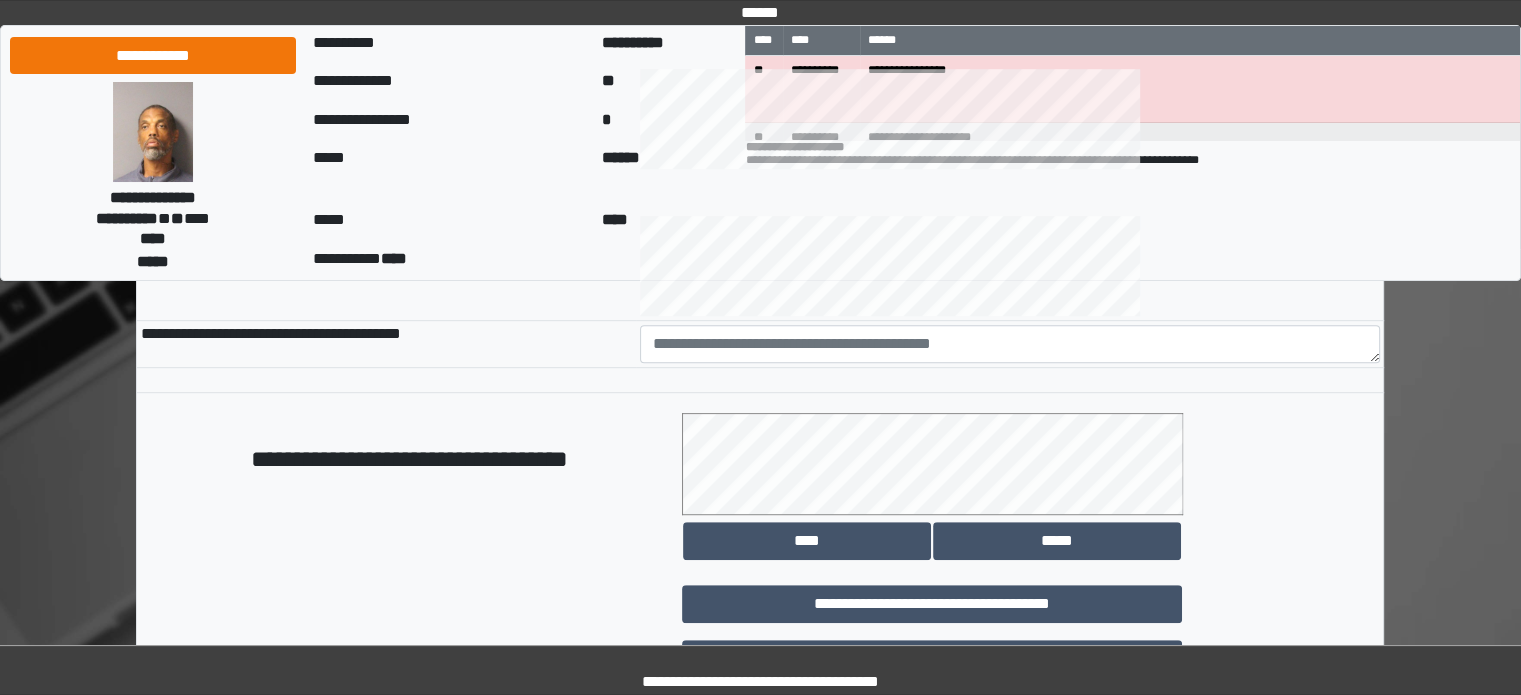 scroll, scrollTop: 1000, scrollLeft: 0, axis: vertical 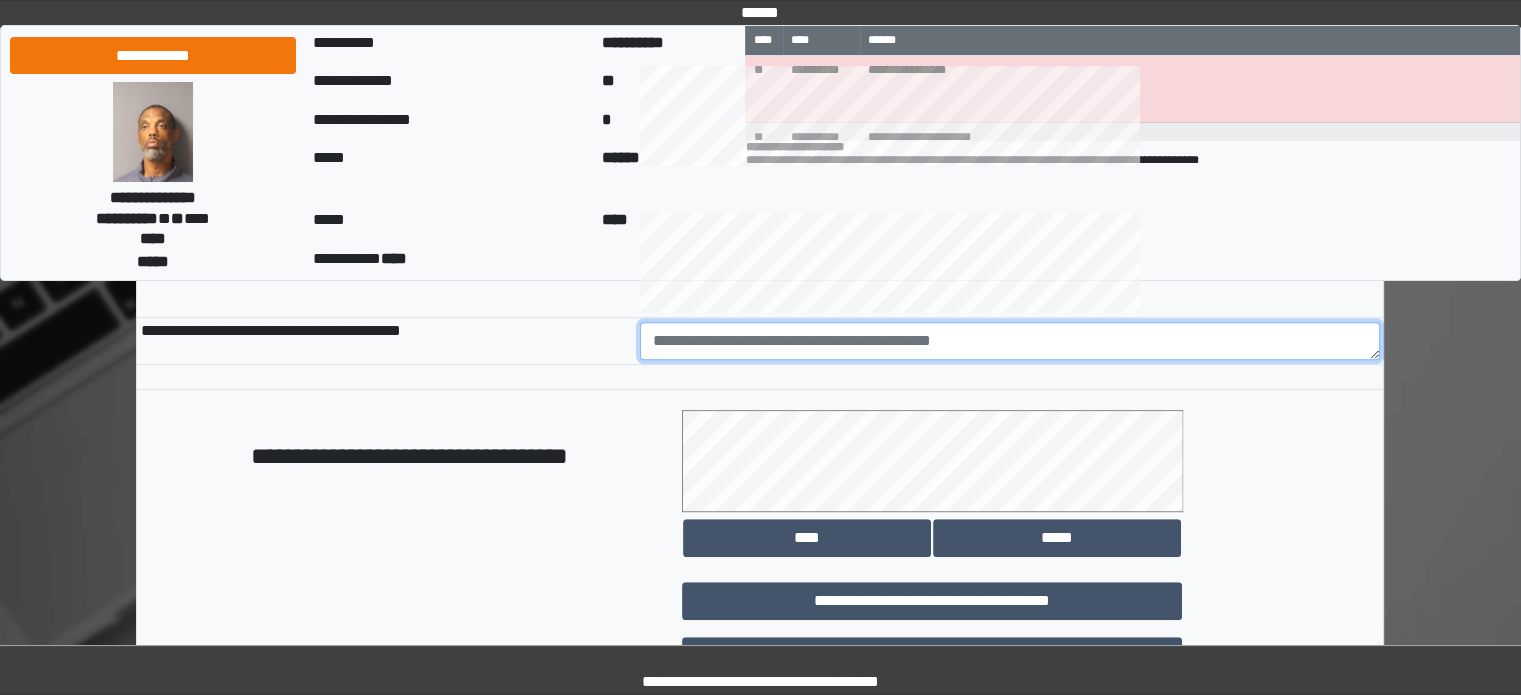 click at bounding box center (1010, 341) 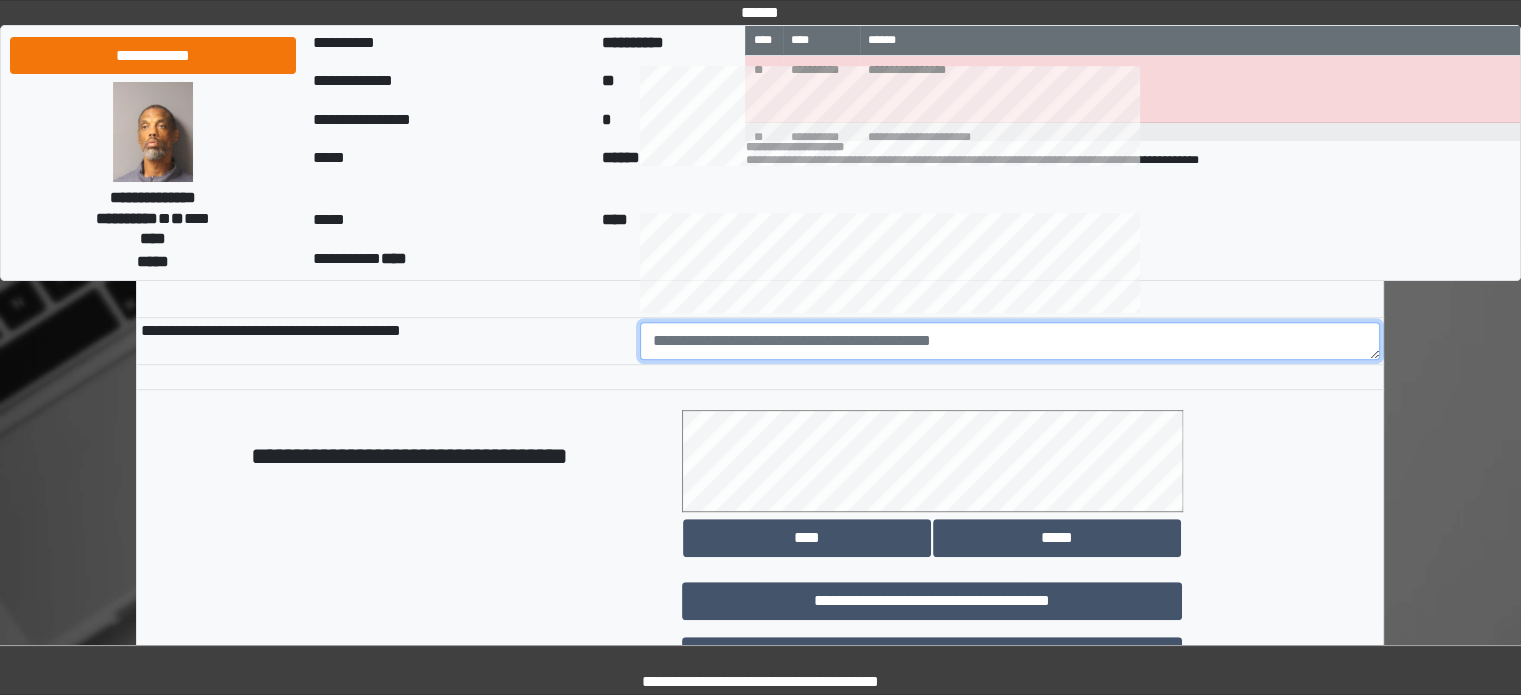 paste on "**********" 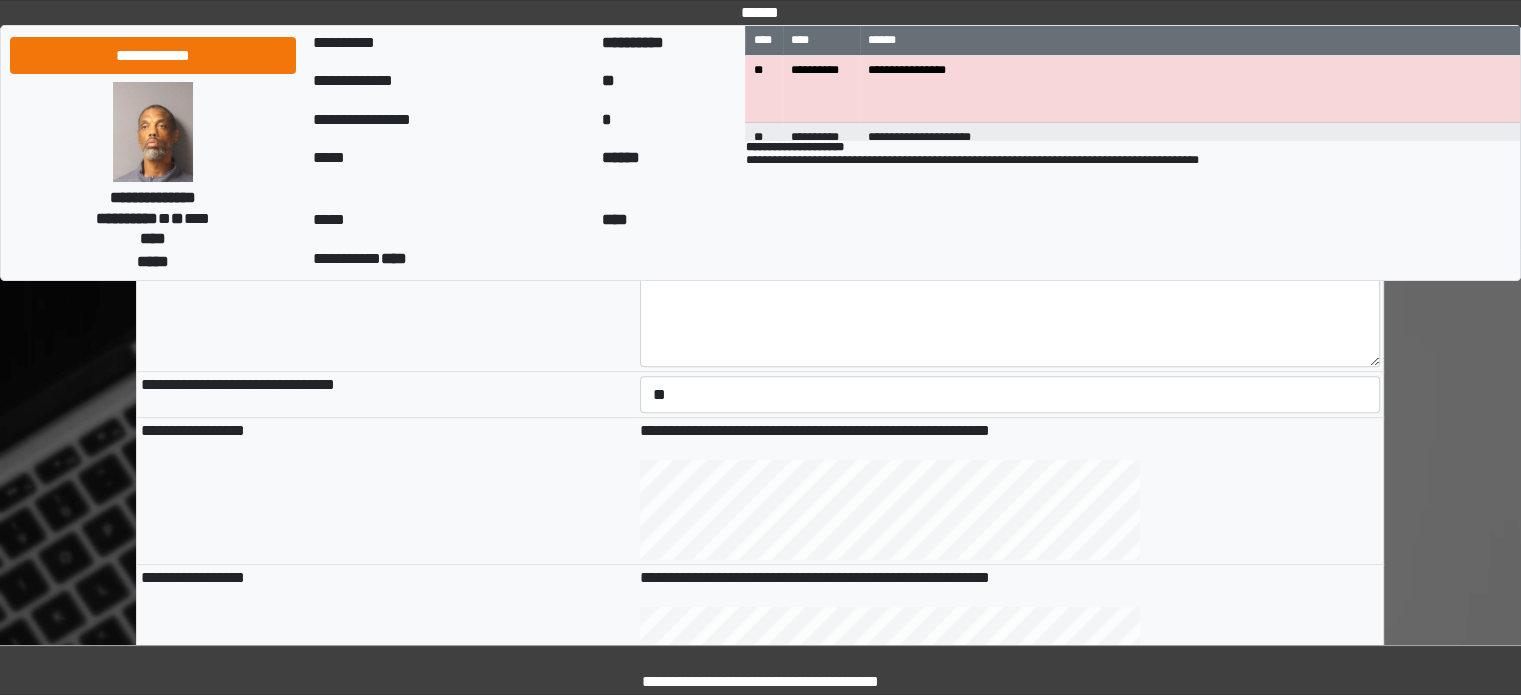 scroll, scrollTop: 500, scrollLeft: 0, axis: vertical 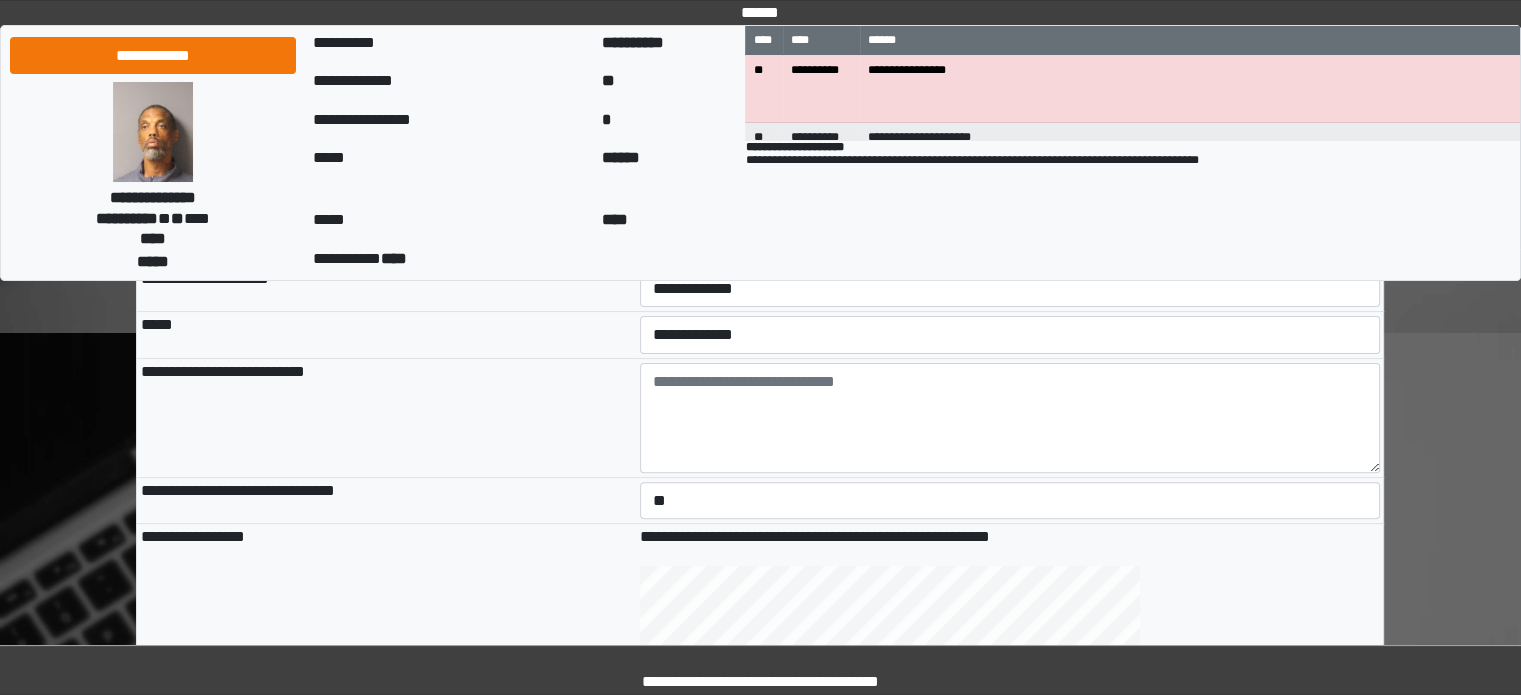 type on "**********" 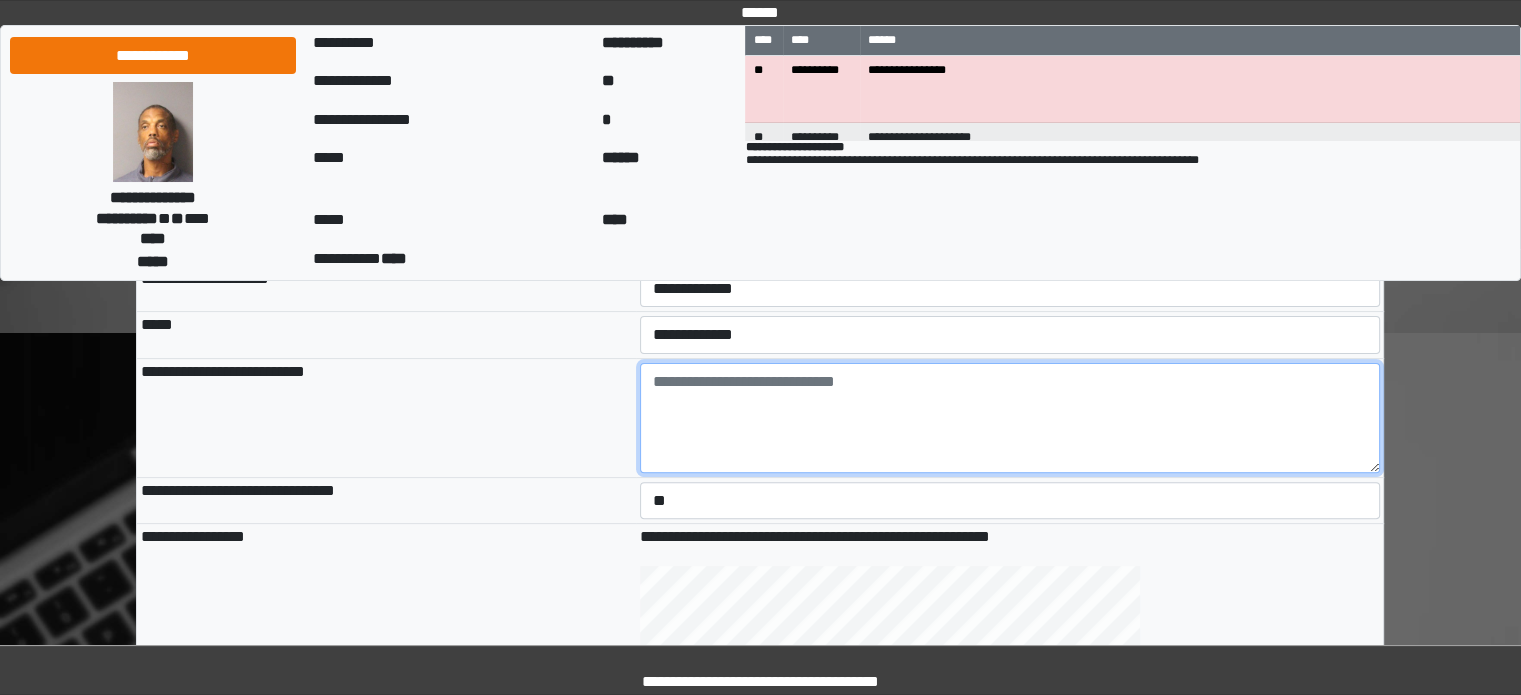 click at bounding box center (1010, 418) 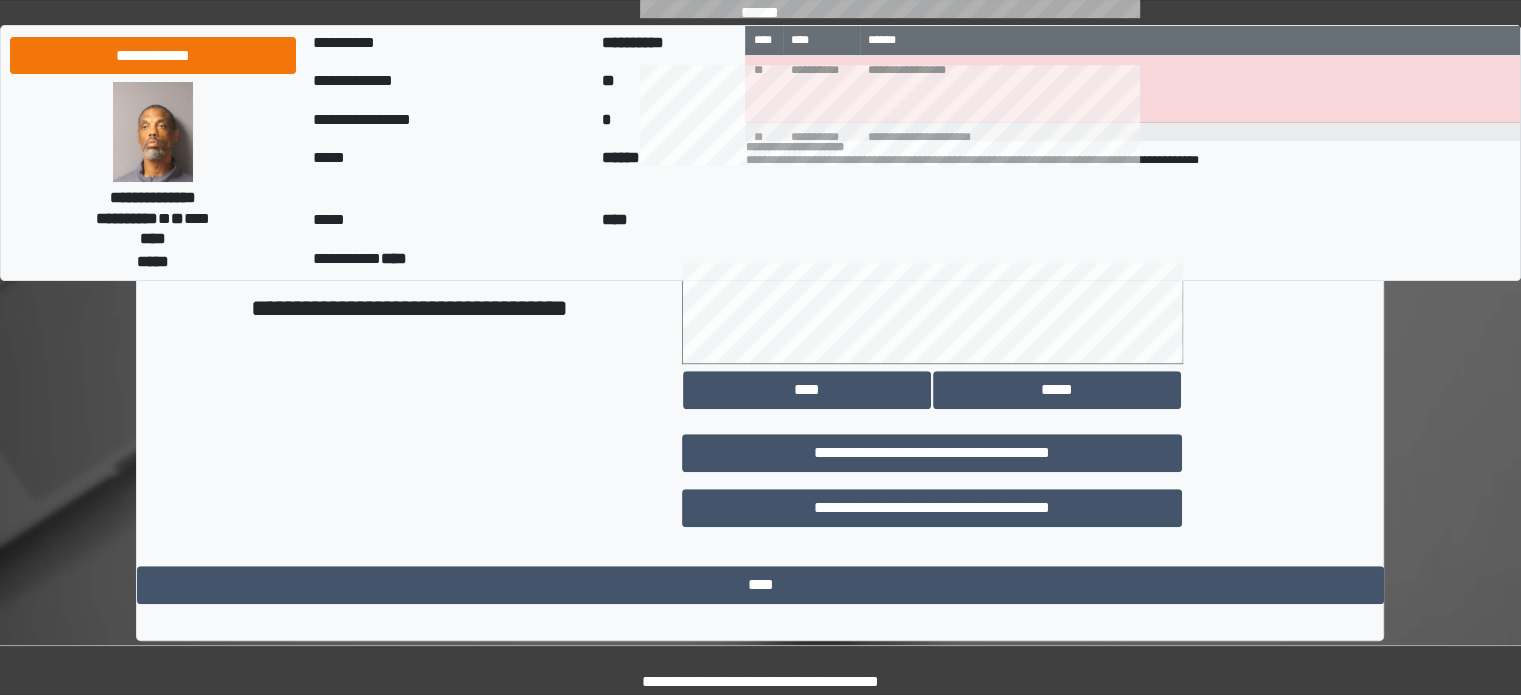 scroll, scrollTop: 1158, scrollLeft: 0, axis: vertical 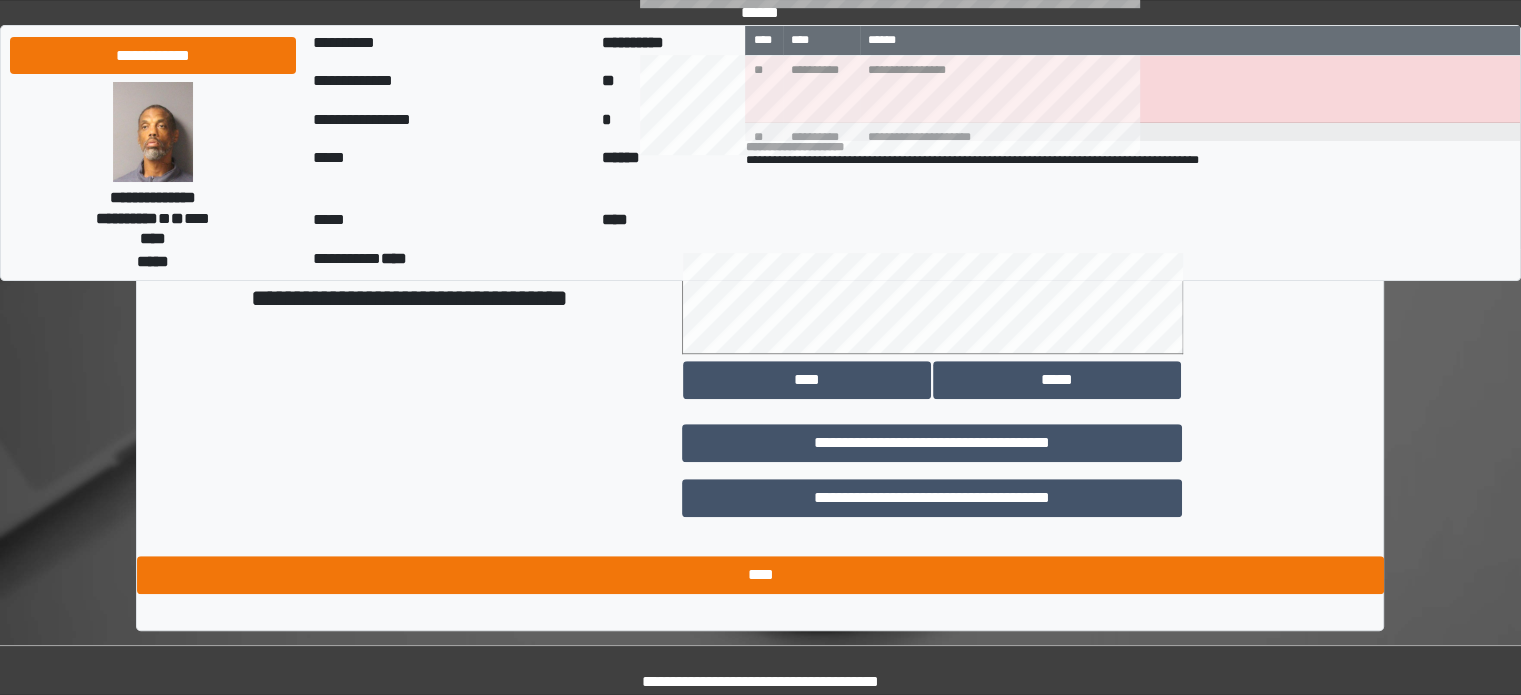 type on "******" 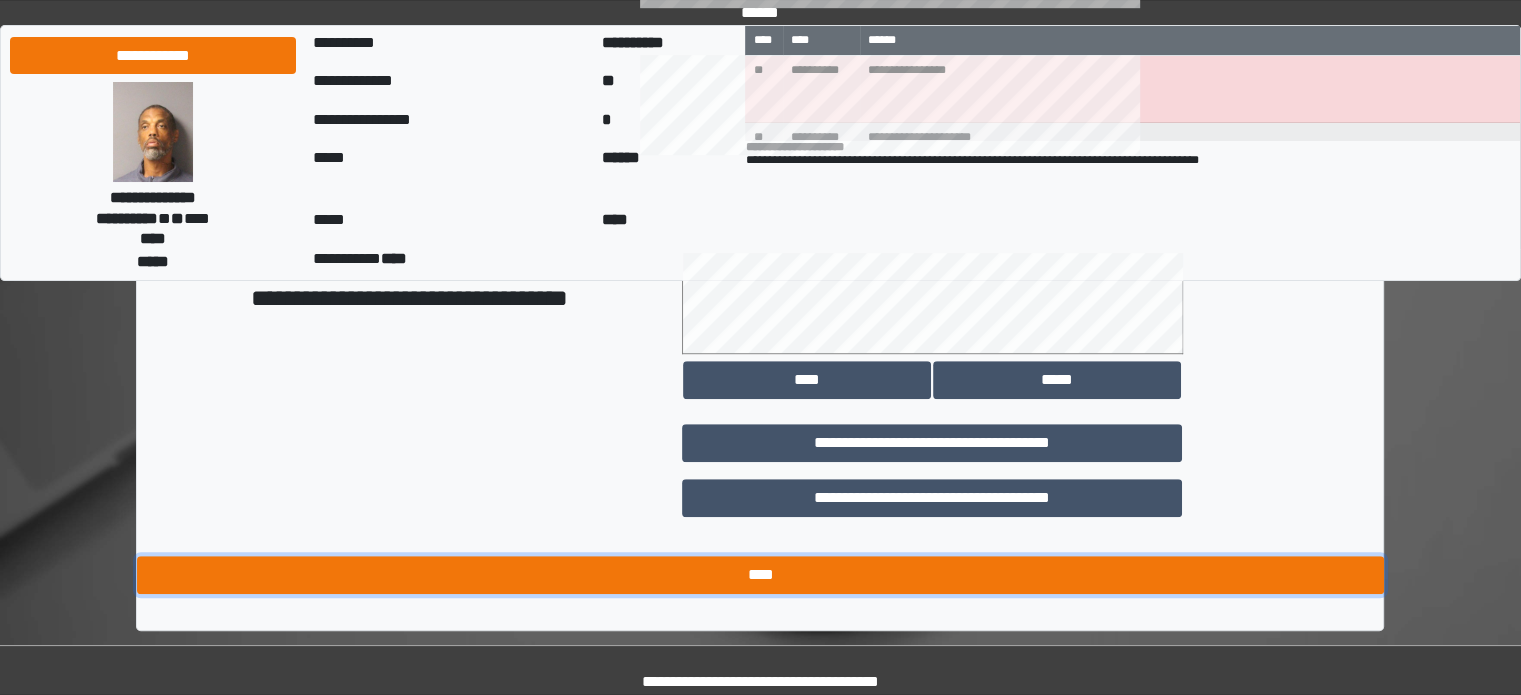 click on "****" at bounding box center [760, 575] 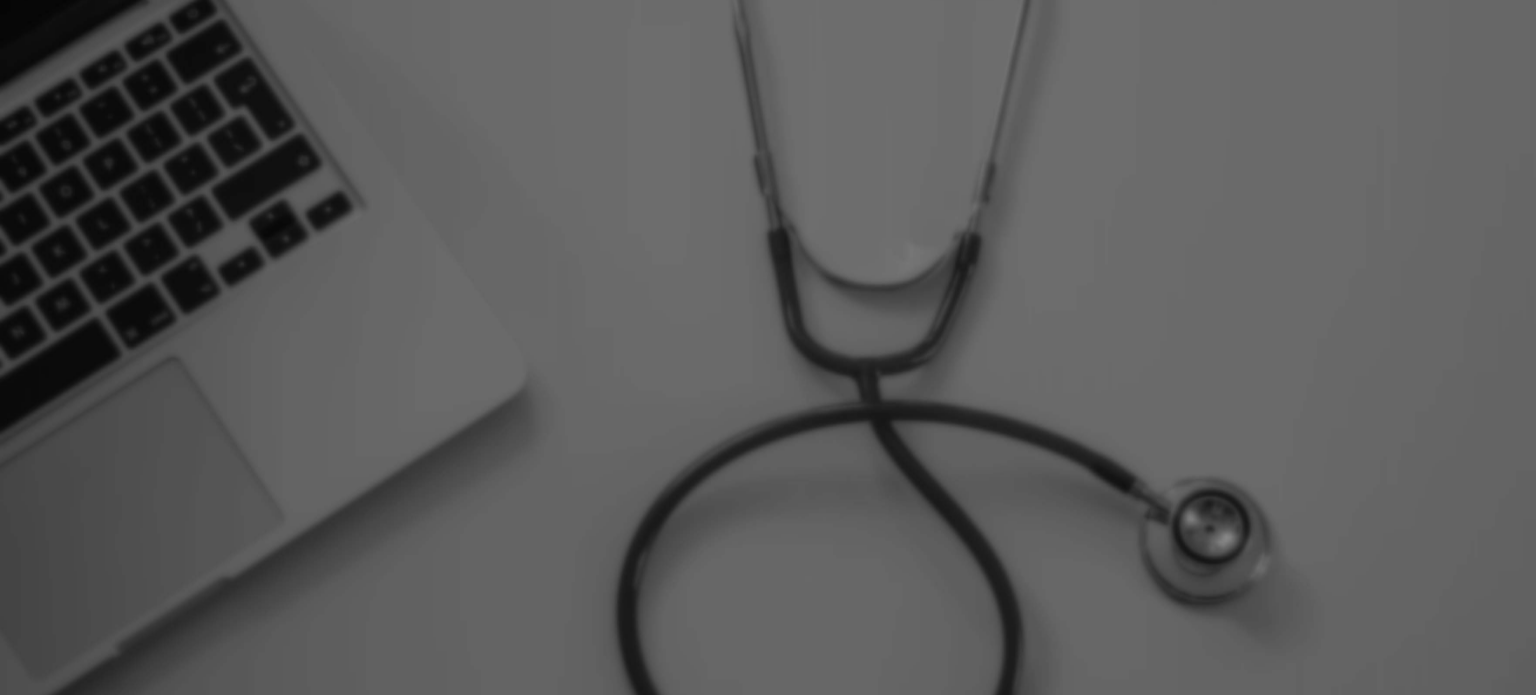 scroll, scrollTop: 0, scrollLeft: 0, axis: both 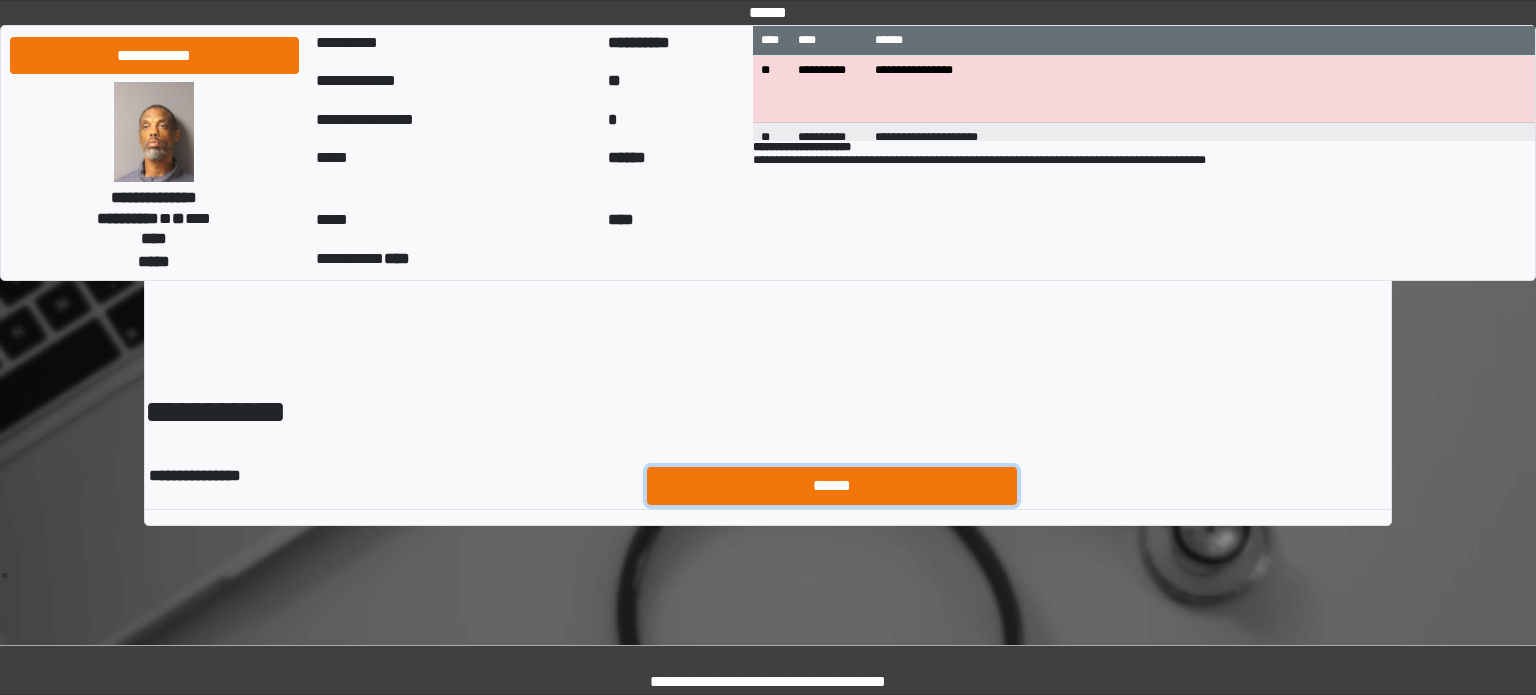 click on "******" at bounding box center (832, 486) 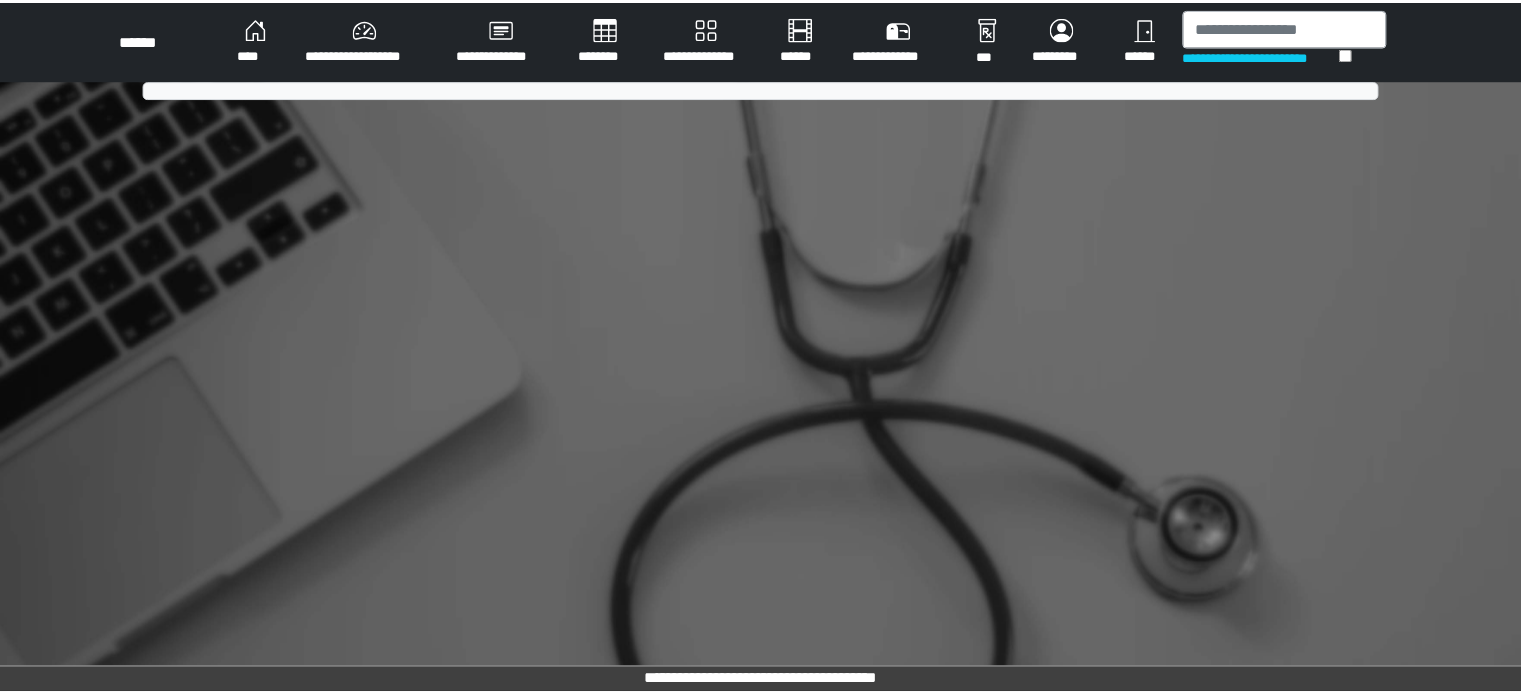 scroll, scrollTop: 0, scrollLeft: 0, axis: both 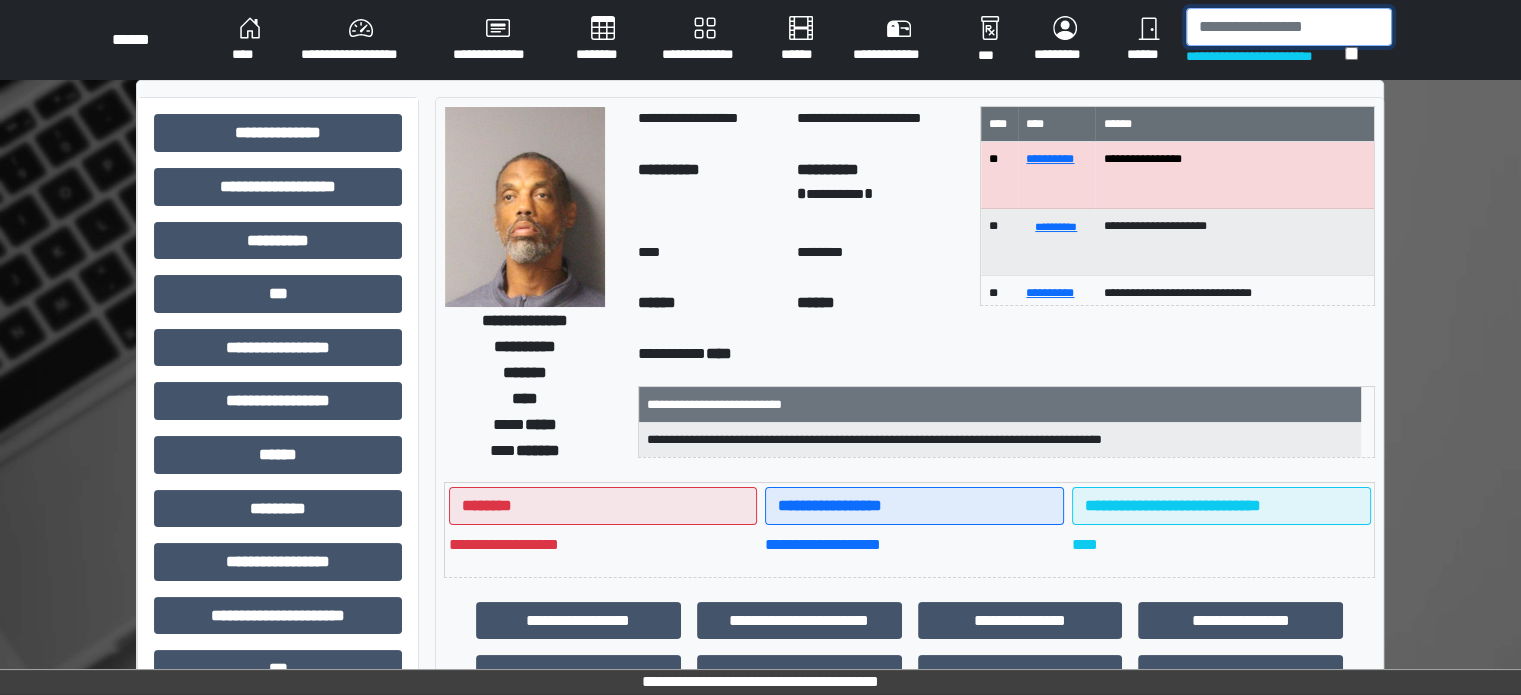 click at bounding box center (1289, 27) 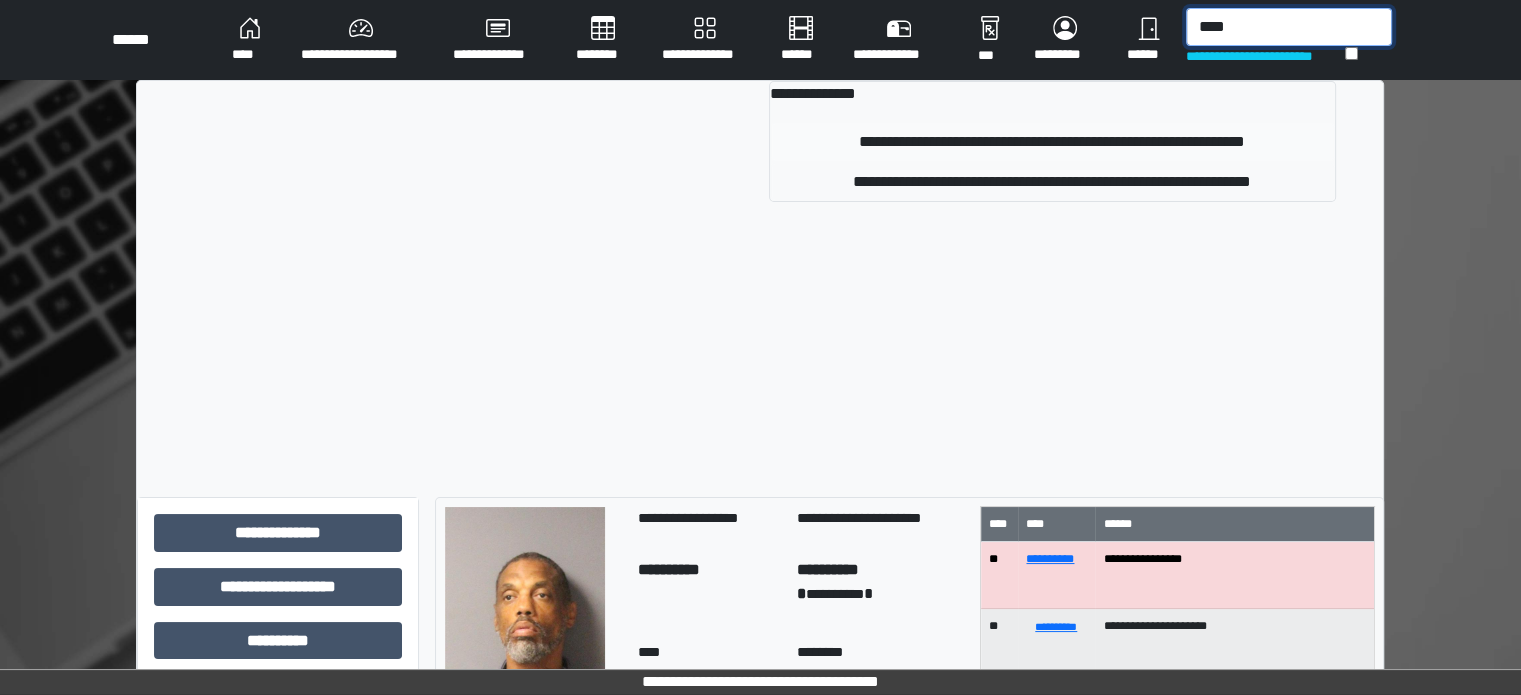type on "****" 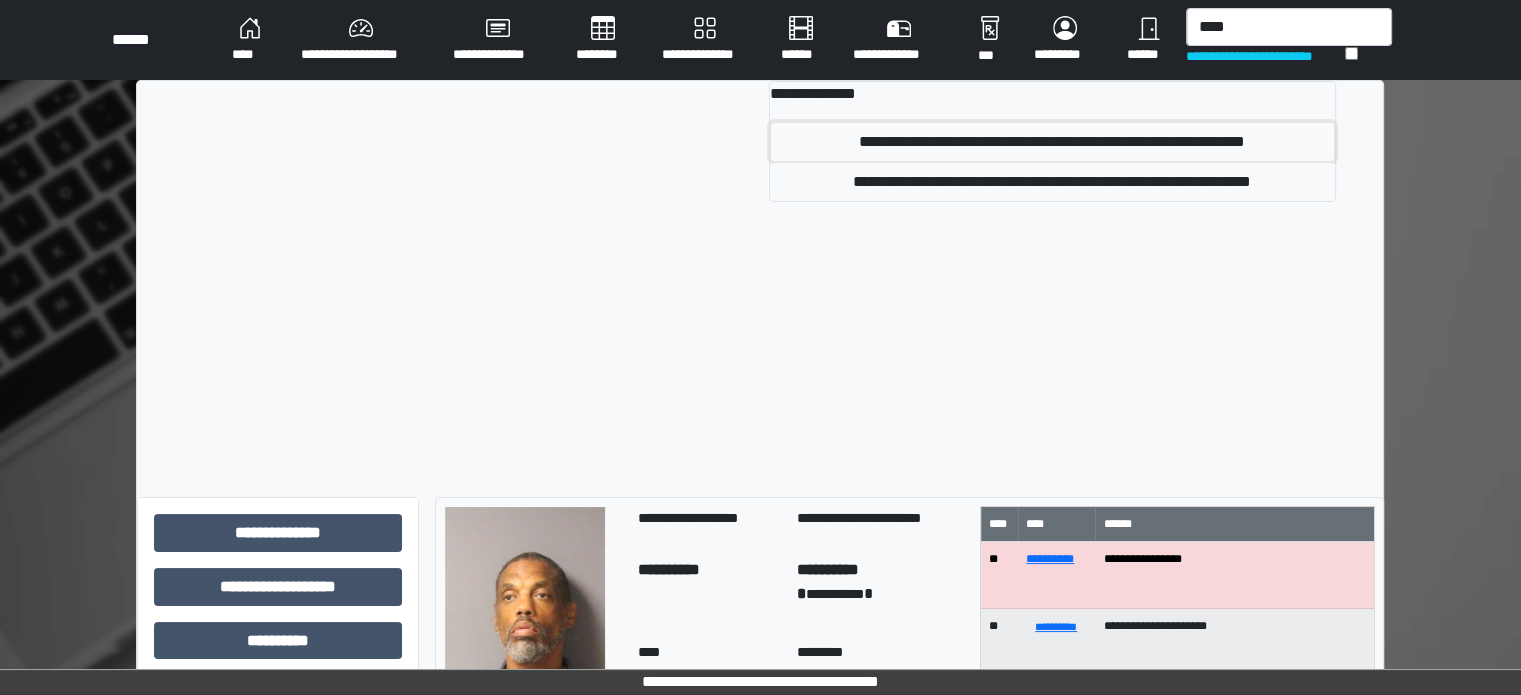 click on "**********" at bounding box center (1052, 142) 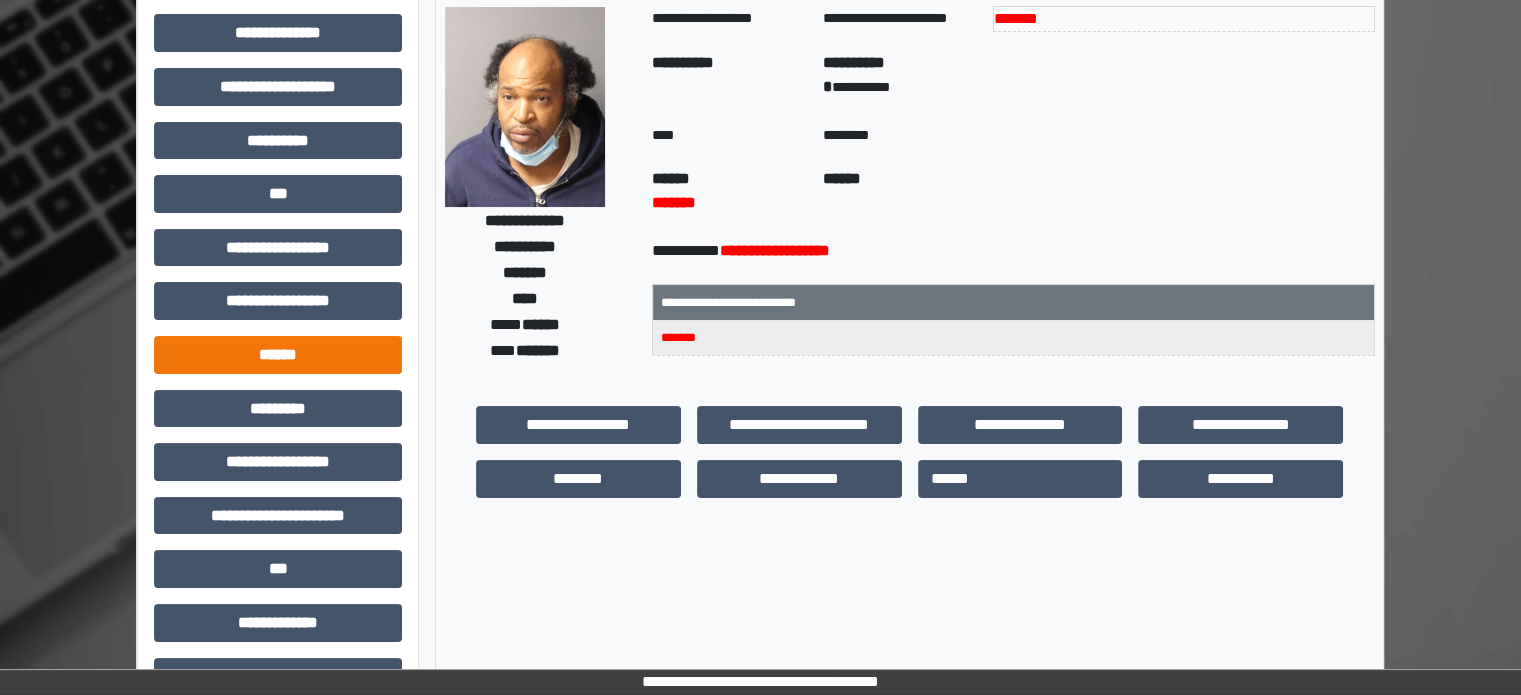 scroll, scrollTop: 100, scrollLeft: 0, axis: vertical 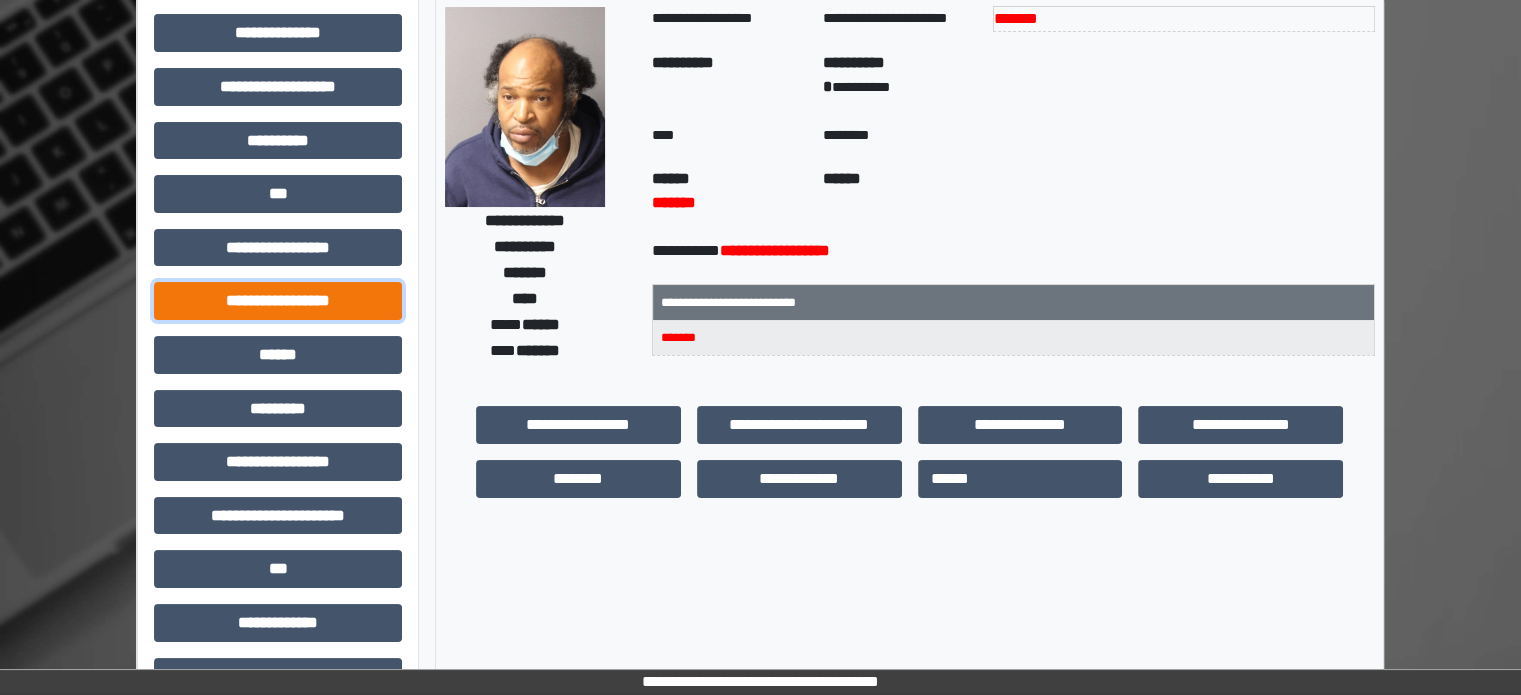 click on "**********" at bounding box center (278, 301) 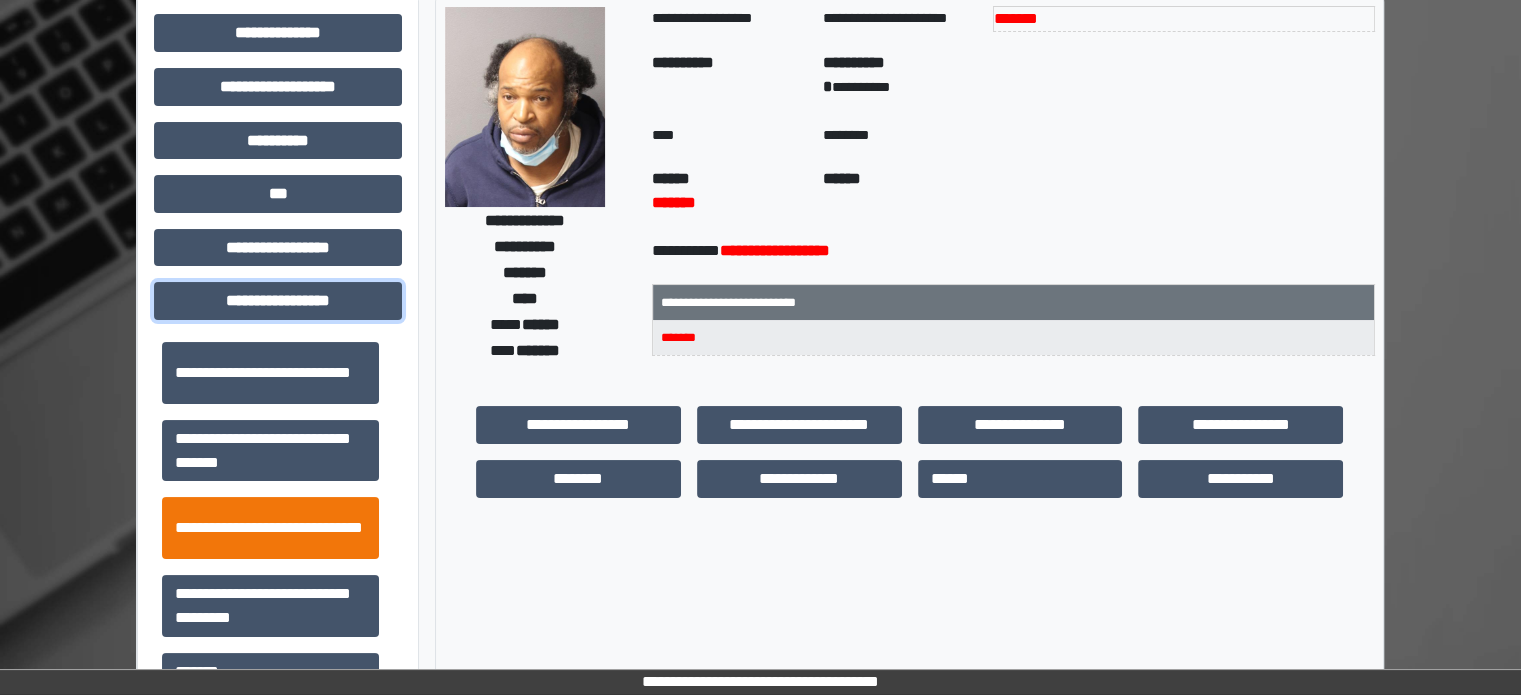 scroll, scrollTop: 1313, scrollLeft: 0, axis: vertical 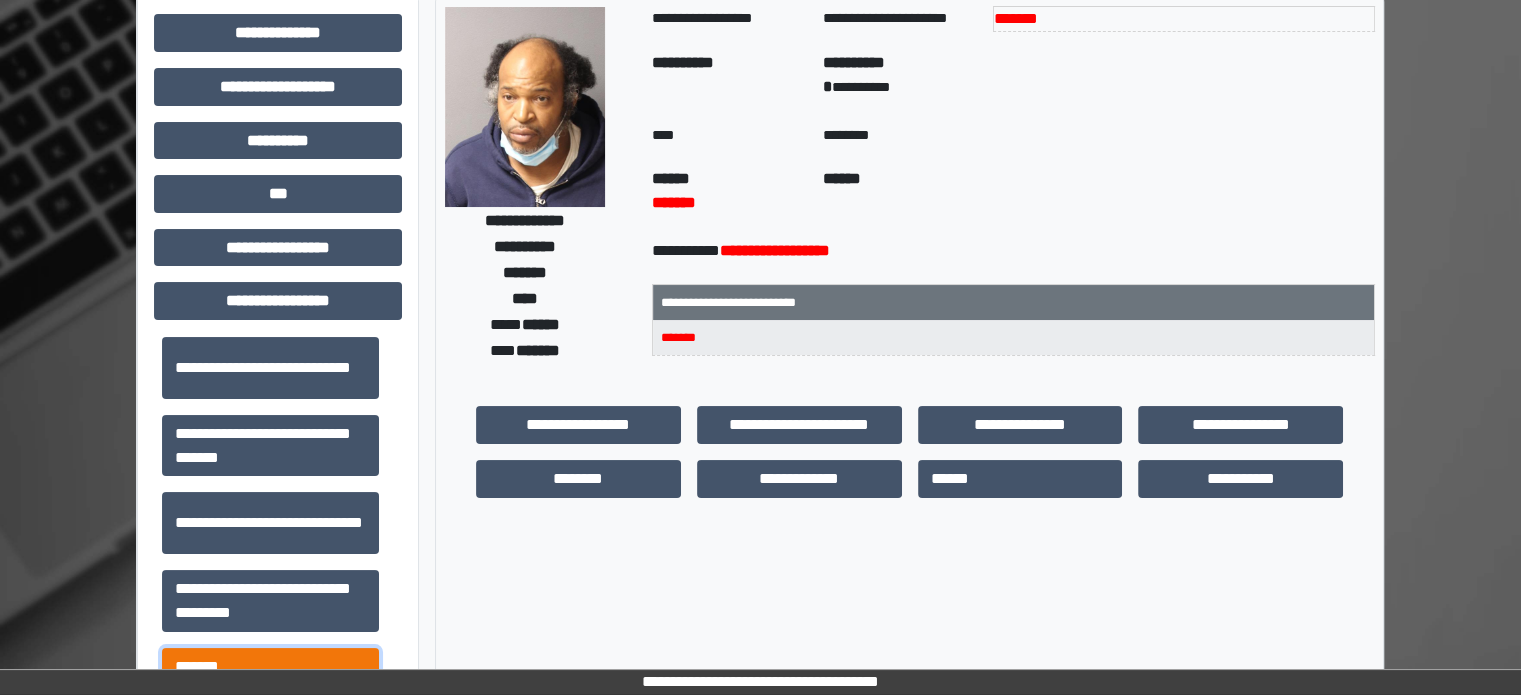 click on "*******" at bounding box center (270, 667) 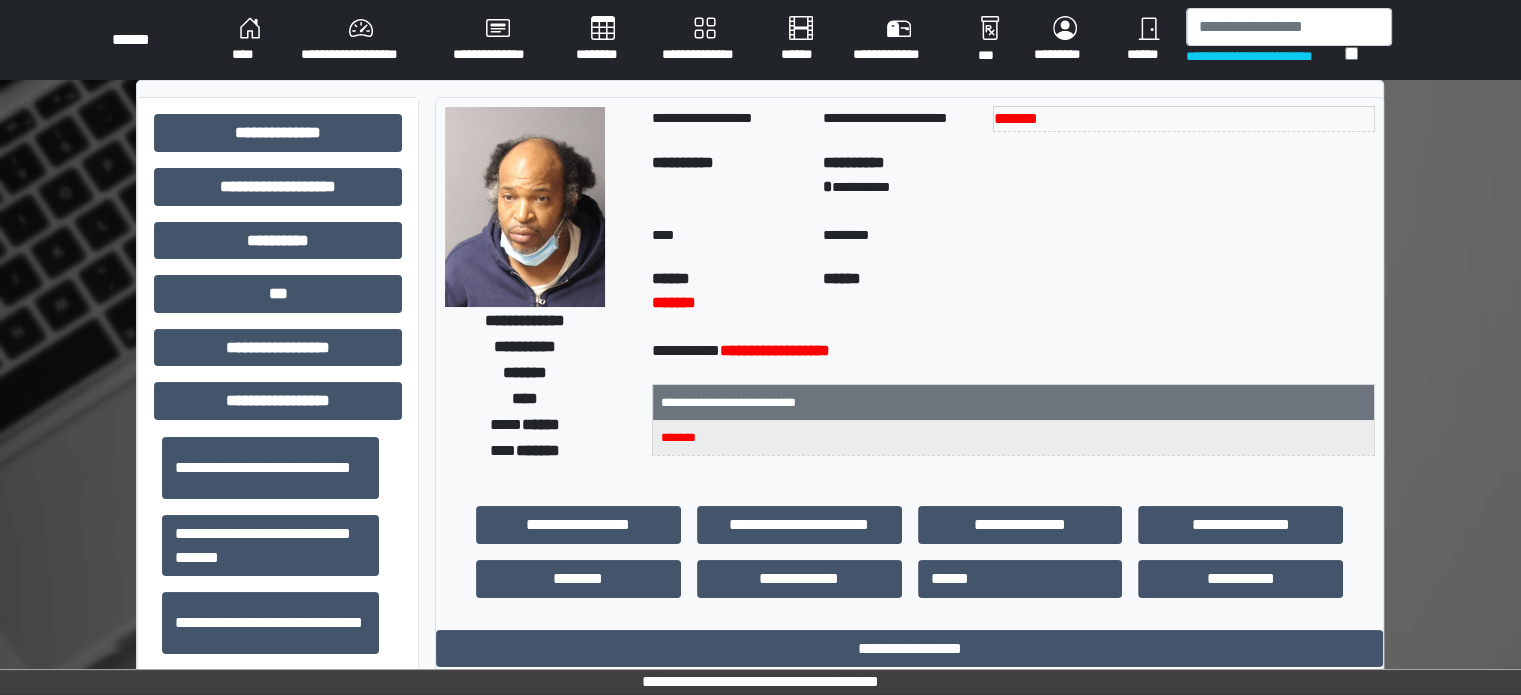 scroll, scrollTop: 0, scrollLeft: 0, axis: both 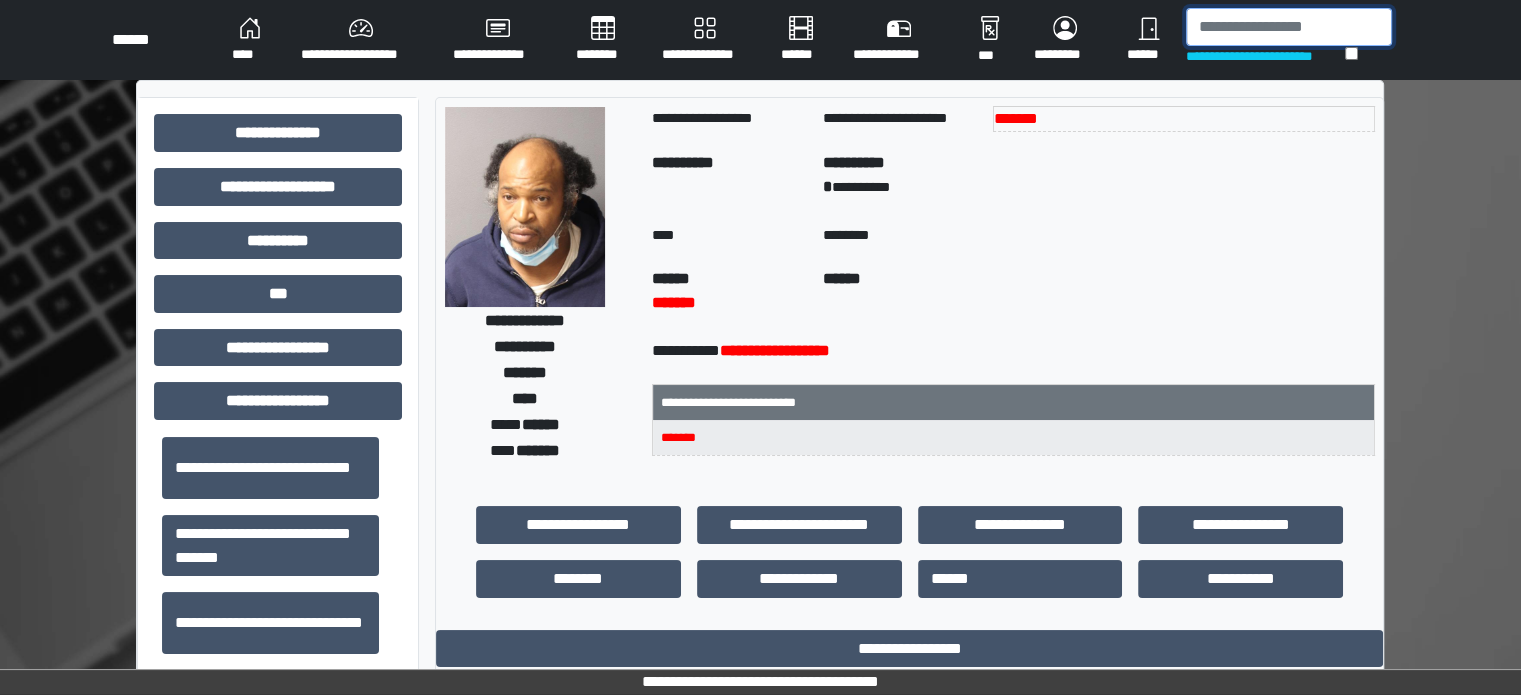 click at bounding box center (1289, 27) 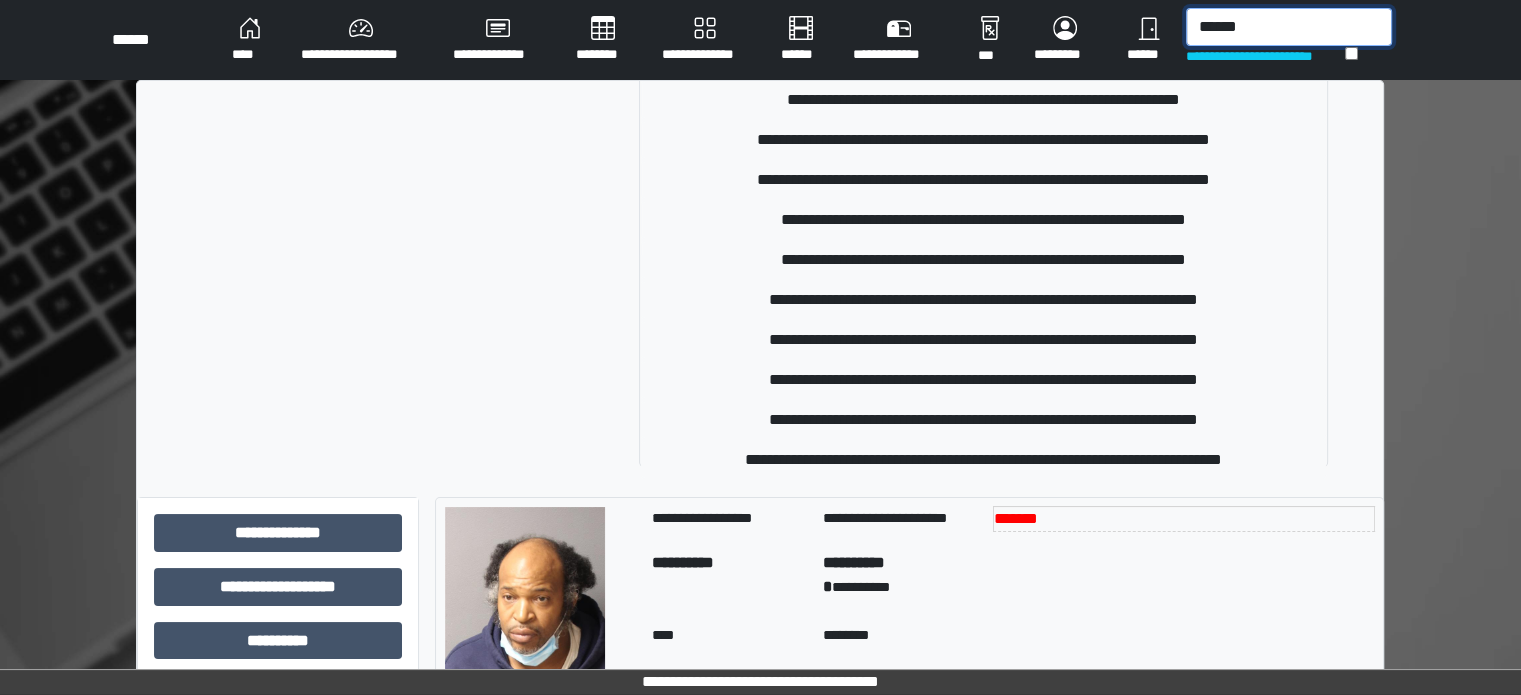 scroll, scrollTop: 1004, scrollLeft: 0, axis: vertical 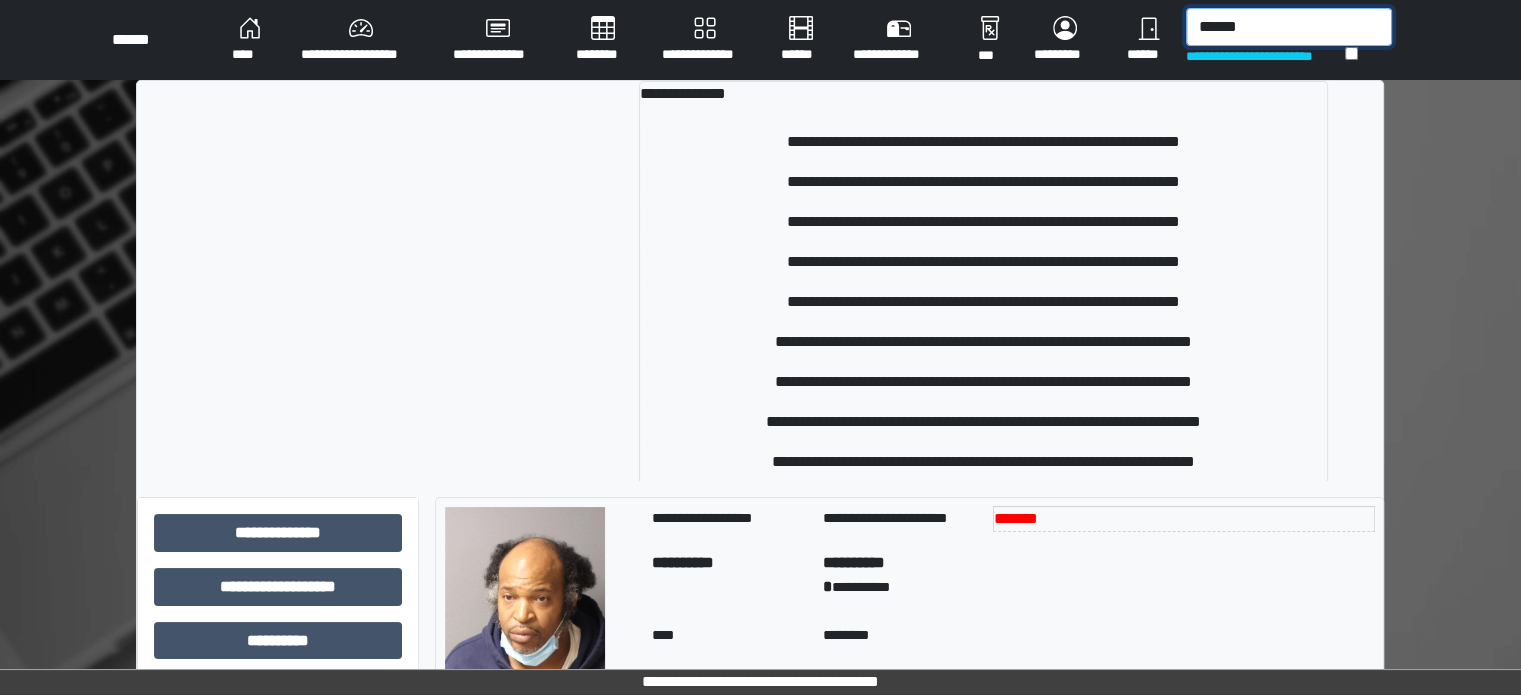 click on "******" at bounding box center [1289, 27] 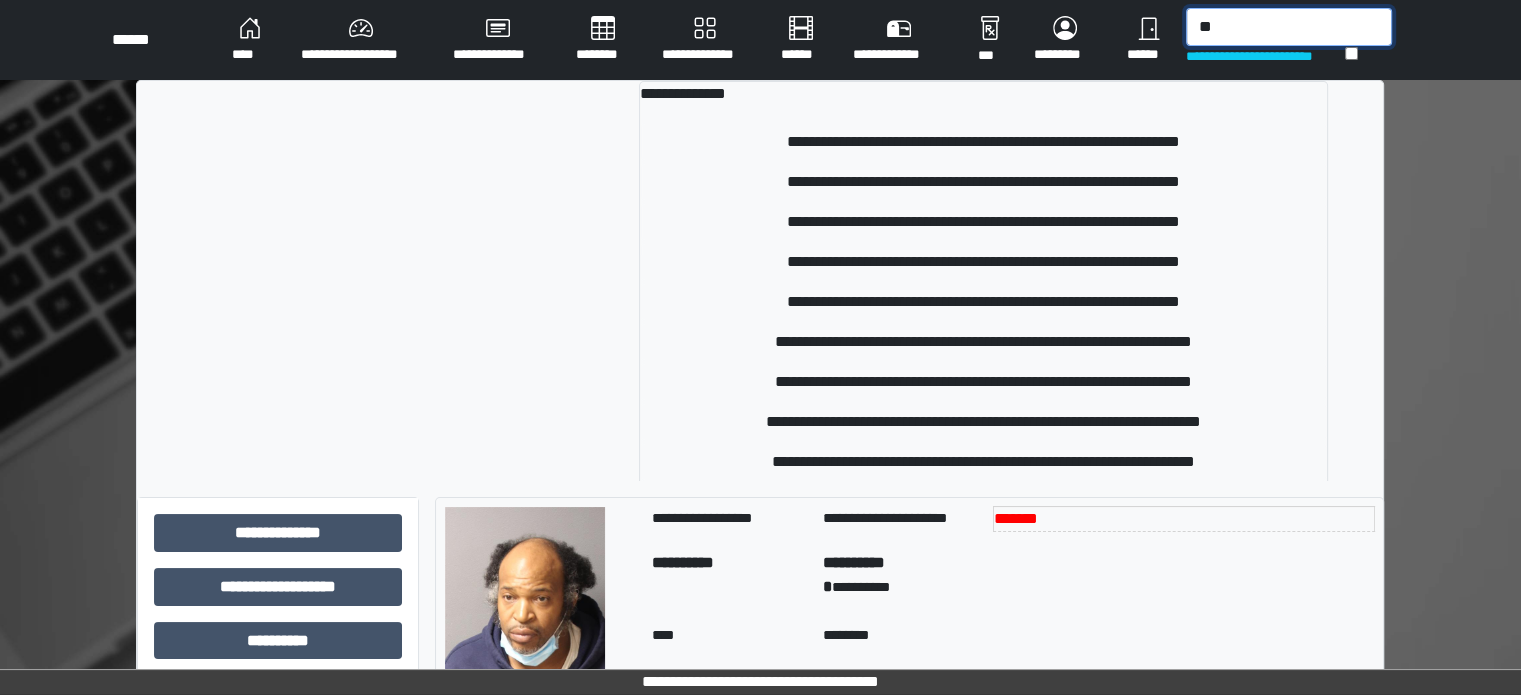 type on "*" 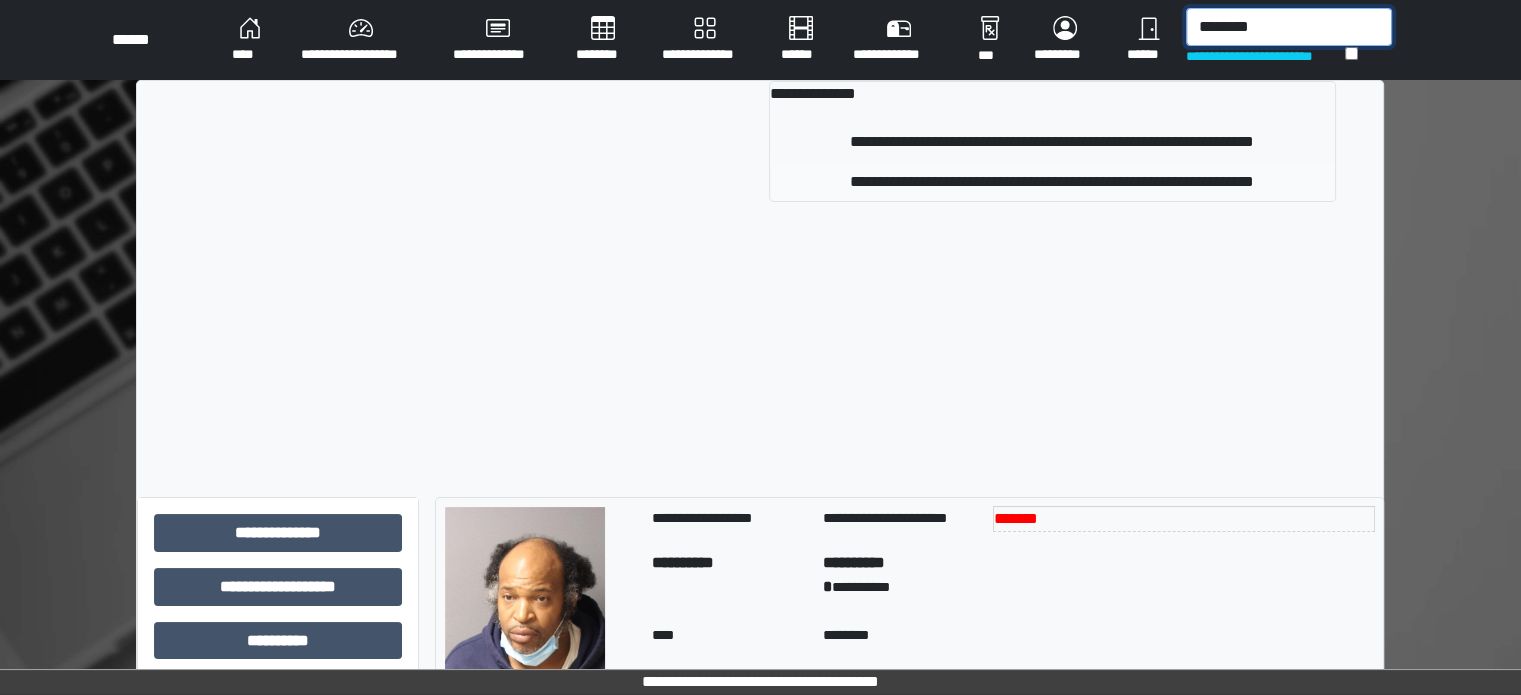 type on "********" 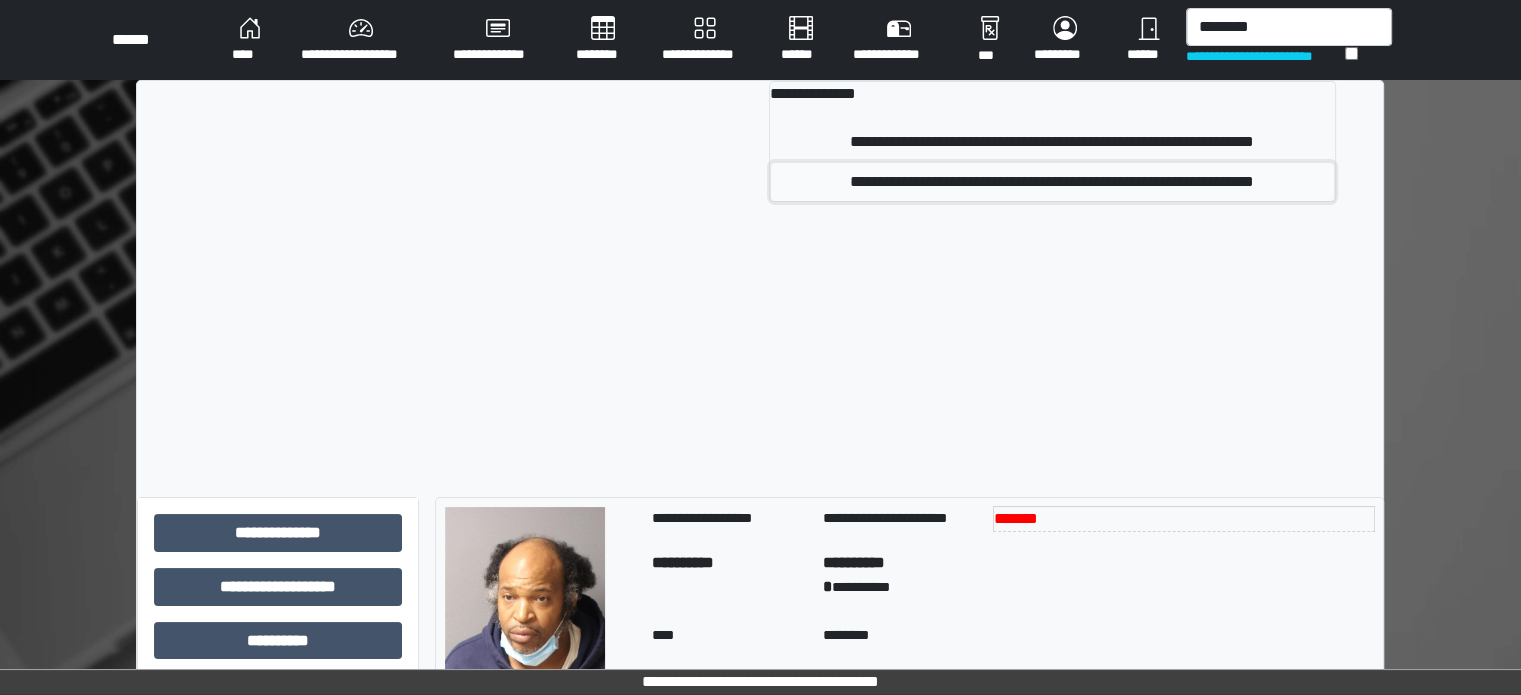 click on "**********" at bounding box center [1052, 182] 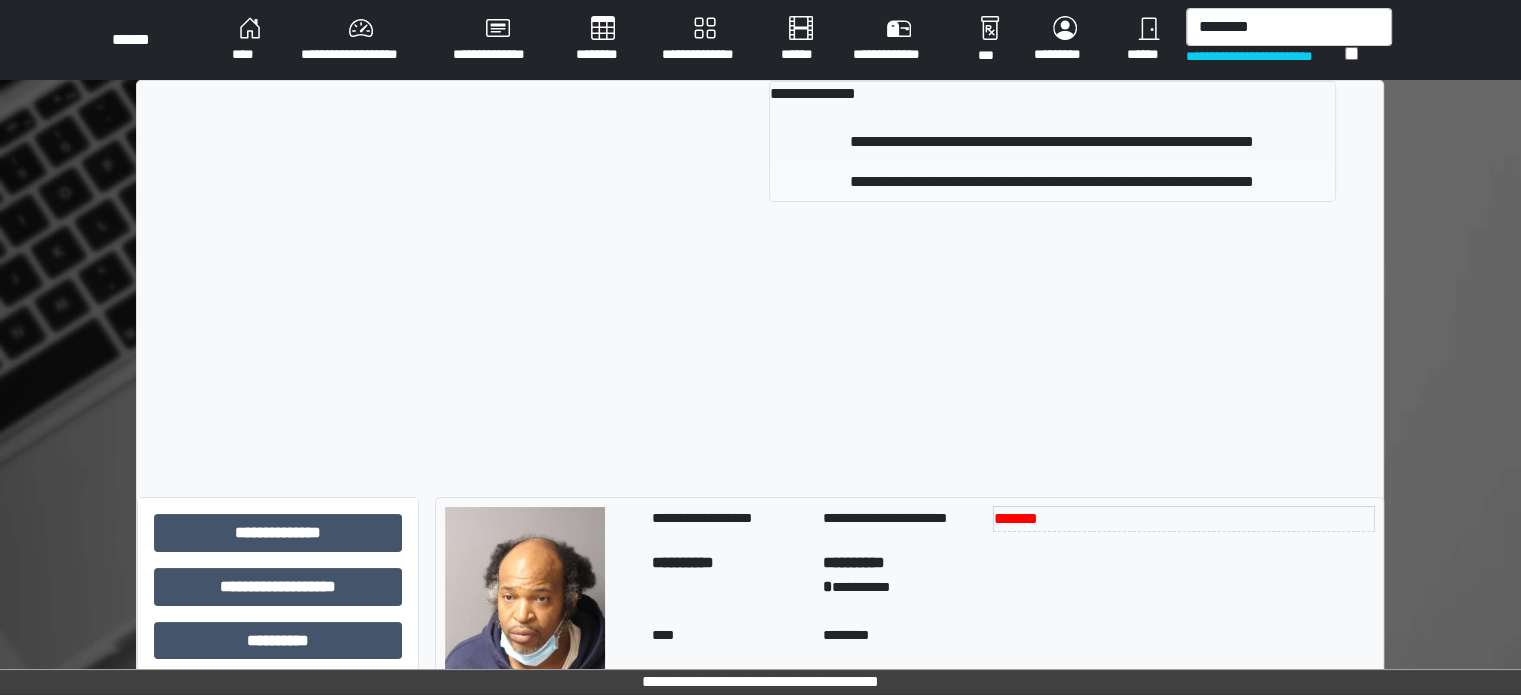 type 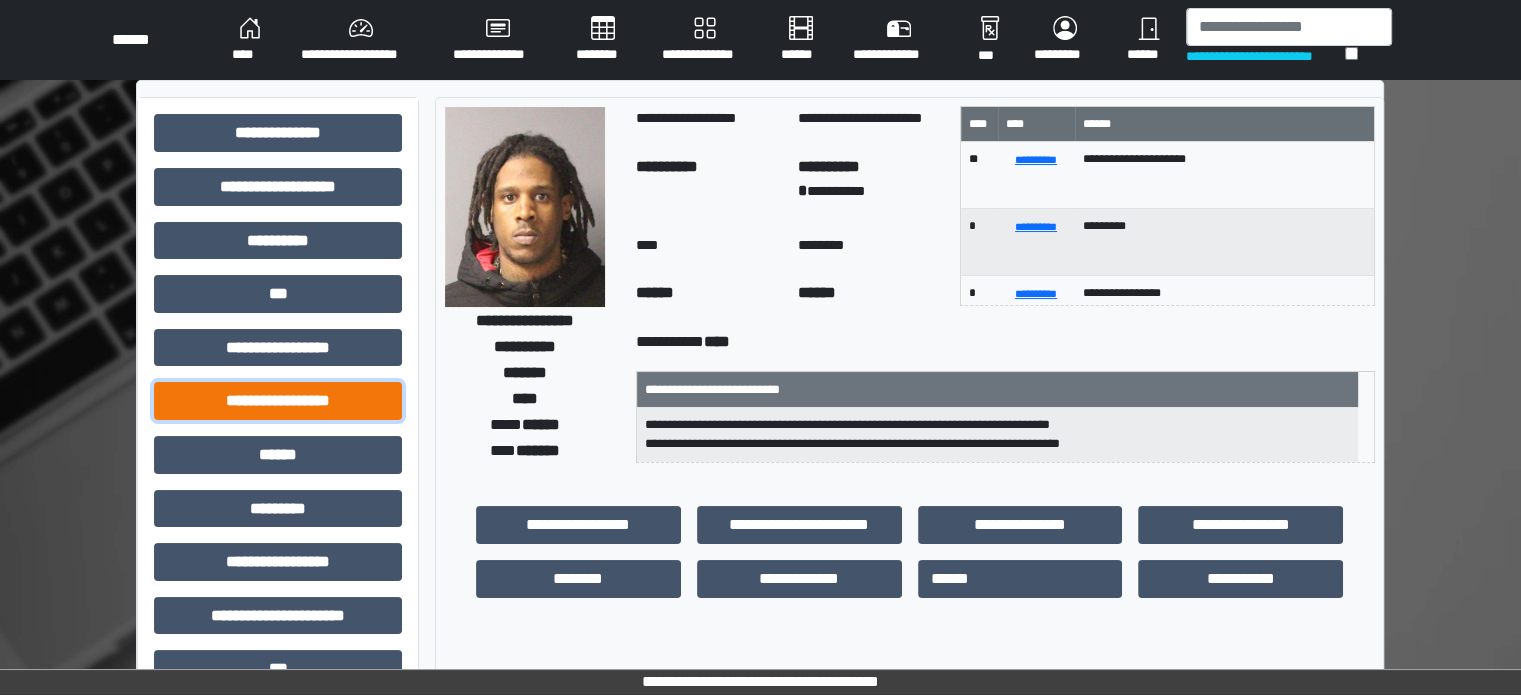 click on "**********" at bounding box center [278, 401] 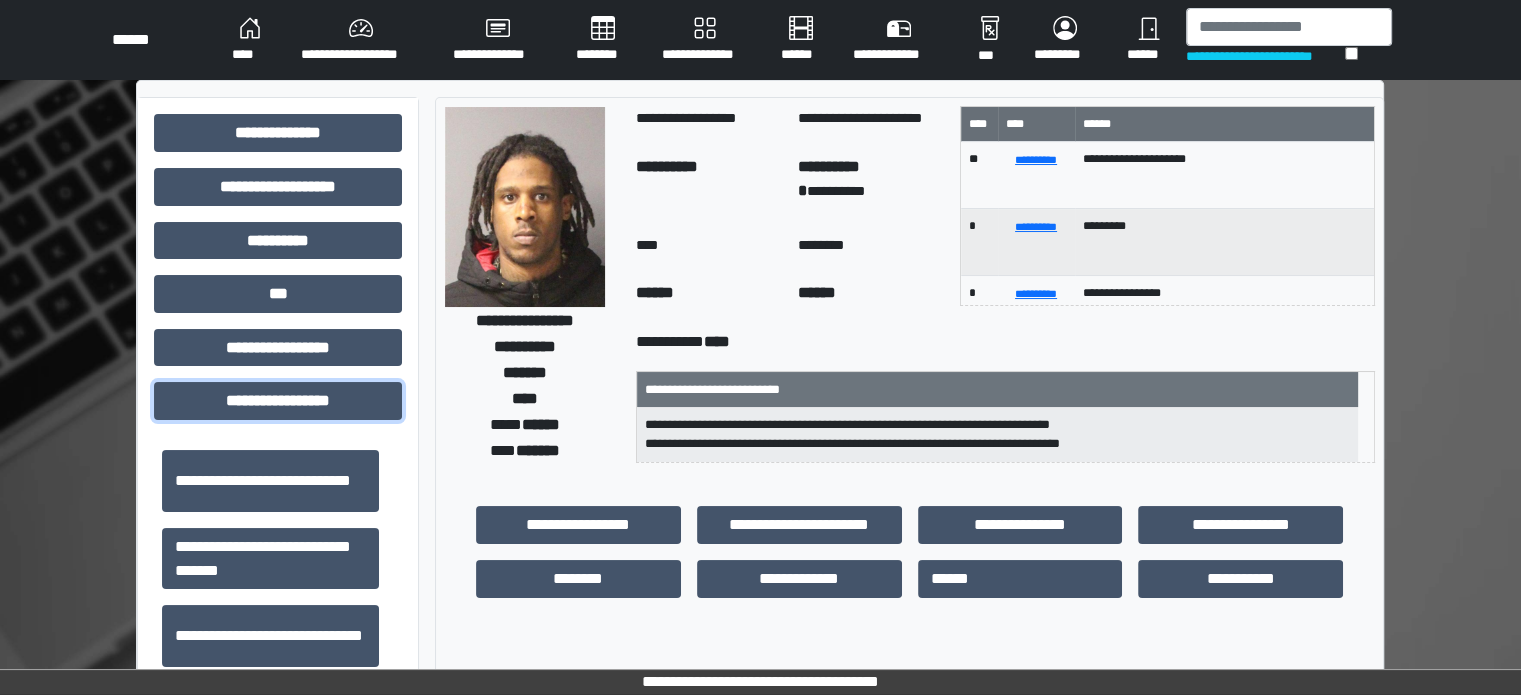 scroll, scrollTop: 1313, scrollLeft: 0, axis: vertical 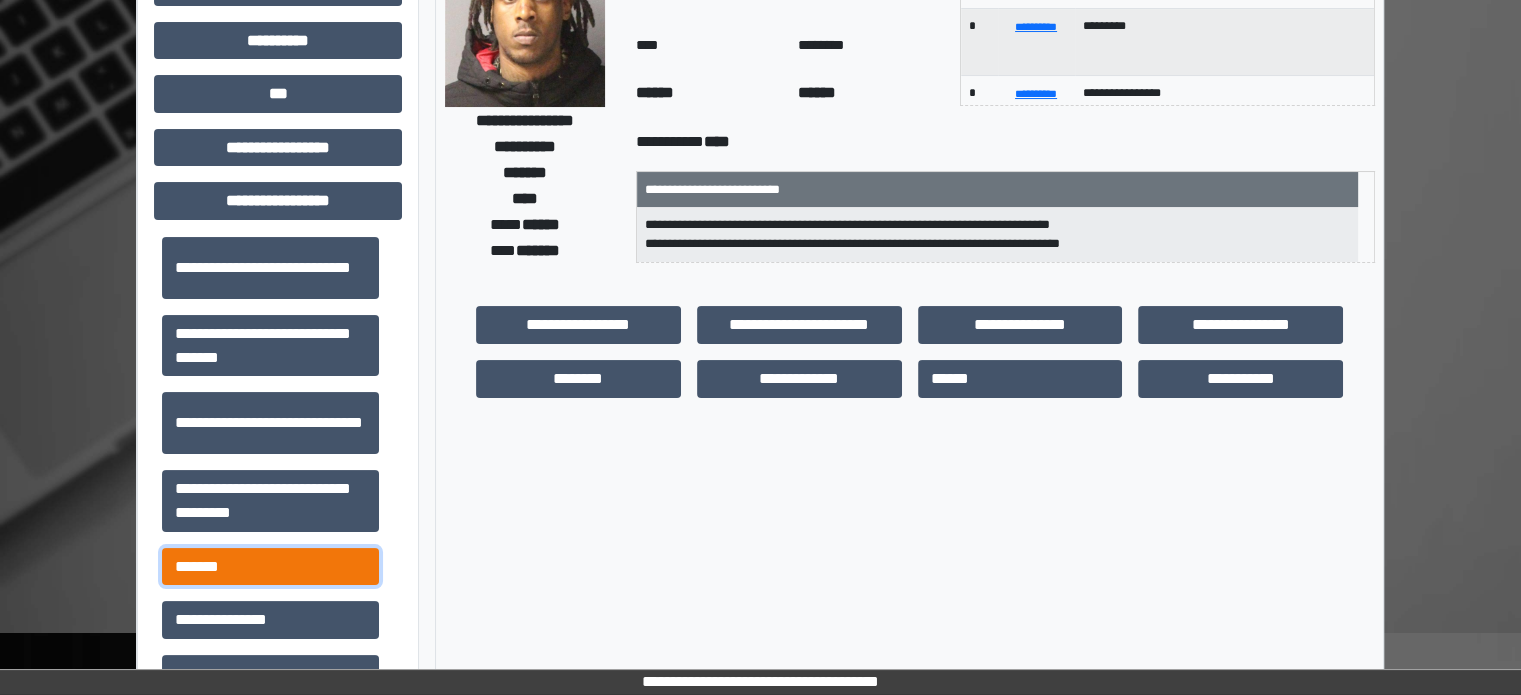 click on "*******" at bounding box center [270, 567] 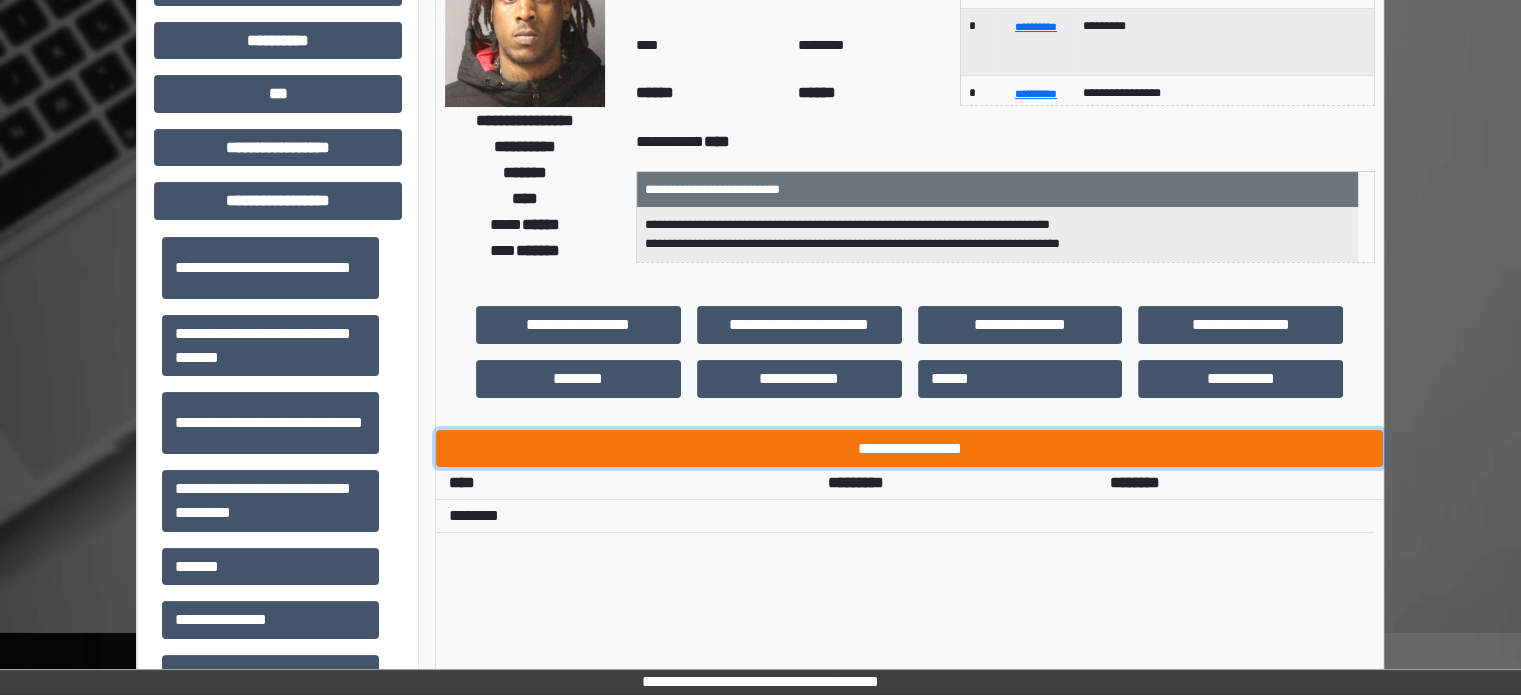 click on "**********" at bounding box center (909, 449) 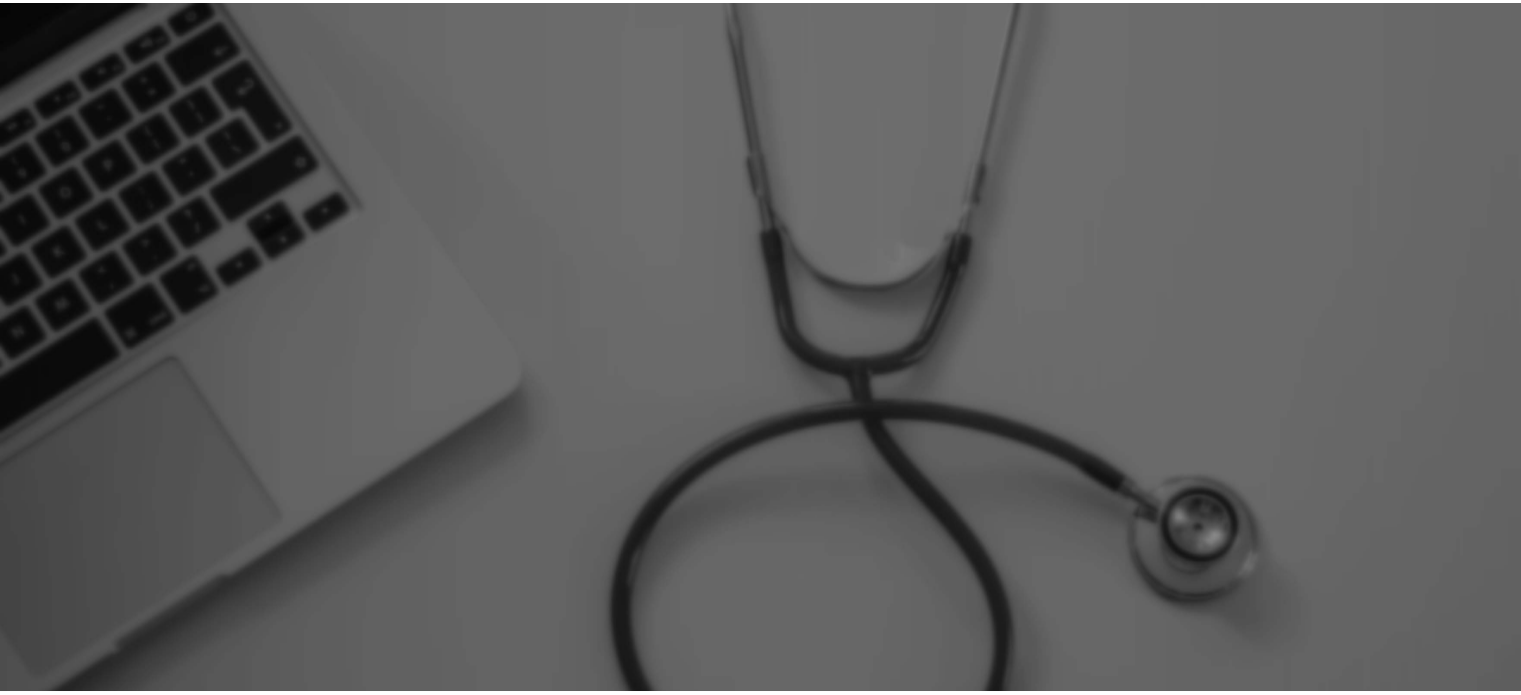 scroll, scrollTop: 0, scrollLeft: 0, axis: both 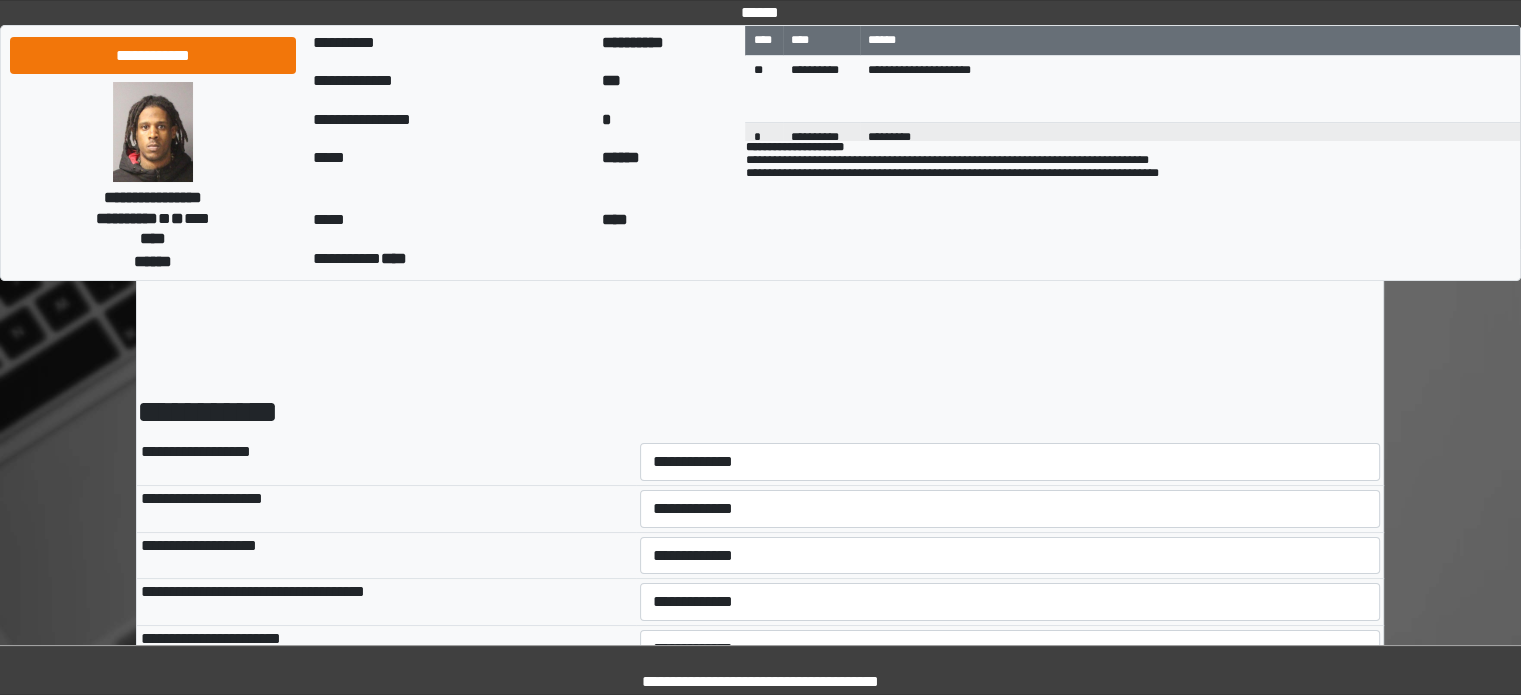 click on "**********" at bounding box center [1010, 462] 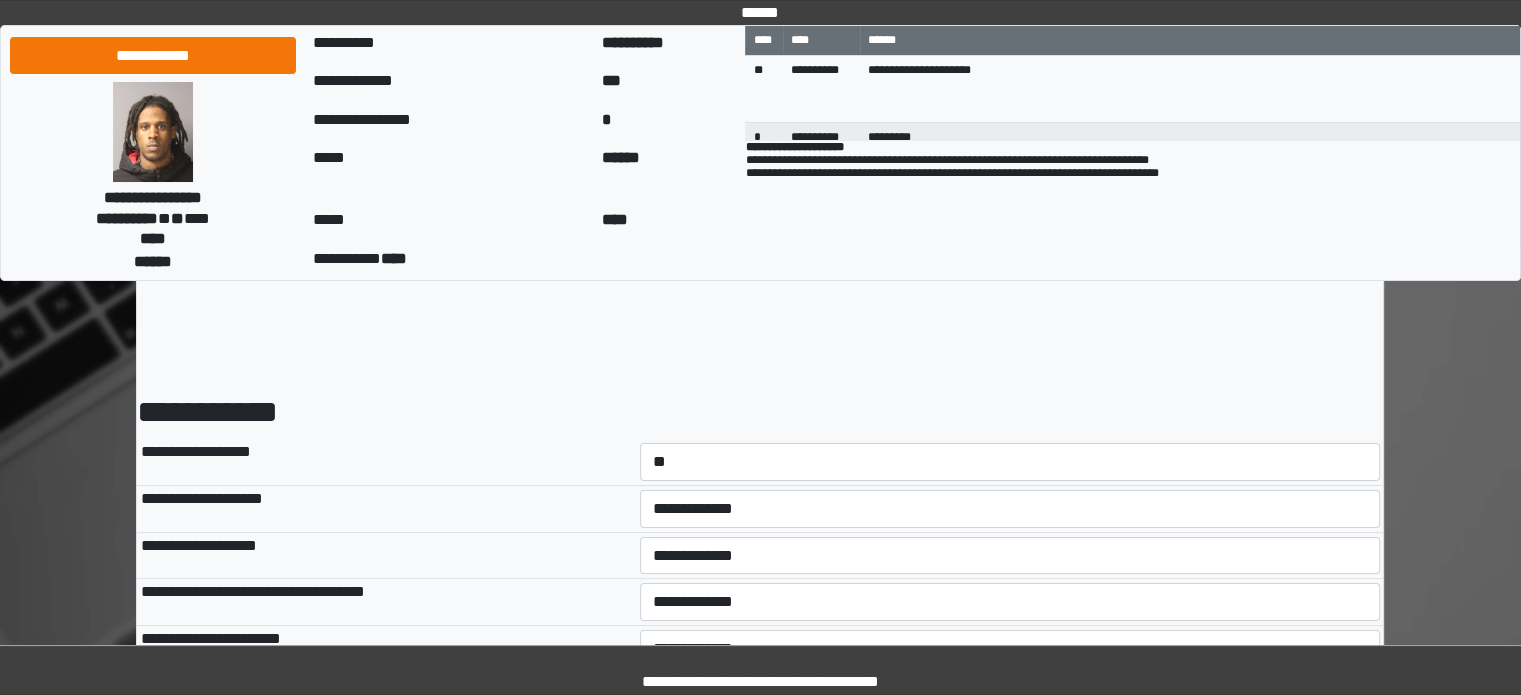 click on "**********" at bounding box center (1010, 462) 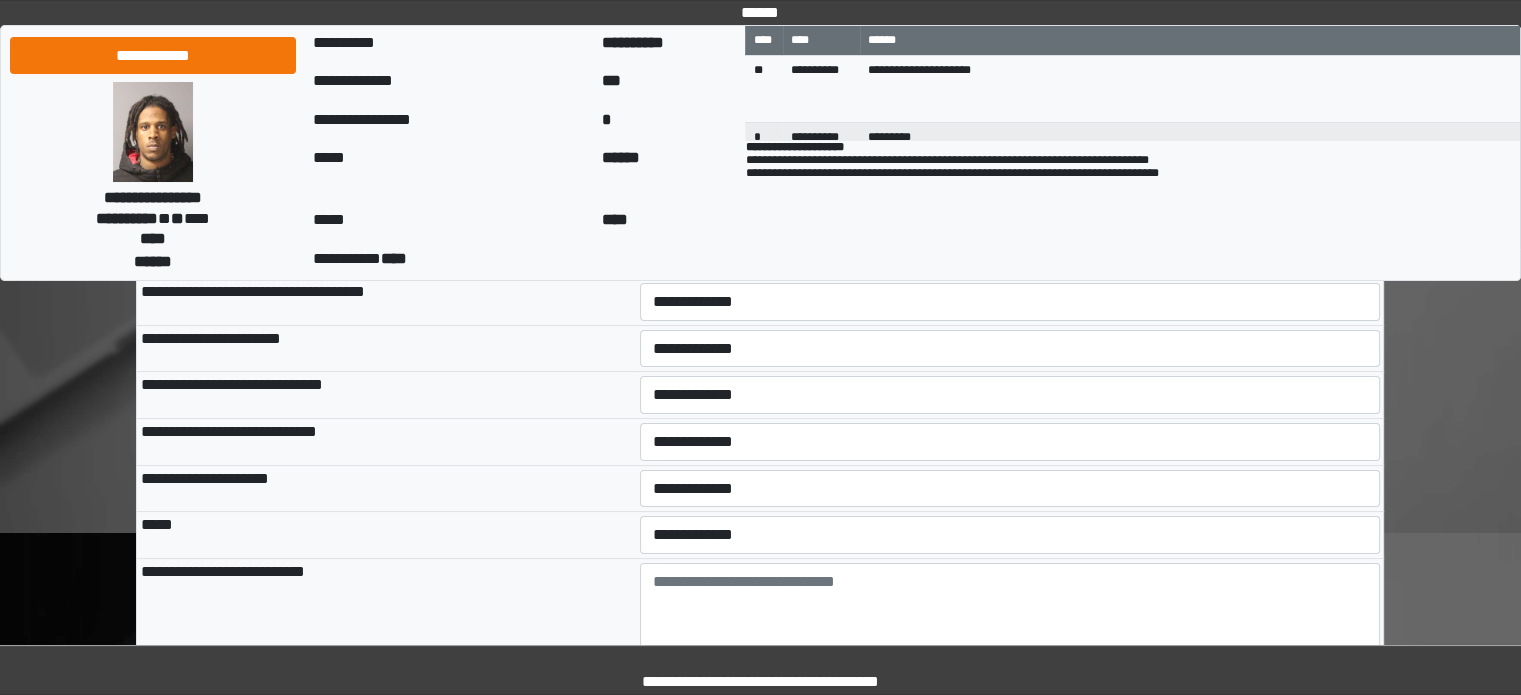 scroll, scrollTop: 400, scrollLeft: 0, axis: vertical 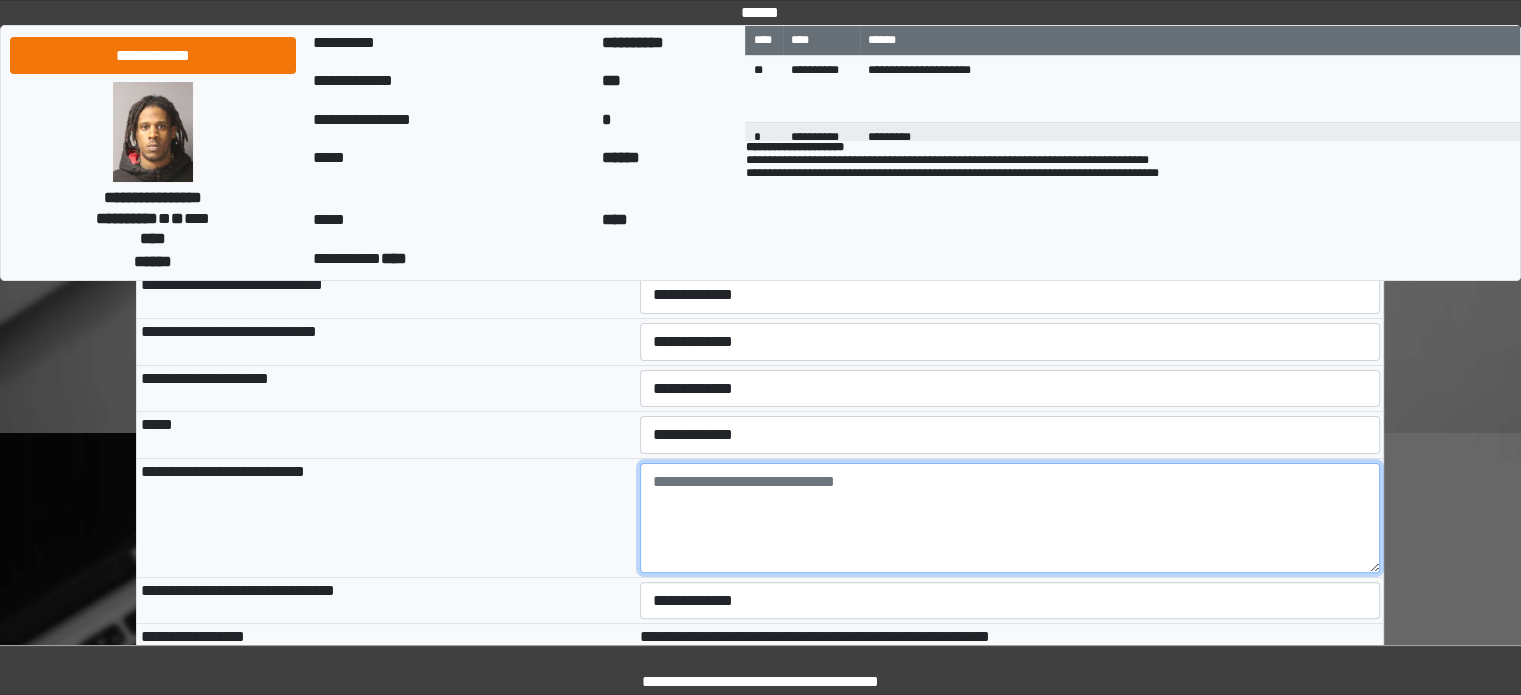 click at bounding box center (1010, 518) 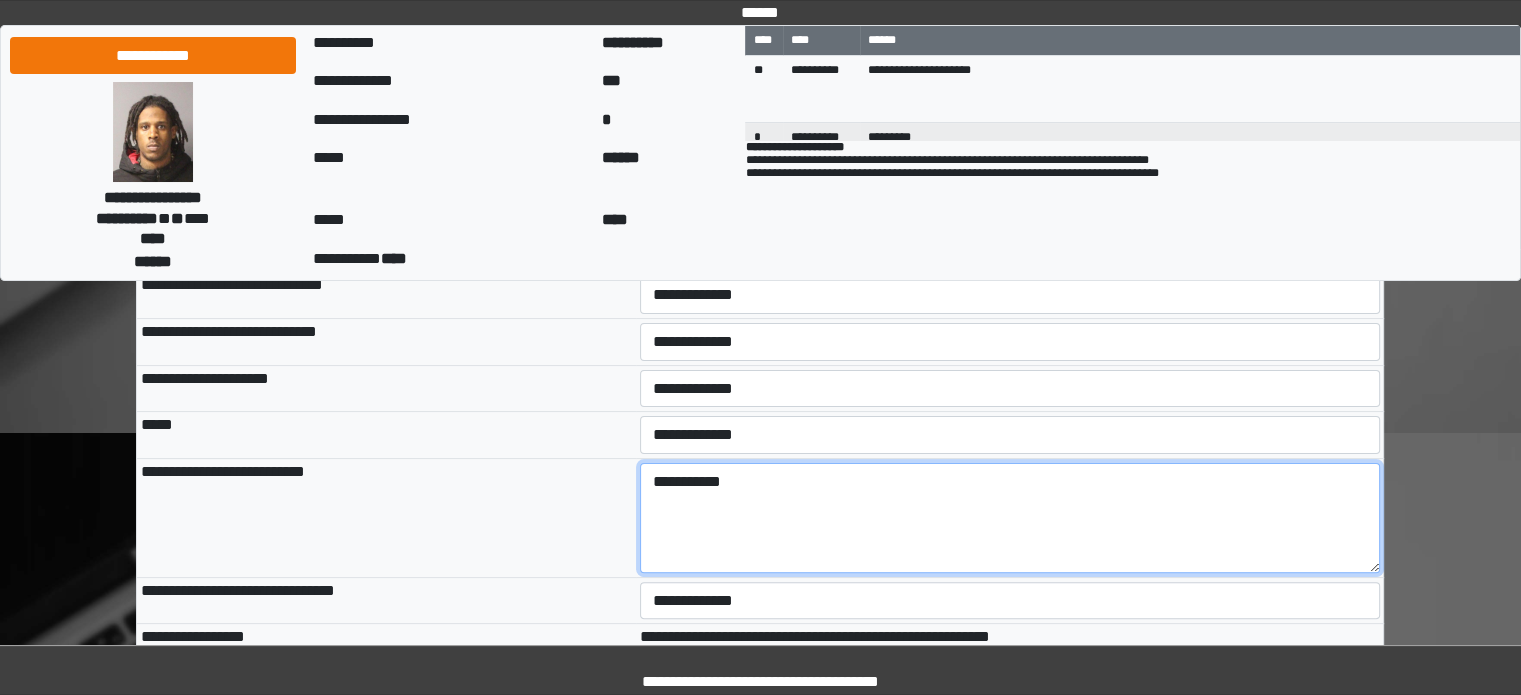 type on "**********" 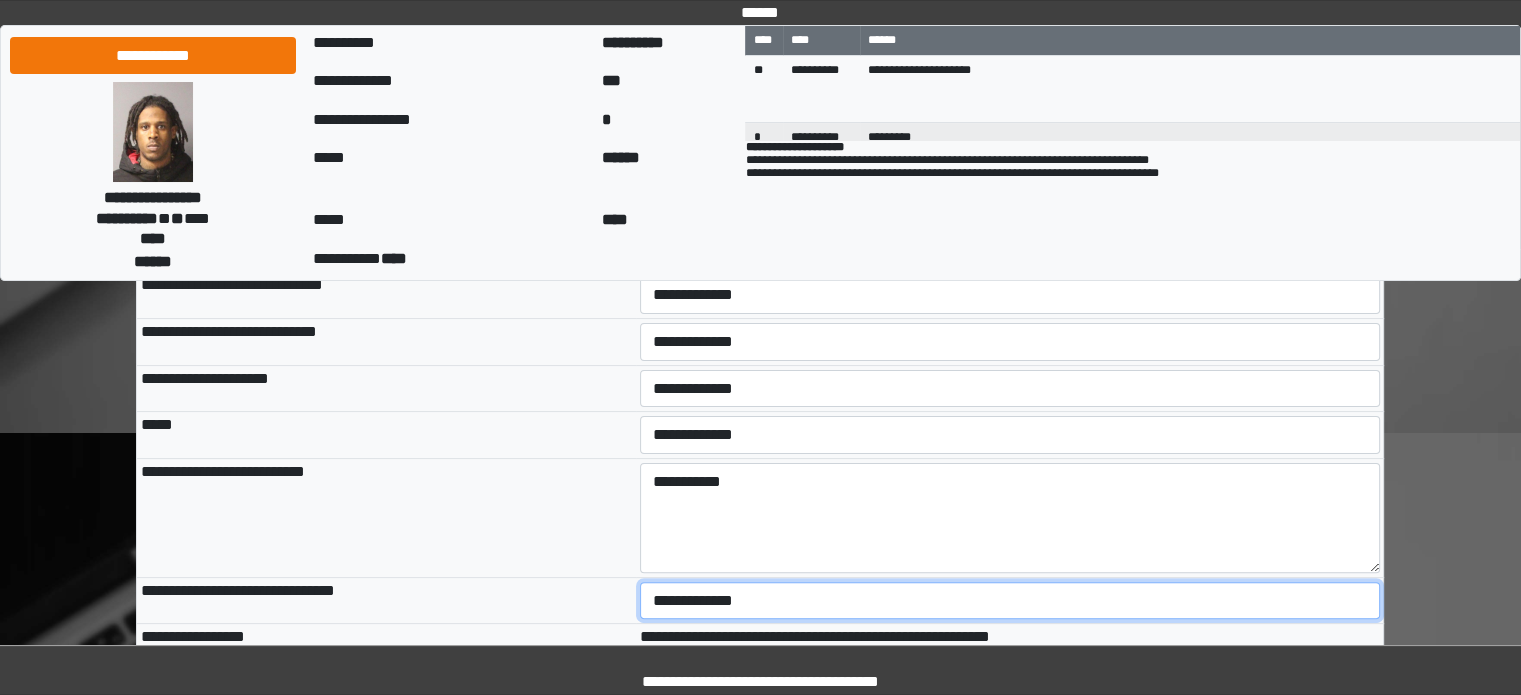 click on "**********" at bounding box center [1010, 601] 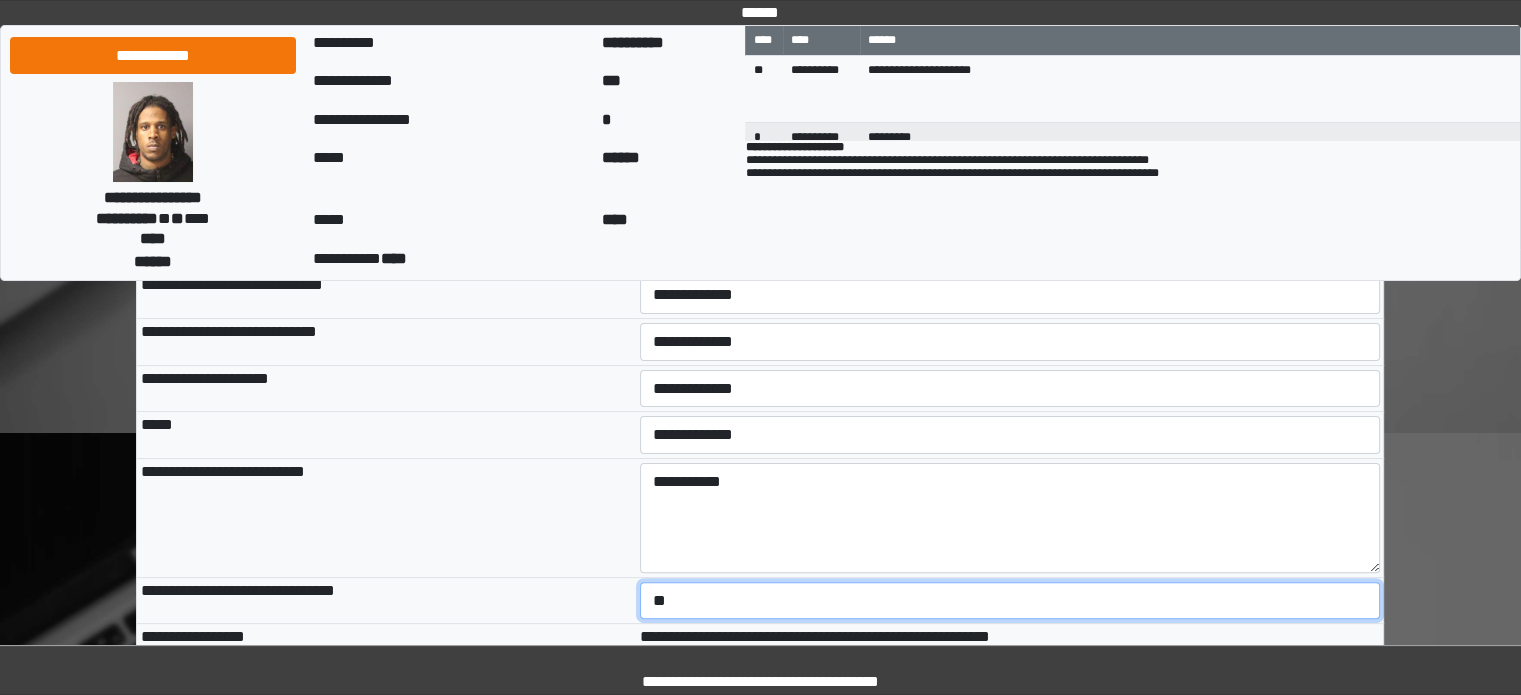 click on "**********" at bounding box center (1010, 601) 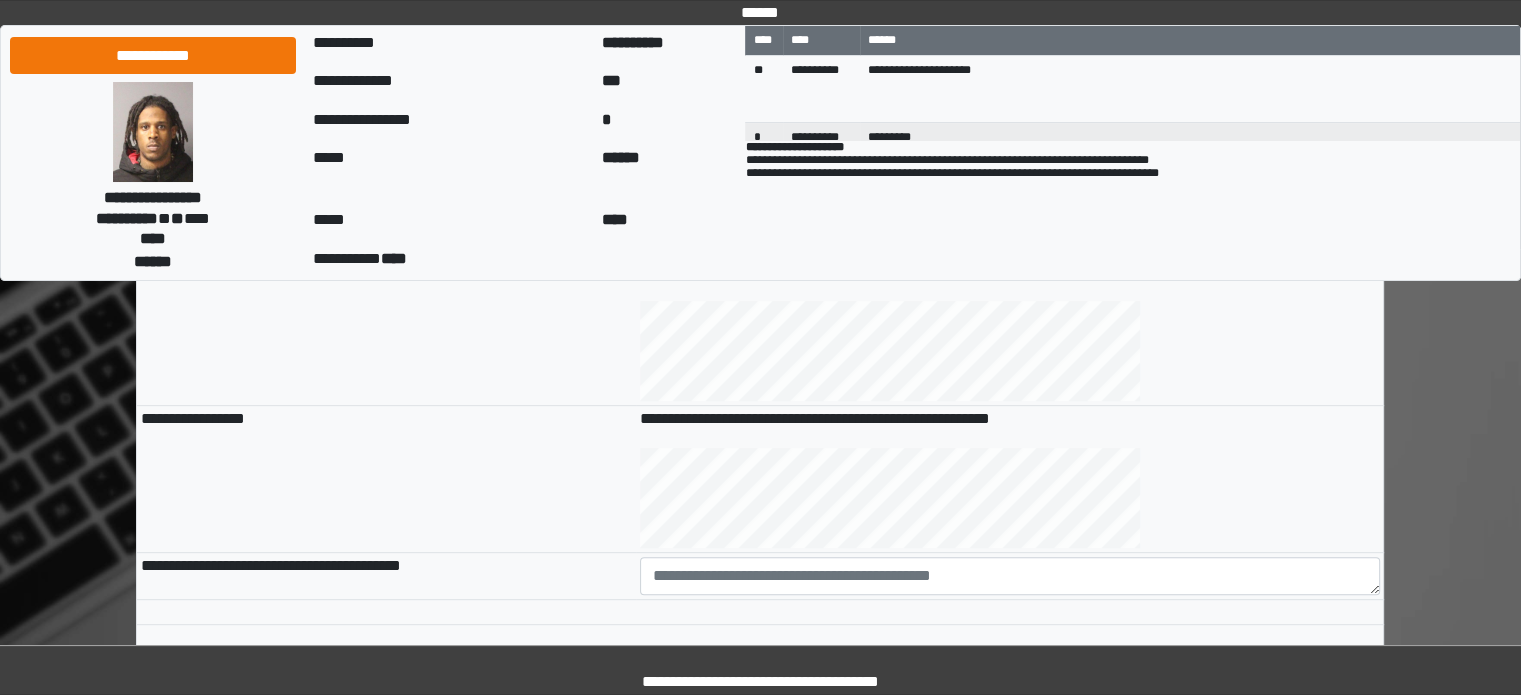 scroll, scrollTop: 800, scrollLeft: 0, axis: vertical 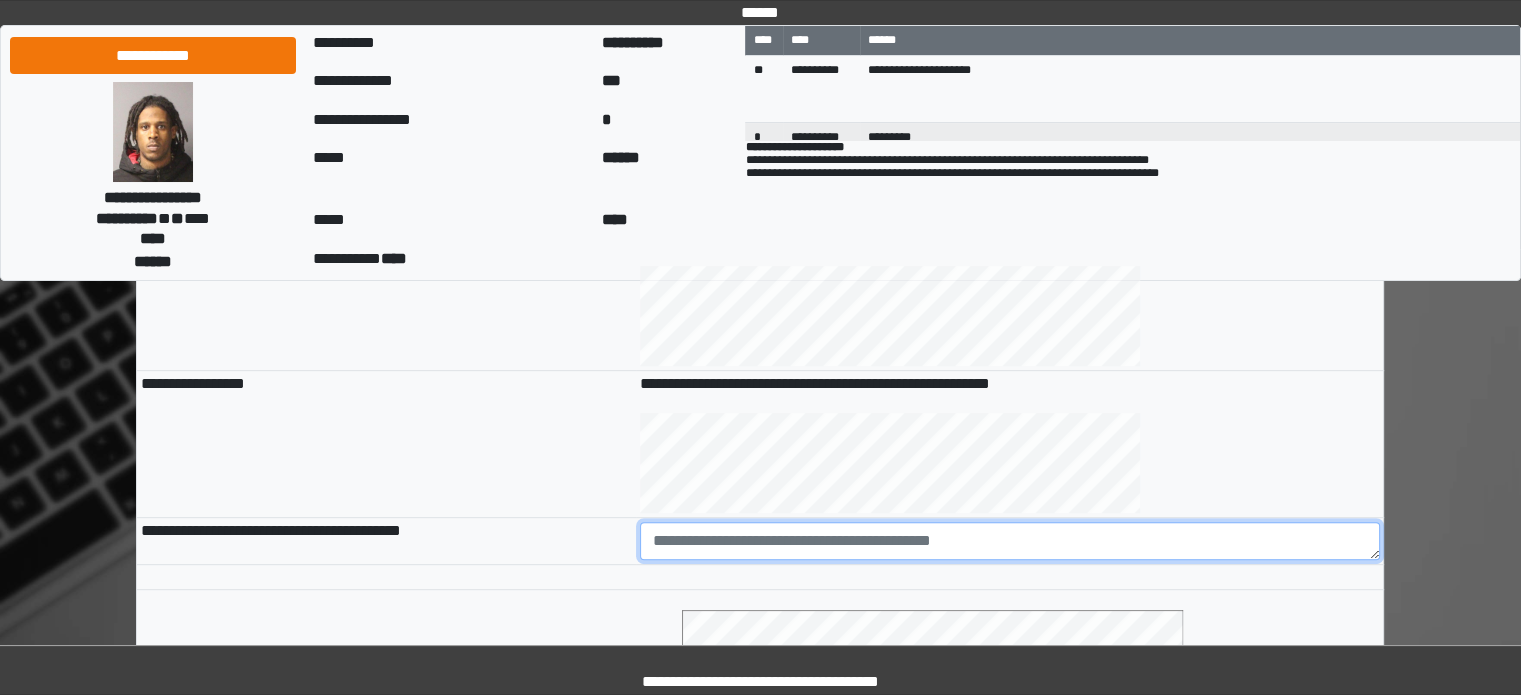click at bounding box center (1010, 541) 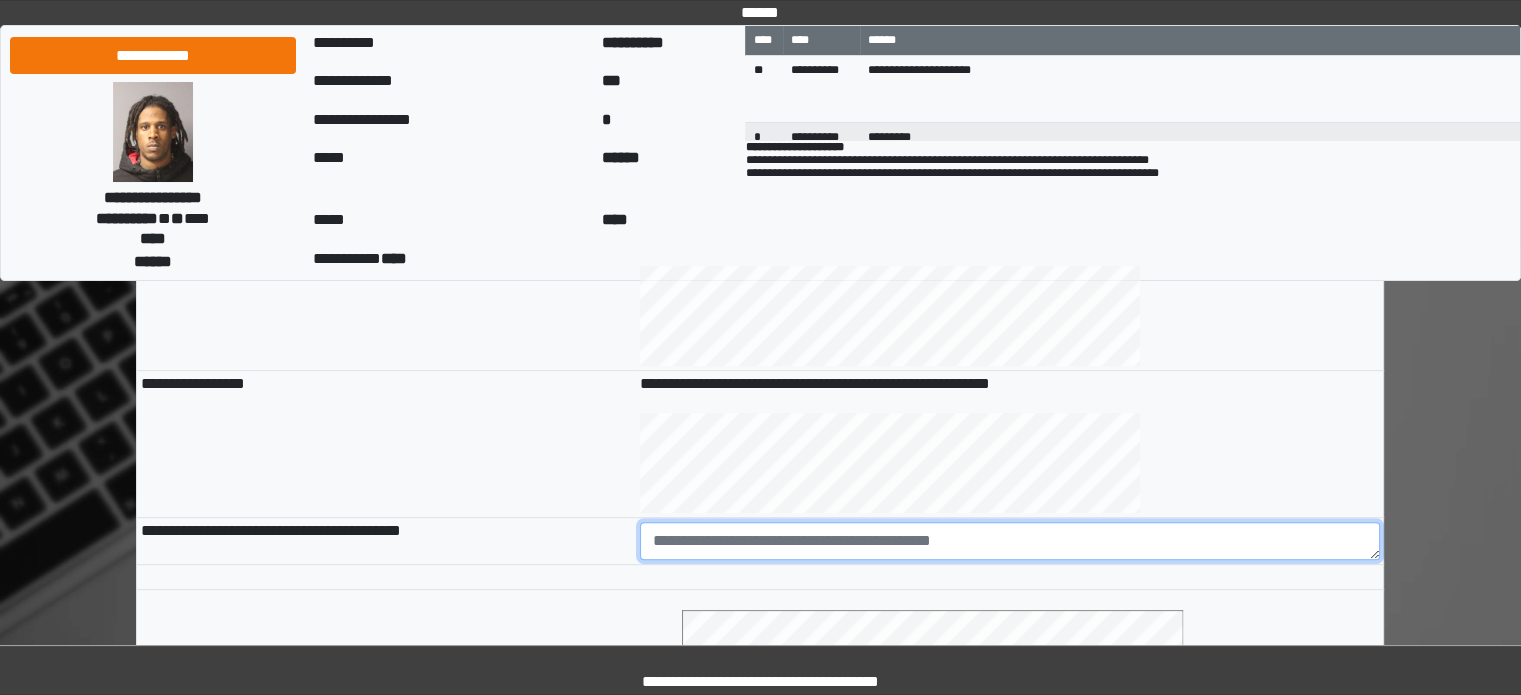 paste on "**********" 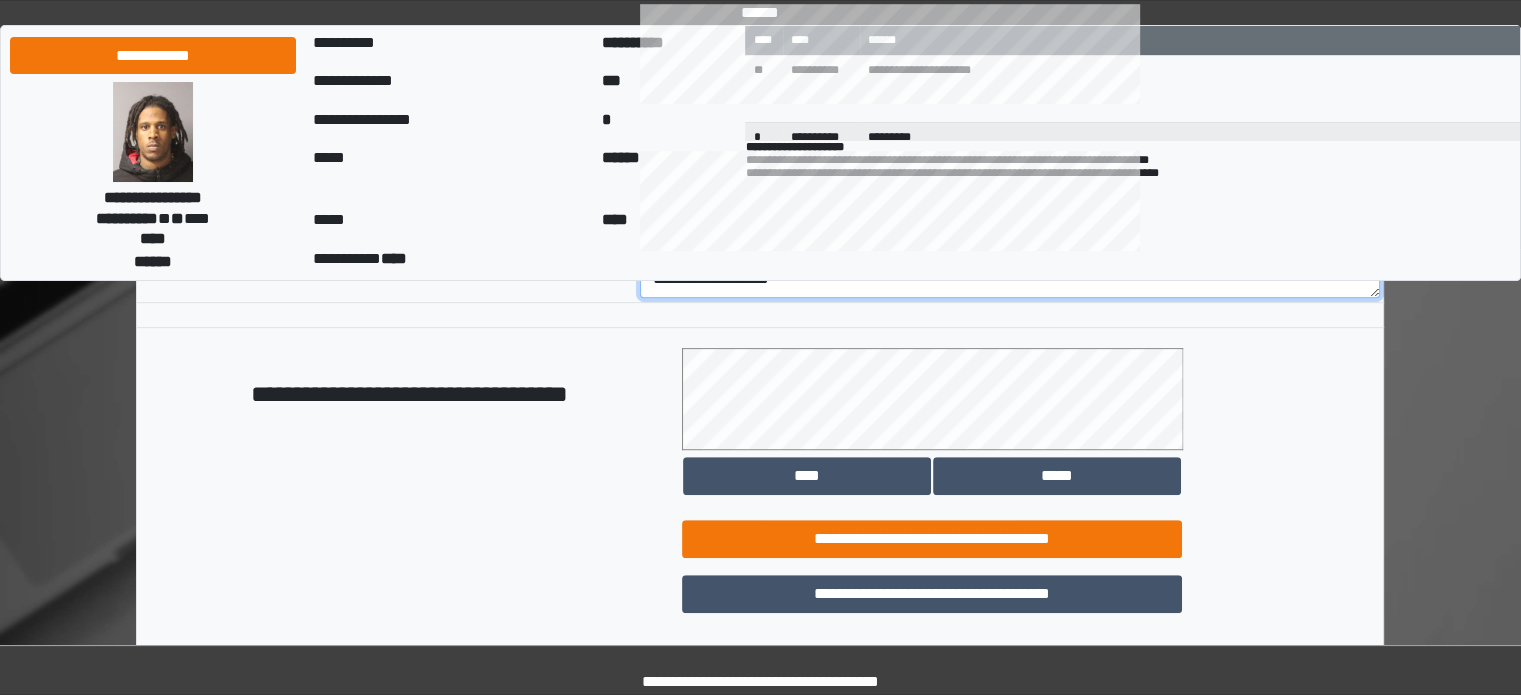 scroll, scrollTop: 1100, scrollLeft: 0, axis: vertical 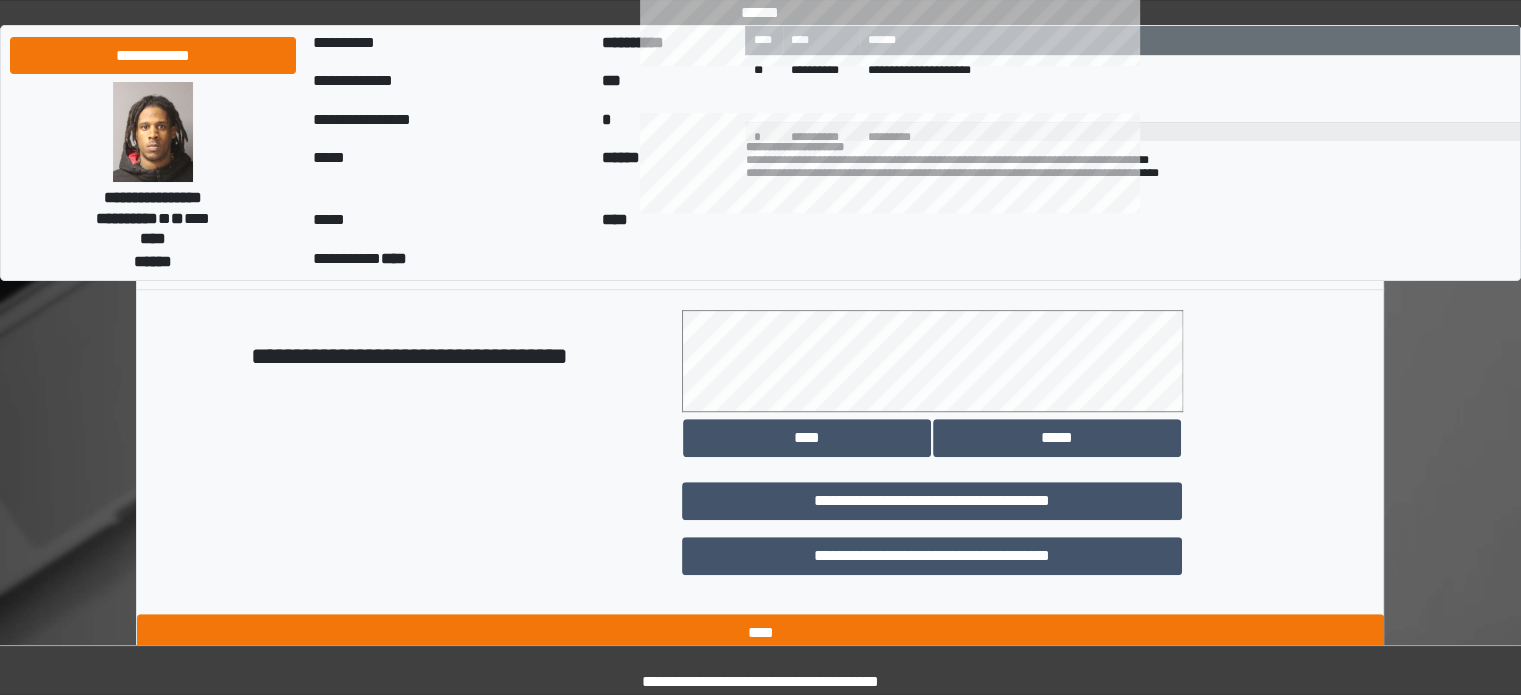 type on "**********" 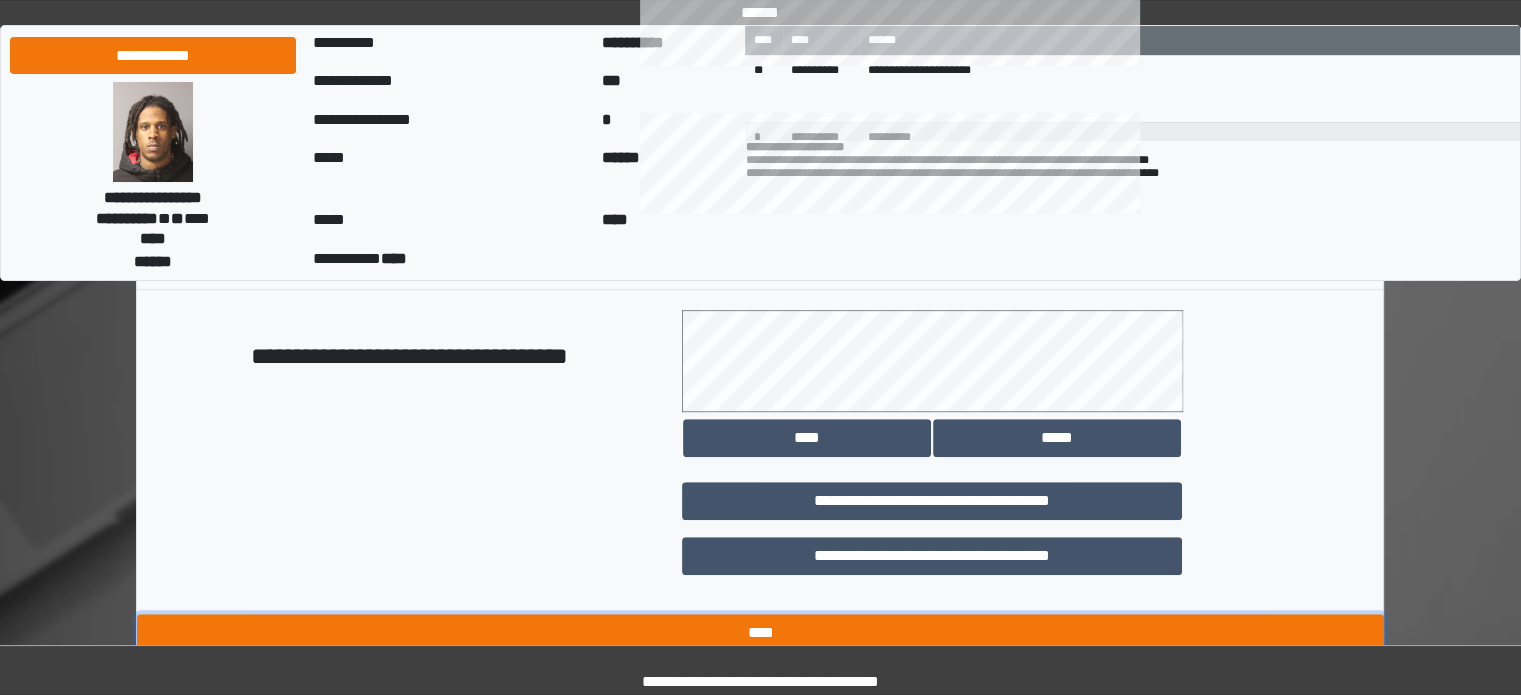click on "****" at bounding box center [760, 633] 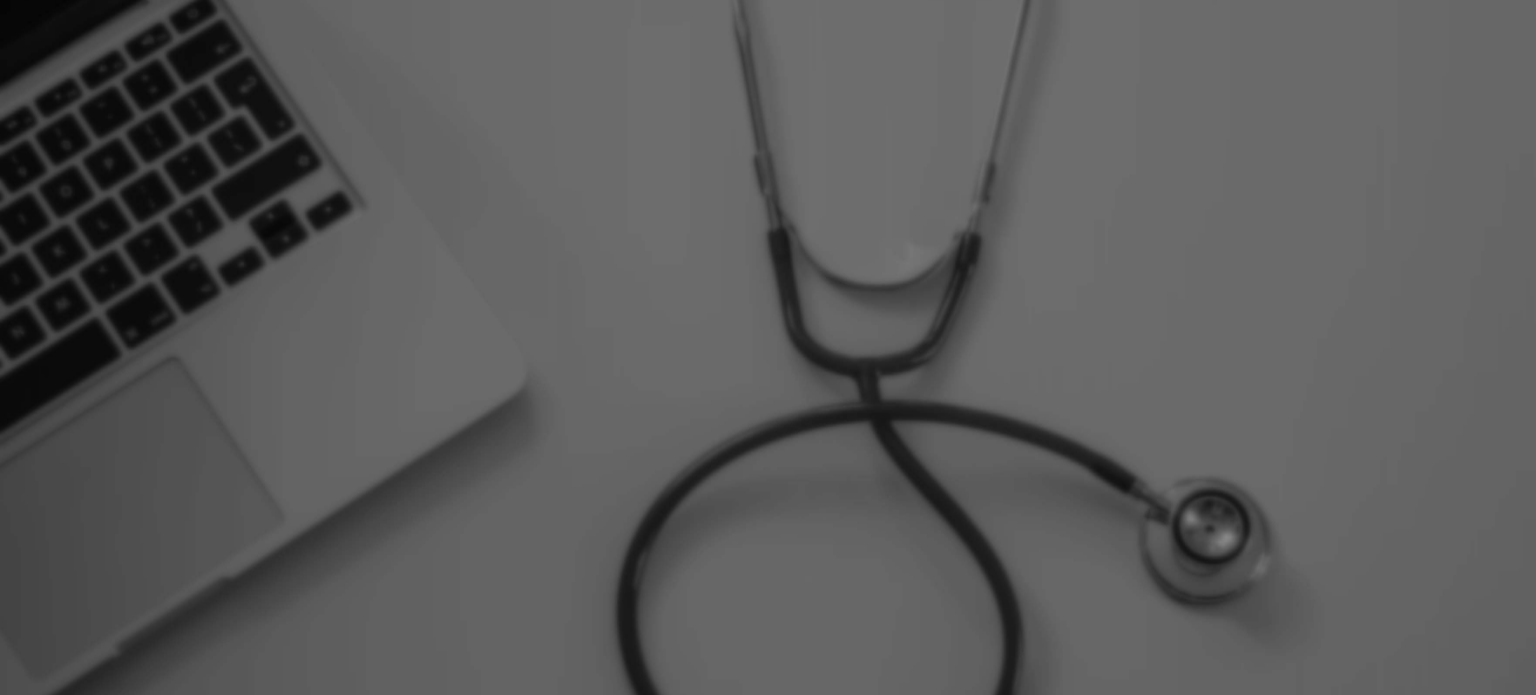 scroll, scrollTop: 0, scrollLeft: 0, axis: both 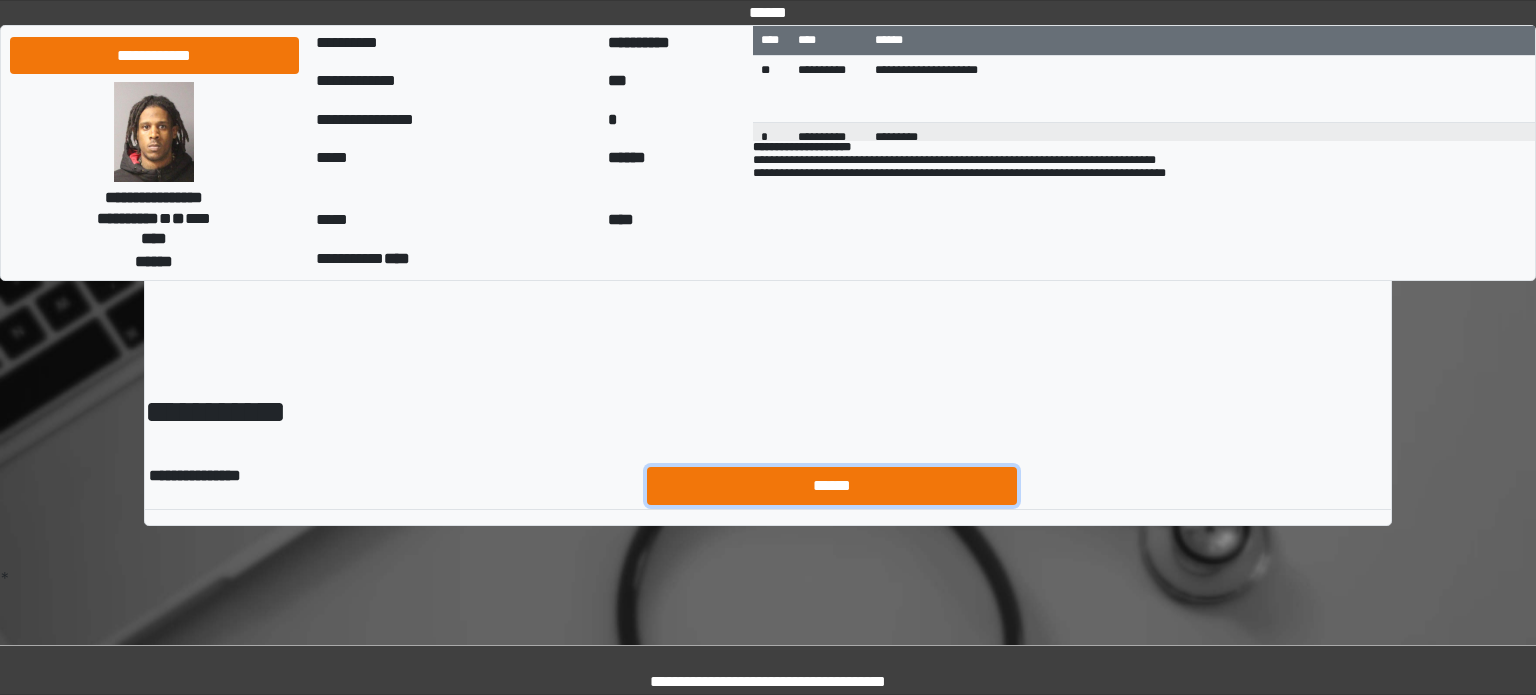 click on "******" at bounding box center [832, 486] 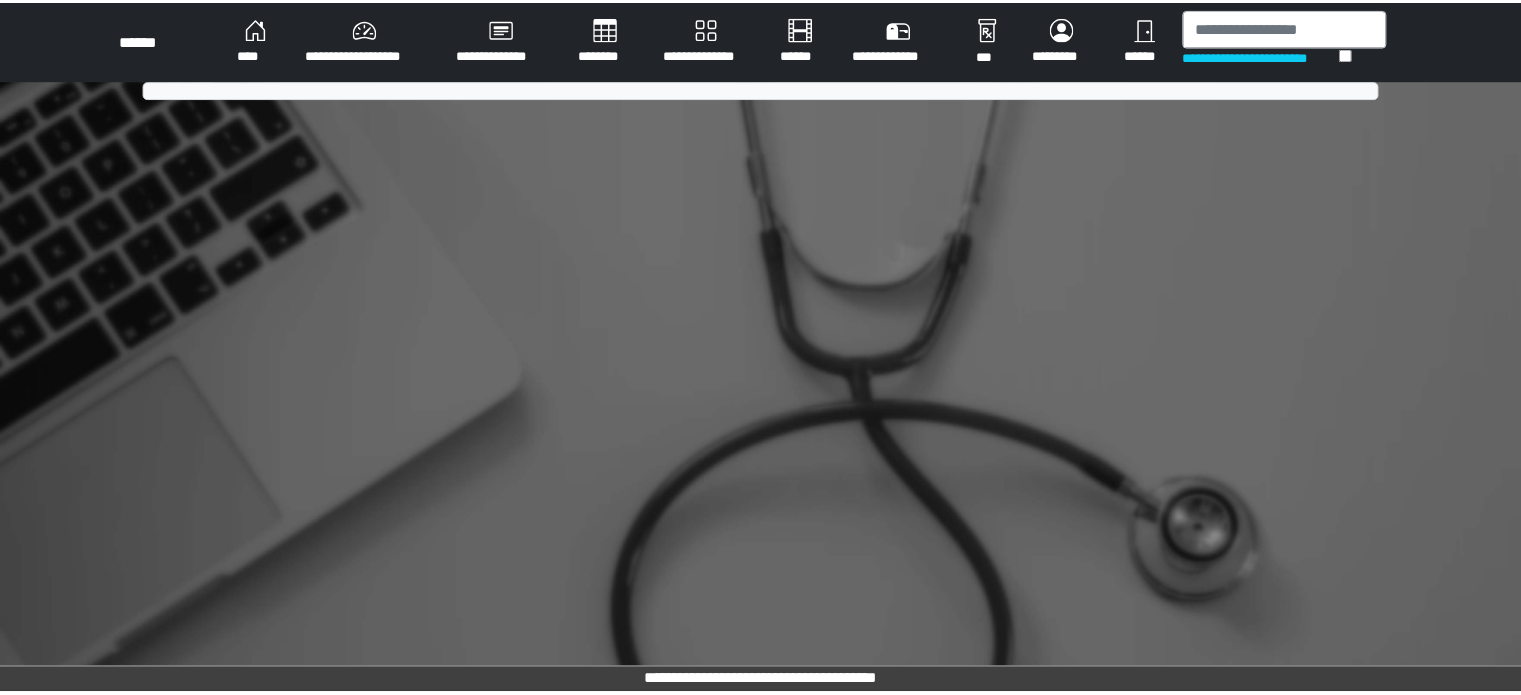 scroll, scrollTop: 0, scrollLeft: 0, axis: both 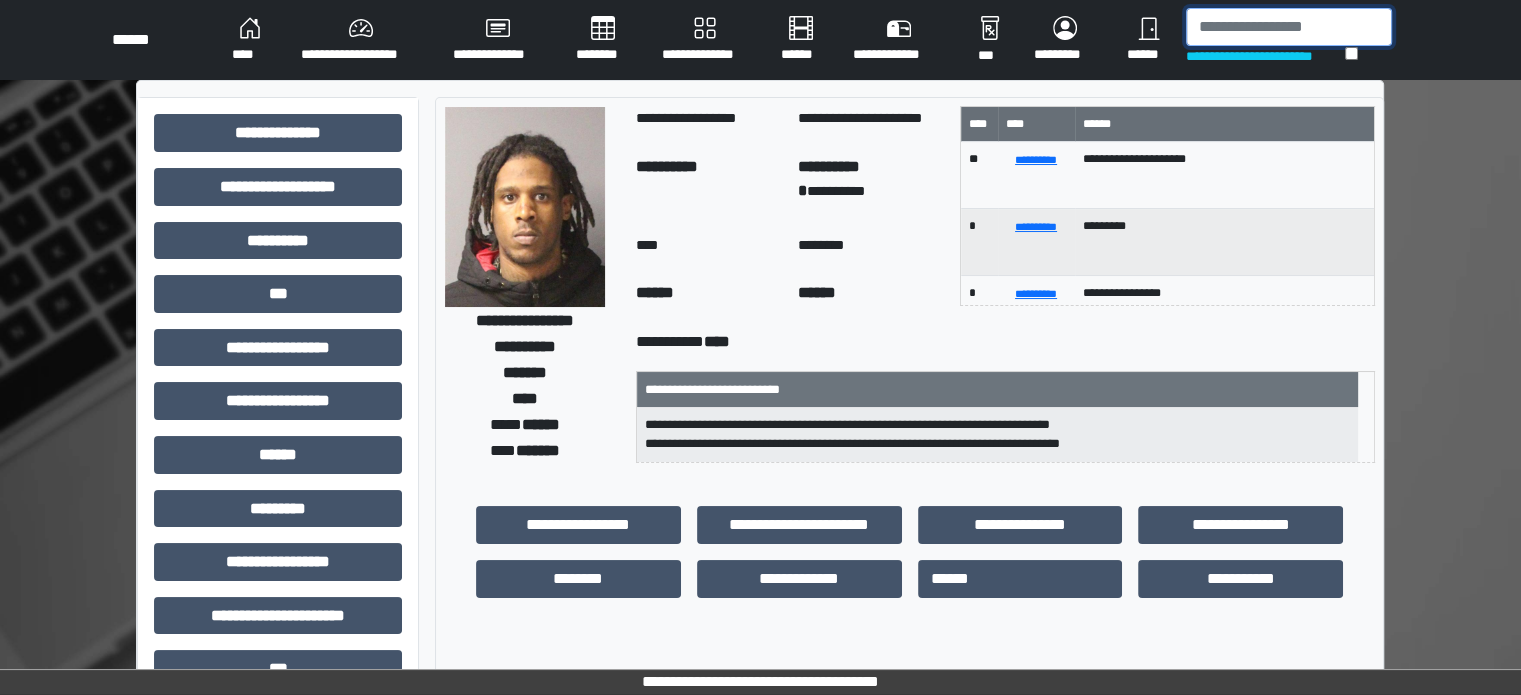 click at bounding box center [1289, 27] 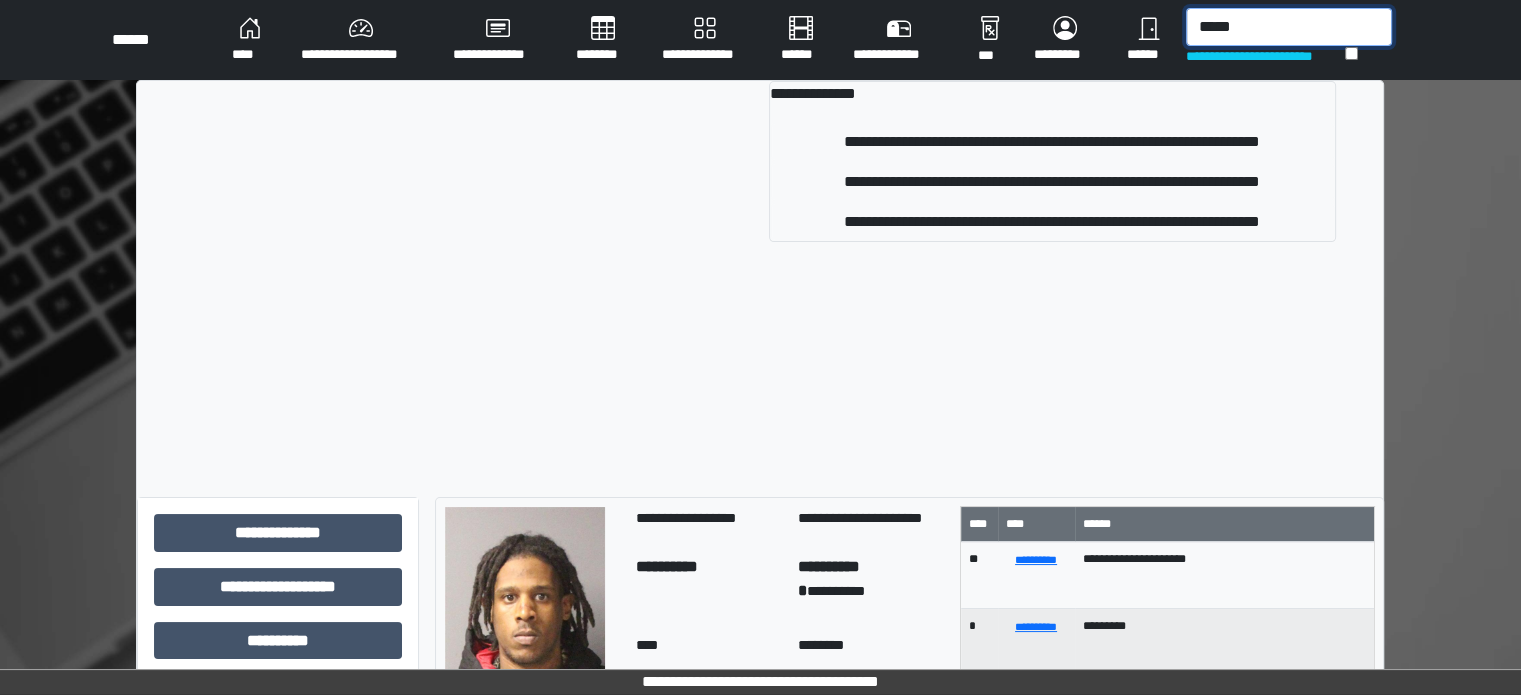 type on "*****" 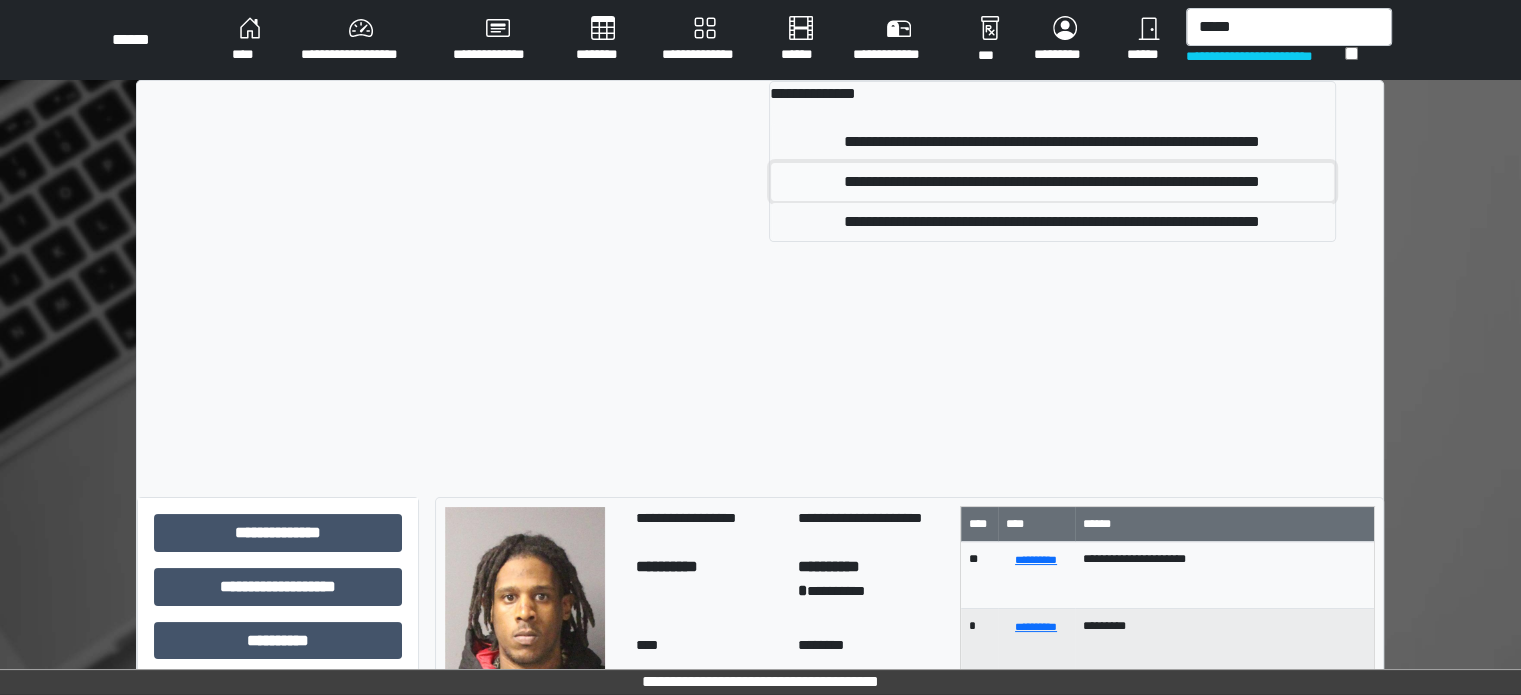 click on "**********" at bounding box center (1052, 182) 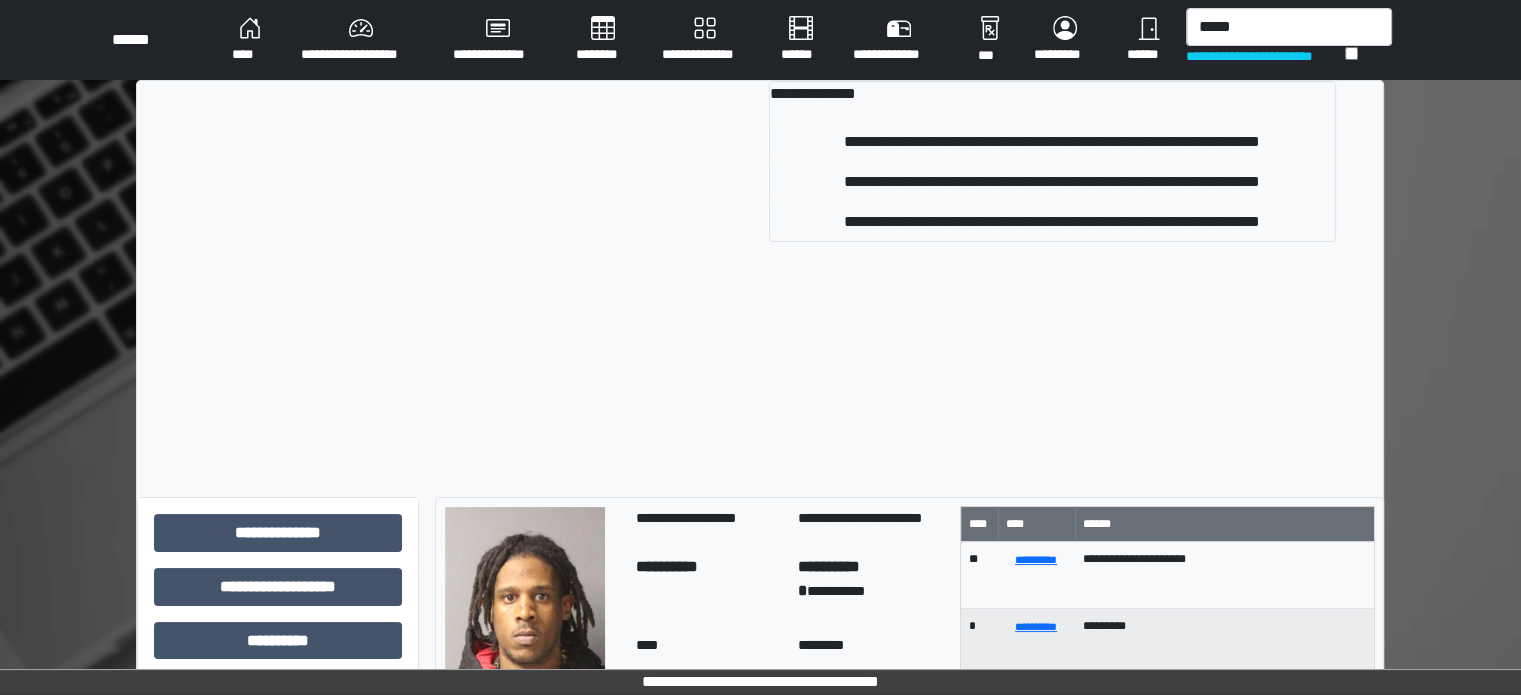 type 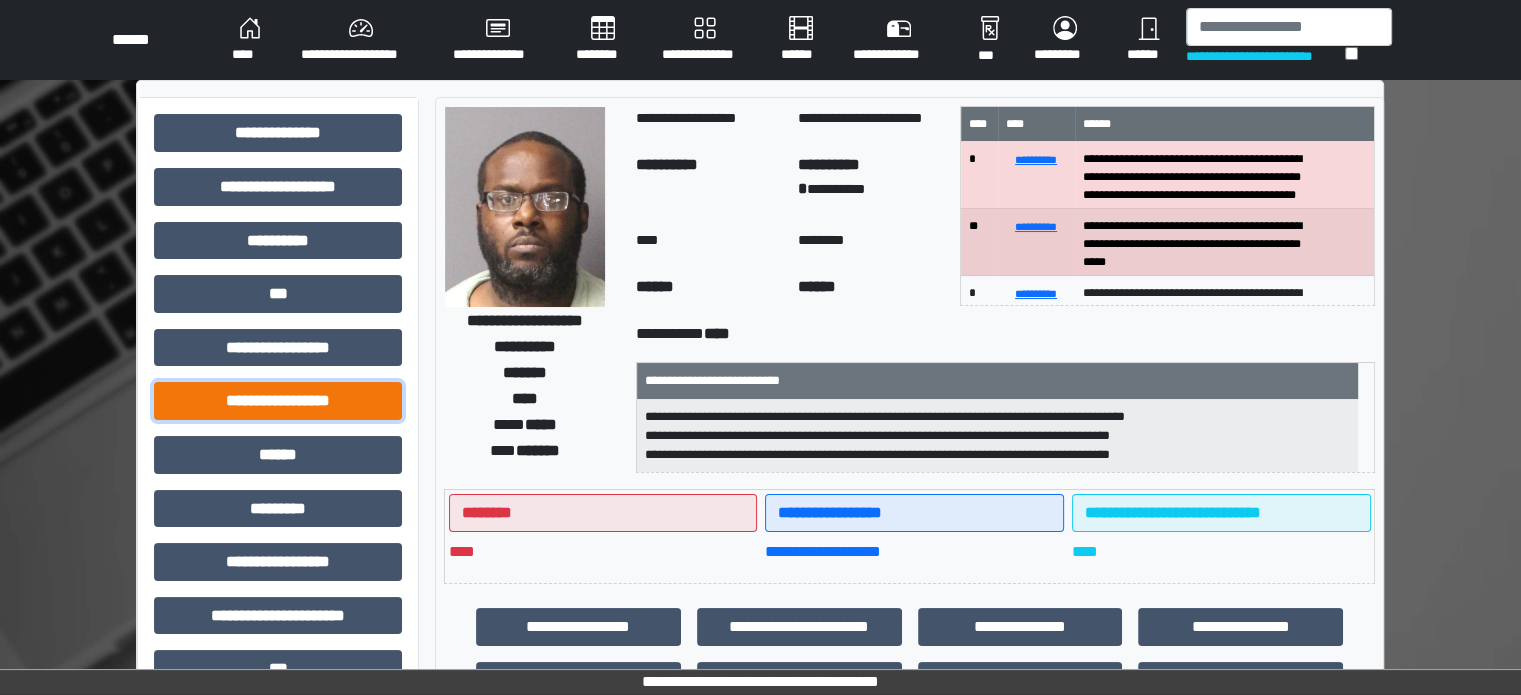 click on "**********" at bounding box center [278, 401] 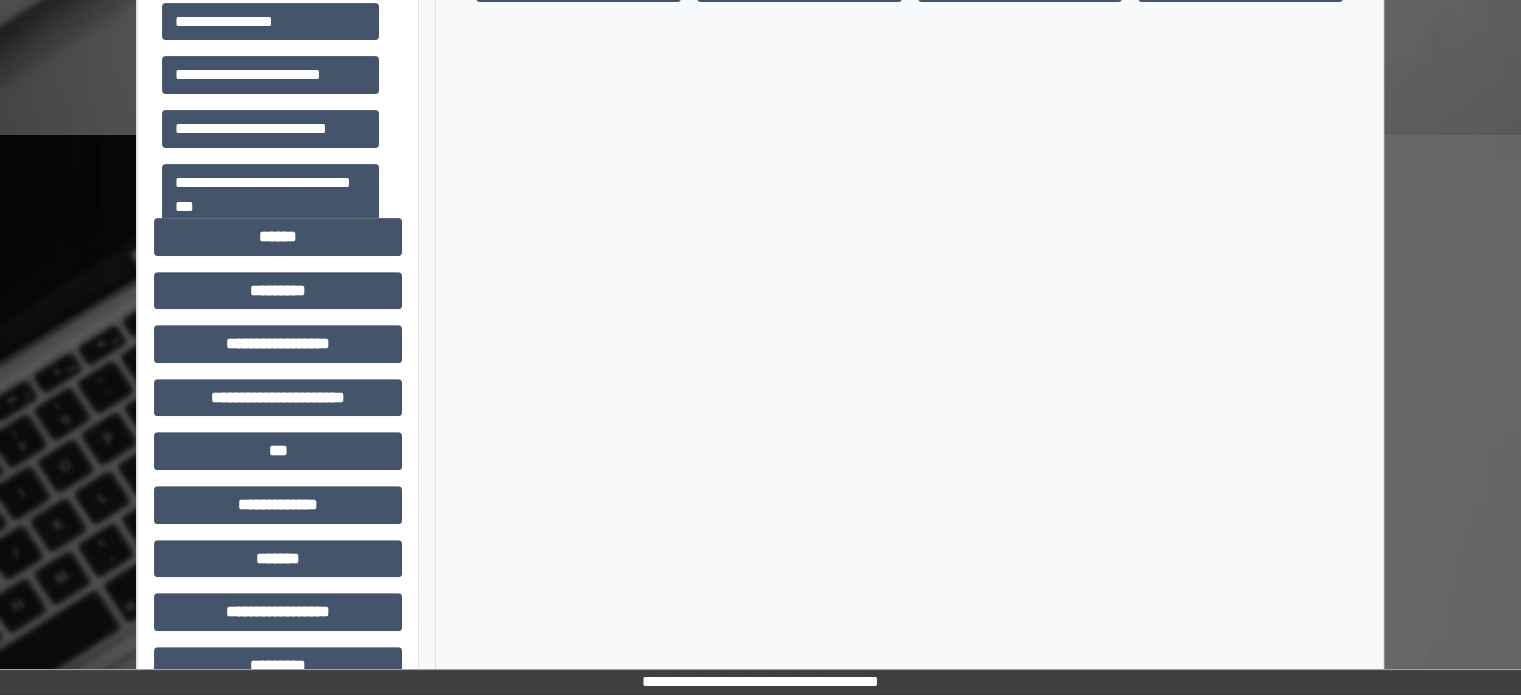 scroll, scrollTop: 700, scrollLeft: 0, axis: vertical 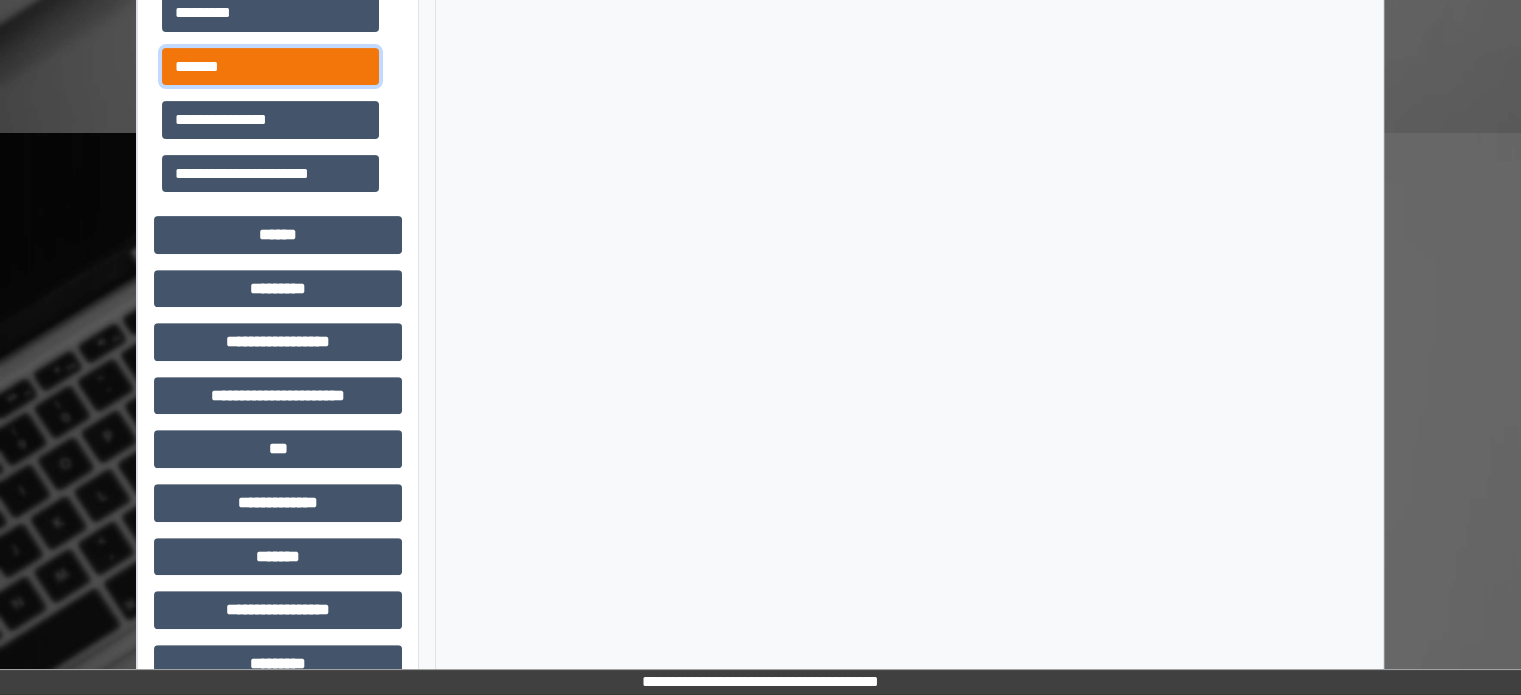 click on "*******" at bounding box center [270, 67] 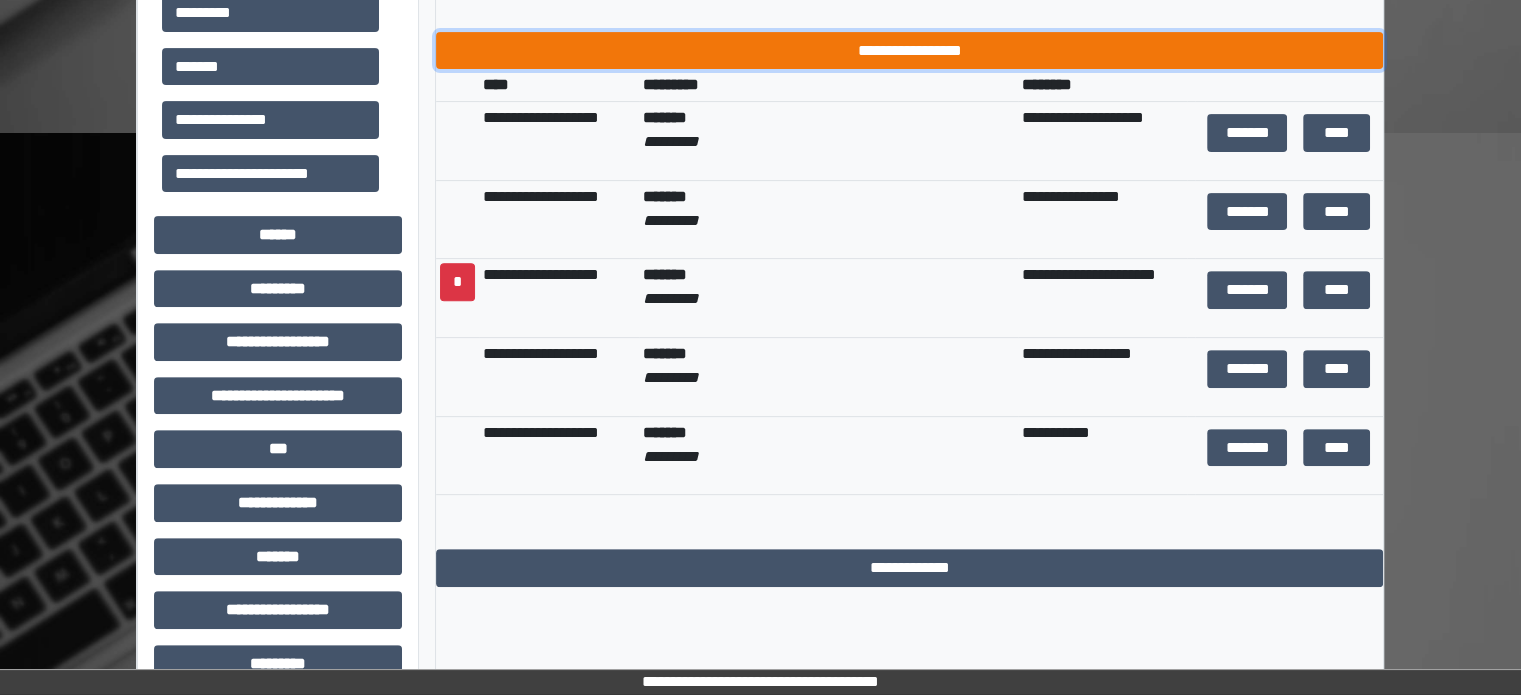 click on "**********" at bounding box center [909, 51] 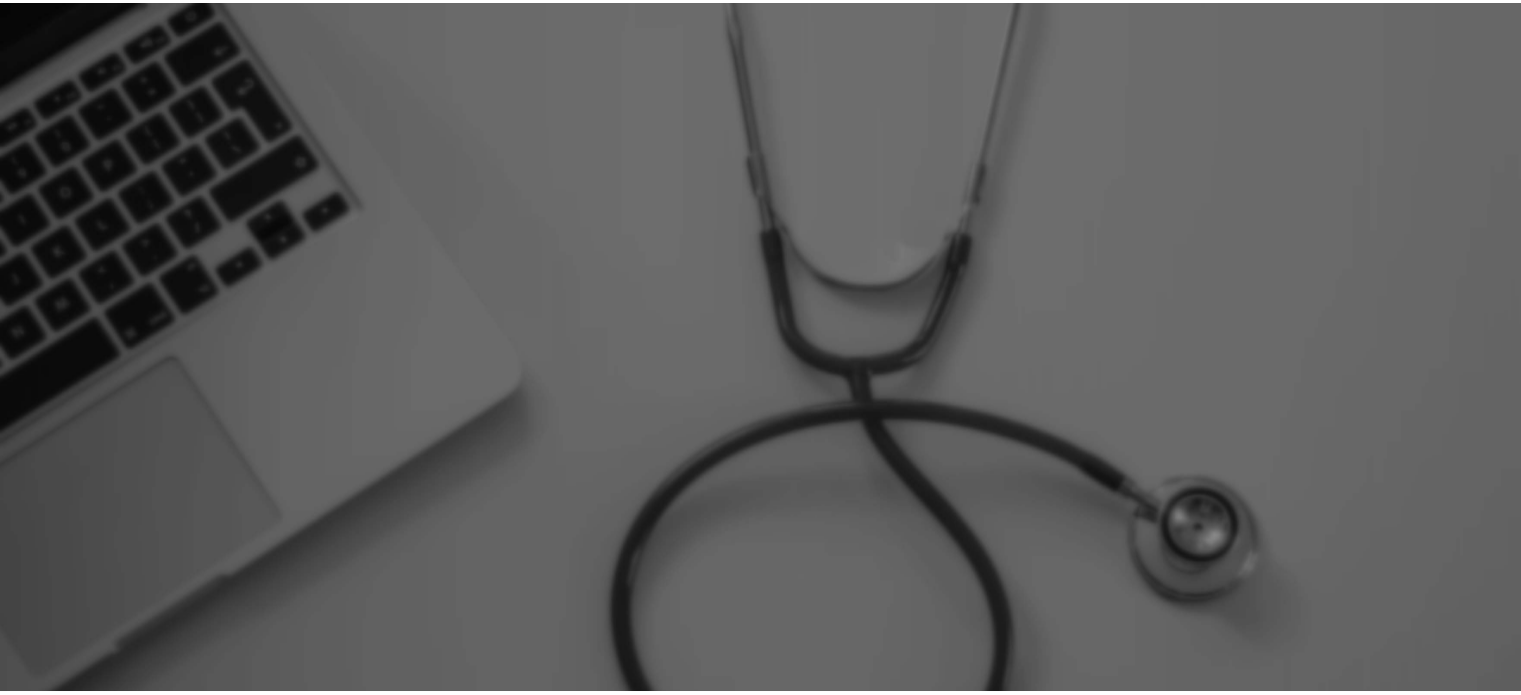 scroll, scrollTop: 0, scrollLeft: 0, axis: both 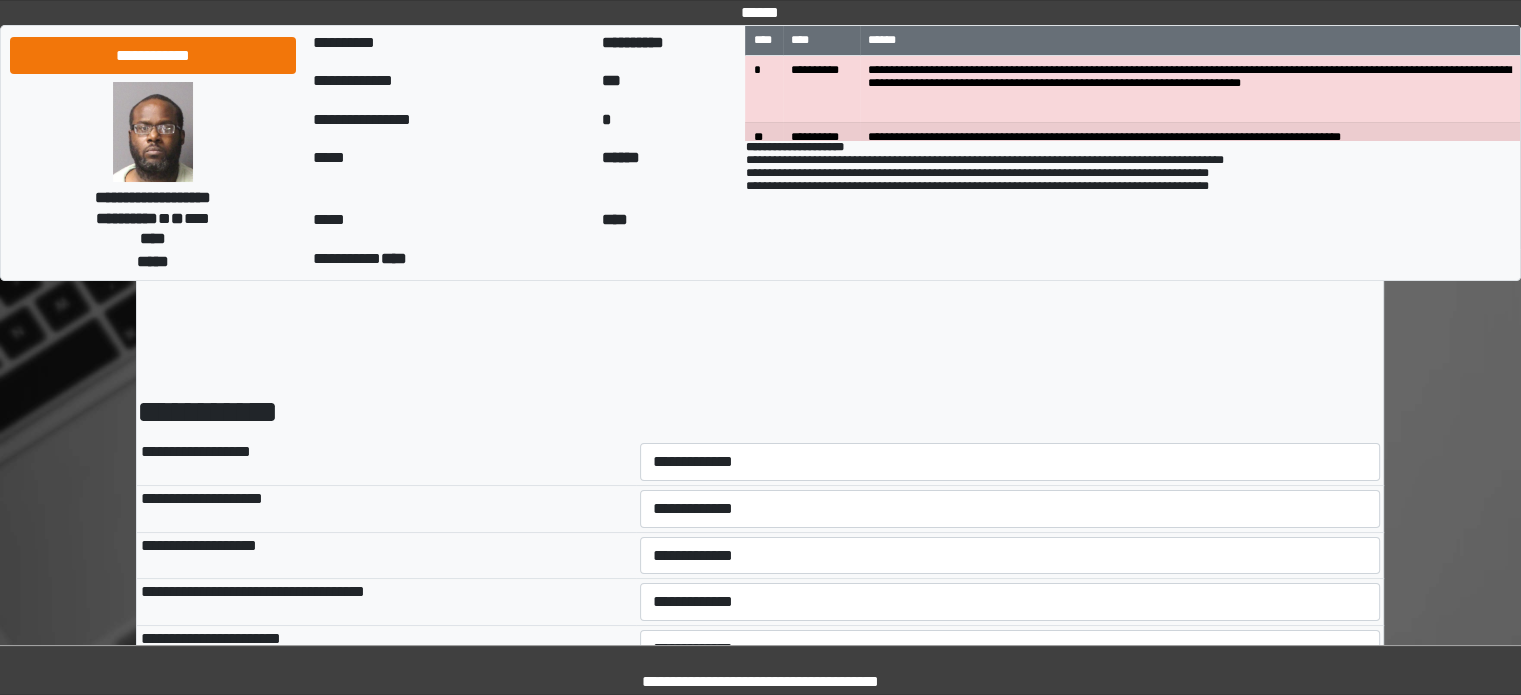 click on "**********" at bounding box center (1010, 462) 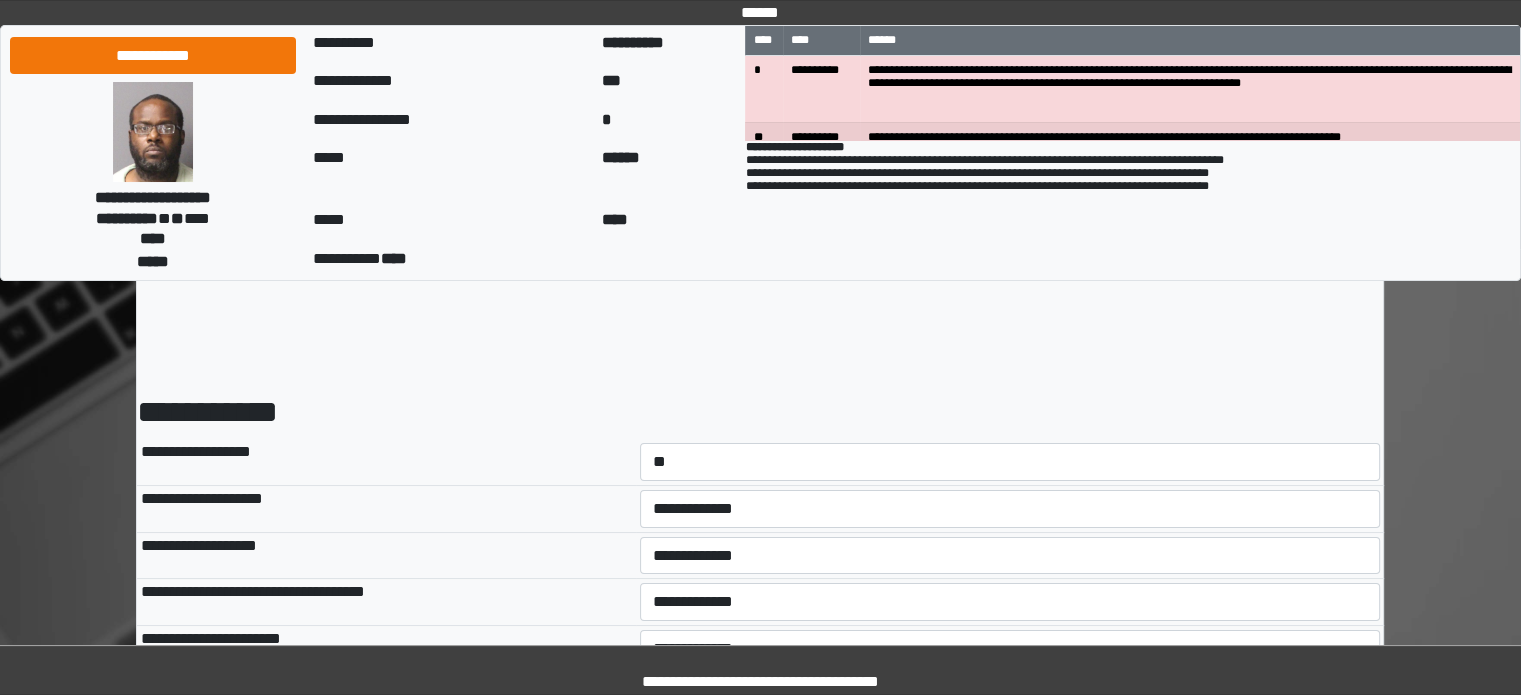 click on "**********" at bounding box center (1010, 462) 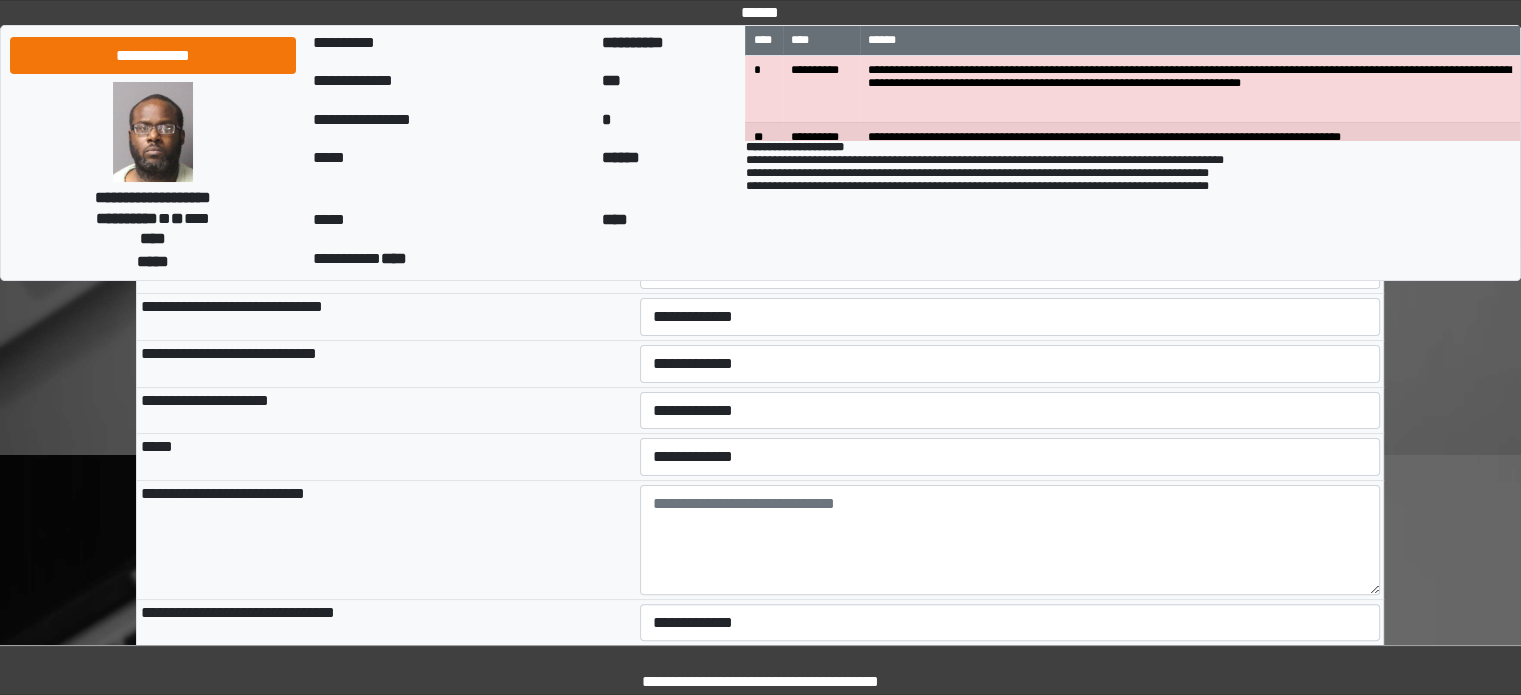 scroll, scrollTop: 400, scrollLeft: 0, axis: vertical 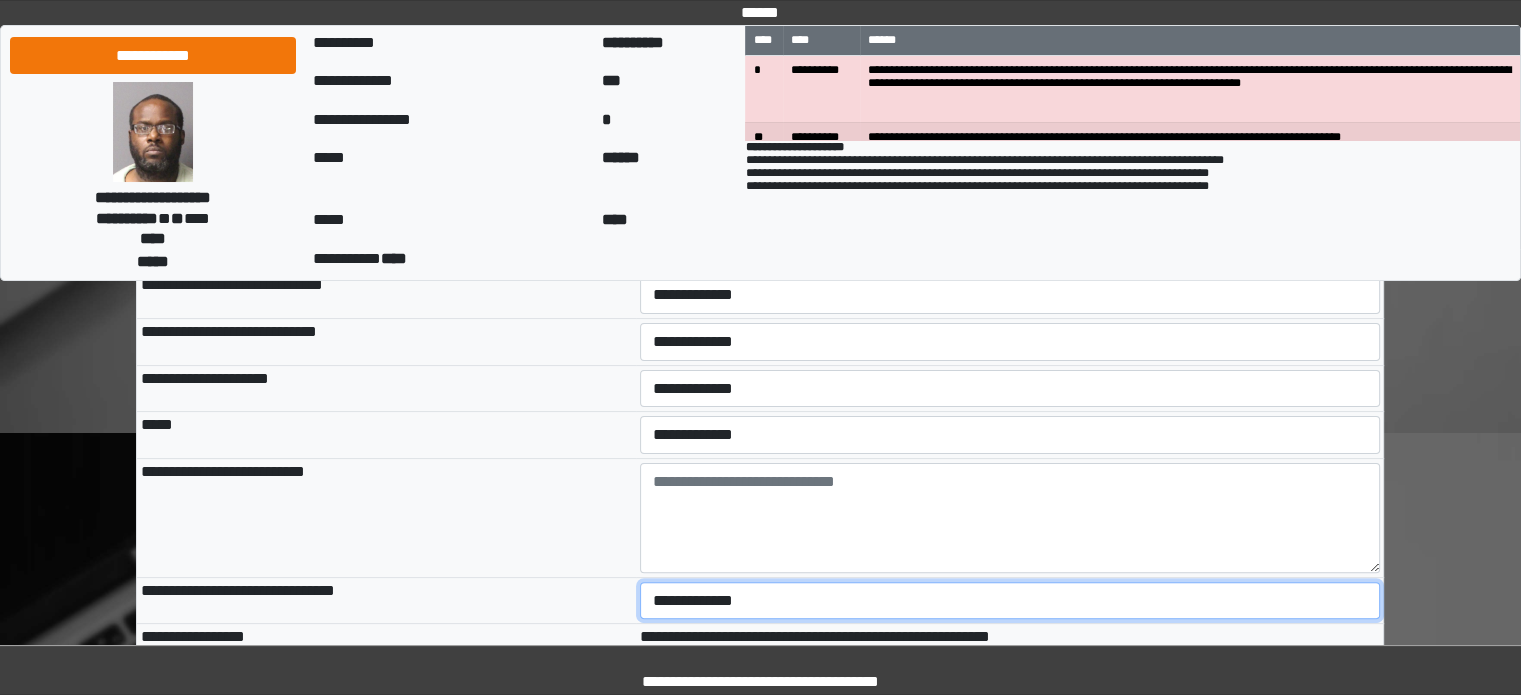 click on "**********" at bounding box center (1010, 601) 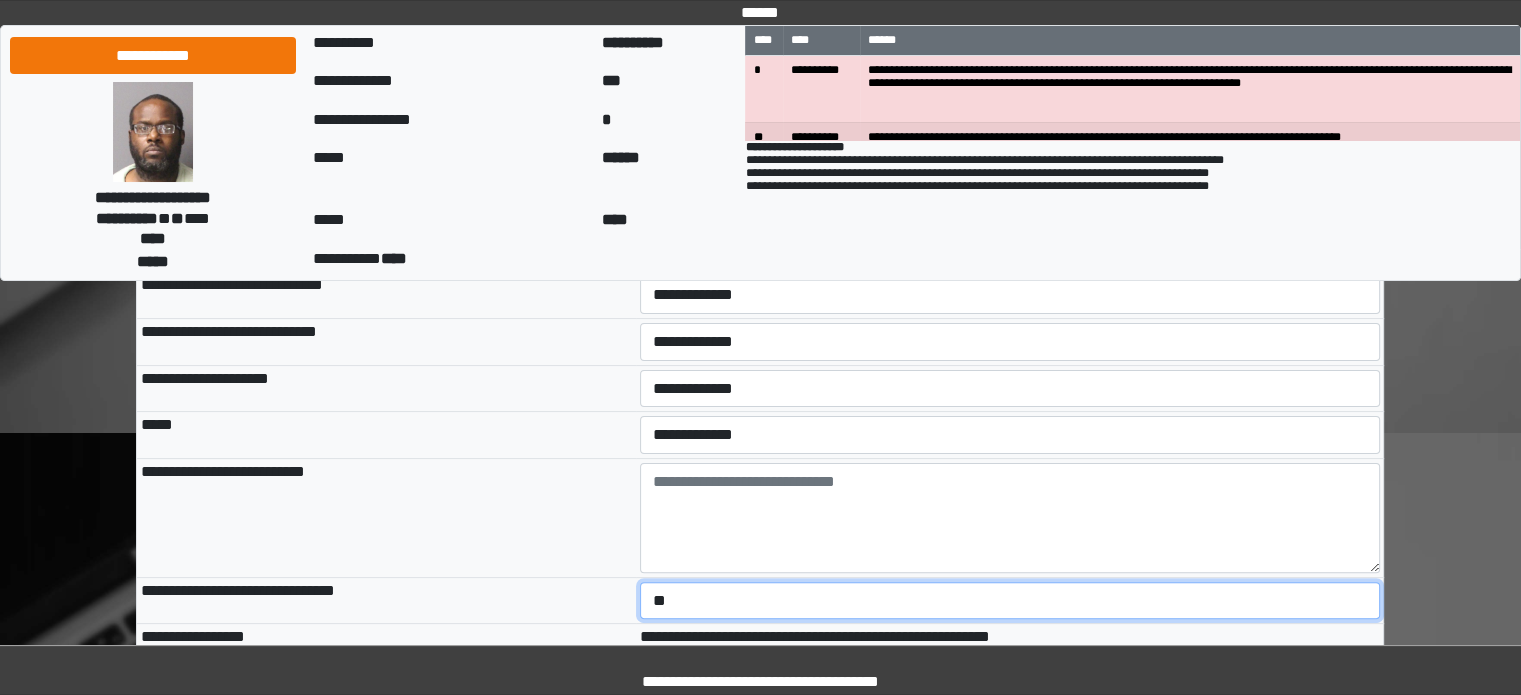 click on "**********" at bounding box center (1010, 601) 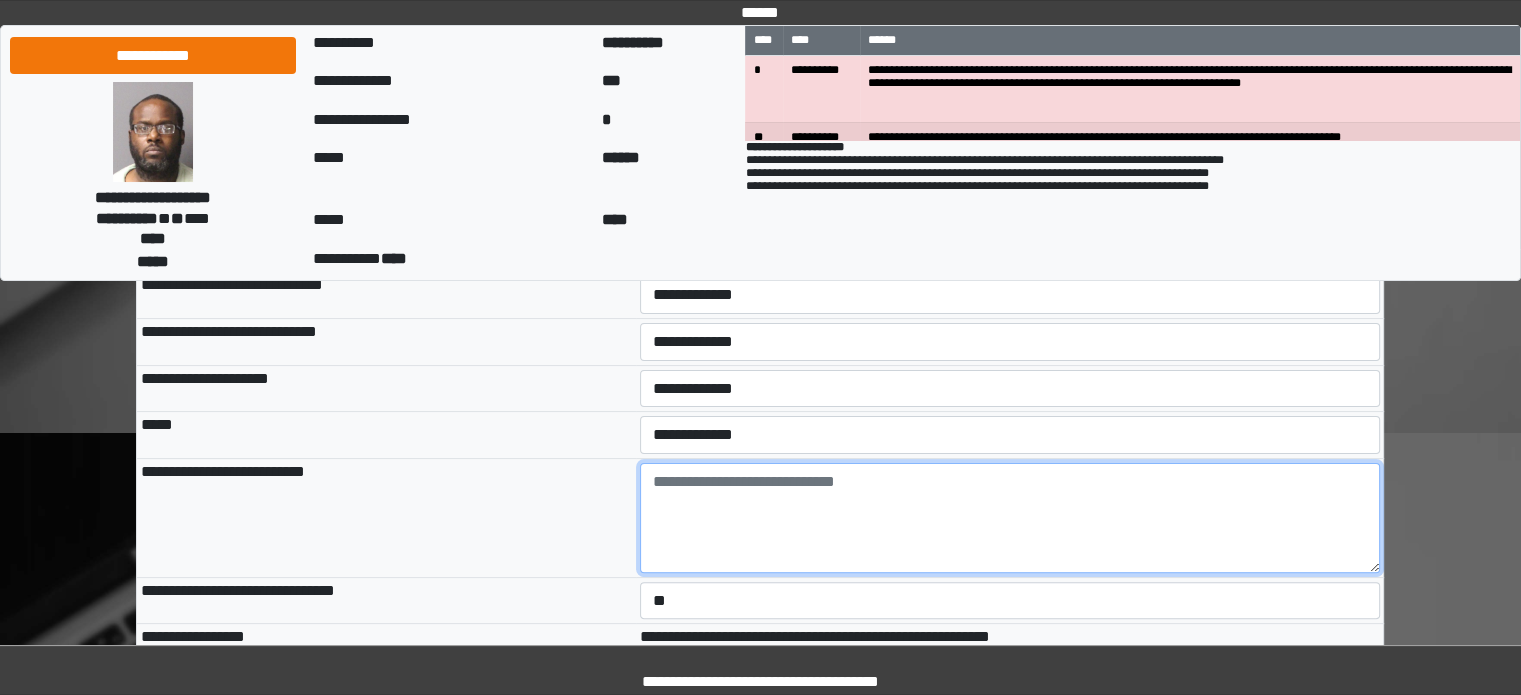 click at bounding box center (1010, 518) 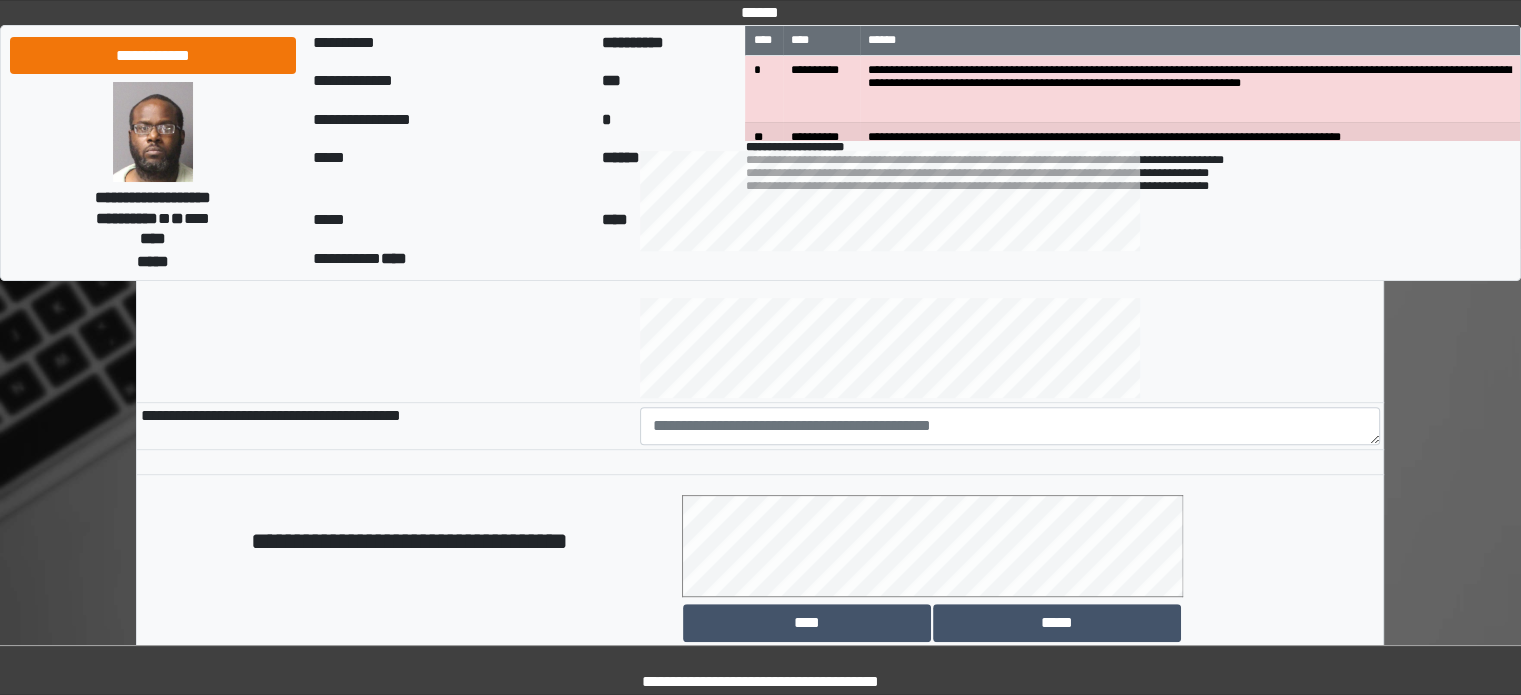 scroll, scrollTop: 1000, scrollLeft: 0, axis: vertical 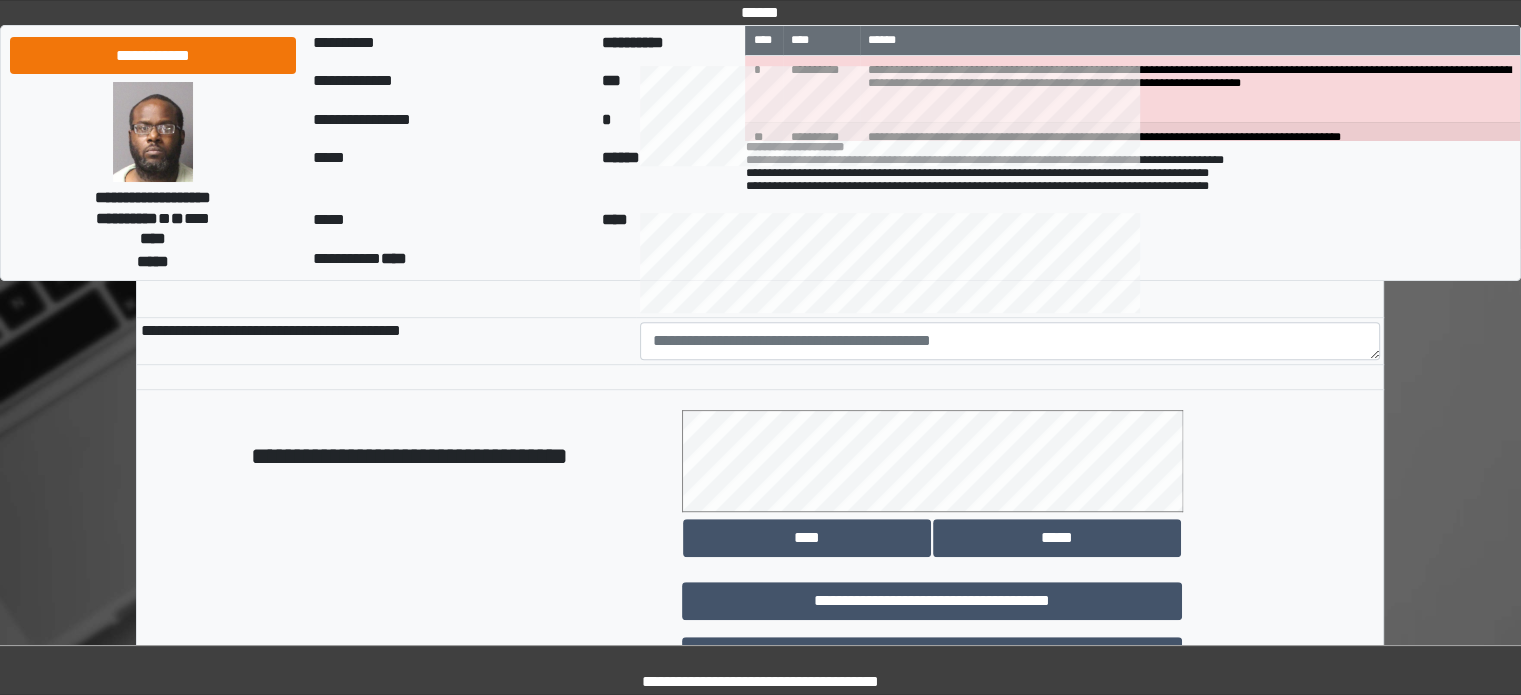 type on "**********" 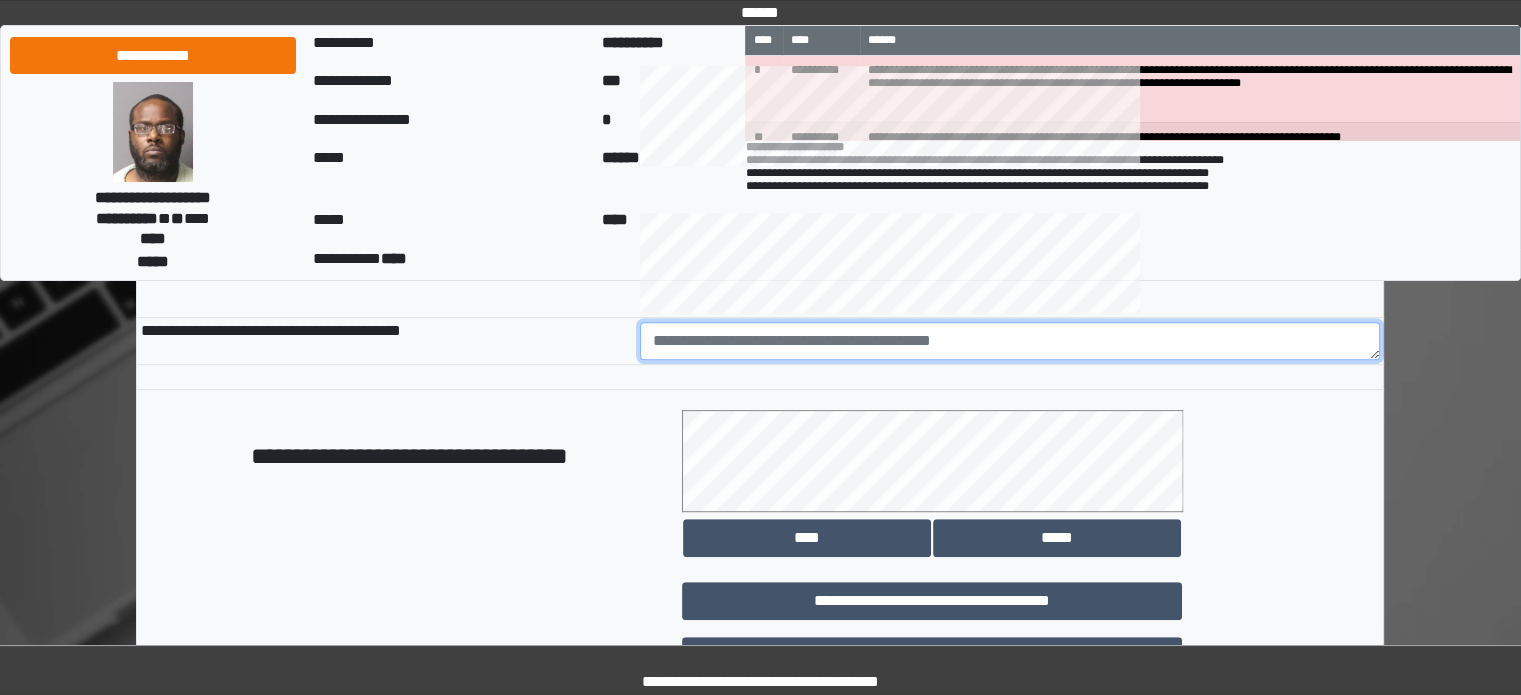click at bounding box center (1010, 341) 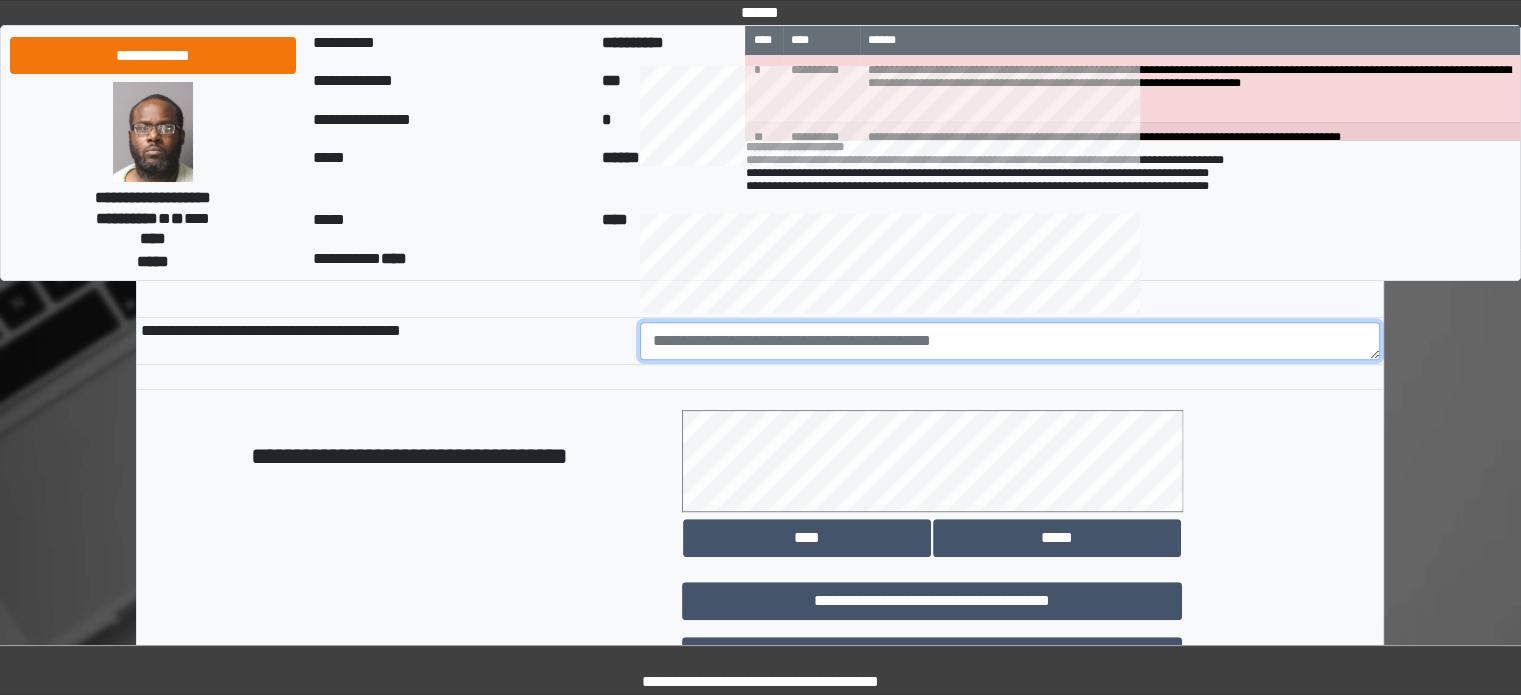 paste on "**********" 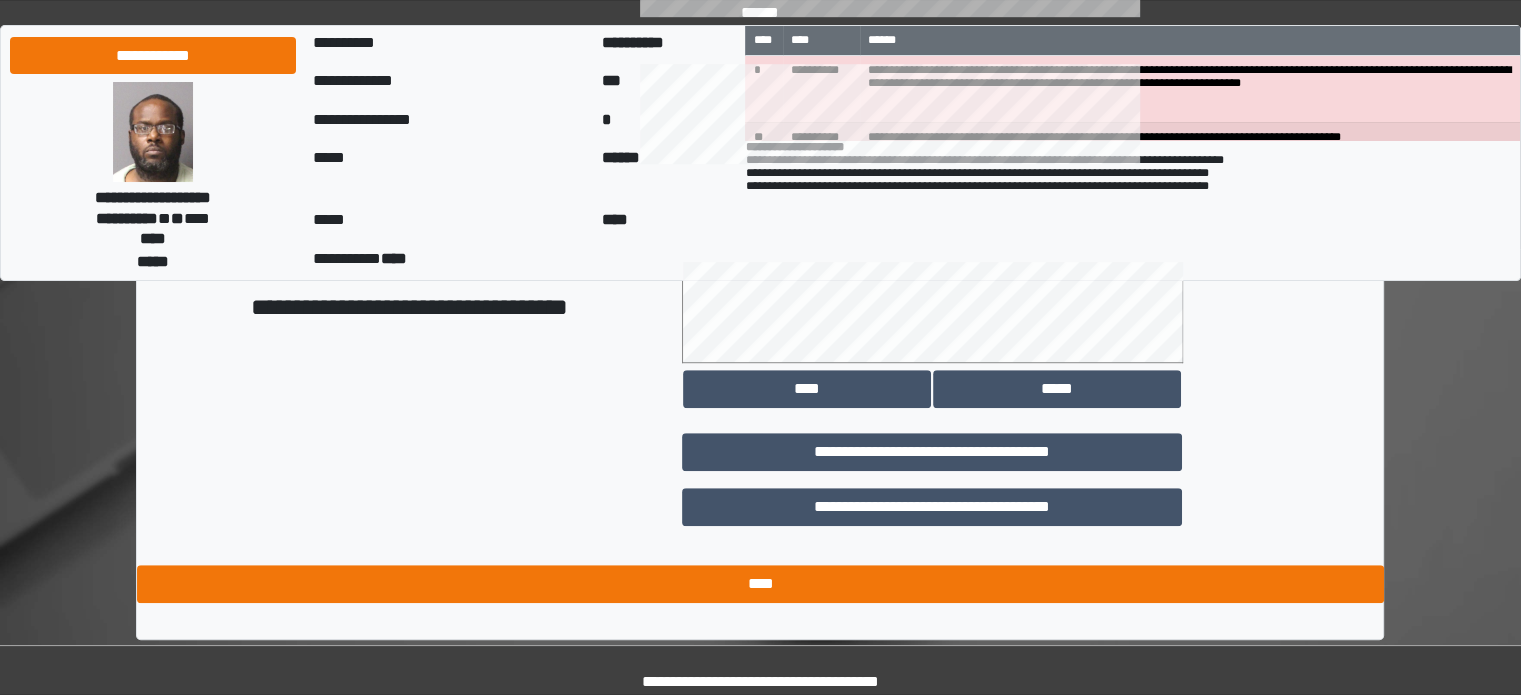 scroll, scrollTop: 1158, scrollLeft: 0, axis: vertical 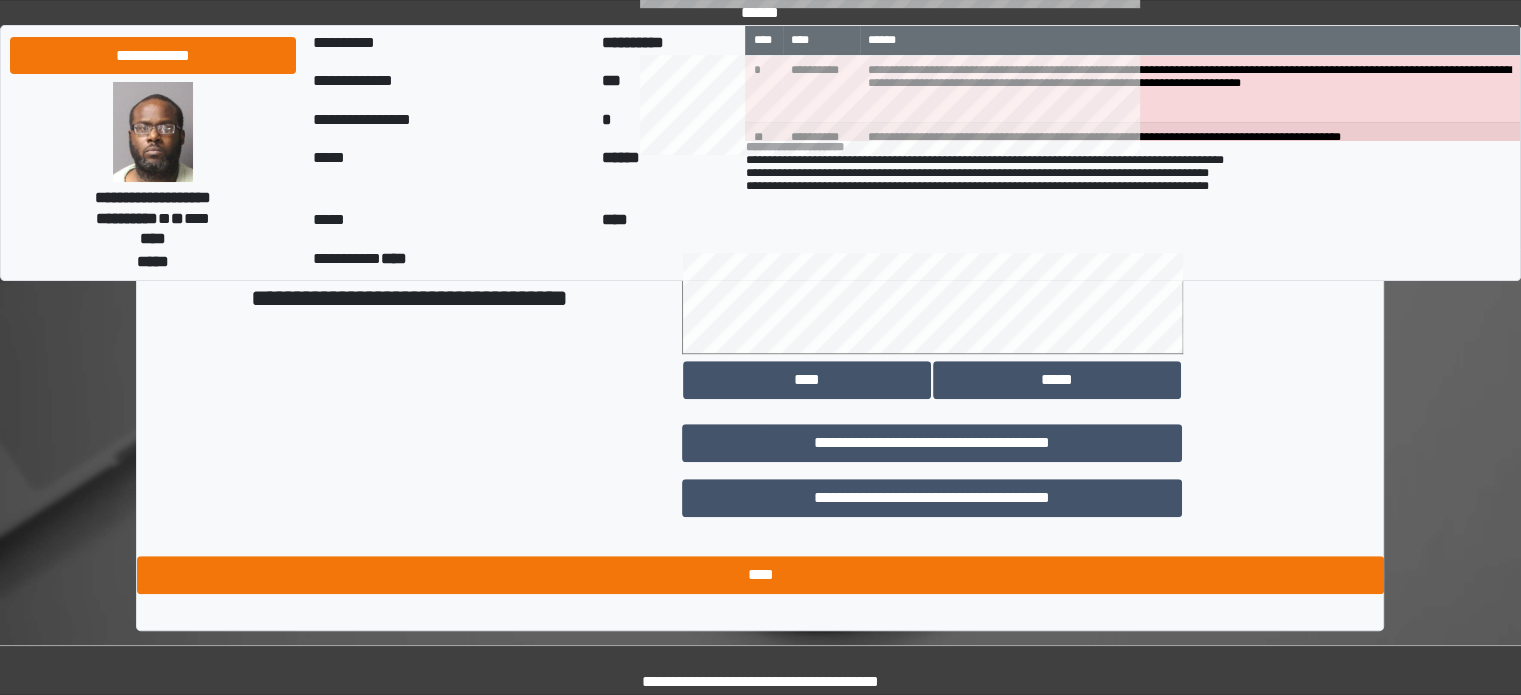 type on "**********" 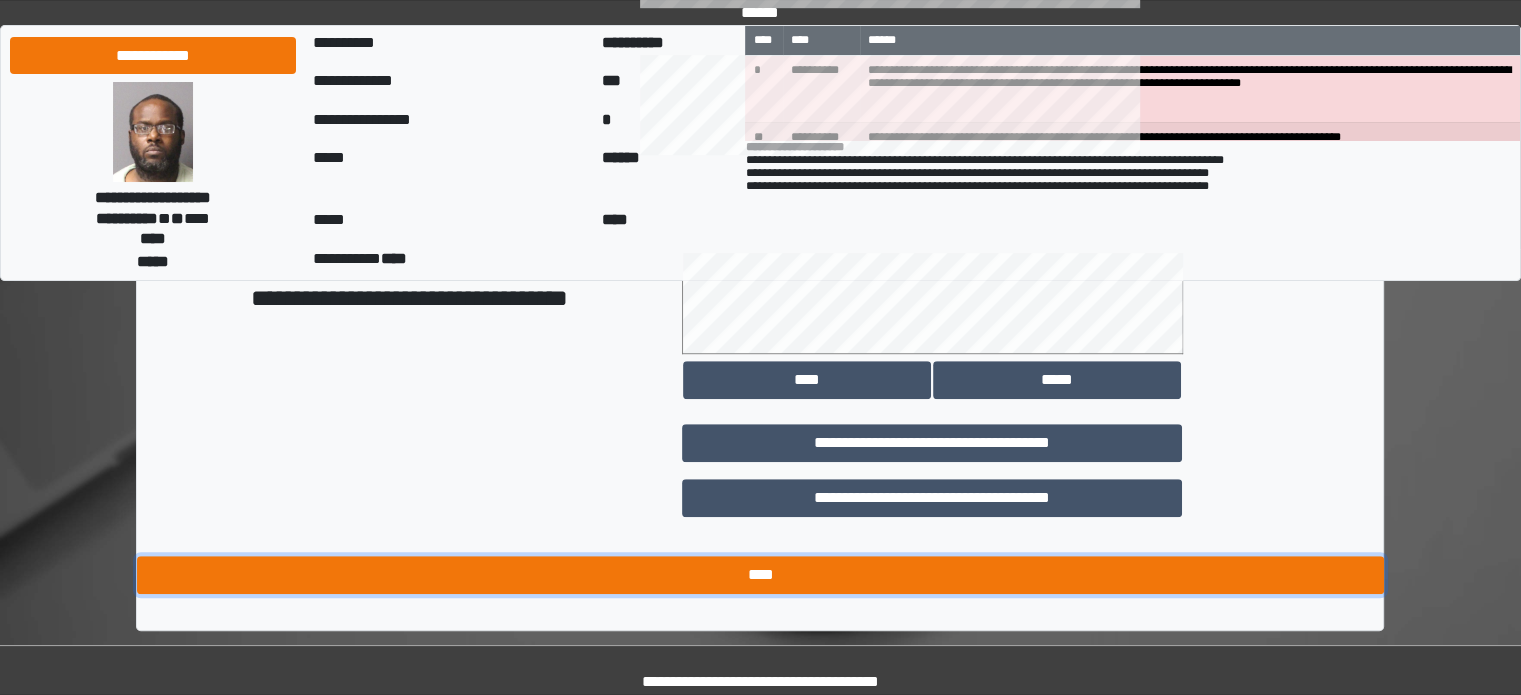 click on "****" at bounding box center [760, 575] 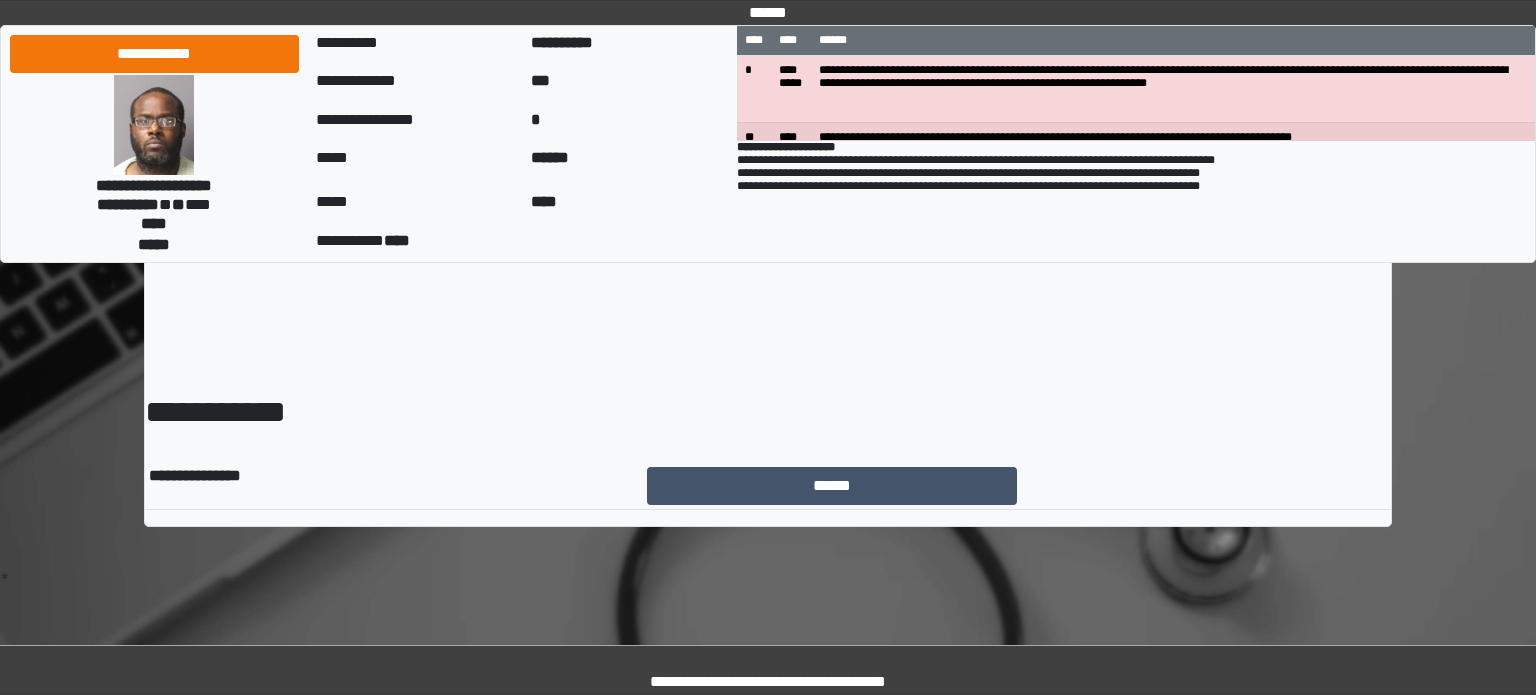 scroll, scrollTop: 0, scrollLeft: 0, axis: both 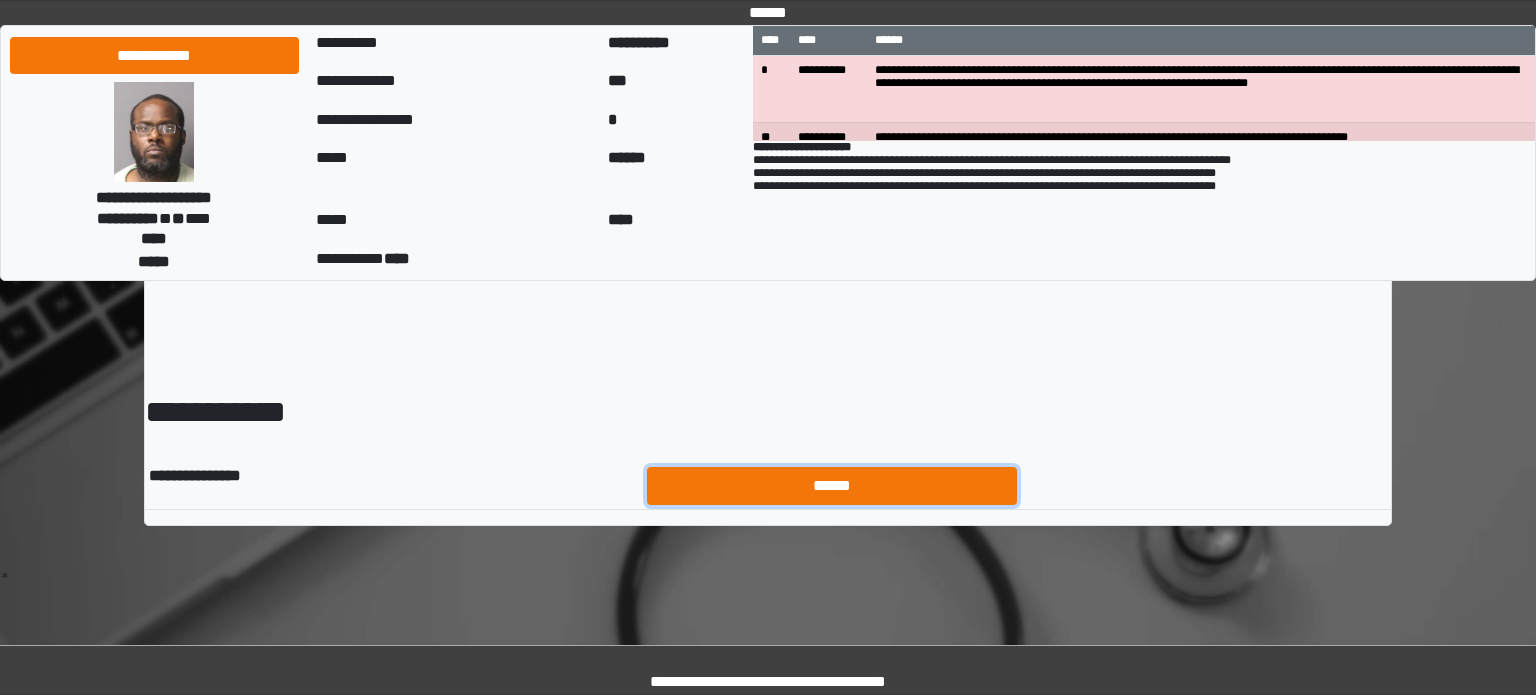 click on "******" at bounding box center [832, 486] 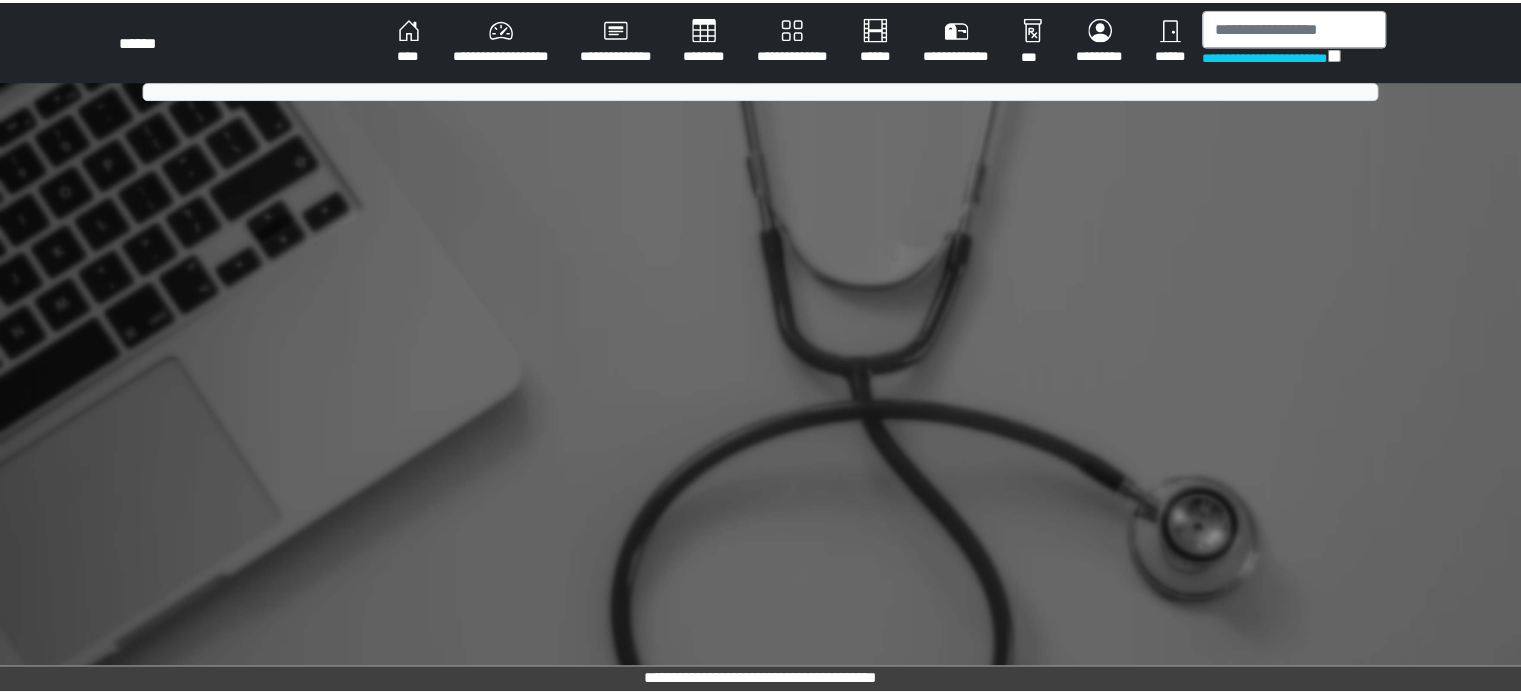 scroll, scrollTop: 0, scrollLeft: 0, axis: both 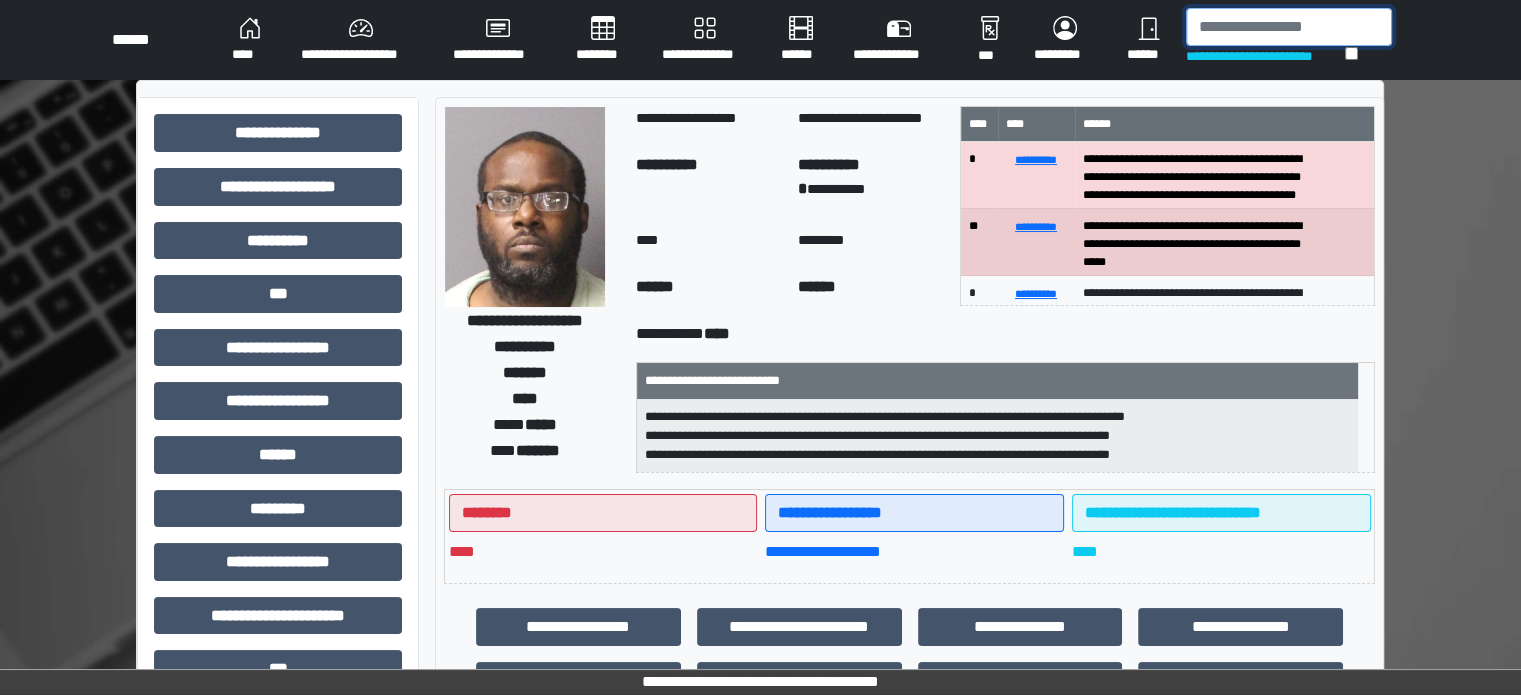 click at bounding box center [1289, 27] 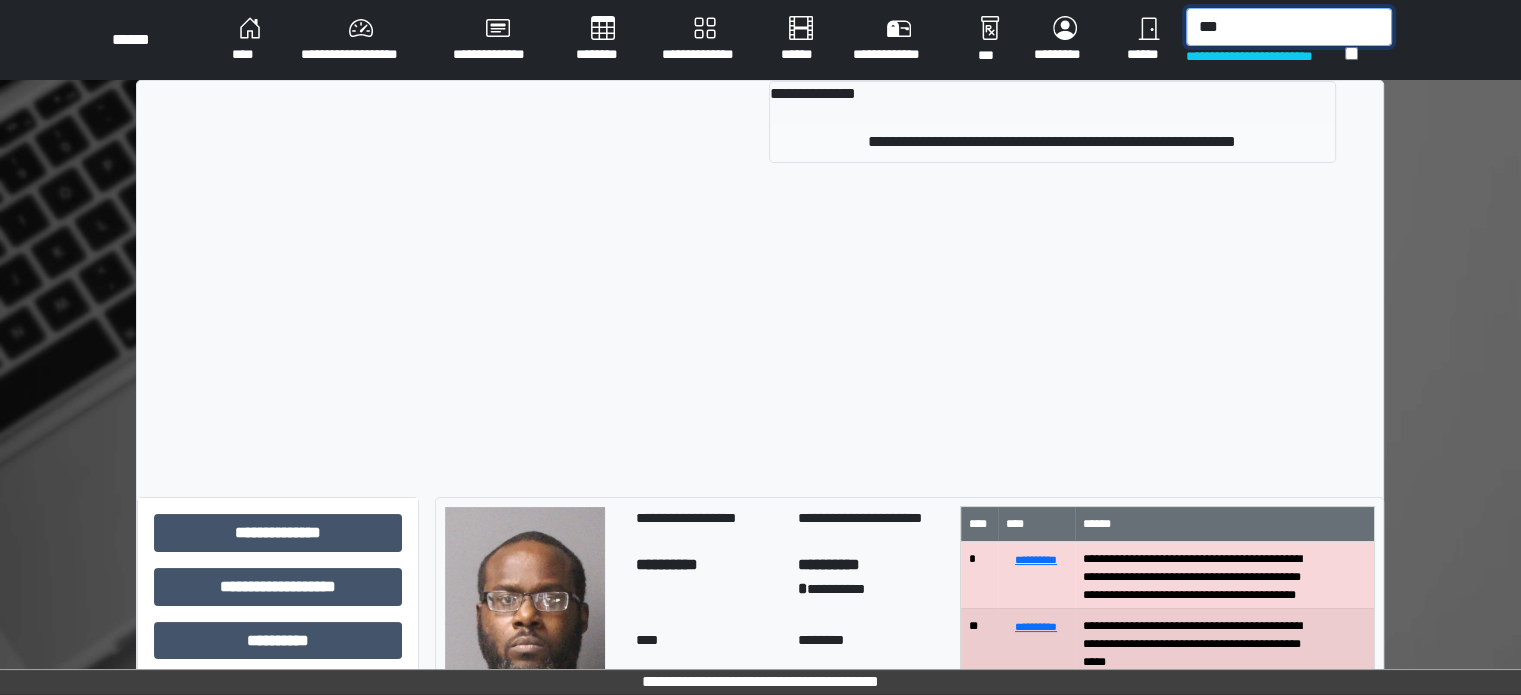 type on "***" 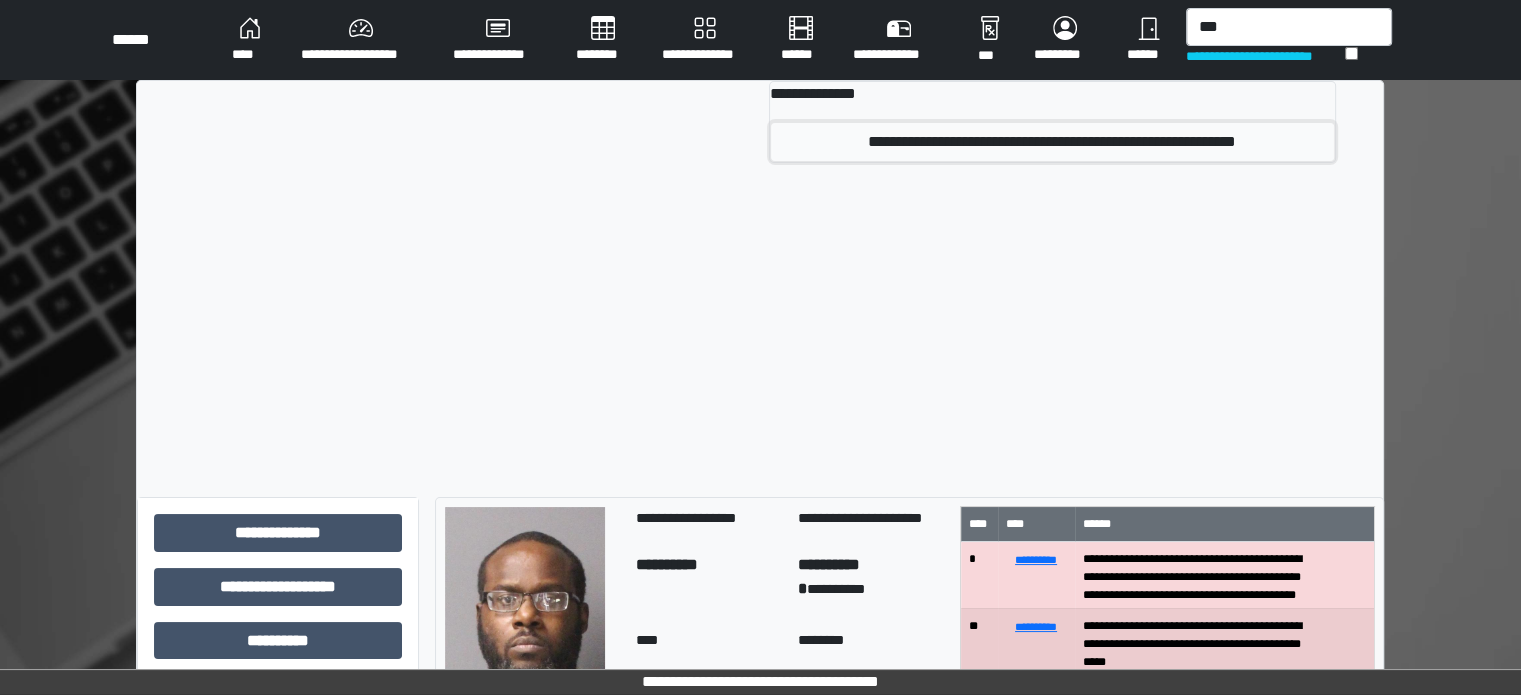 click on "**********" at bounding box center [1052, 142] 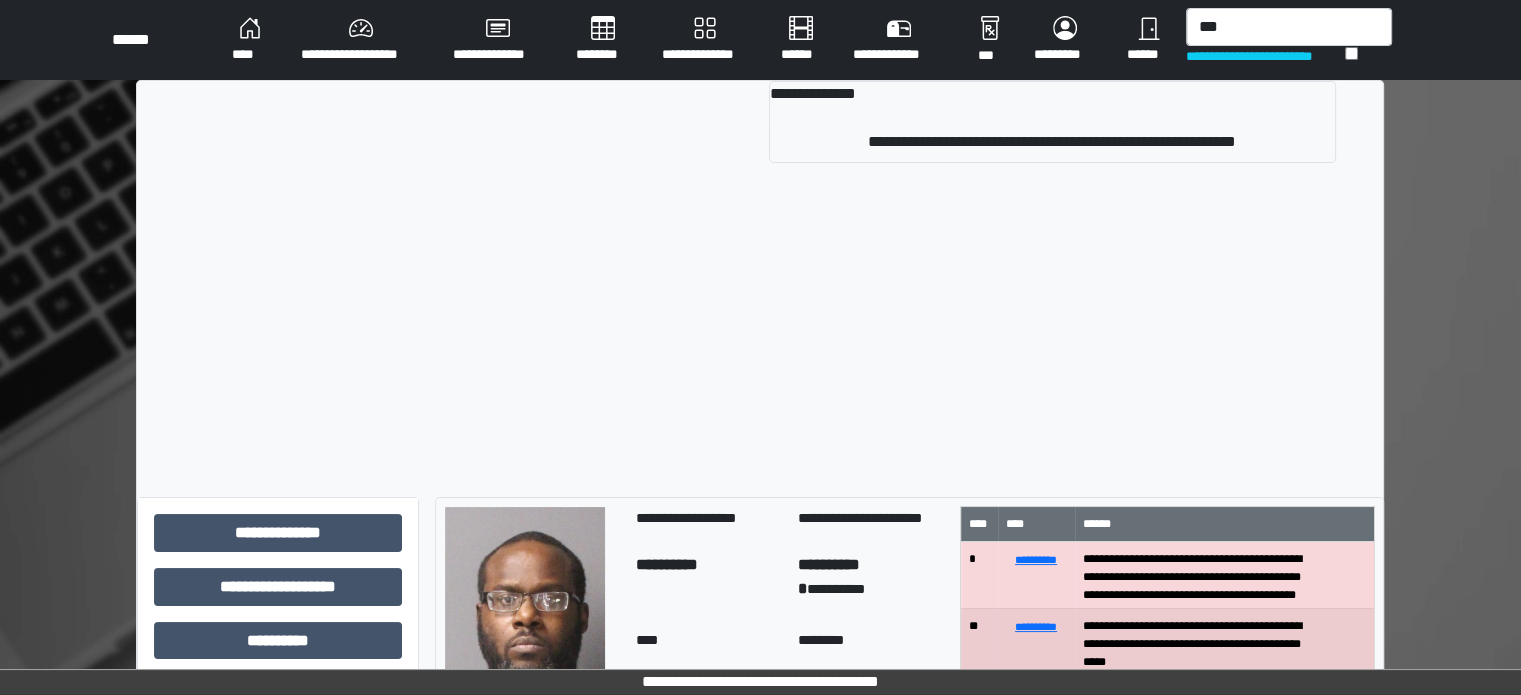 type 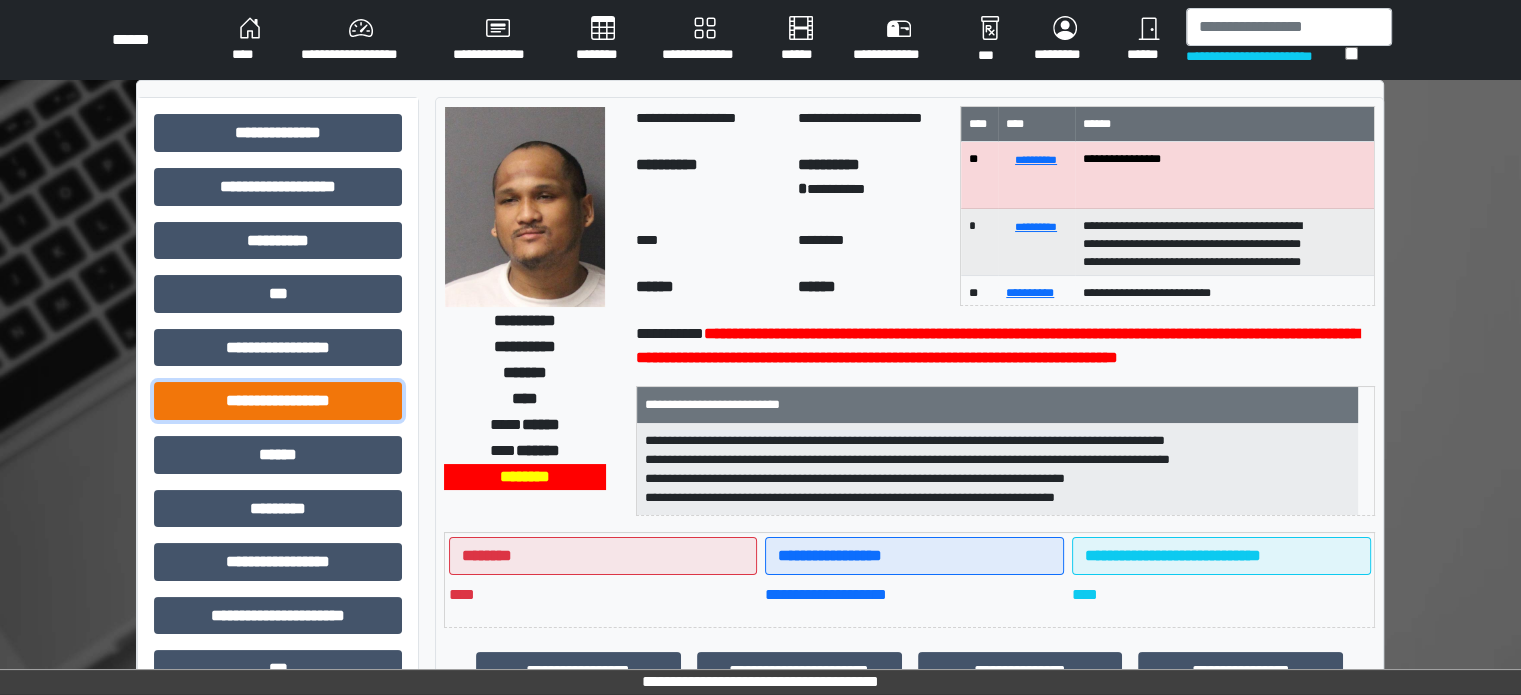 click on "**********" at bounding box center (278, 401) 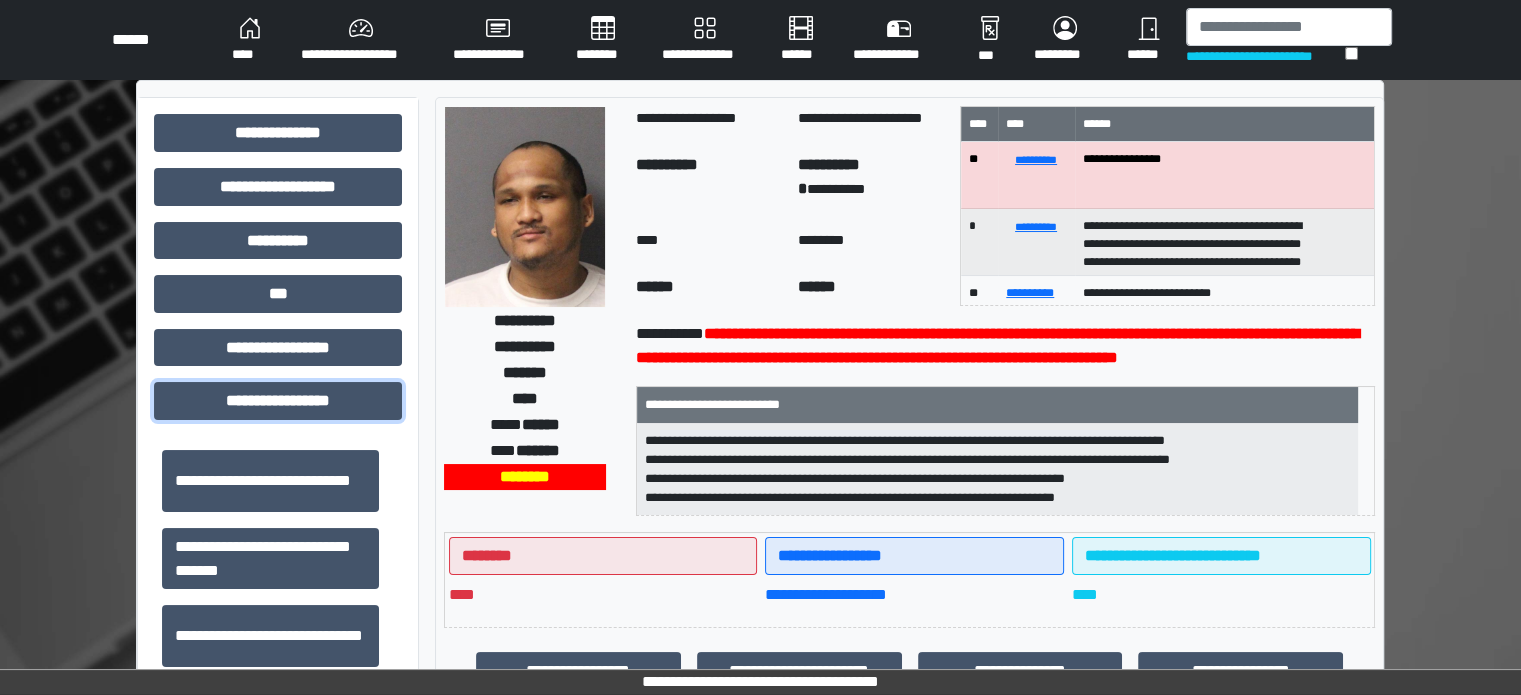scroll, scrollTop: 1313, scrollLeft: 0, axis: vertical 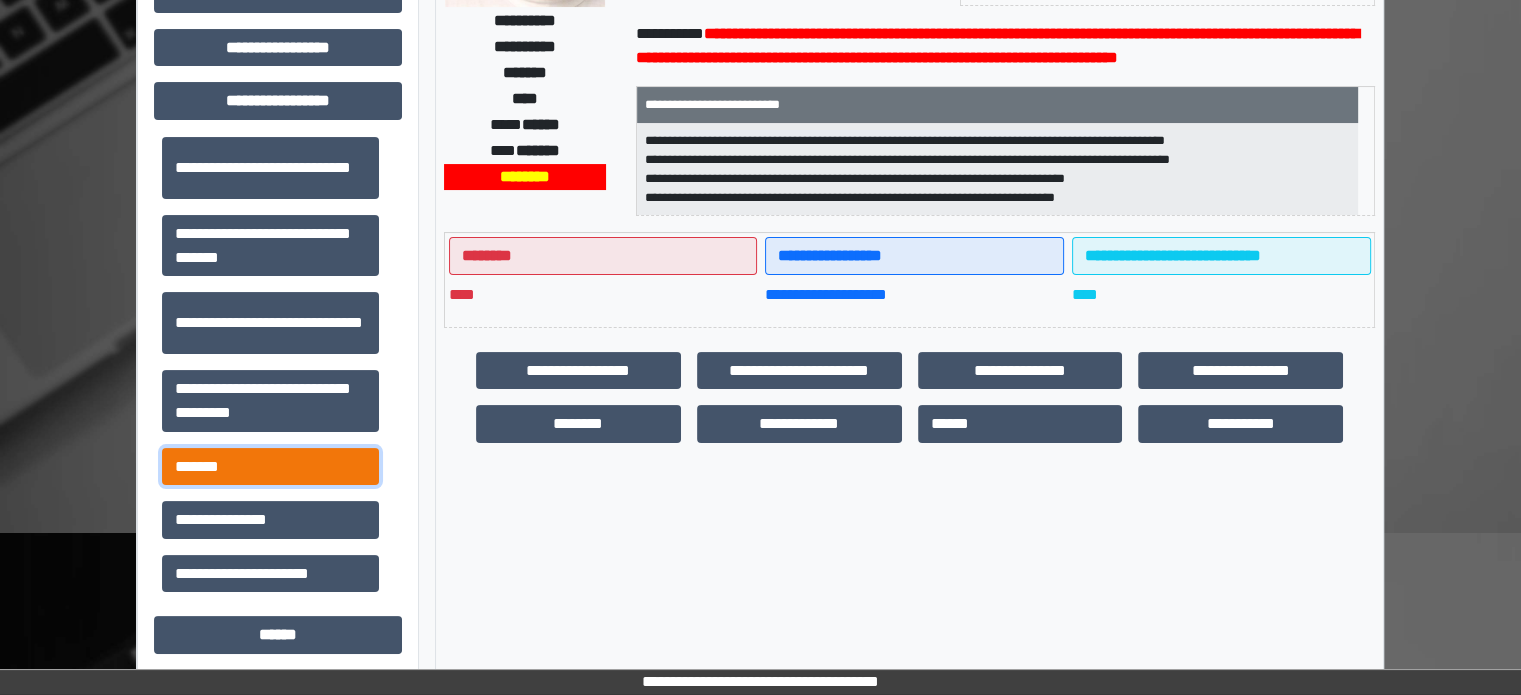 click on "*******" at bounding box center [270, 467] 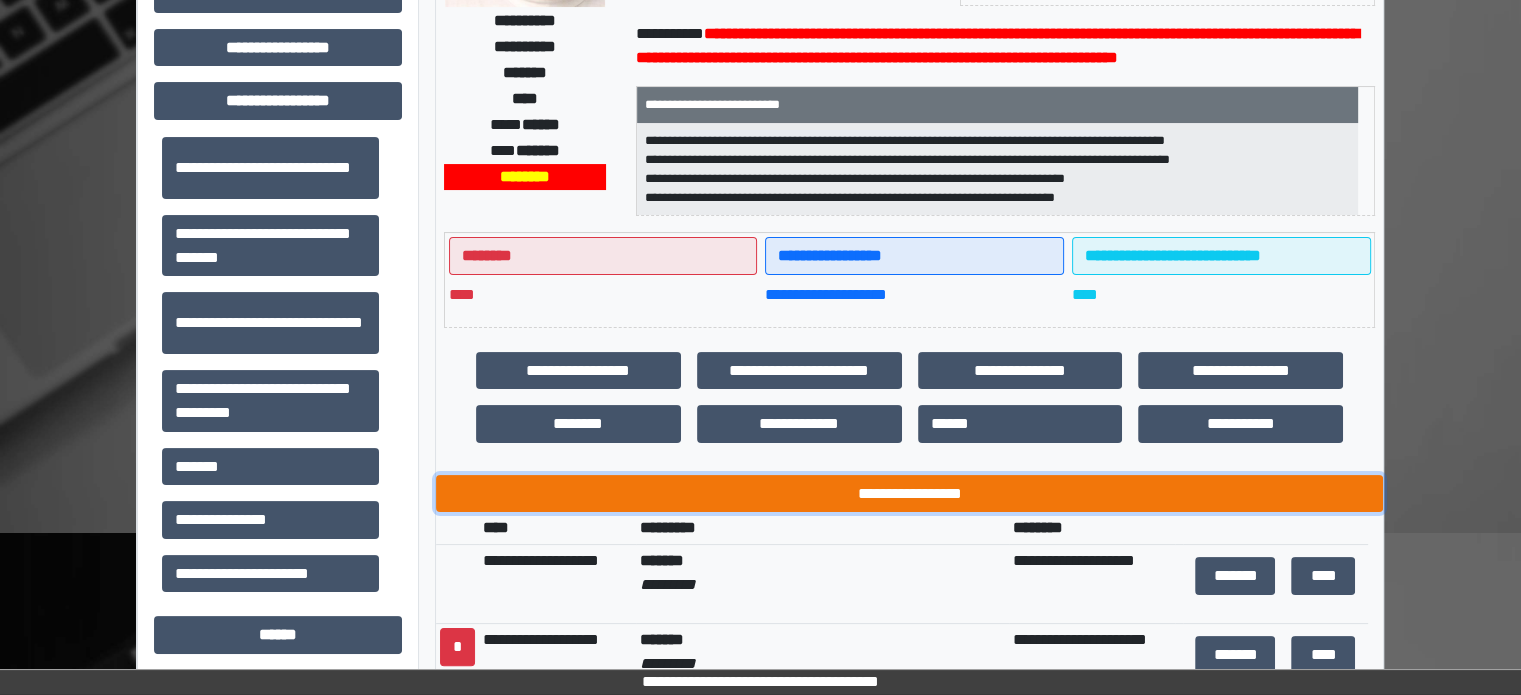 click on "**********" at bounding box center (909, 494) 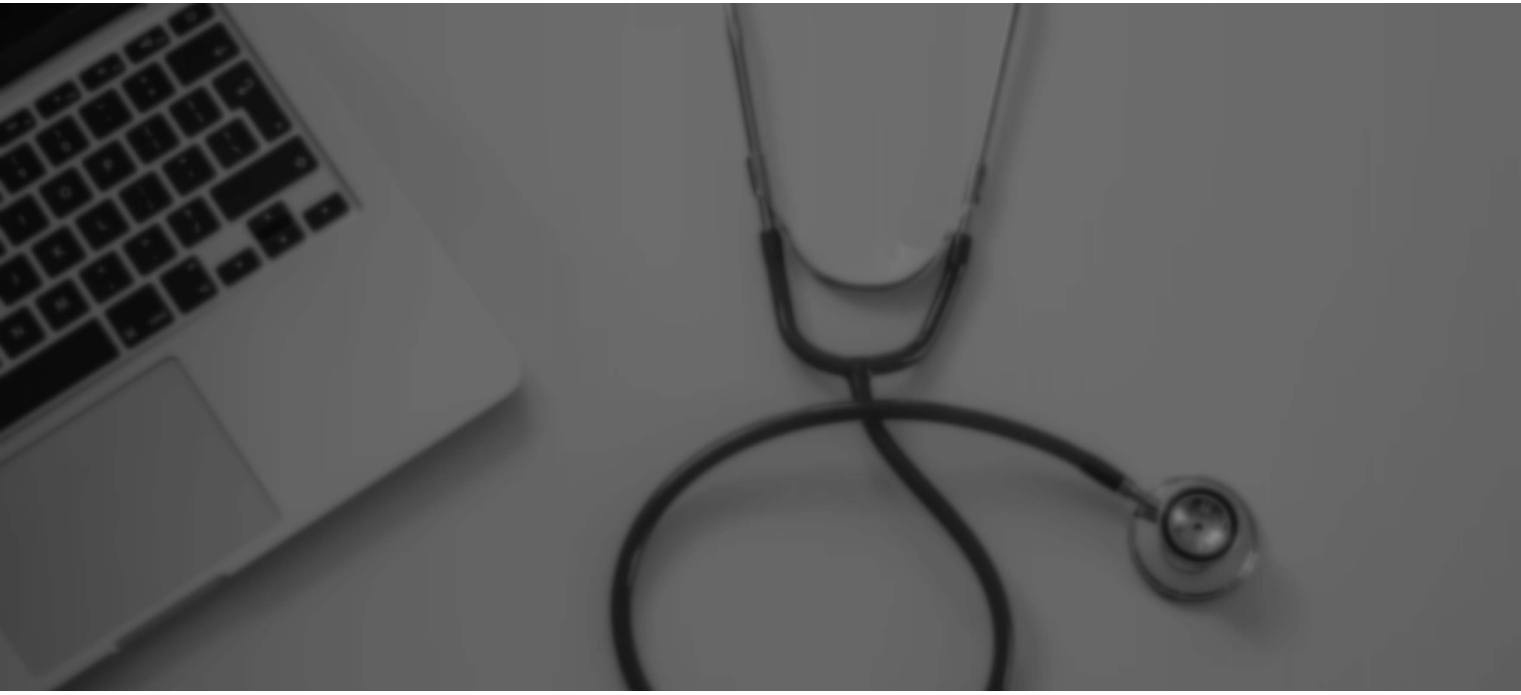 scroll, scrollTop: 0, scrollLeft: 0, axis: both 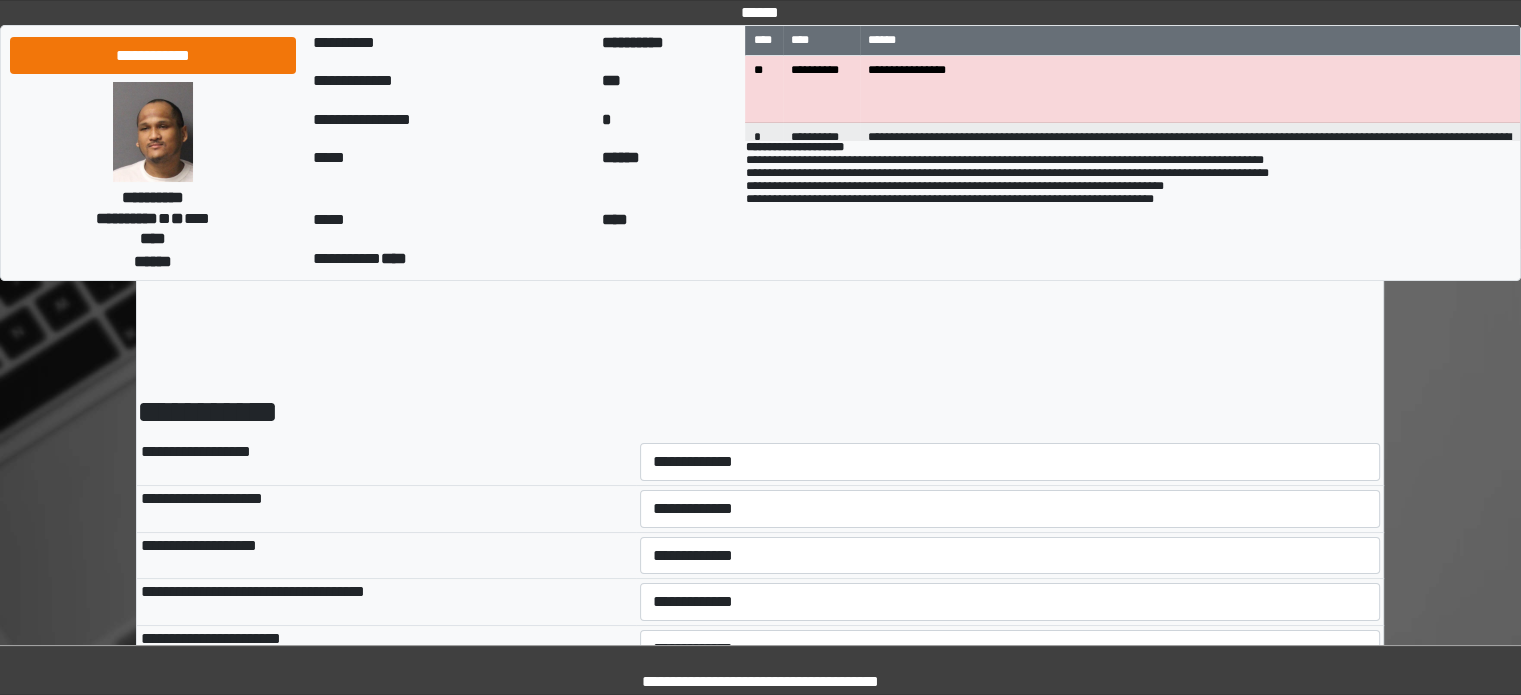 click on "**********" at bounding box center [1010, 462] 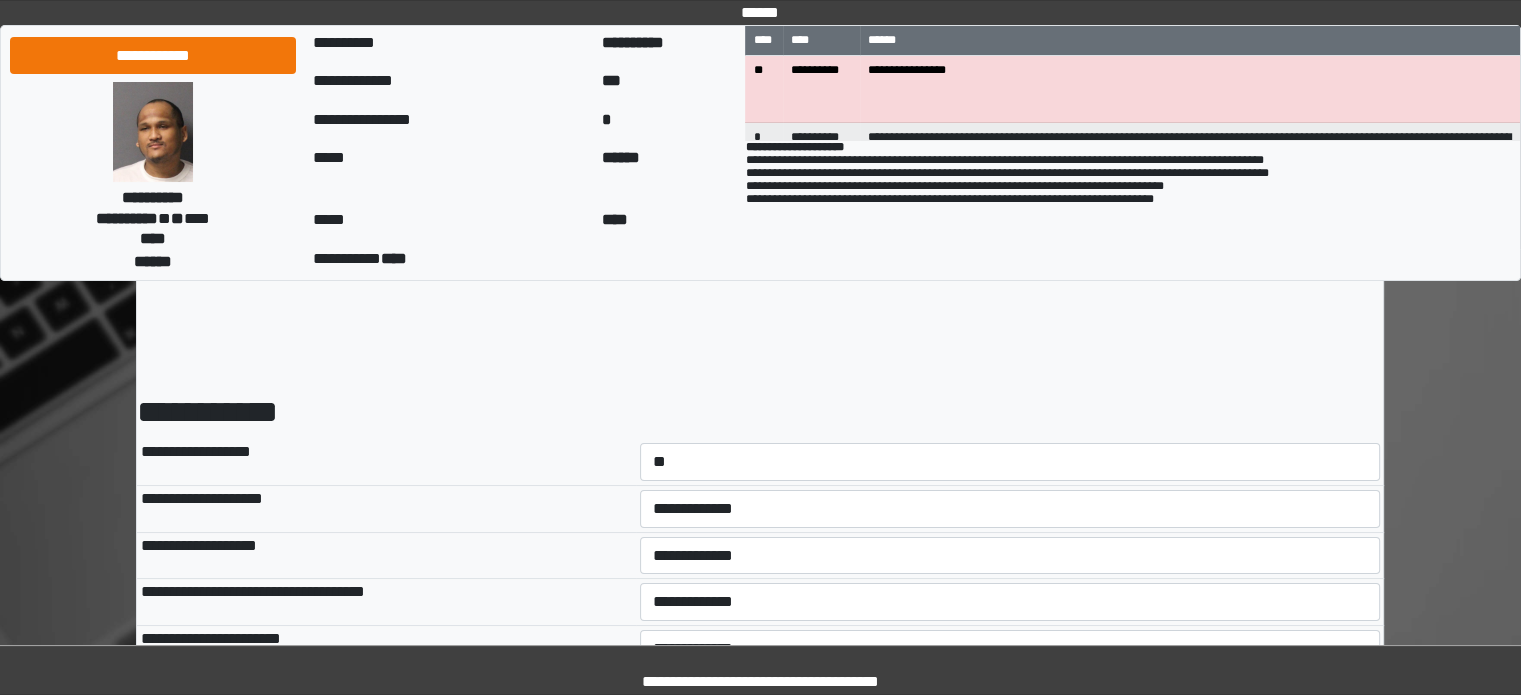click on "**********" at bounding box center (1010, 462) 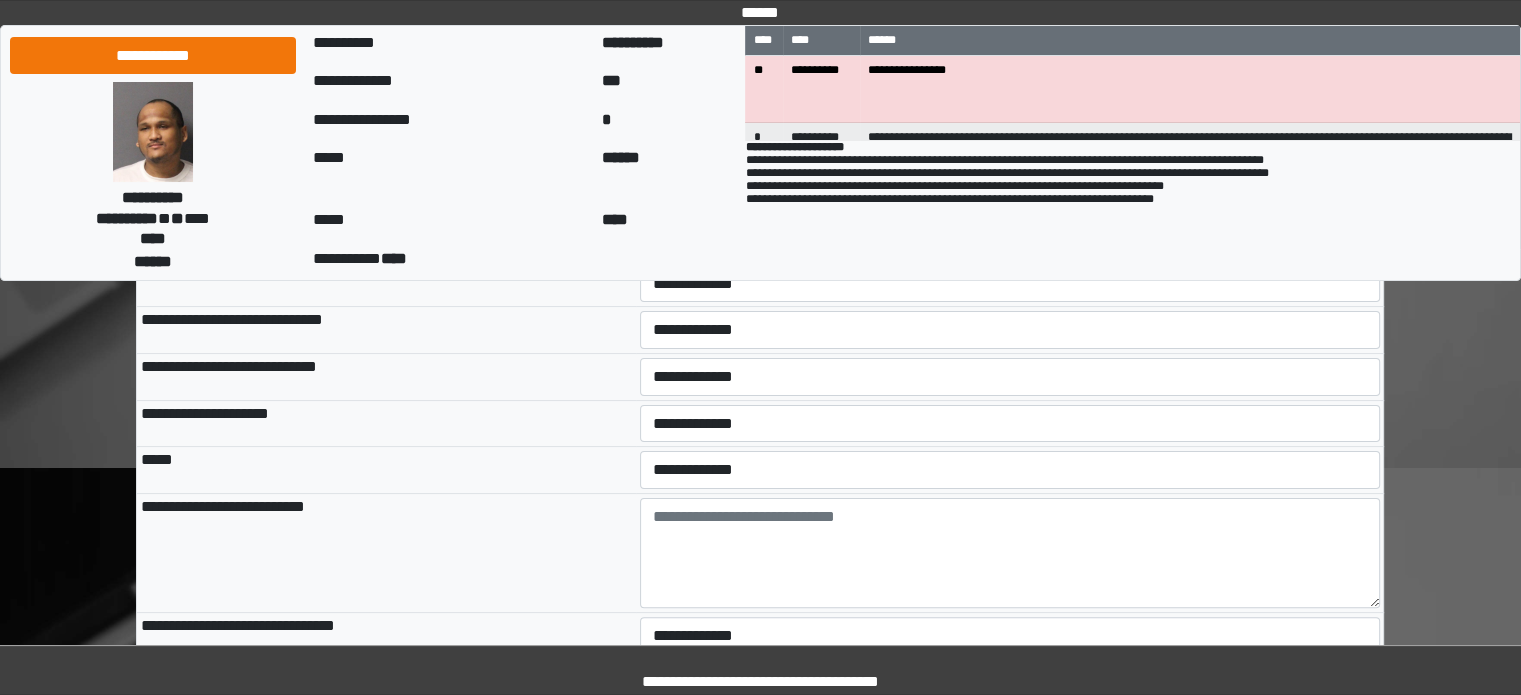scroll, scrollTop: 400, scrollLeft: 0, axis: vertical 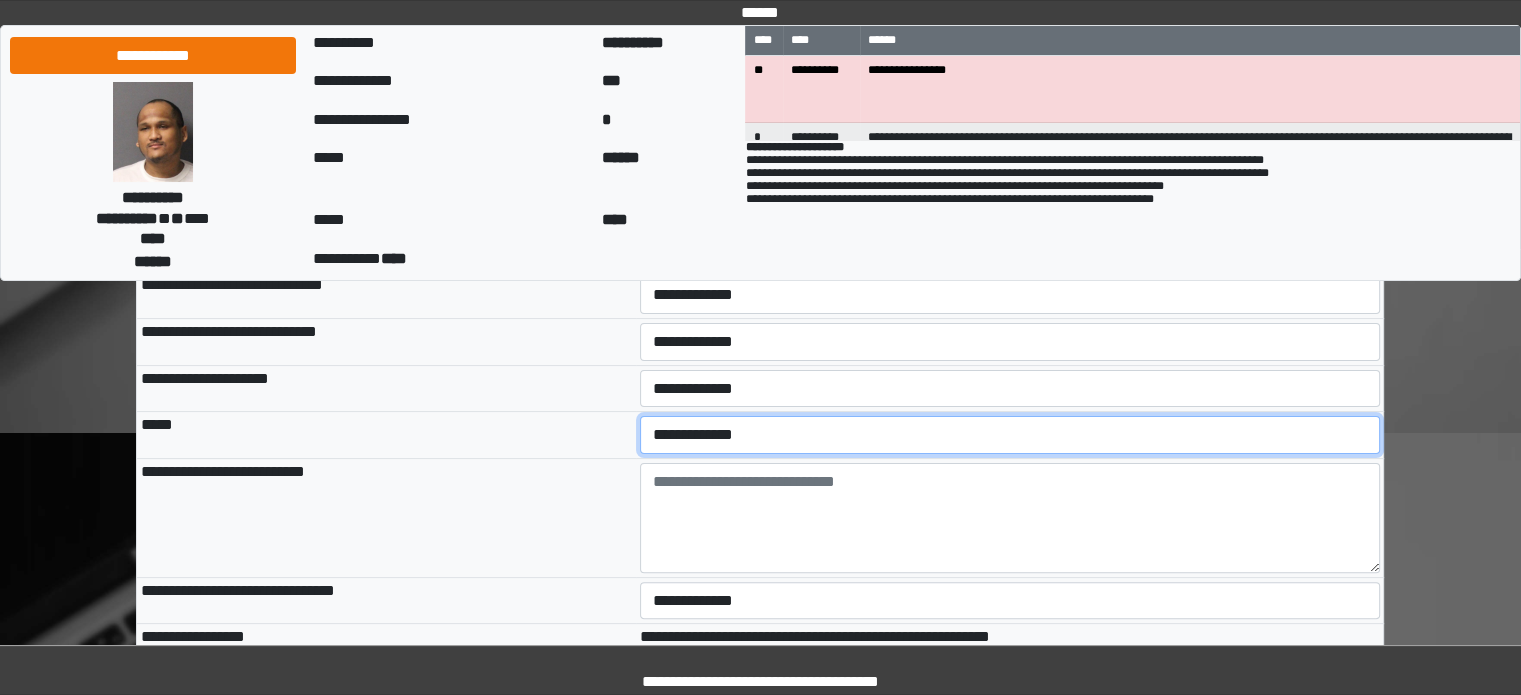 click on "**********" at bounding box center [1010, 435] 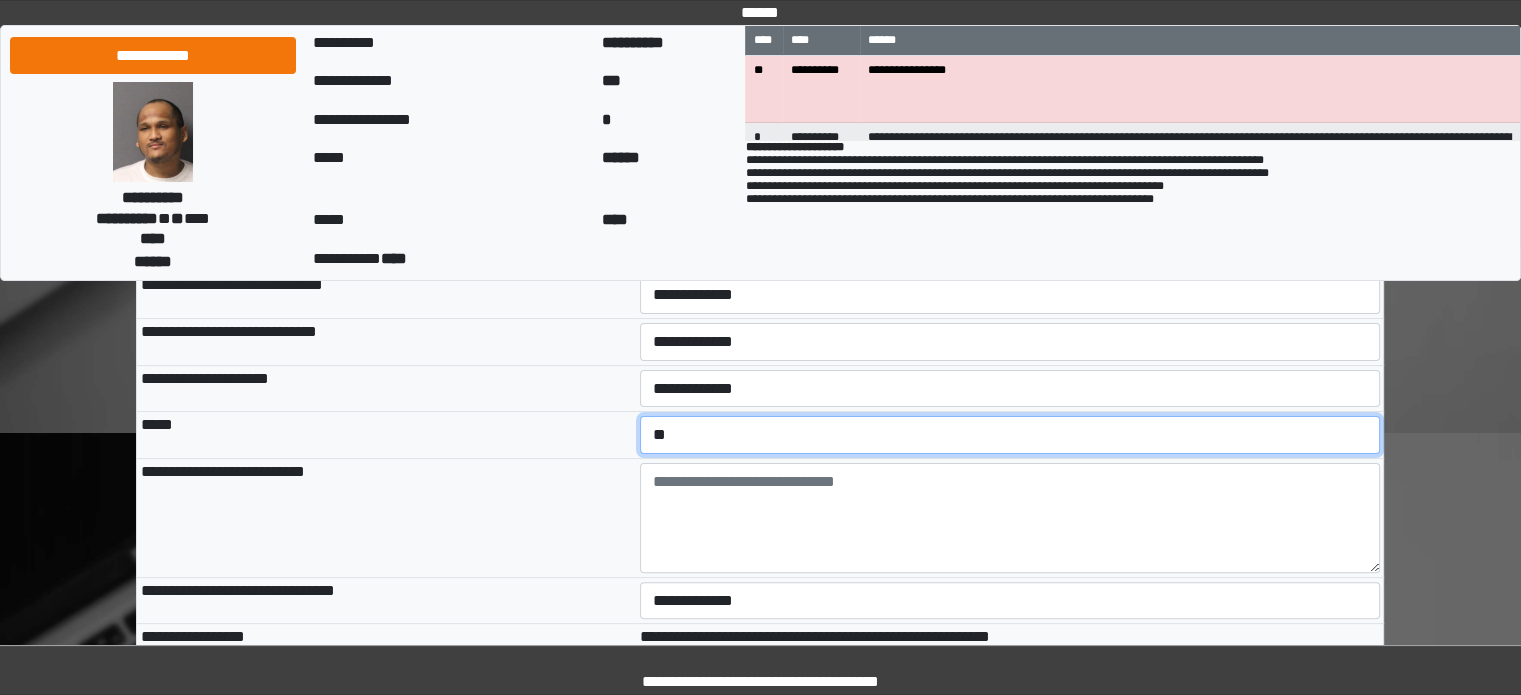 click on "**********" at bounding box center (1010, 435) 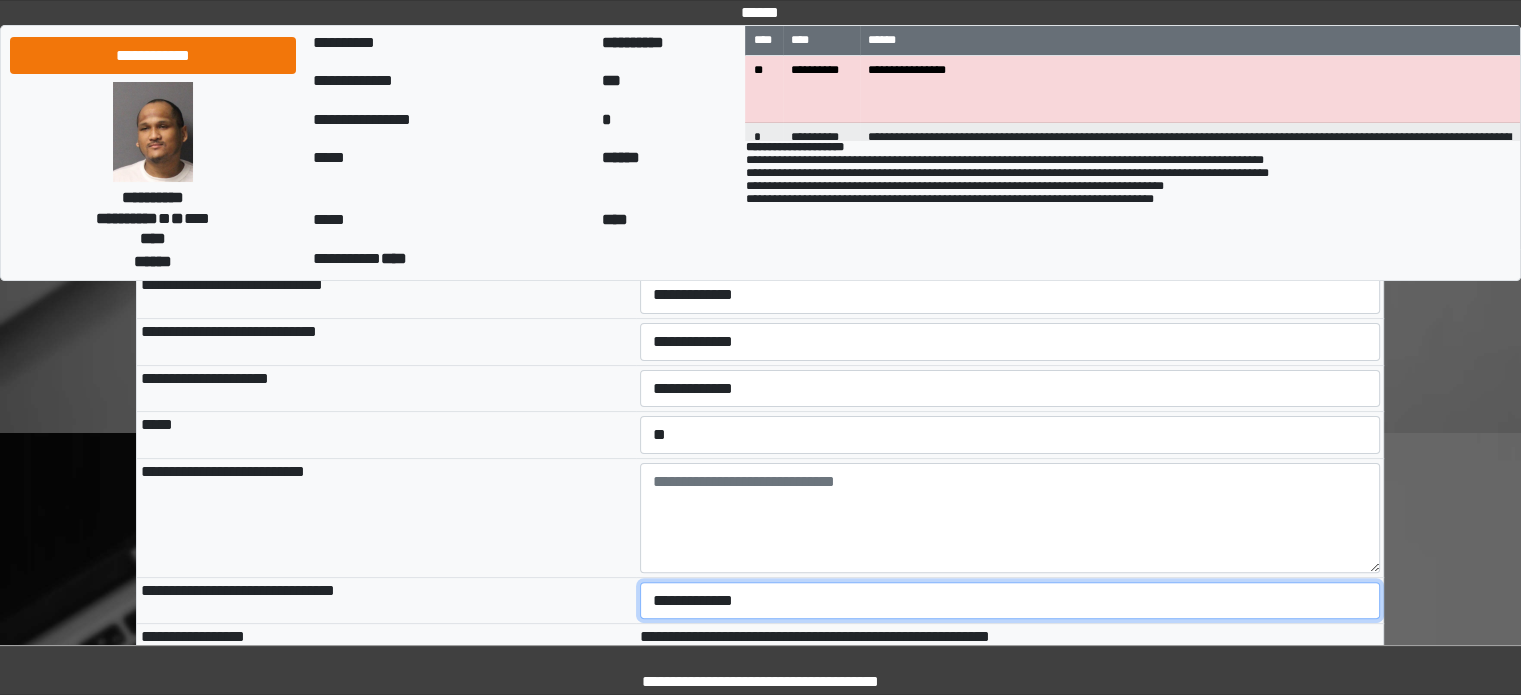 click on "**********" at bounding box center (1010, 601) 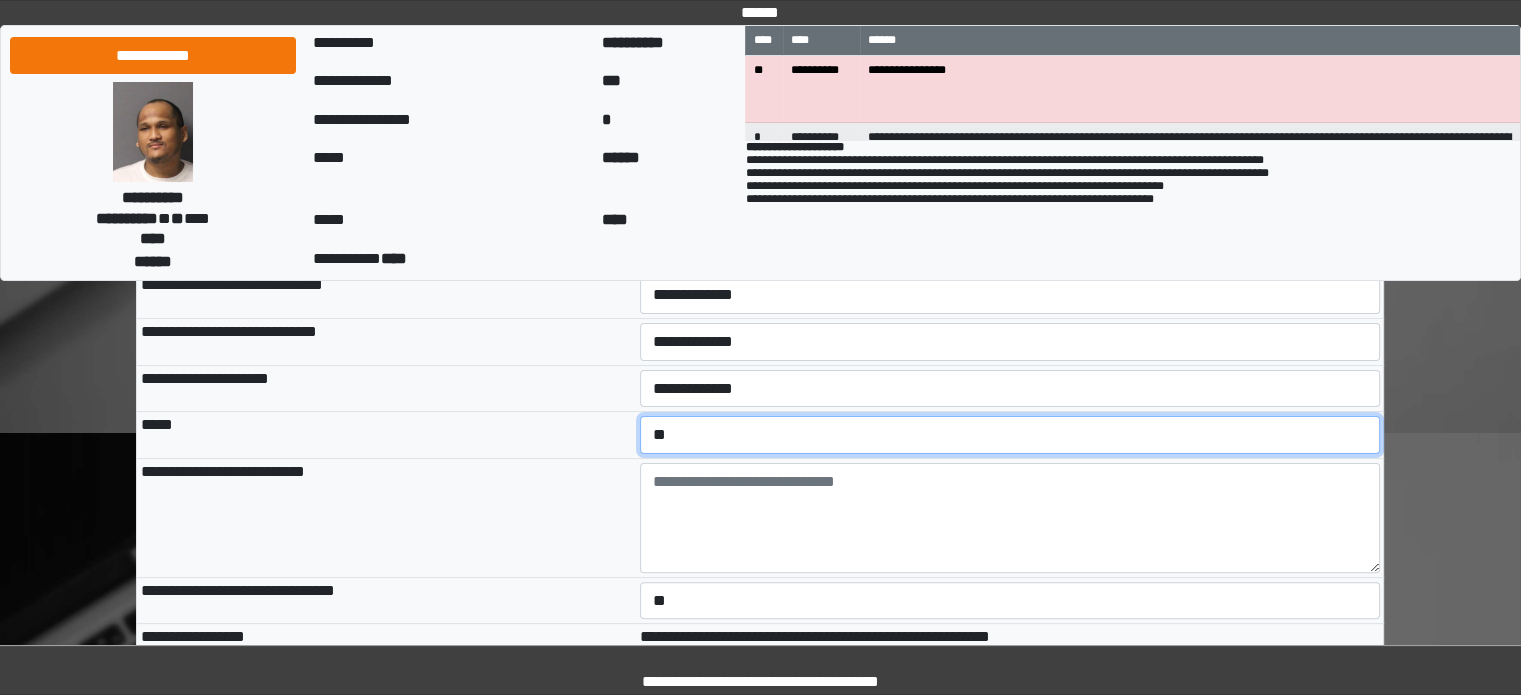 click on "**********" at bounding box center (1010, 435) 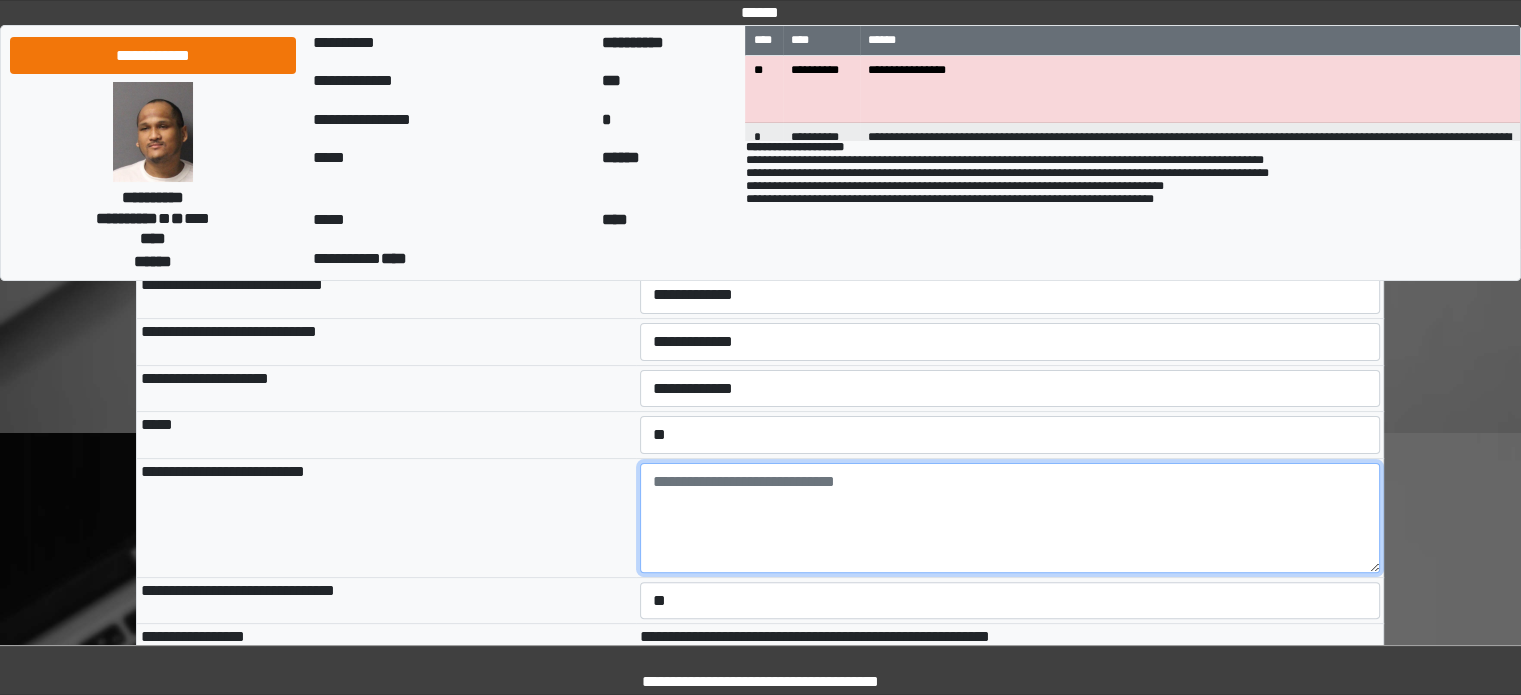 click at bounding box center (1010, 518) 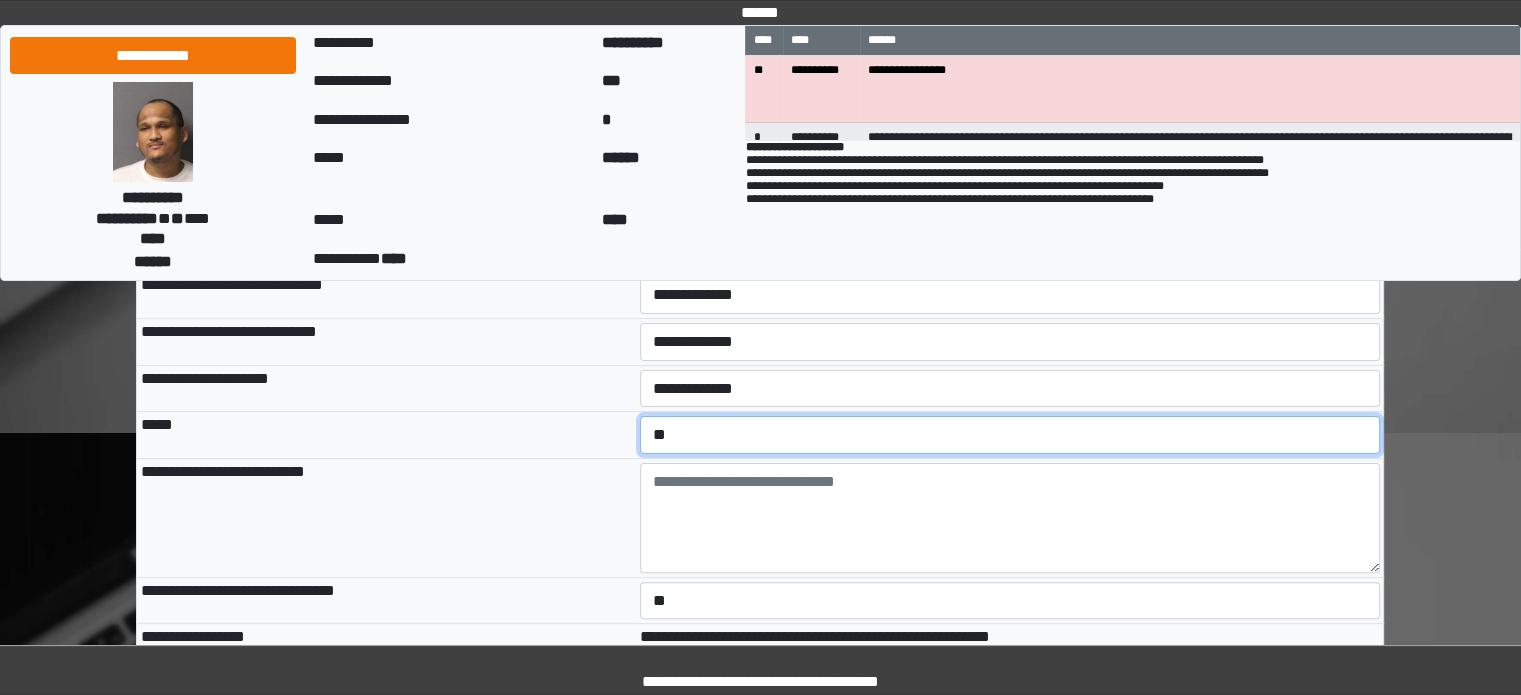 click on "**********" at bounding box center (1010, 435) 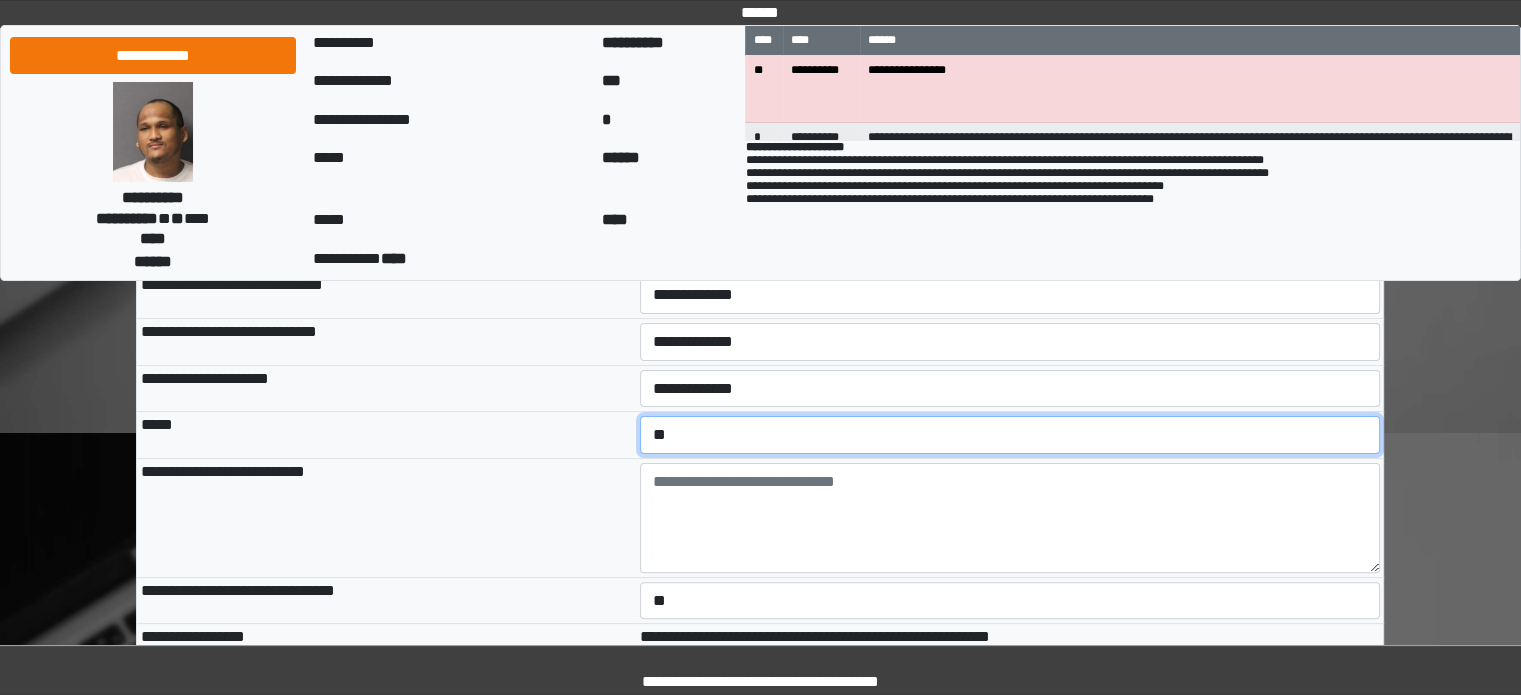 click on "**********" at bounding box center [1010, 435] 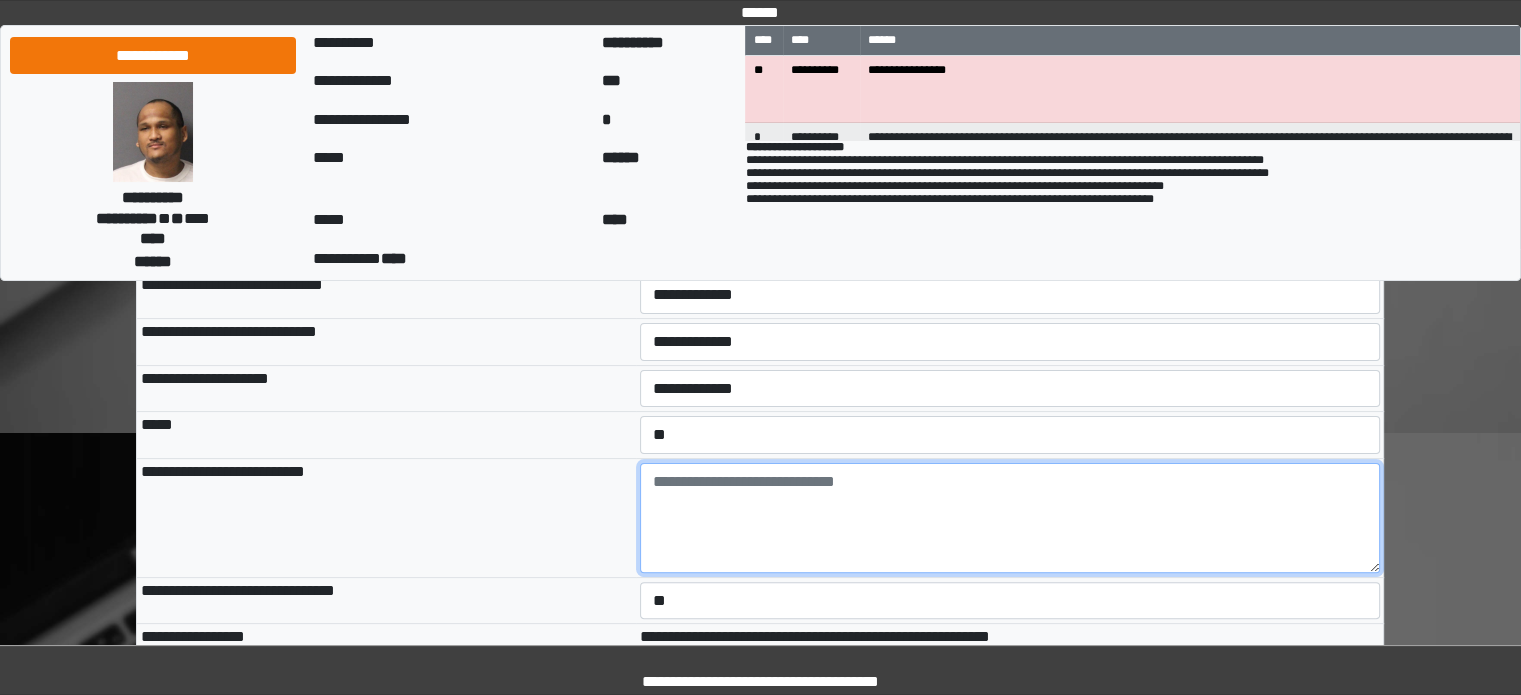 click at bounding box center [1010, 518] 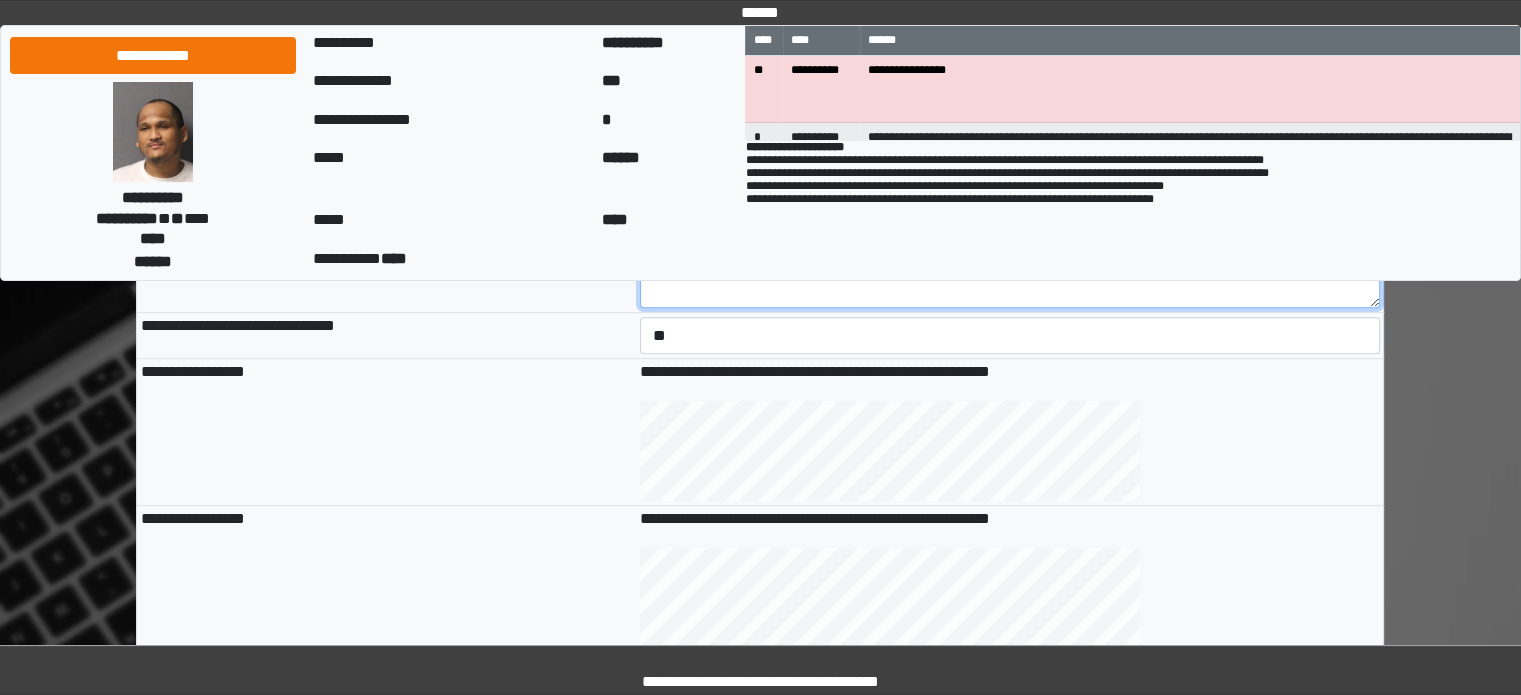 scroll, scrollTop: 700, scrollLeft: 0, axis: vertical 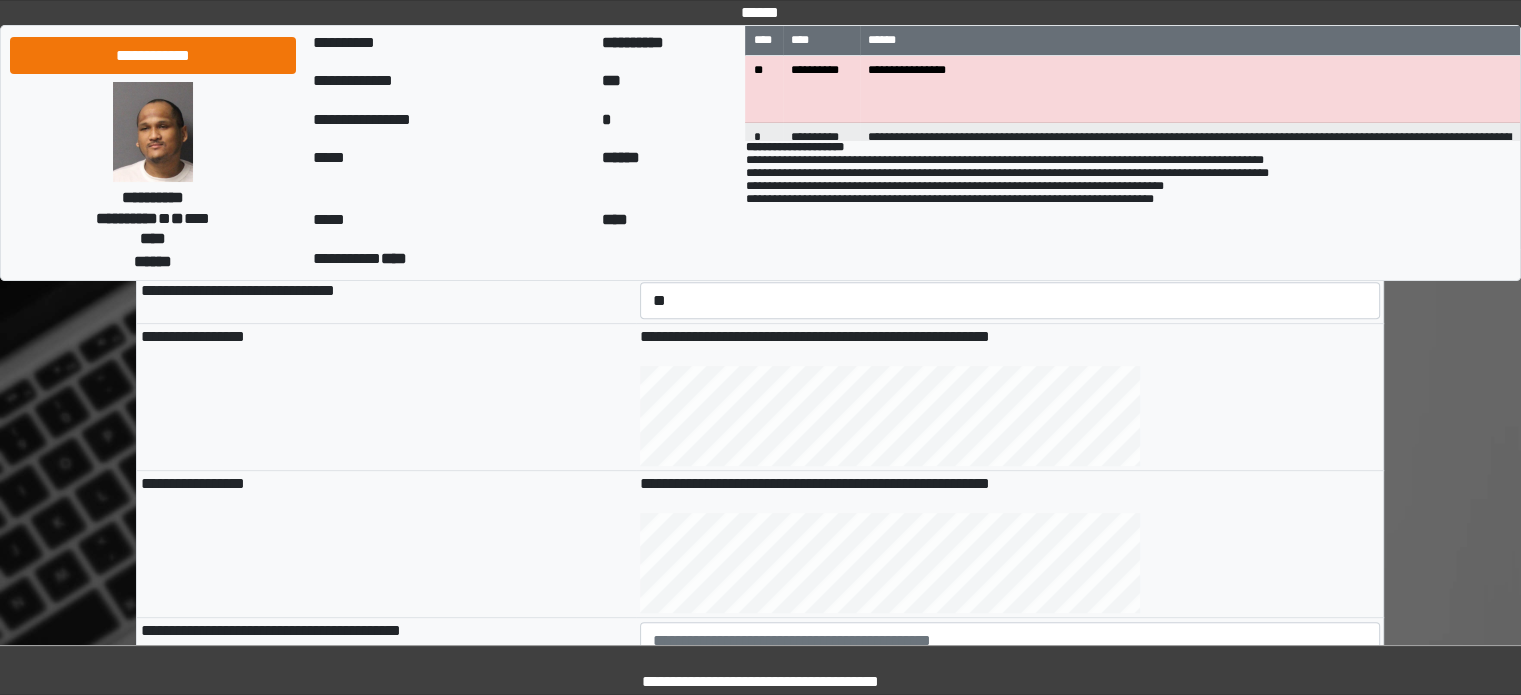 type on "**********" 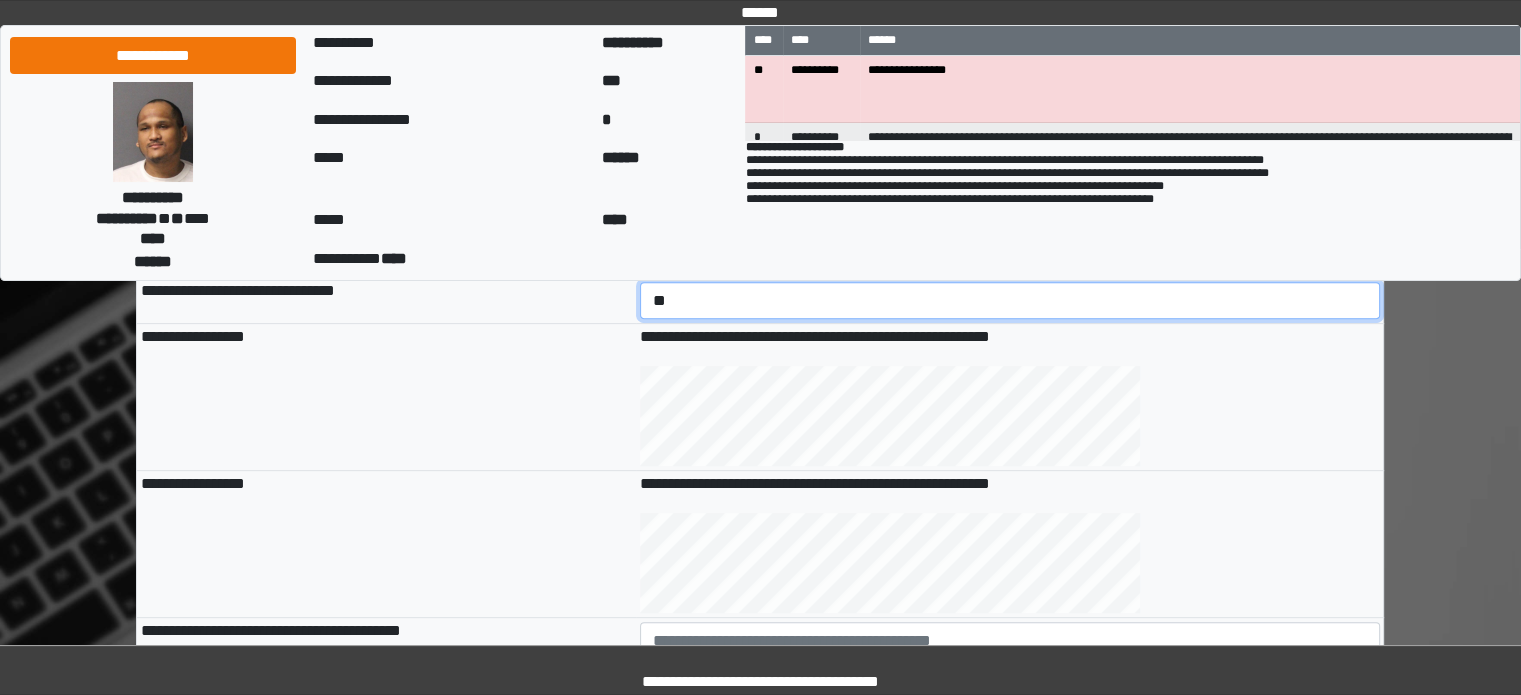 click on "**********" at bounding box center (1010, 301) 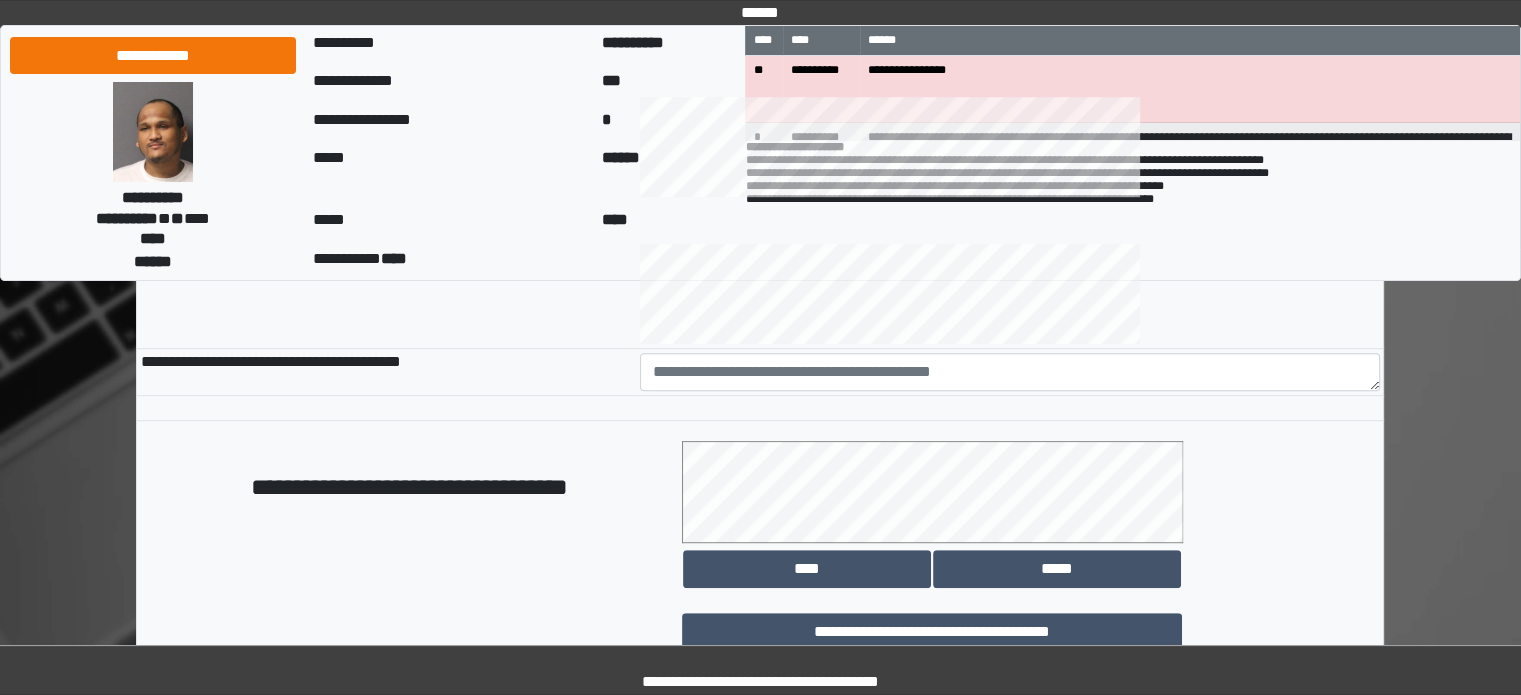 scroll, scrollTop: 1000, scrollLeft: 0, axis: vertical 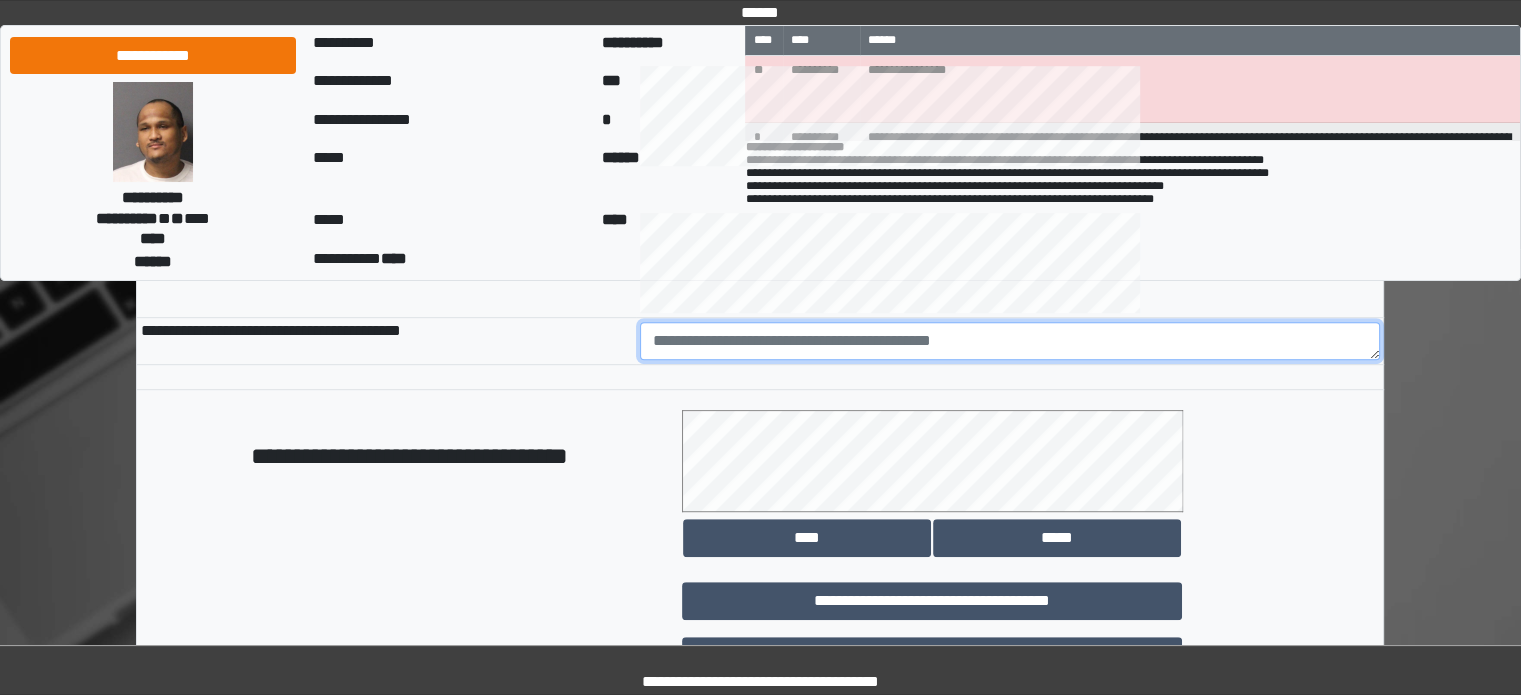 click at bounding box center (1010, 341) 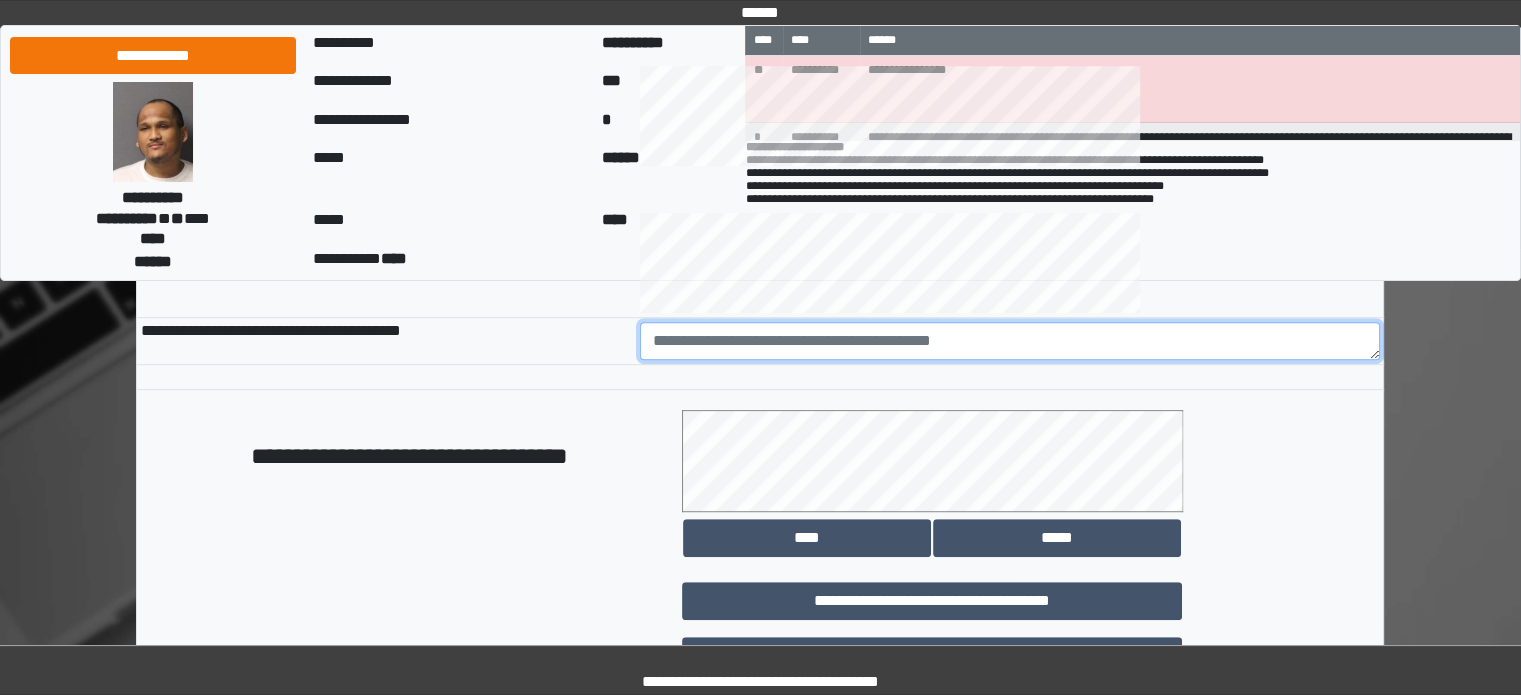 paste on "**********" 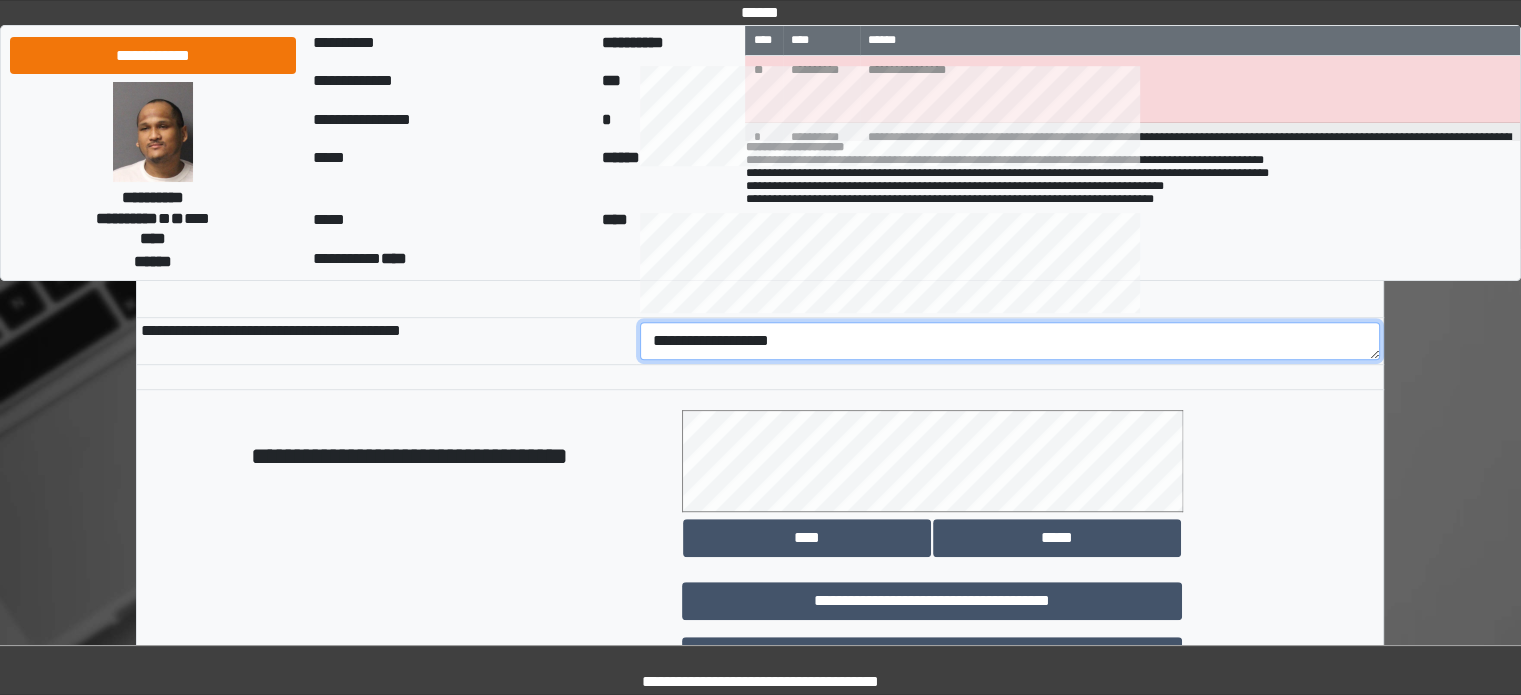 scroll, scrollTop: 1158, scrollLeft: 0, axis: vertical 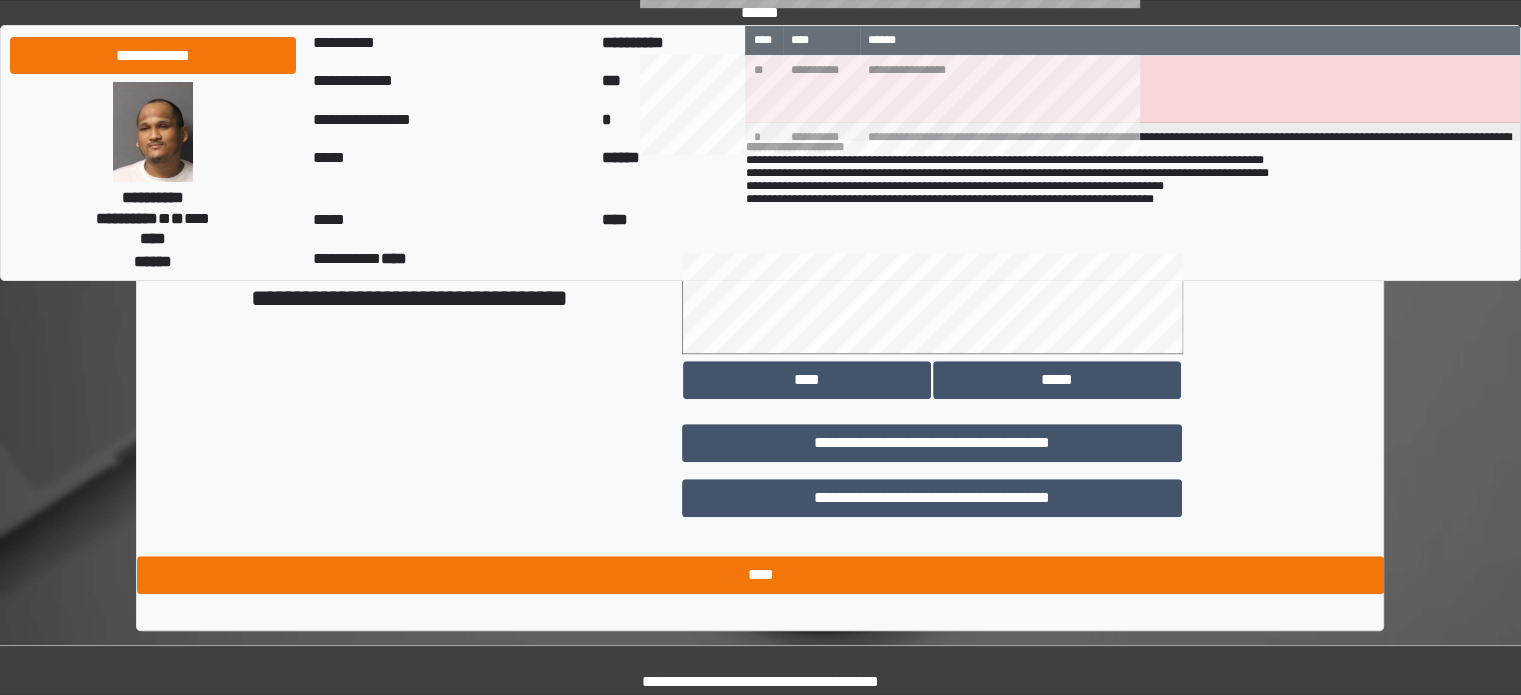 type on "**********" 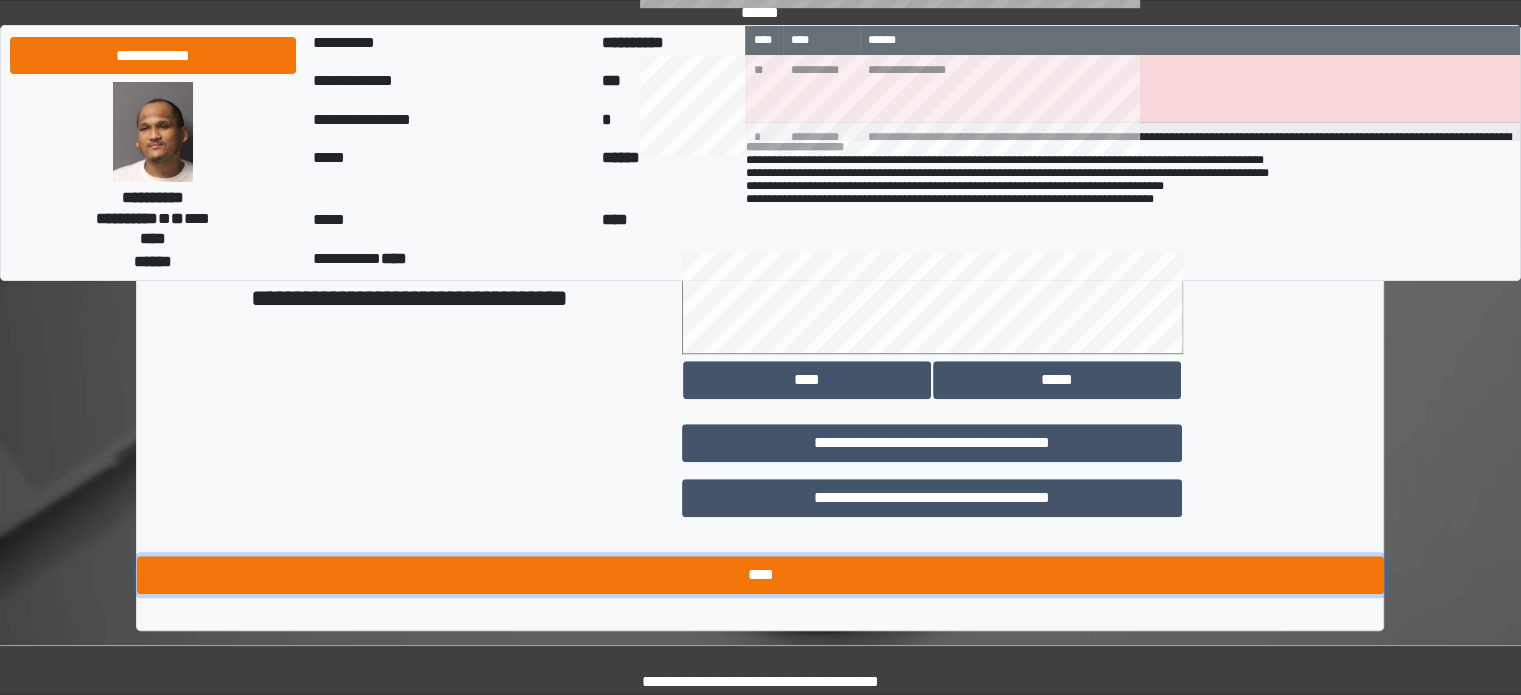 click on "****" at bounding box center [760, 575] 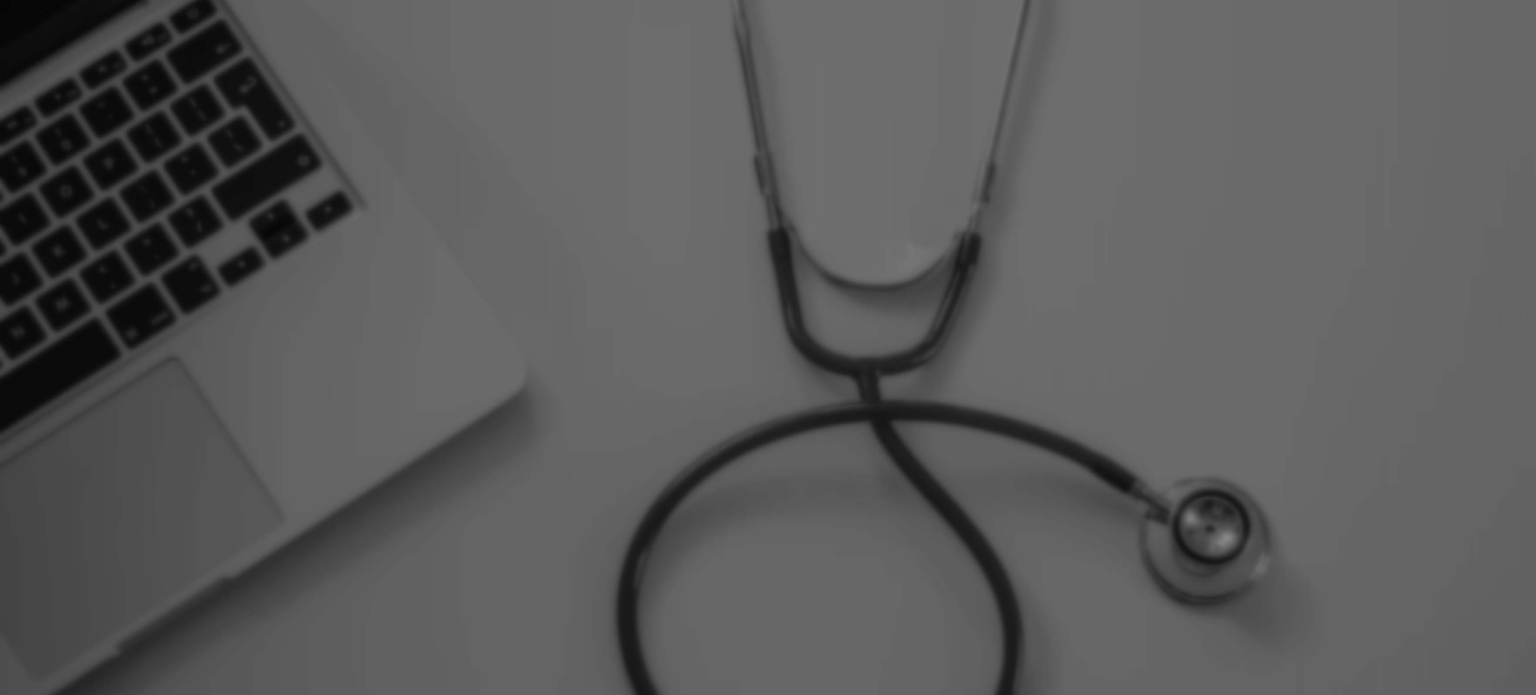 scroll, scrollTop: 0, scrollLeft: 0, axis: both 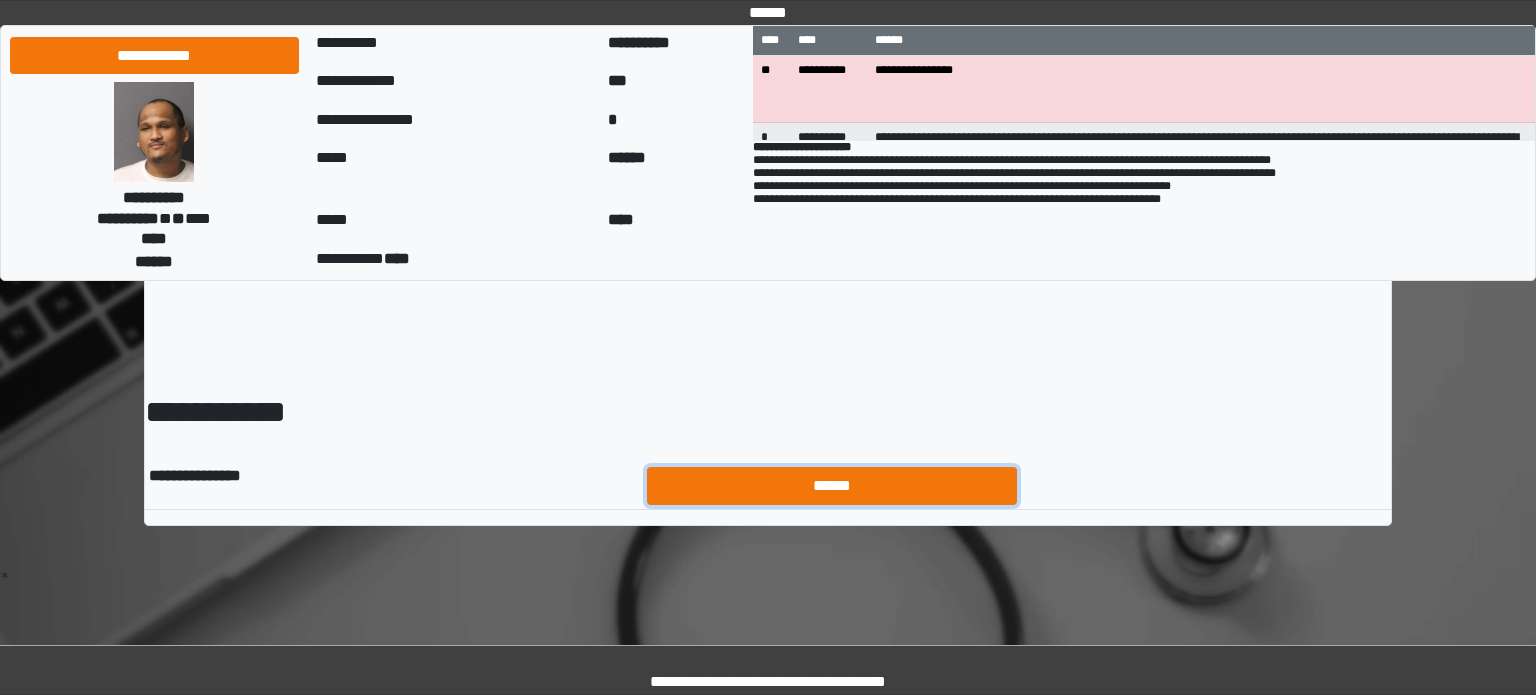 click on "******" at bounding box center (832, 486) 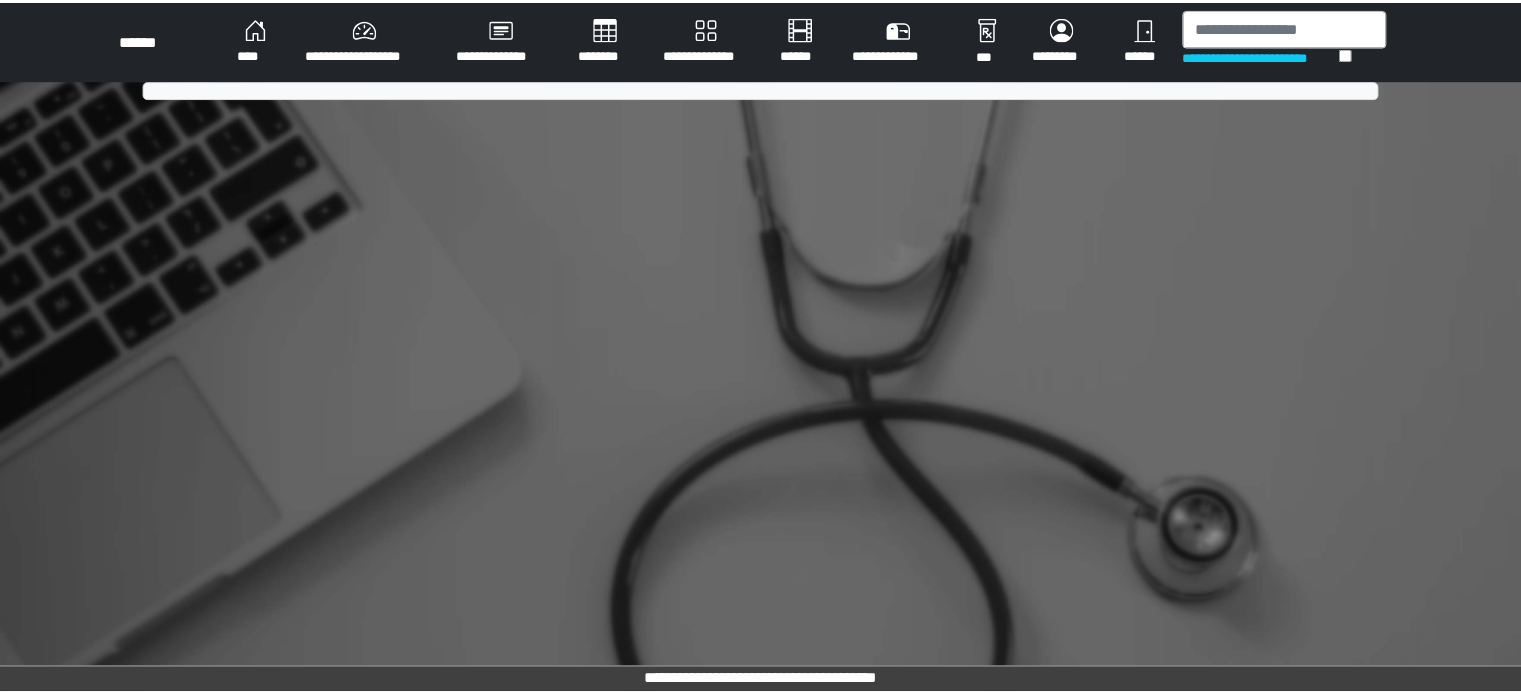 scroll, scrollTop: 0, scrollLeft: 0, axis: both 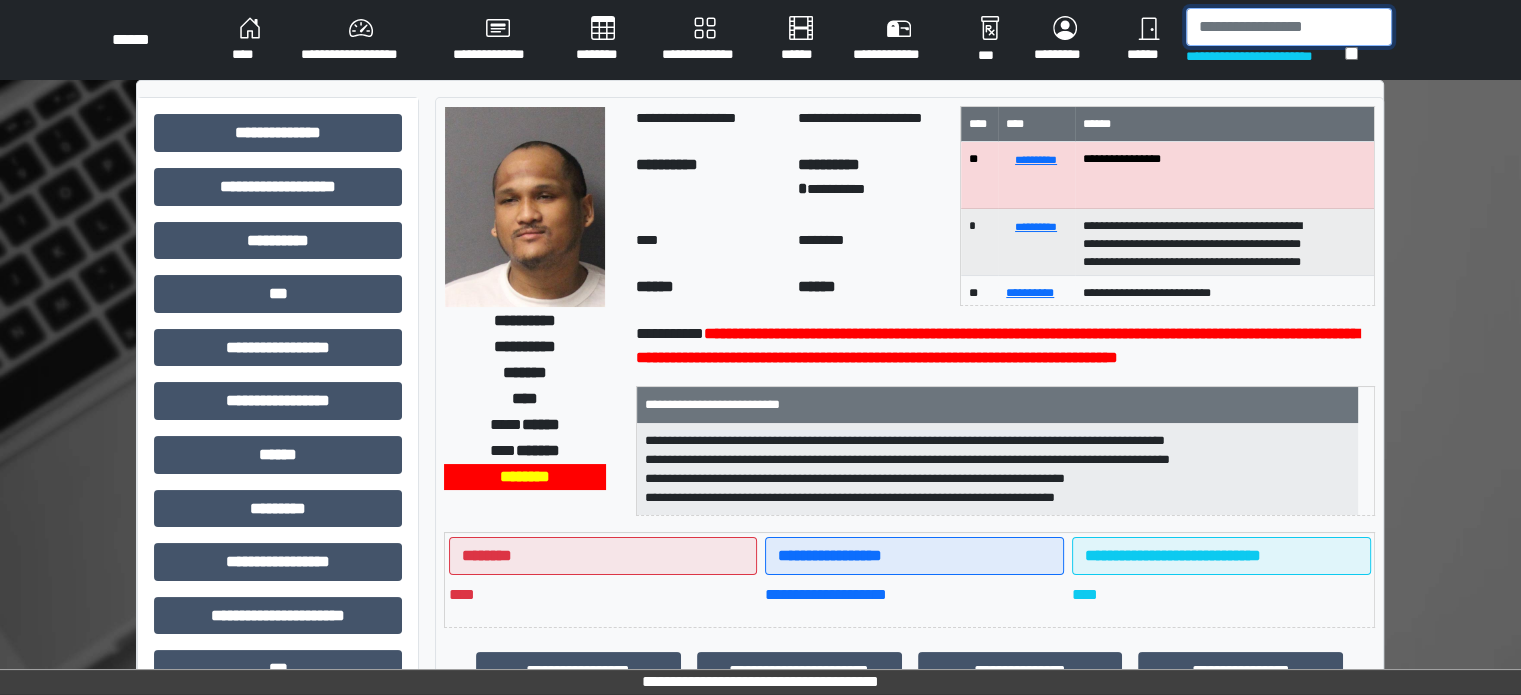 click at bounding box center (1289, 27) 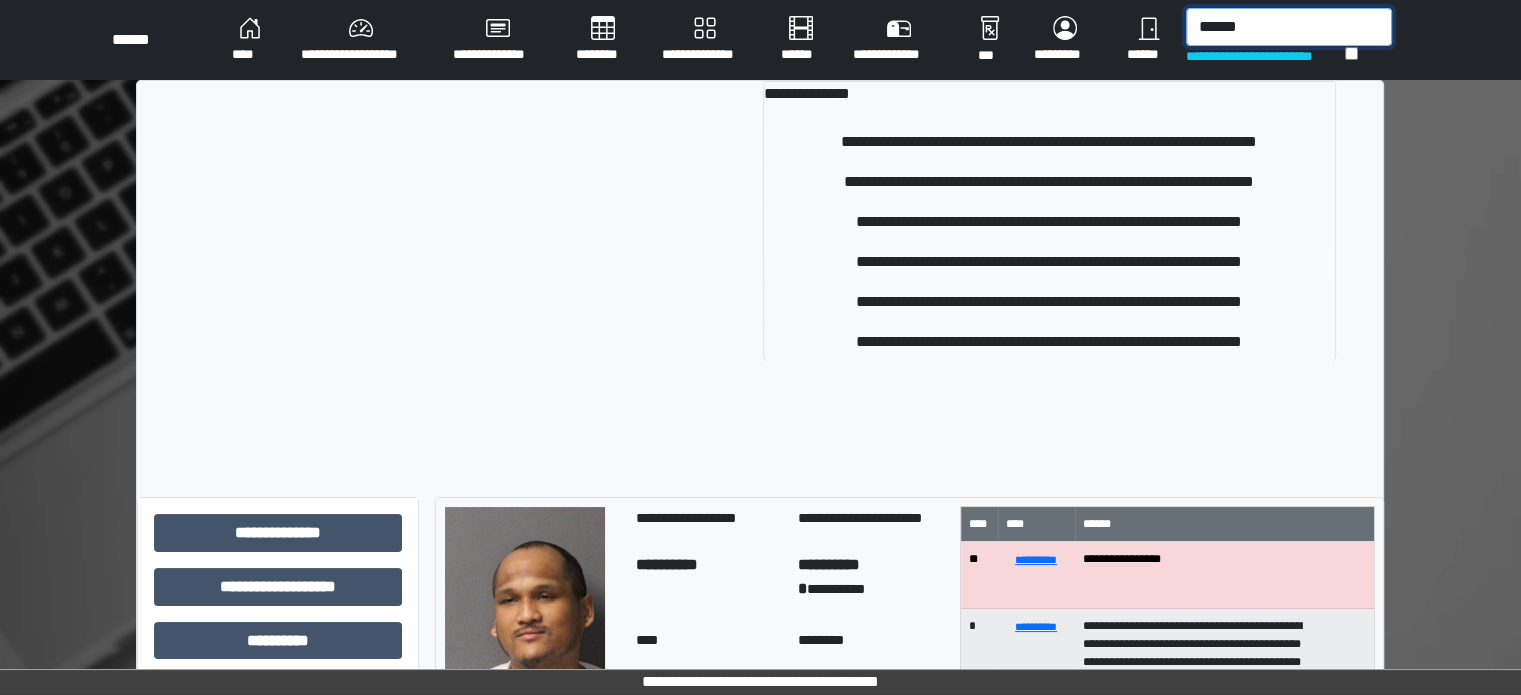 type on "******" 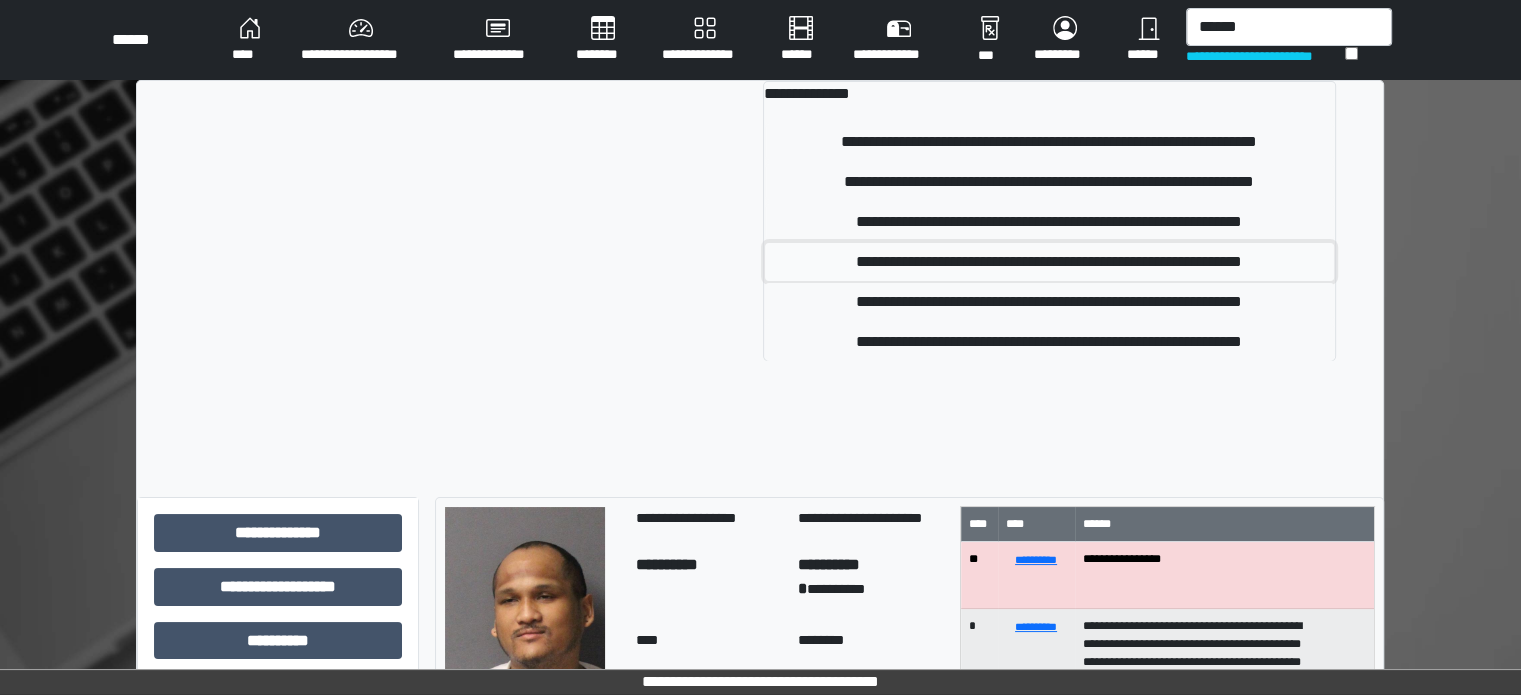 click on "**********" at bounding box center [1049, 262] 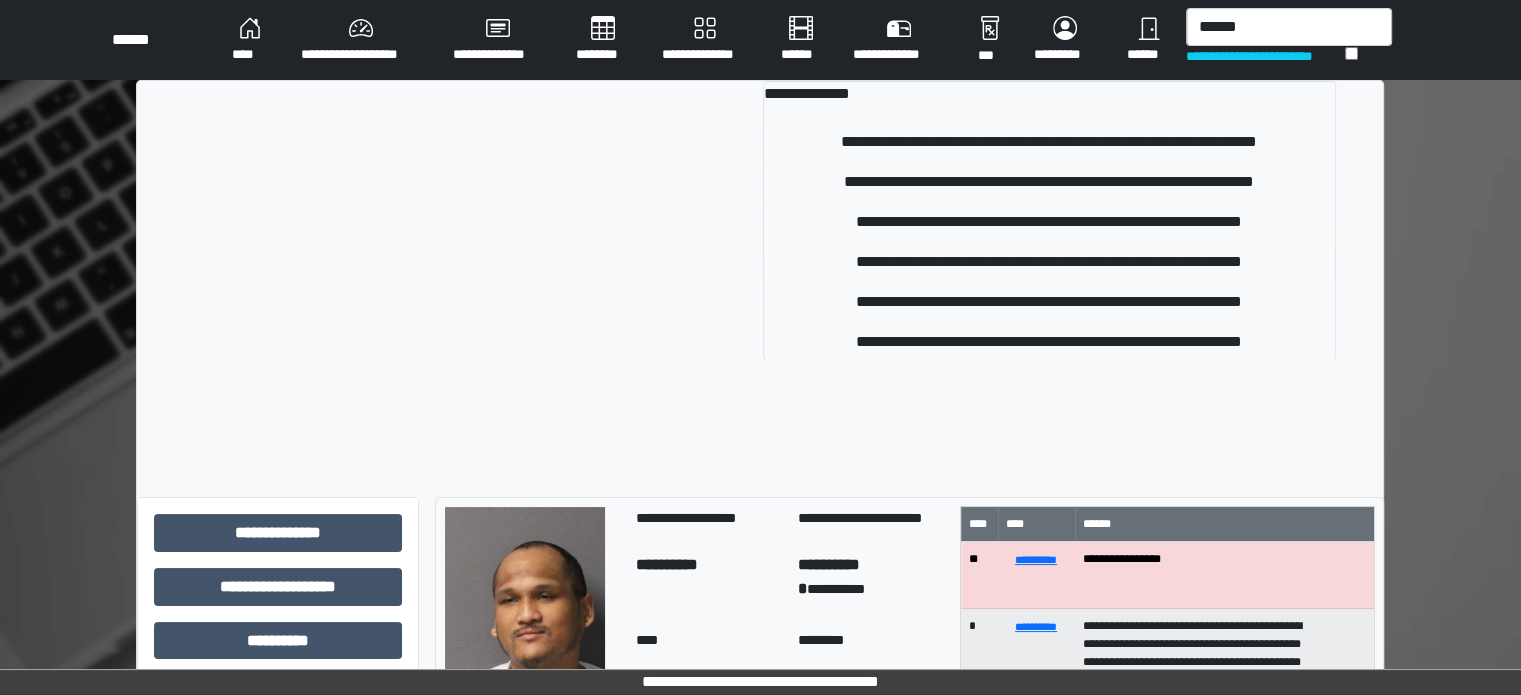 type 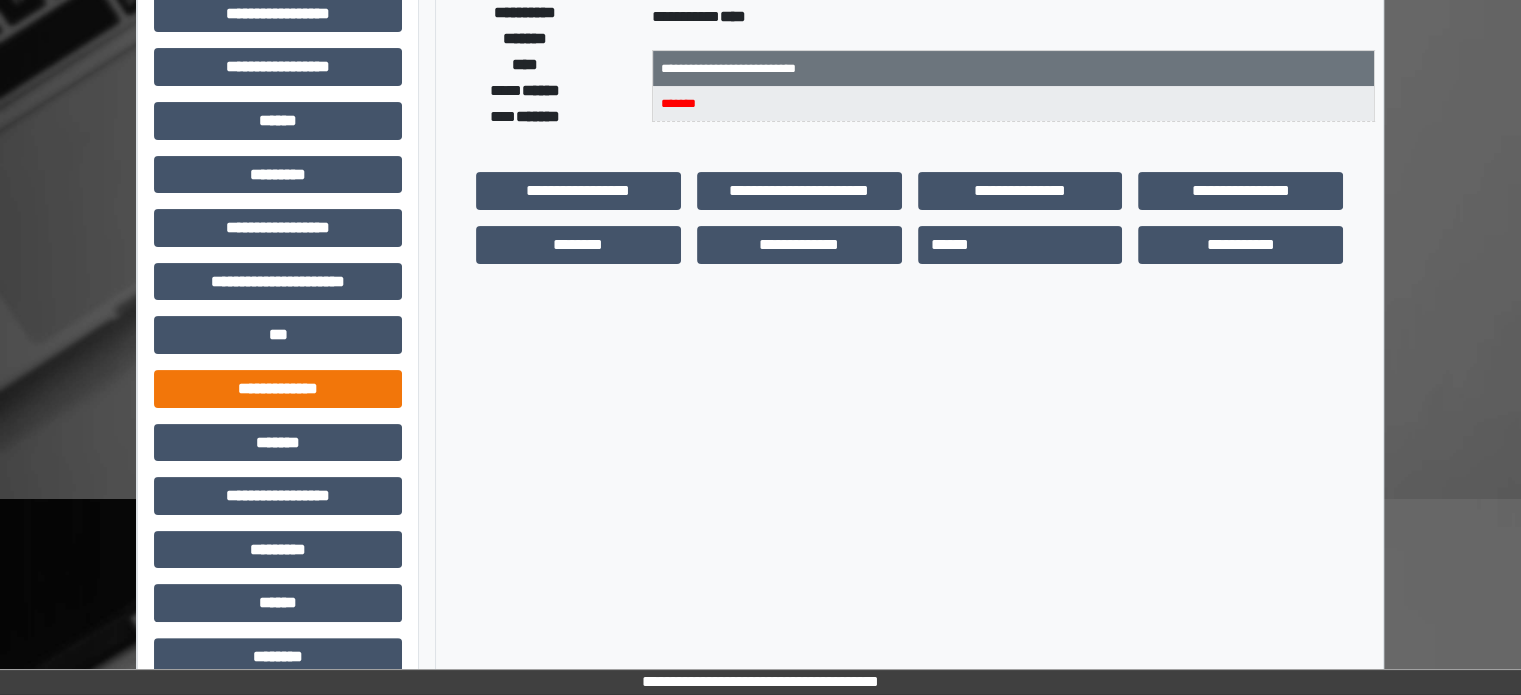 scroll, scrollTop: 171, scrollLeft: 0, axis: vertical 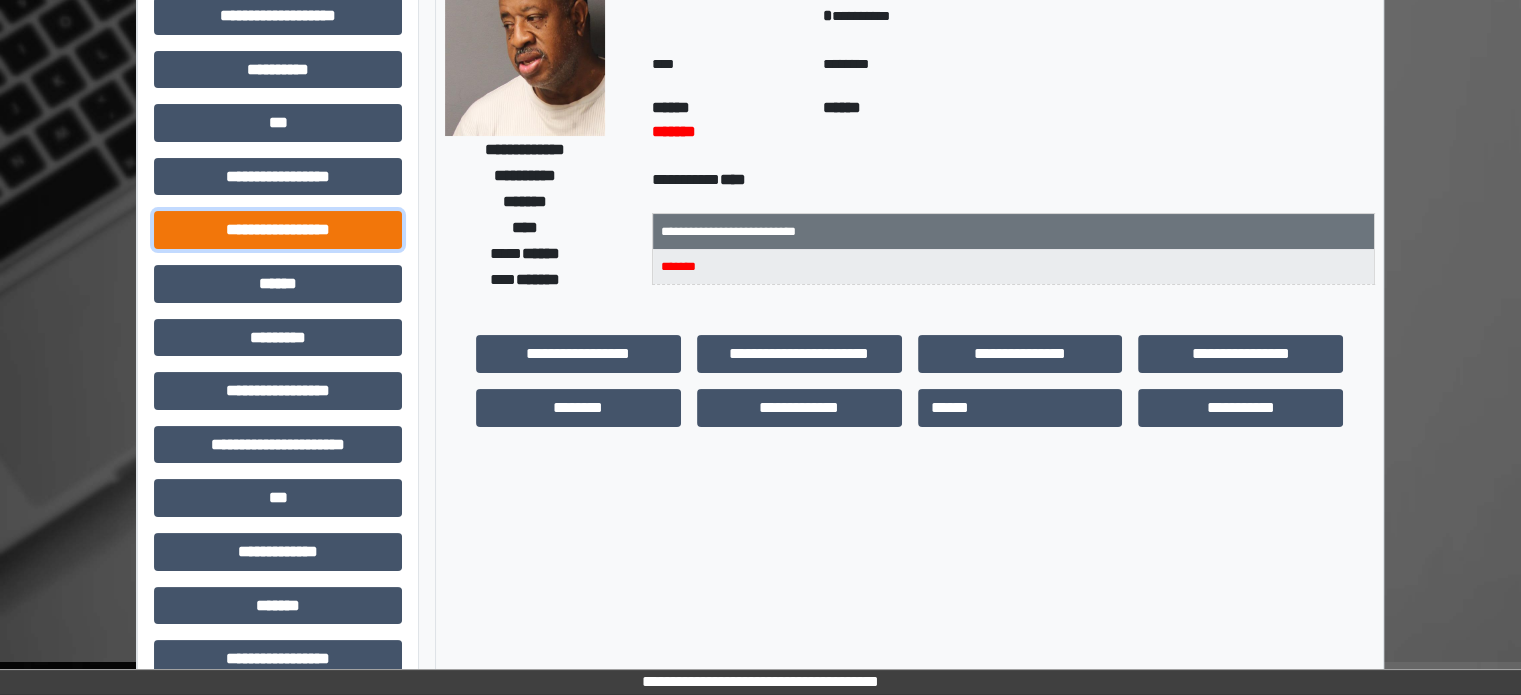 click on "**********" at bounding box center (278, 230) 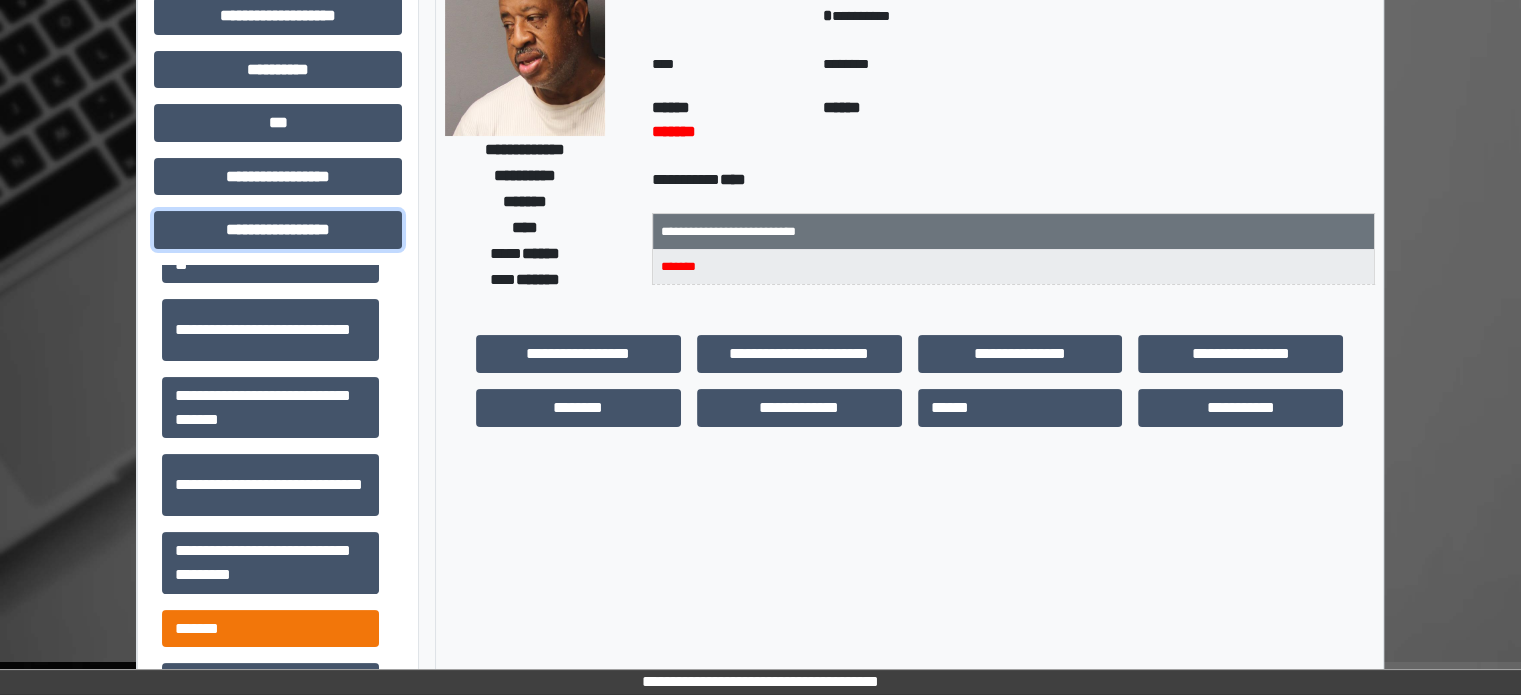 scroll, scrollTop: 1313, scrollLeft: 0, axis: vertical 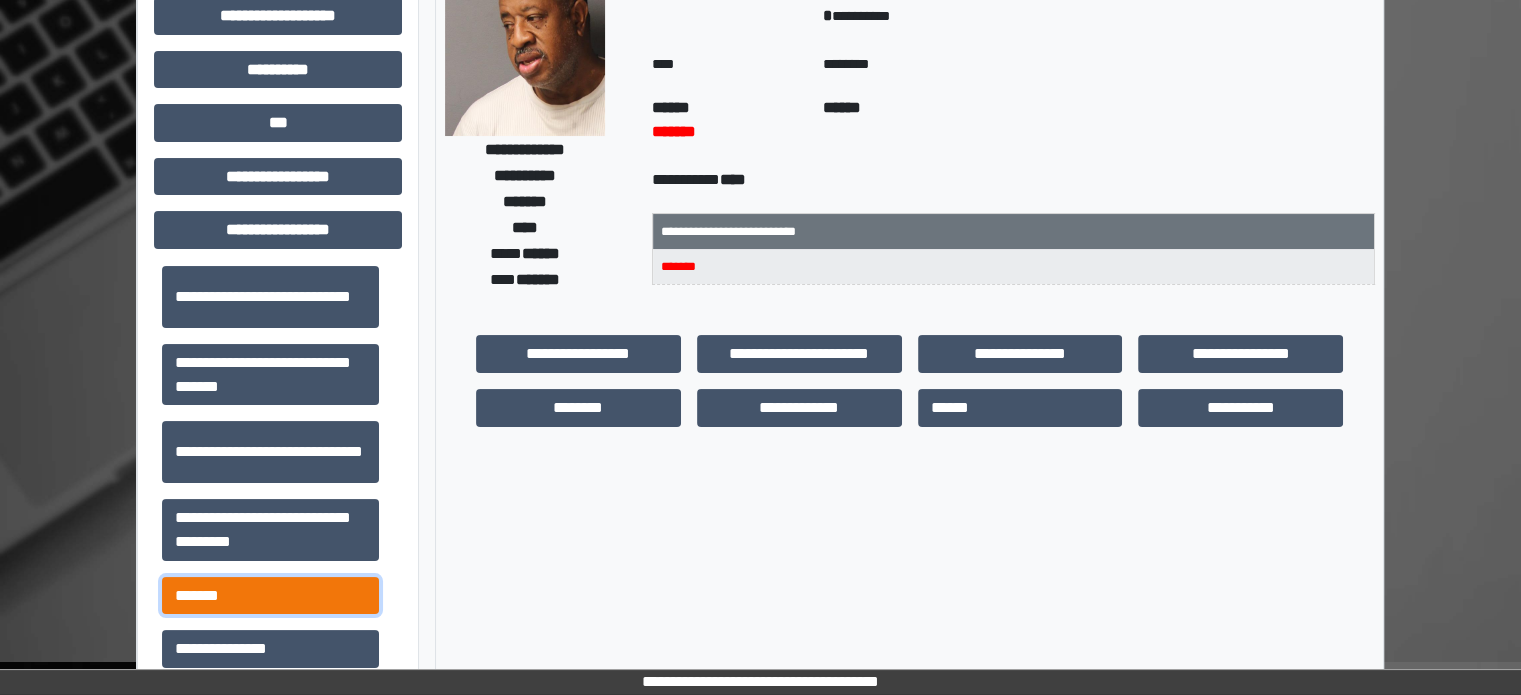 click on "*******" at bounding box center (270, 596) 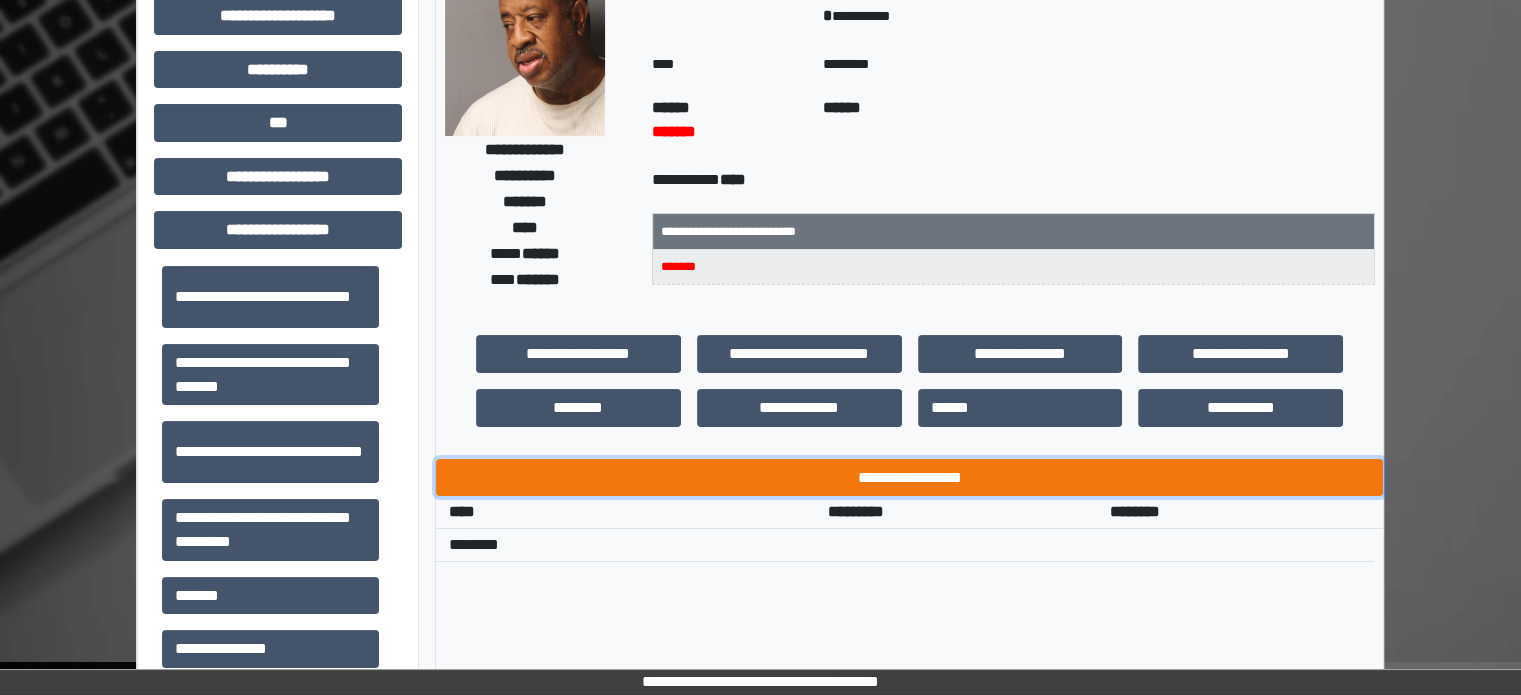 click on "**********" at bounding box center (909, 478) 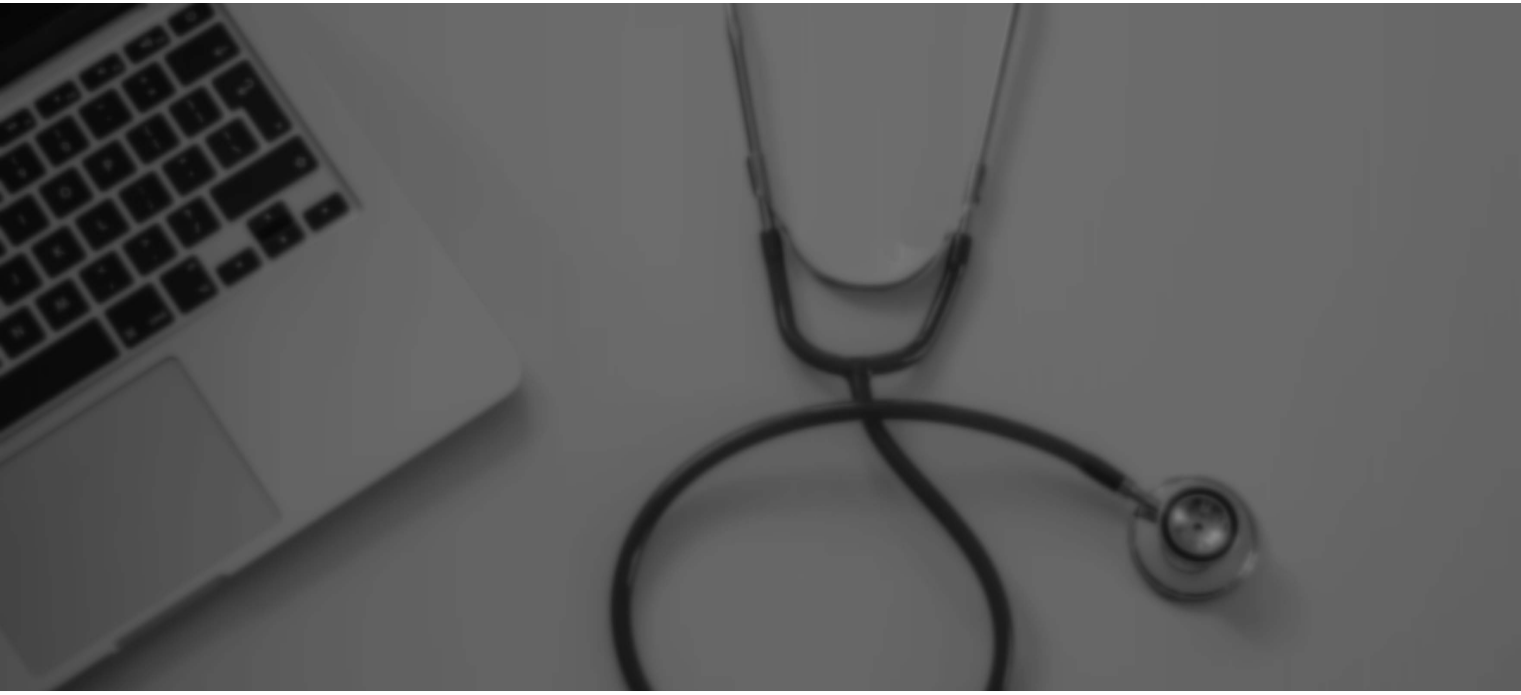 scroll, scrollTop: 0, scrollLeft: 0, axis: both 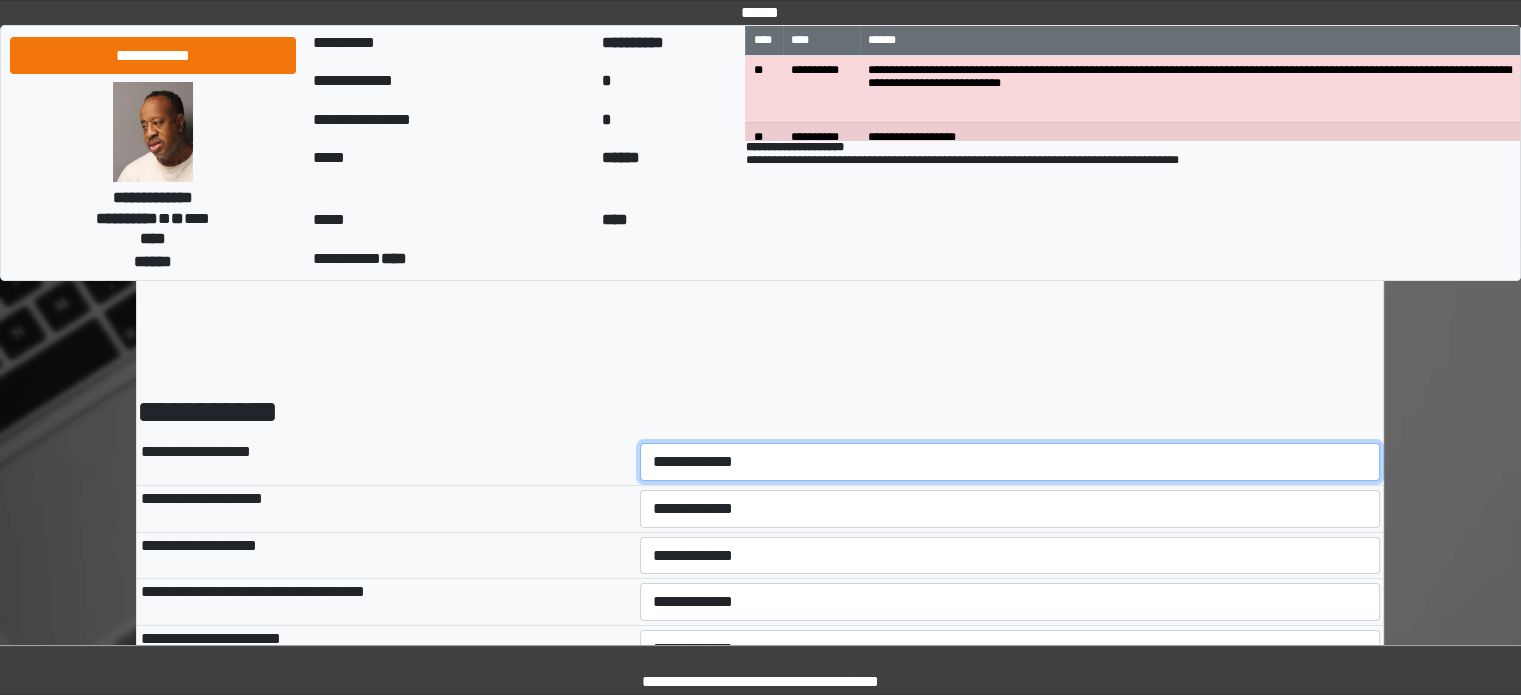 click on "**********" at bounding box center (1010, 462) 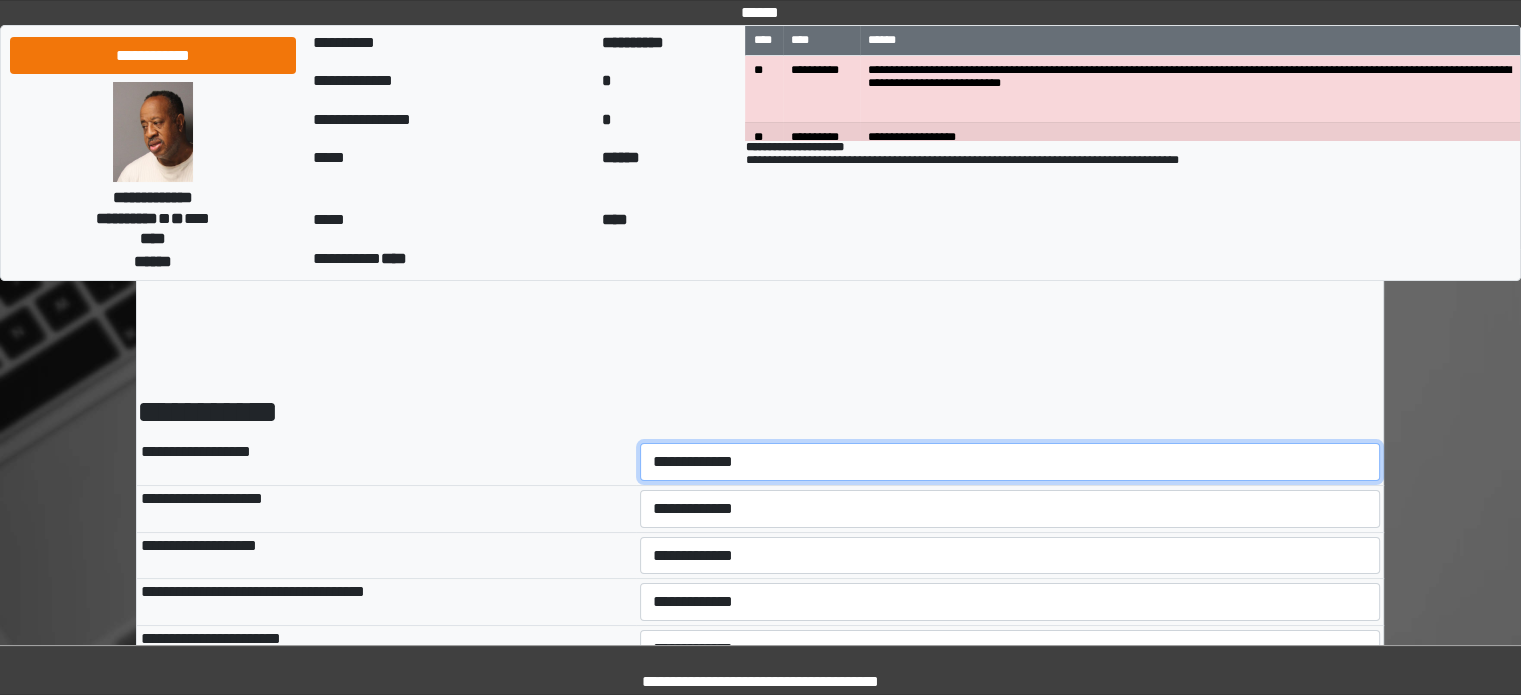 select on "*" 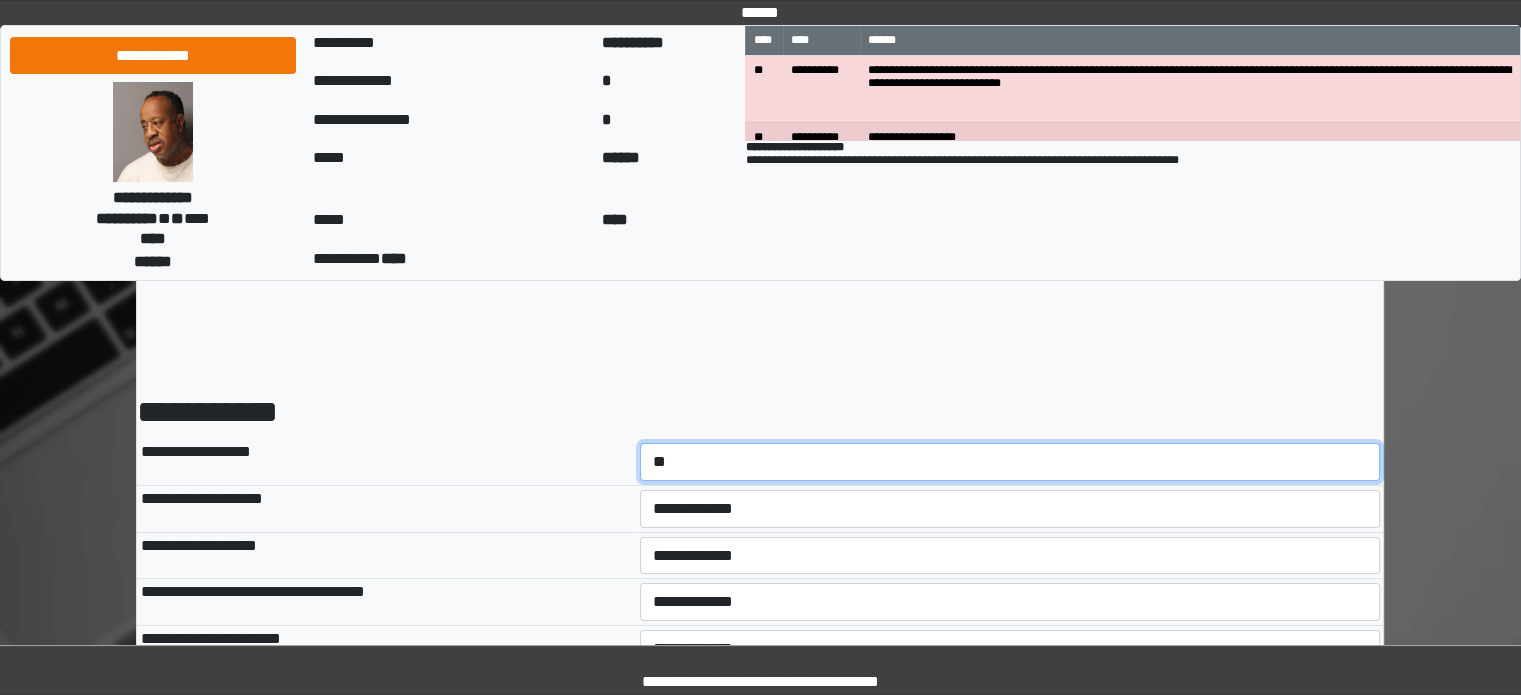 click on "**********" at bounding box center (1010, 462) 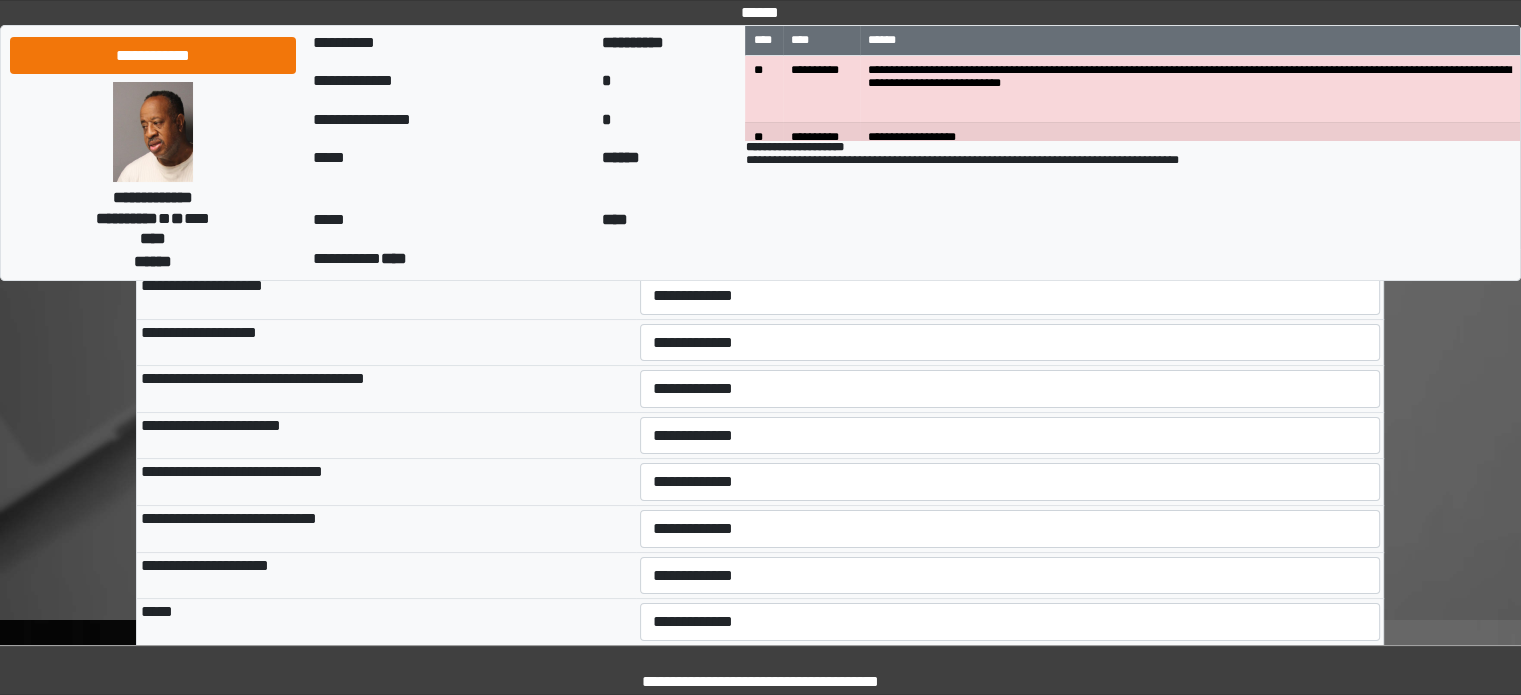 scroll, scrollTop: 500, scrollLeft: 0, axis: vertical 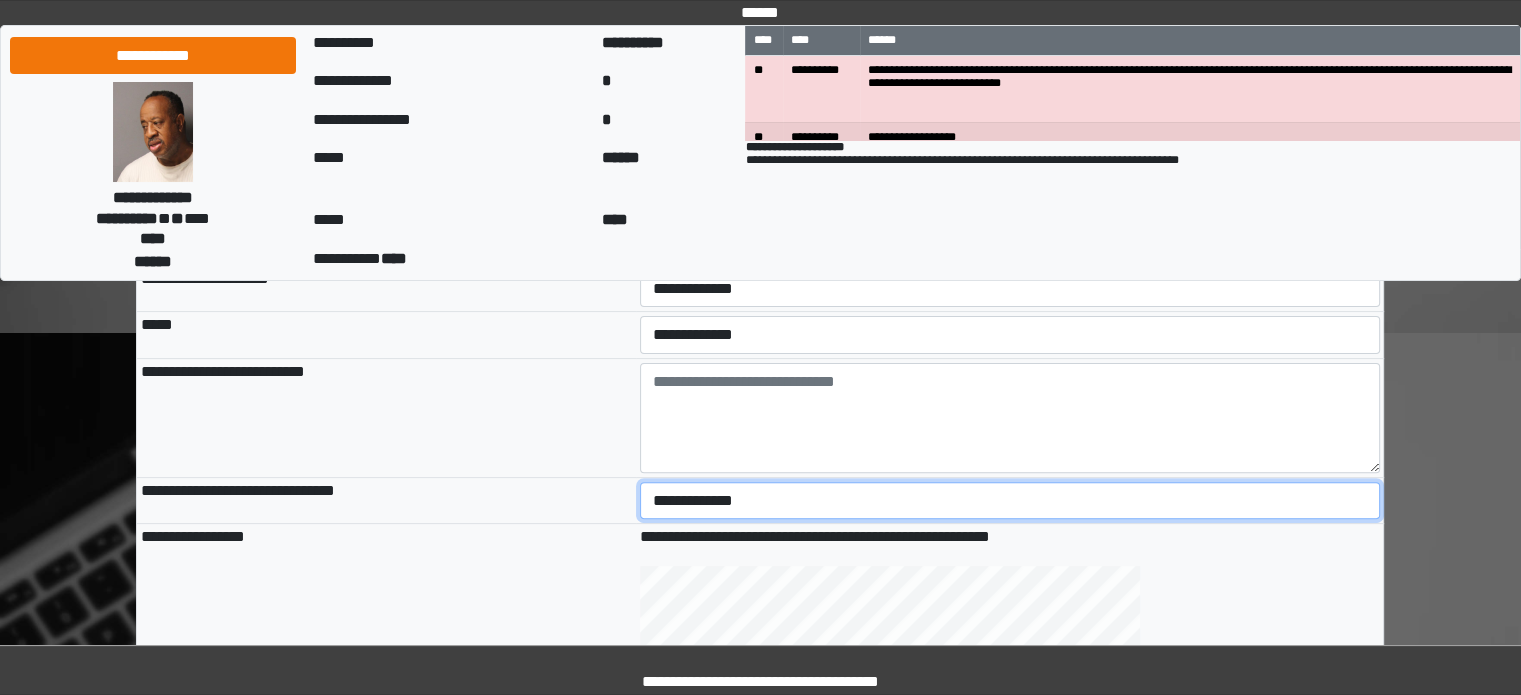 click on "**********" at bounding box center [1010, 501] 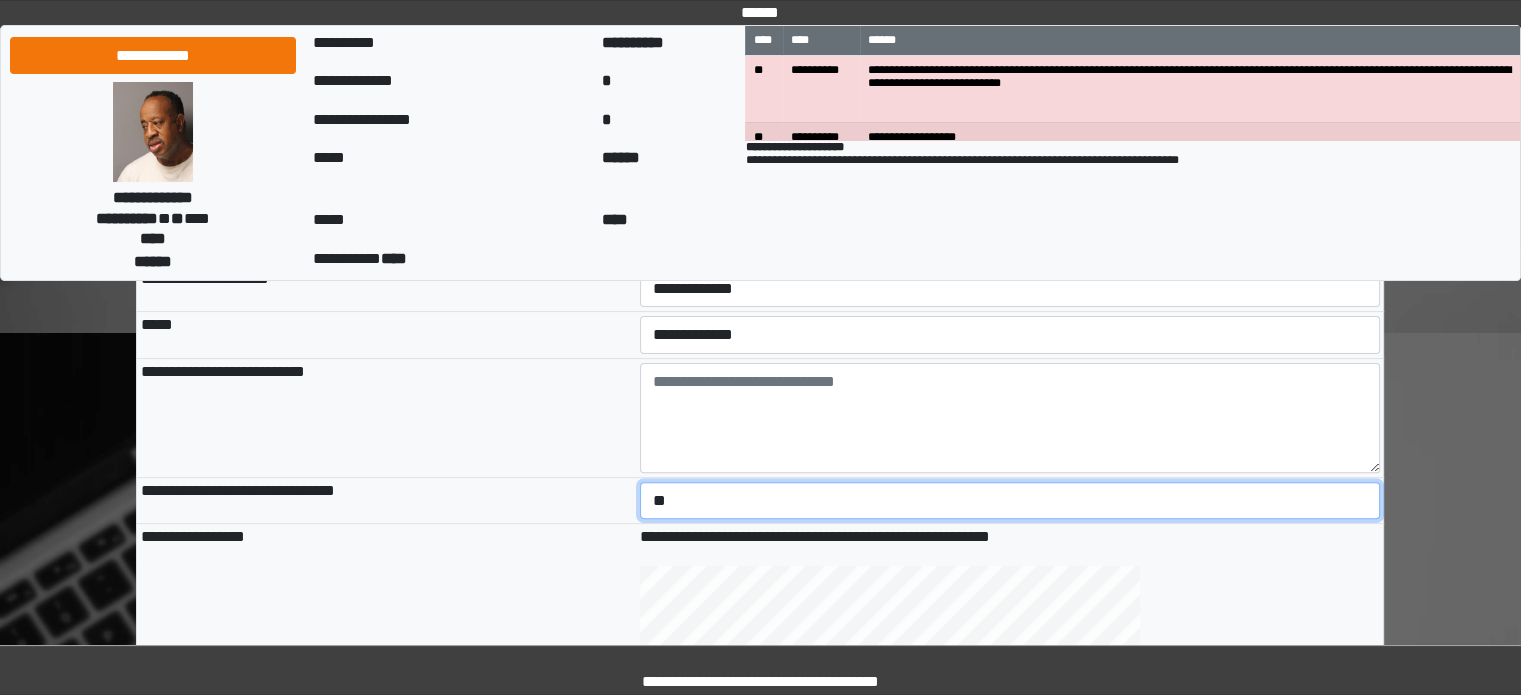 click on "**********" at bounding box center (1010, 501) 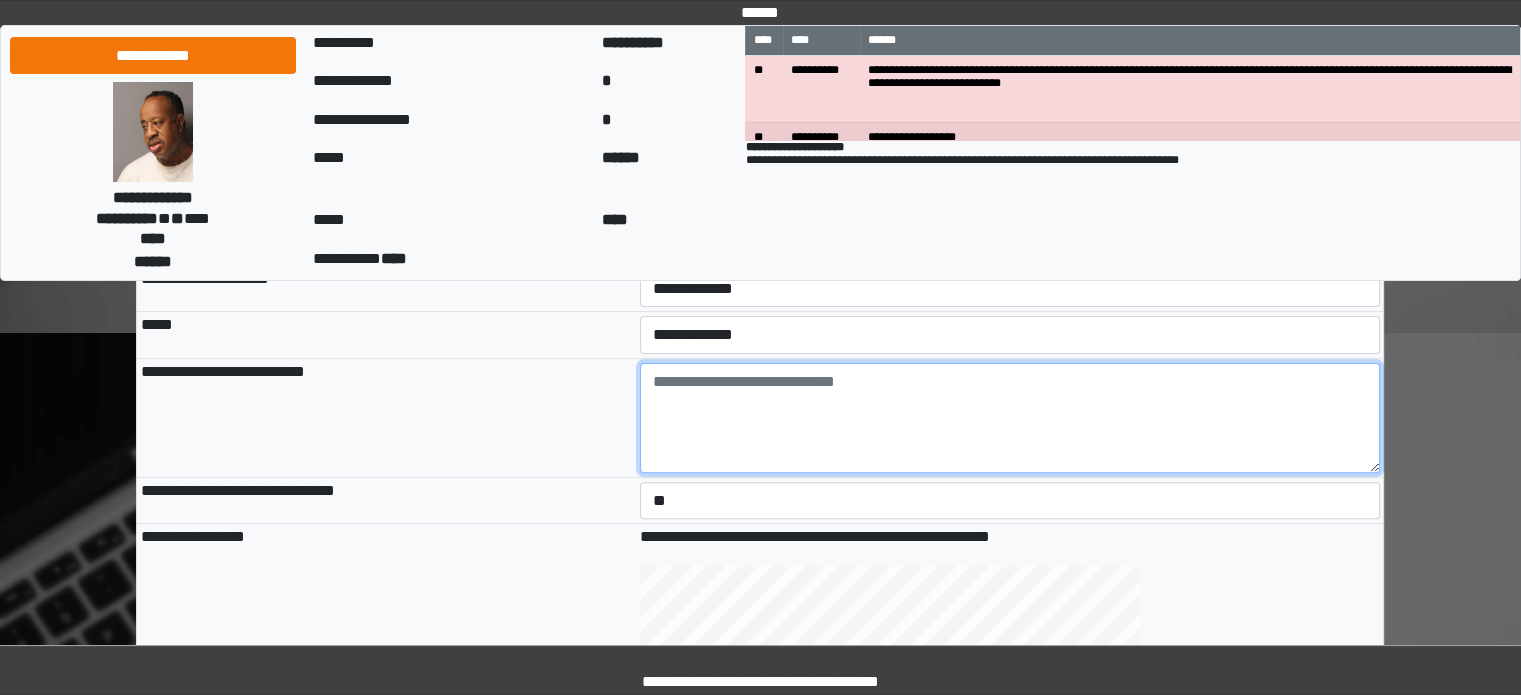 click at bounding box center [1010, 418] 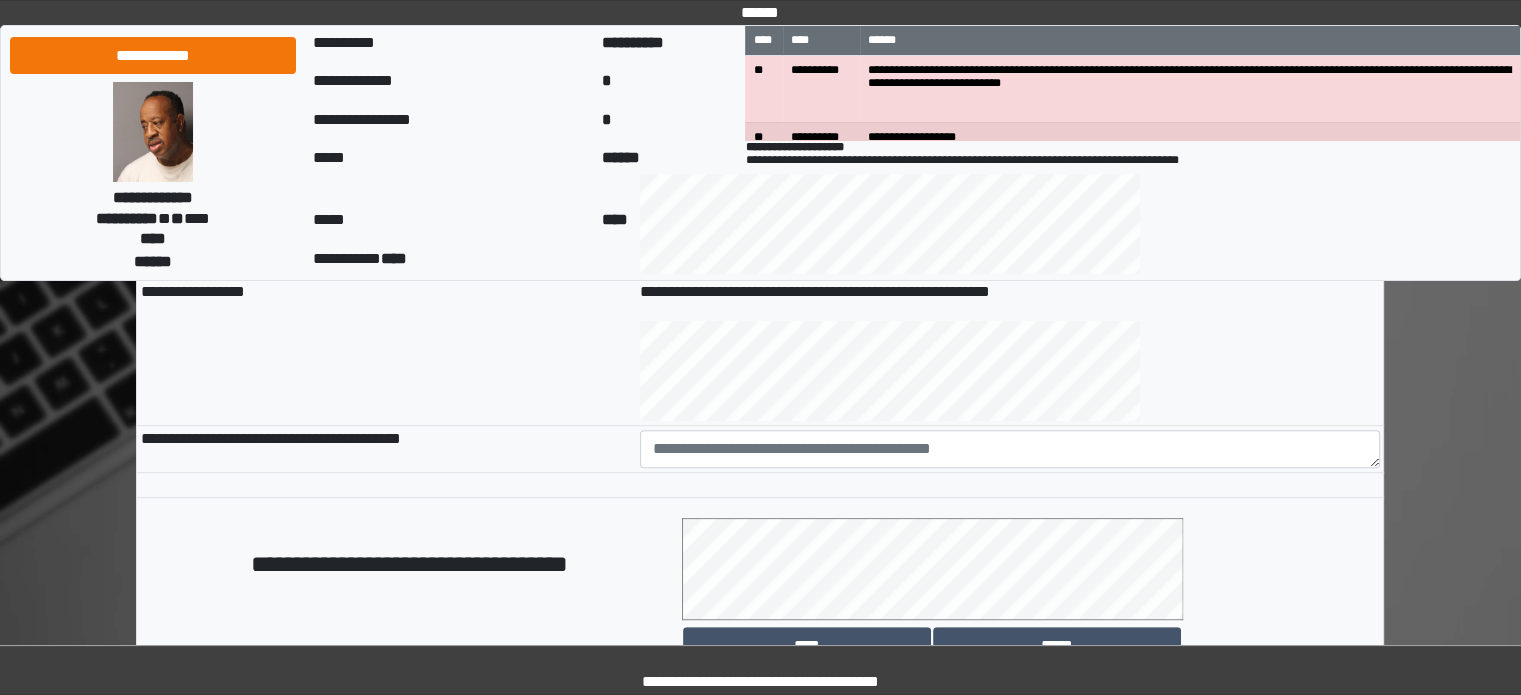 scroll, scrollTop: 900, scrollLeft: 0, axis: vertical 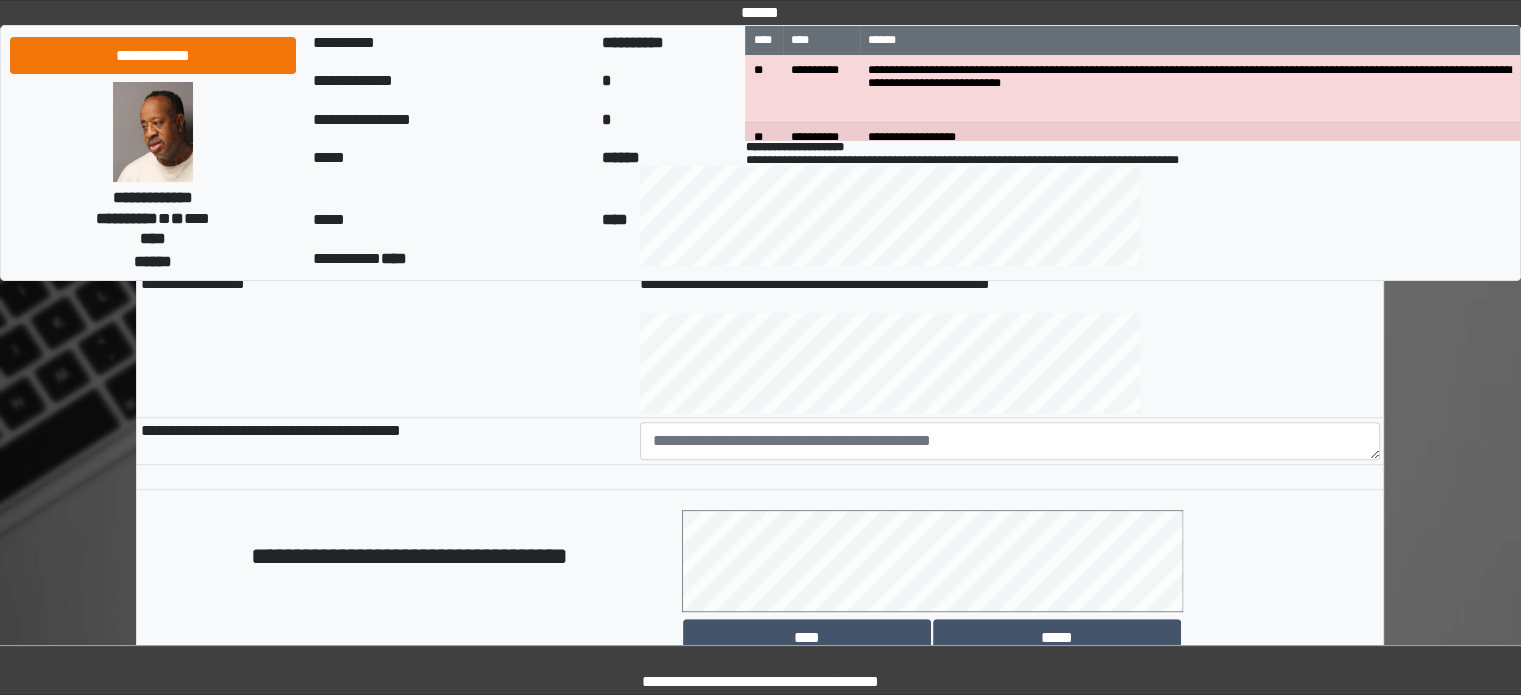 type on "******" 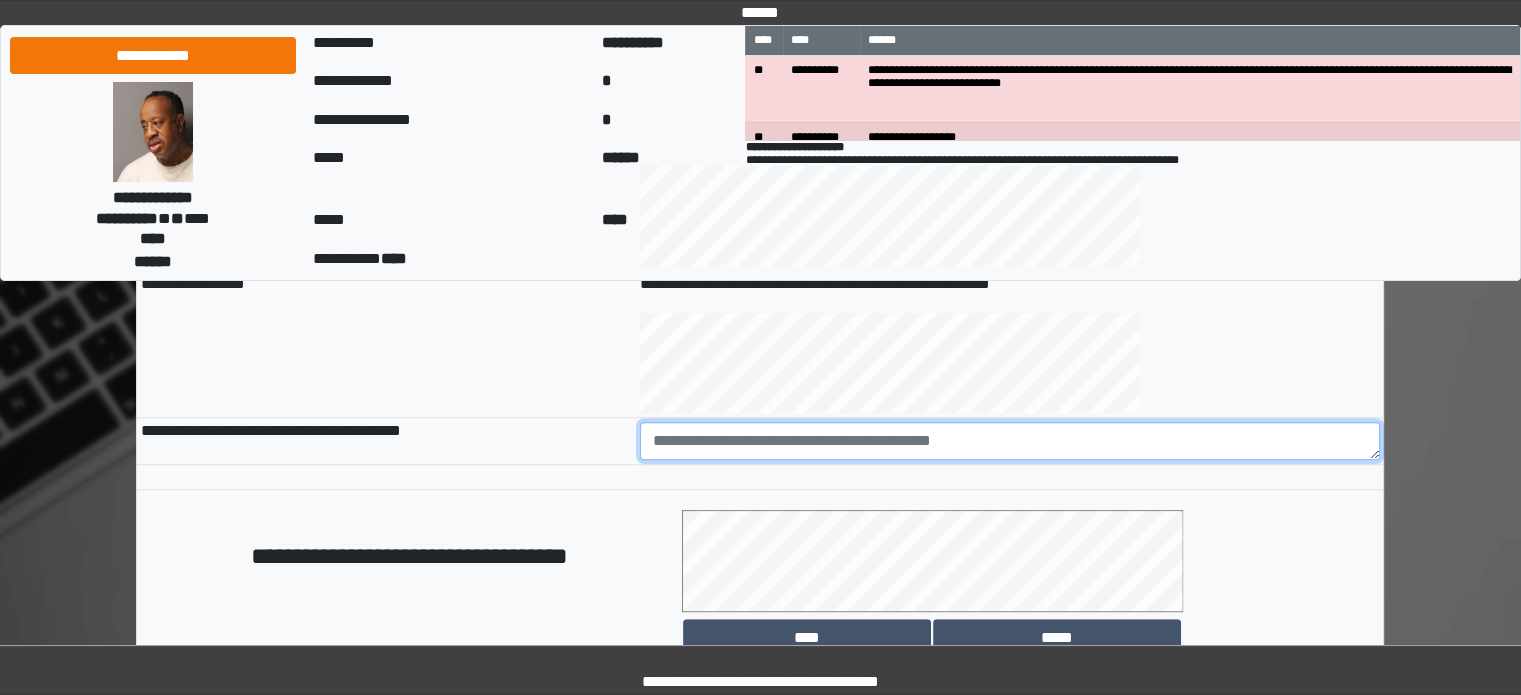 click at bounding box center [1010, 441] 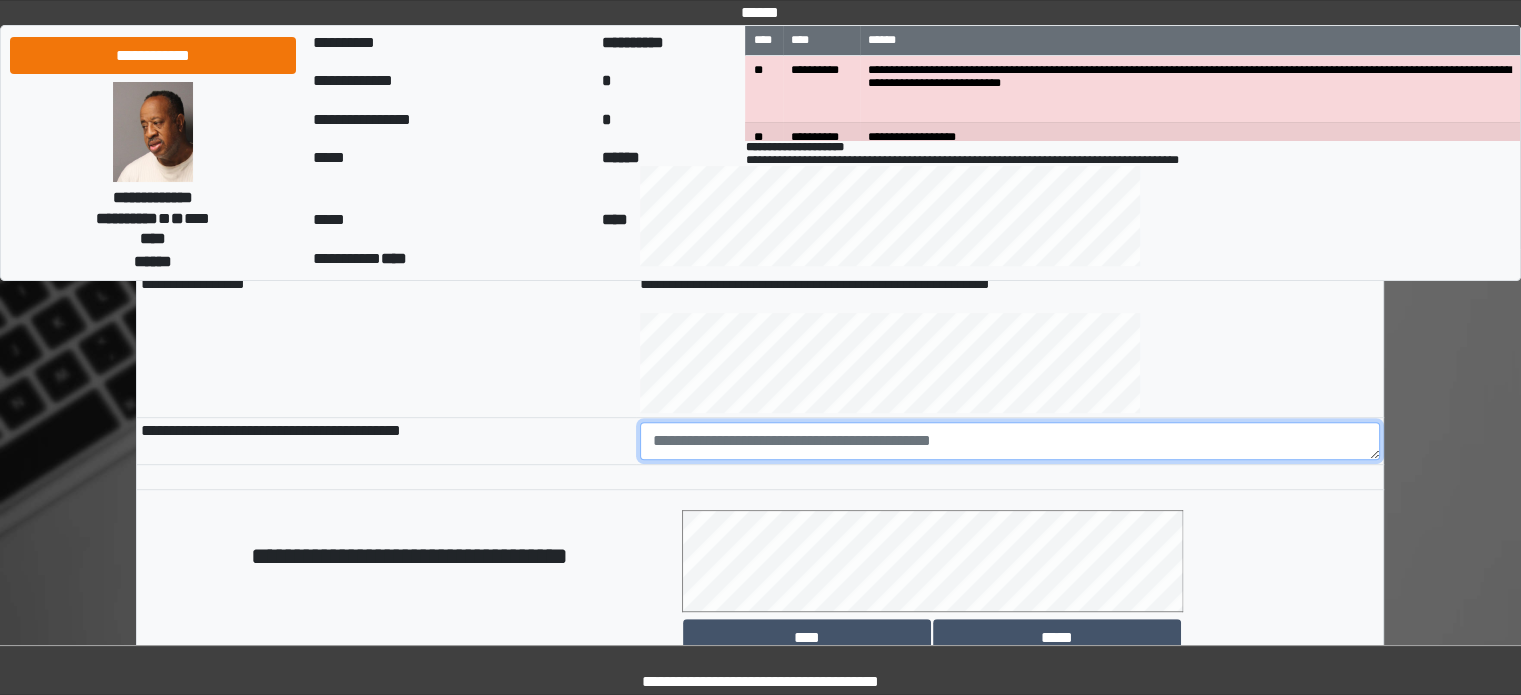 paste on "**********" 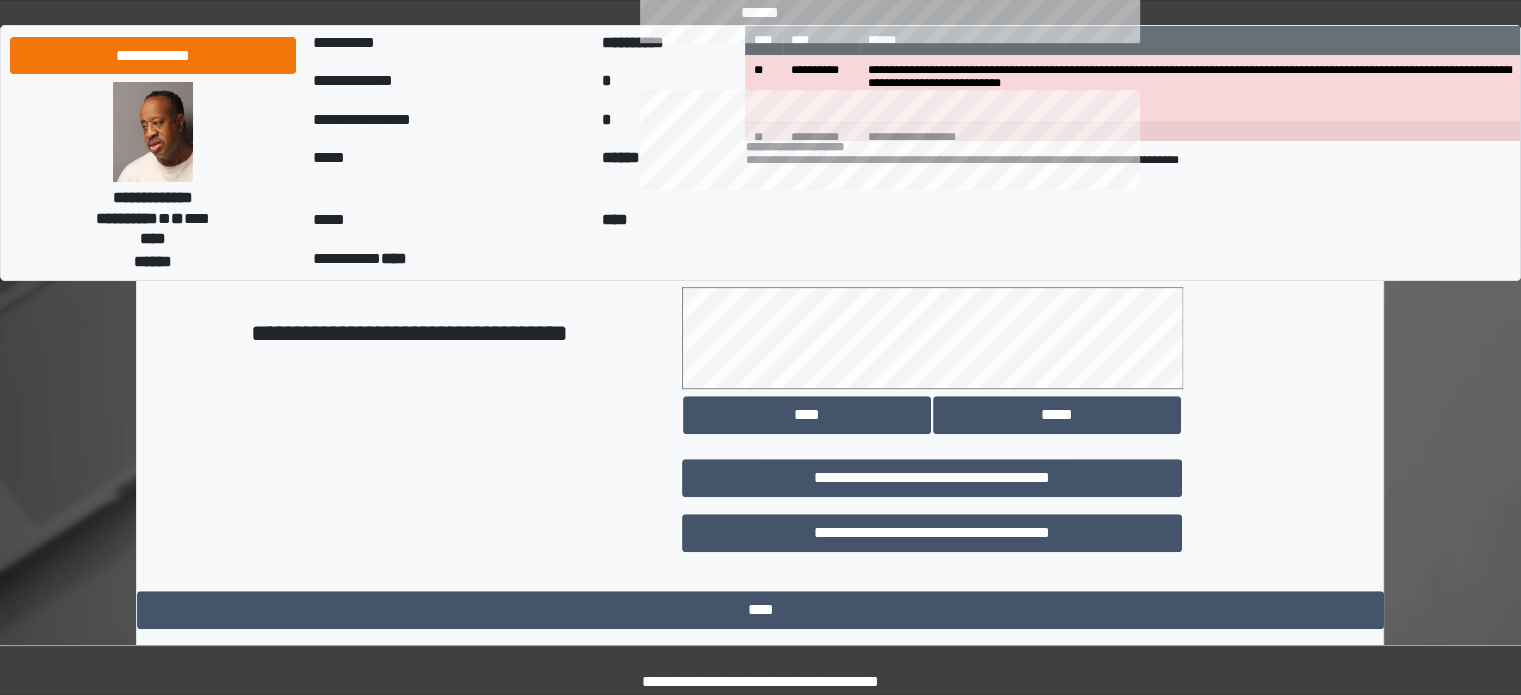 scroll, scrollTop: 1158, scrollLeft: 0, axis: vertical 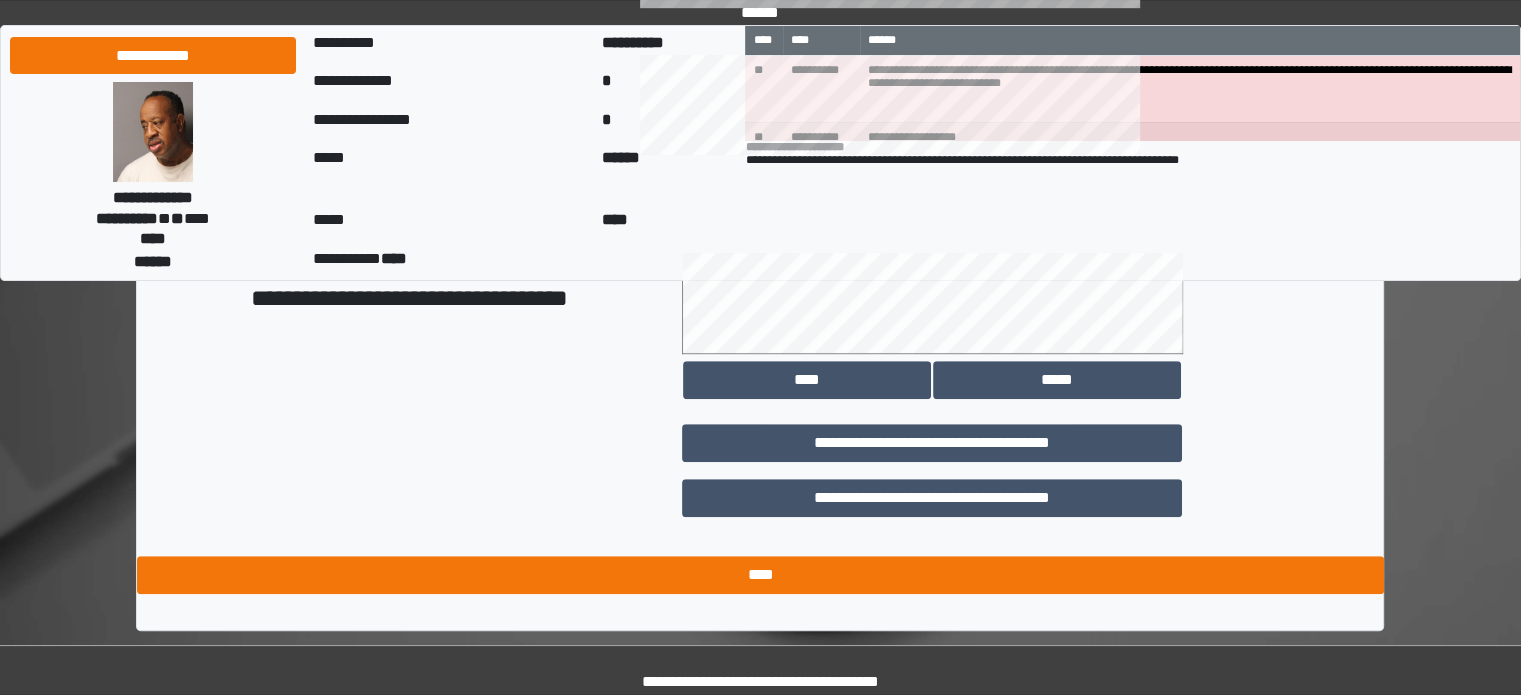 type on "**********" 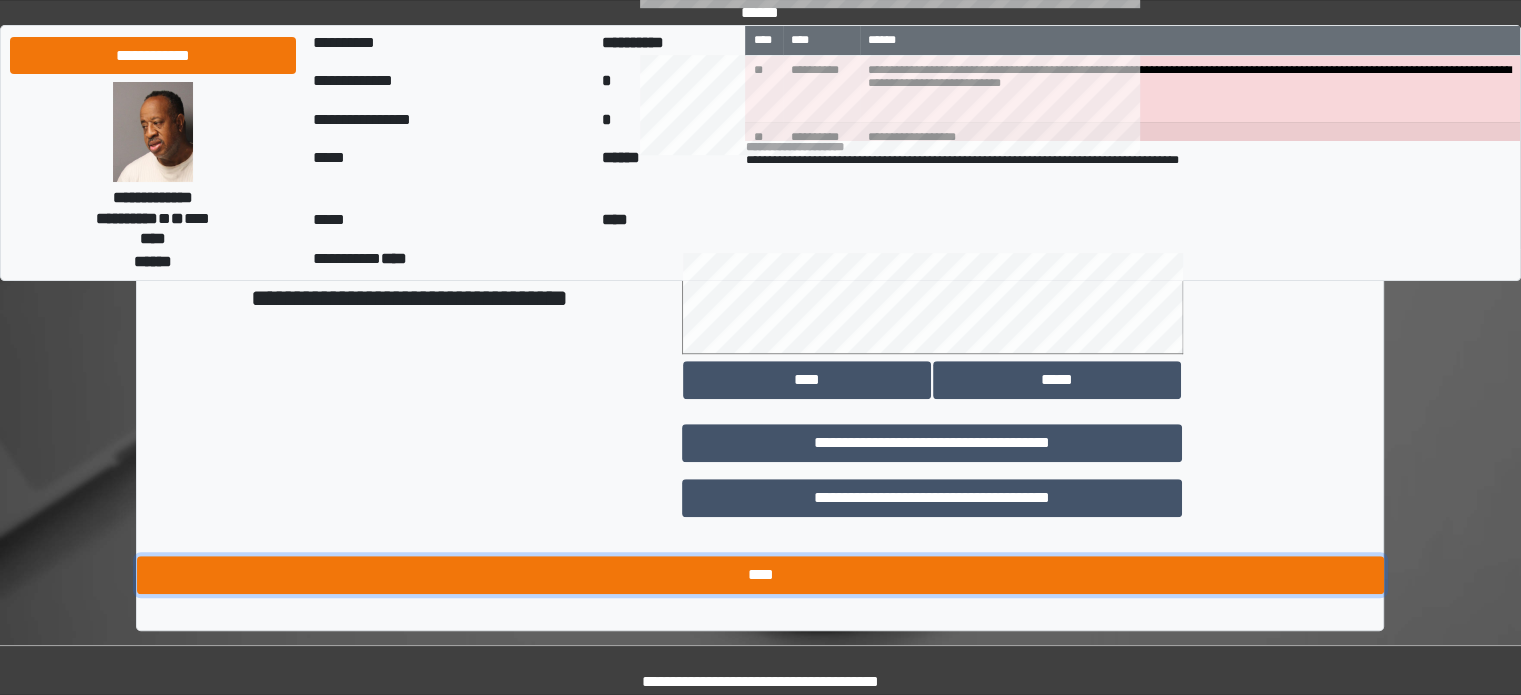 click on "****" at bounding box center [760, 575] 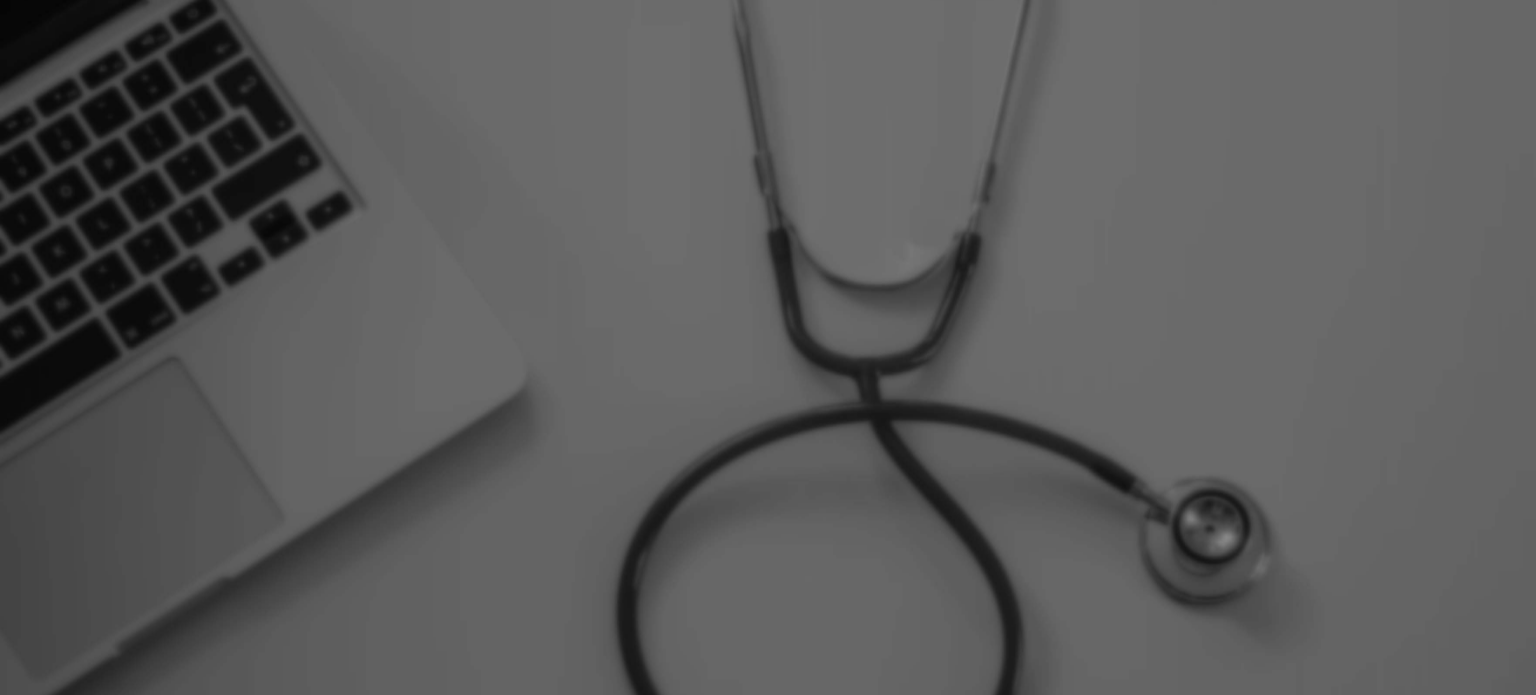 scroll, scrollTop: 0, scrollLeft: 0, axis: both 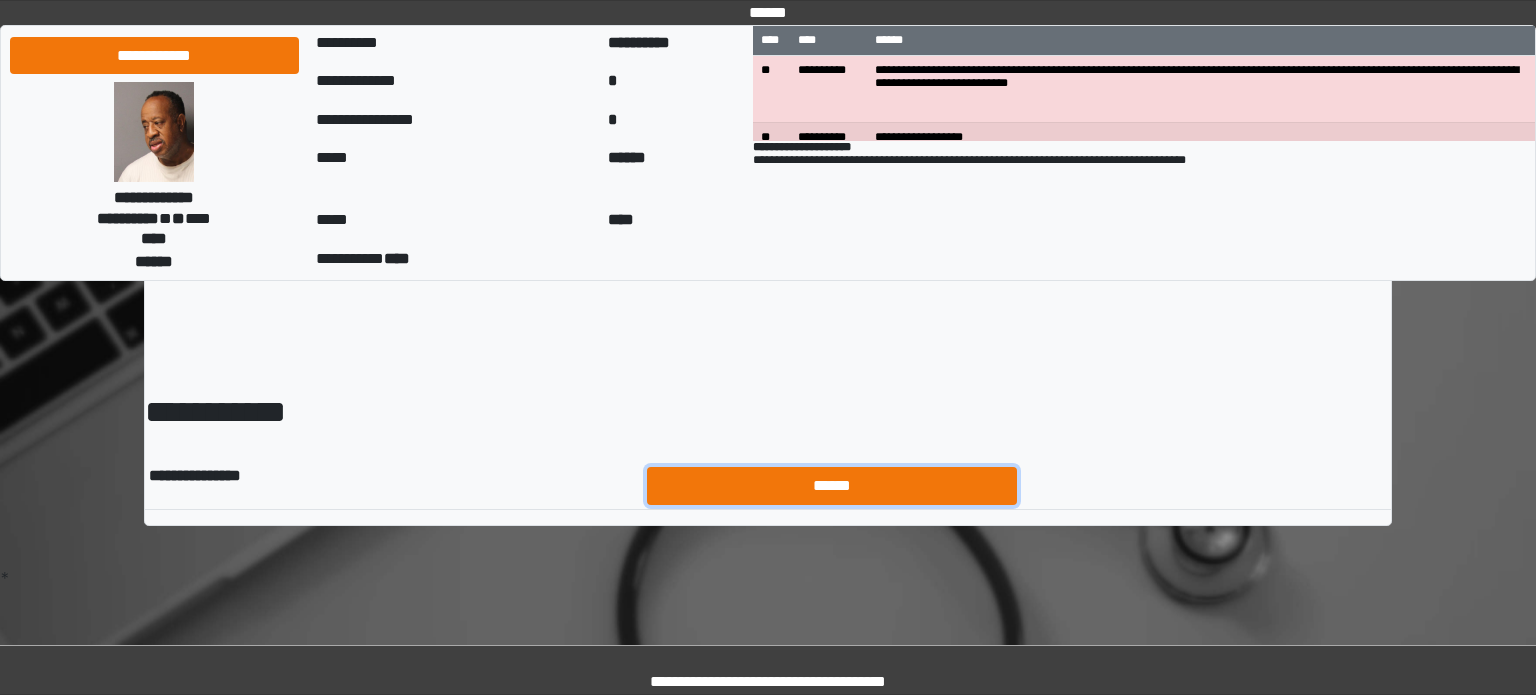 click on "******" at bounding box center (832, 486) 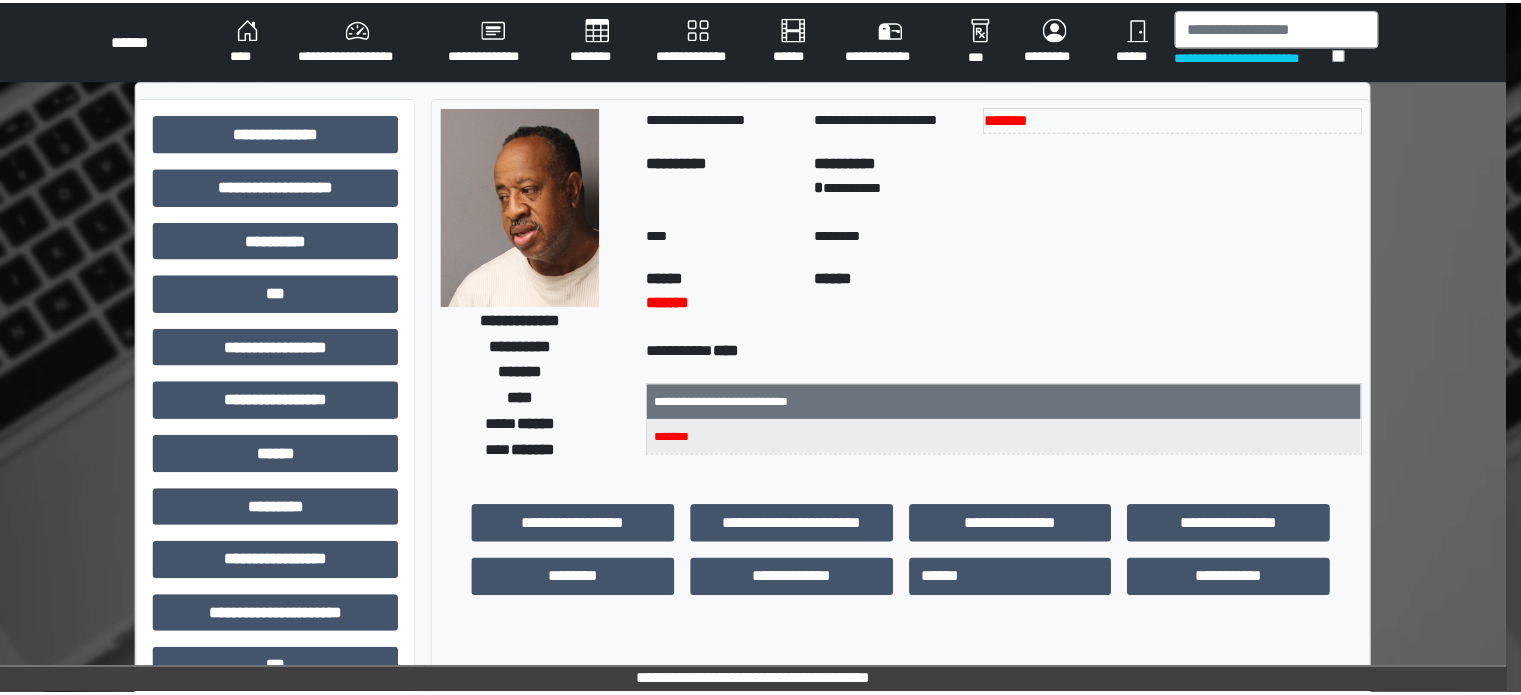 scroll, scrollTop: 0, scrollLeft: 0, axis: both 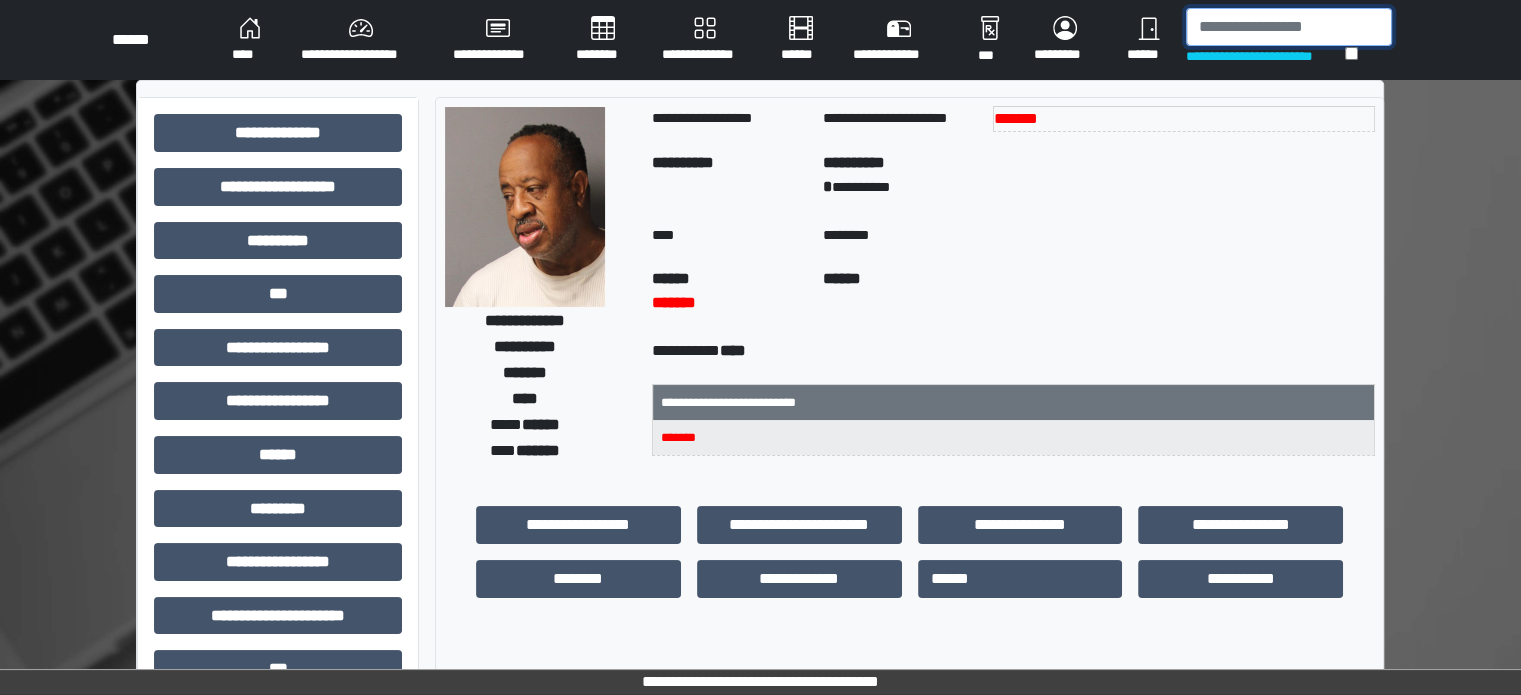 click at bounding box center (1289, 27) 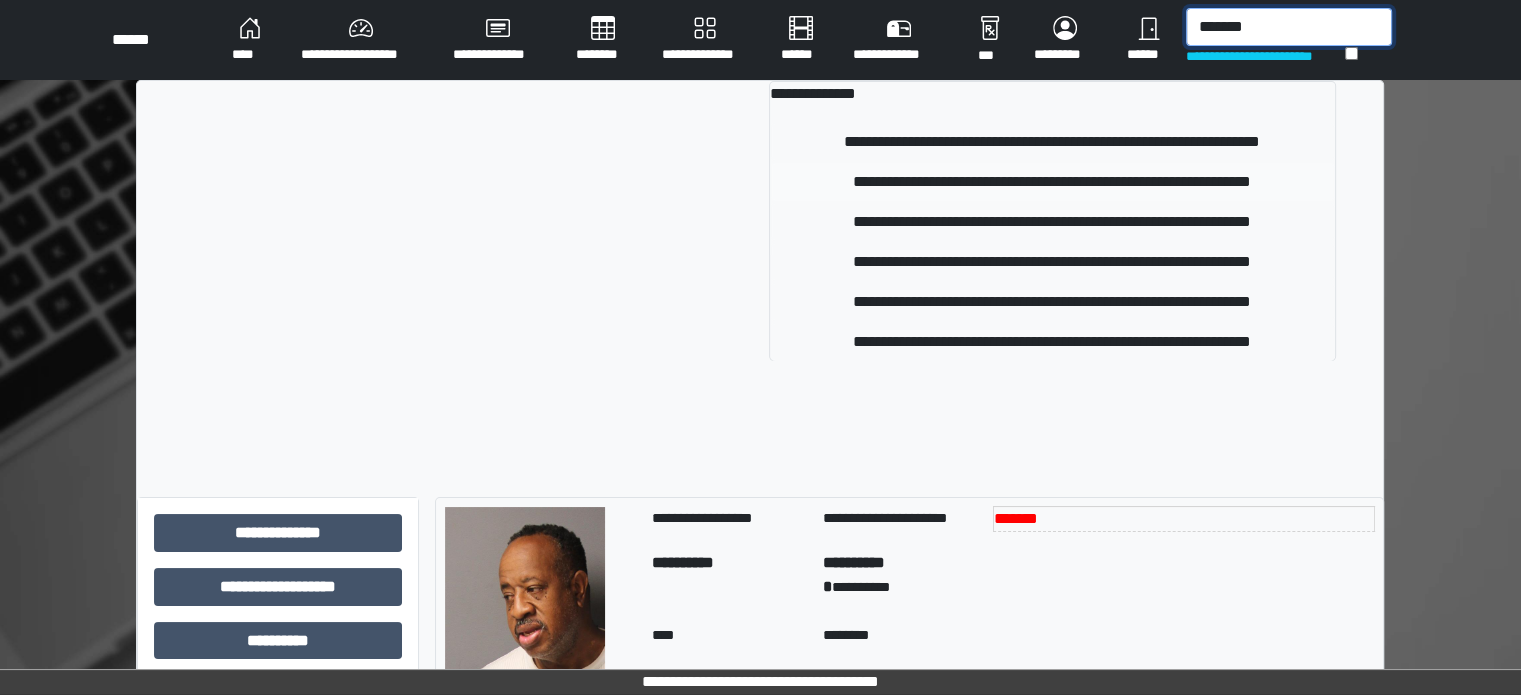 type on "*******" 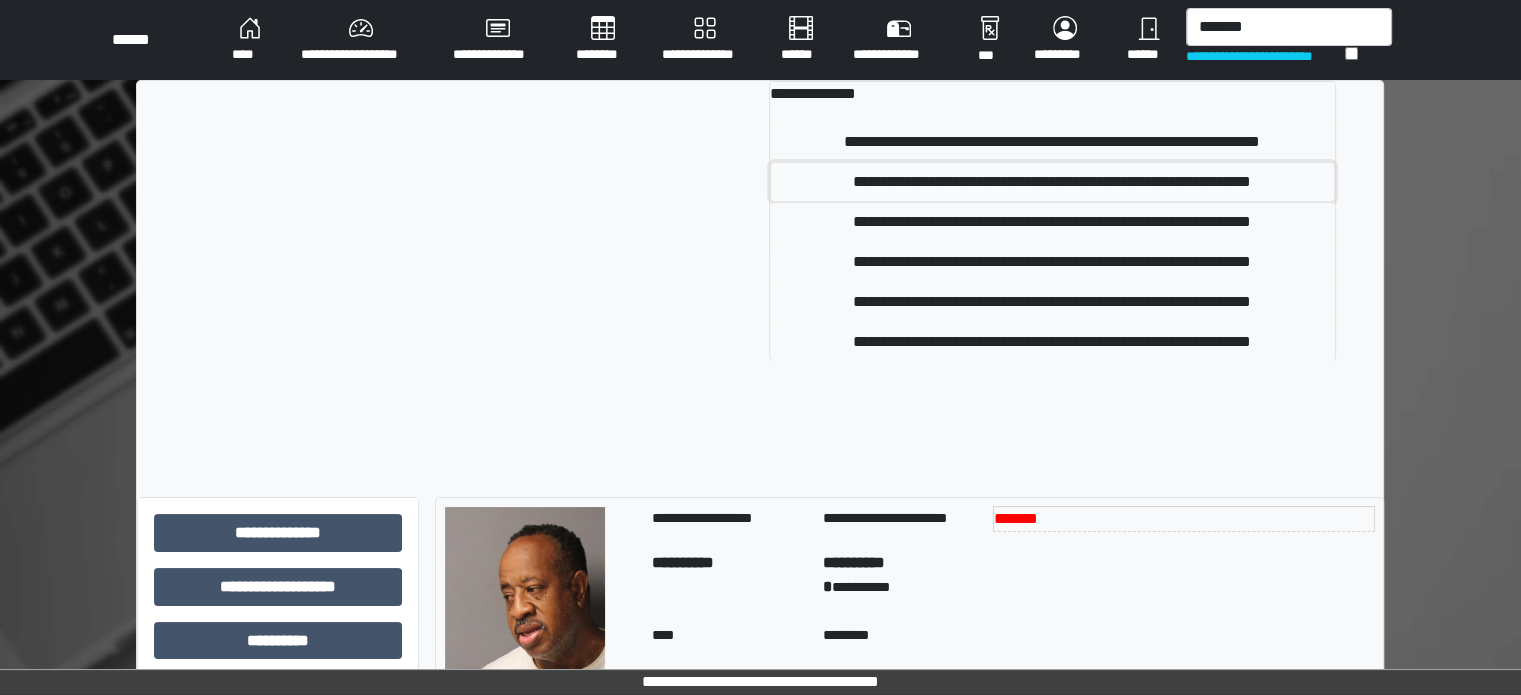 click on "**********" at bounding box center [1052, 182] 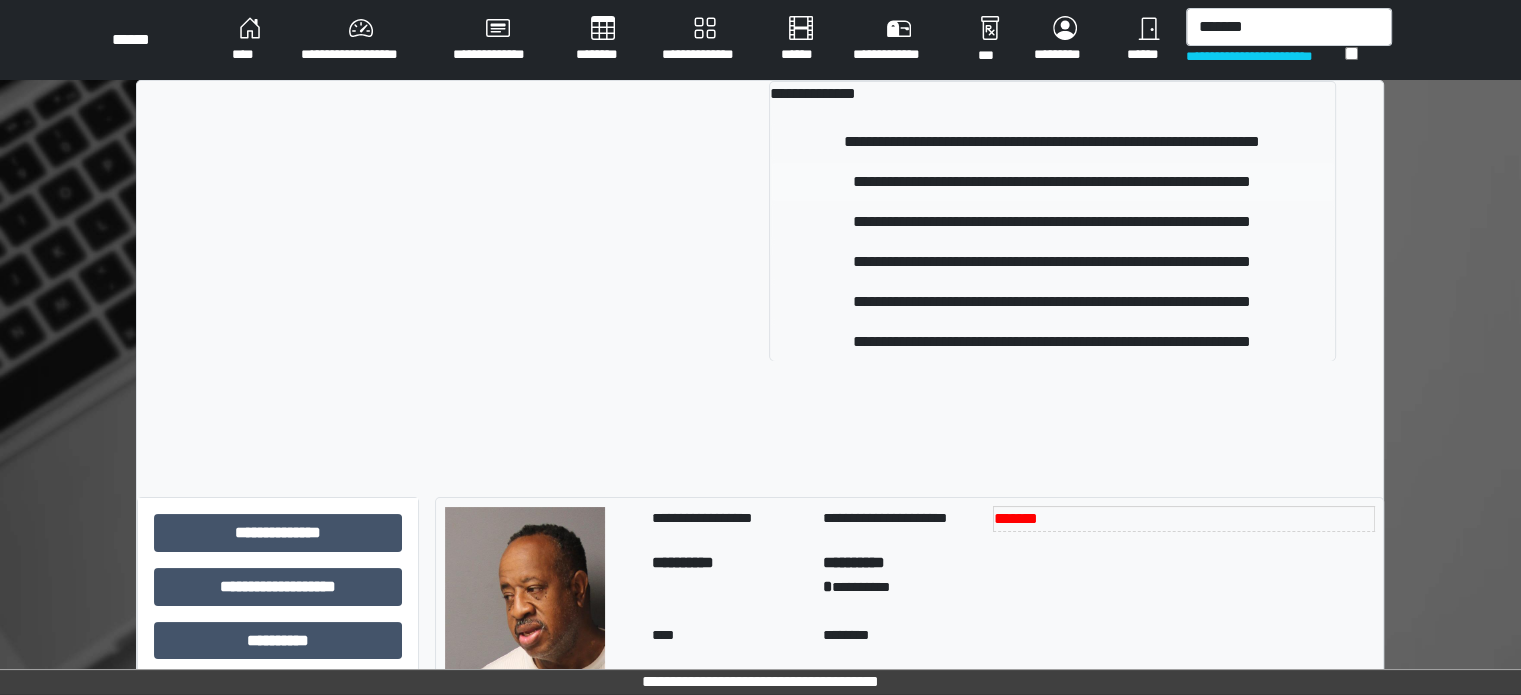 type 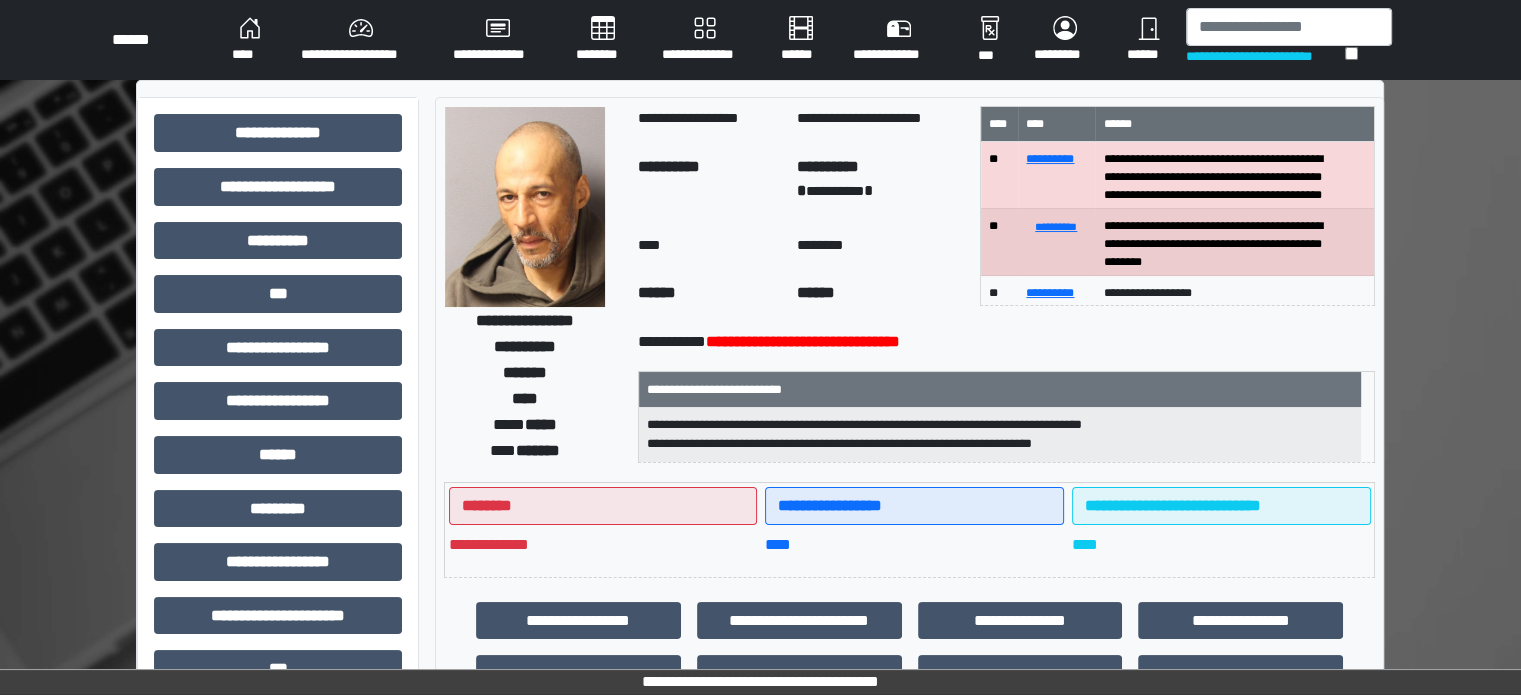 click on "**********" at bounding box center [278, 623] 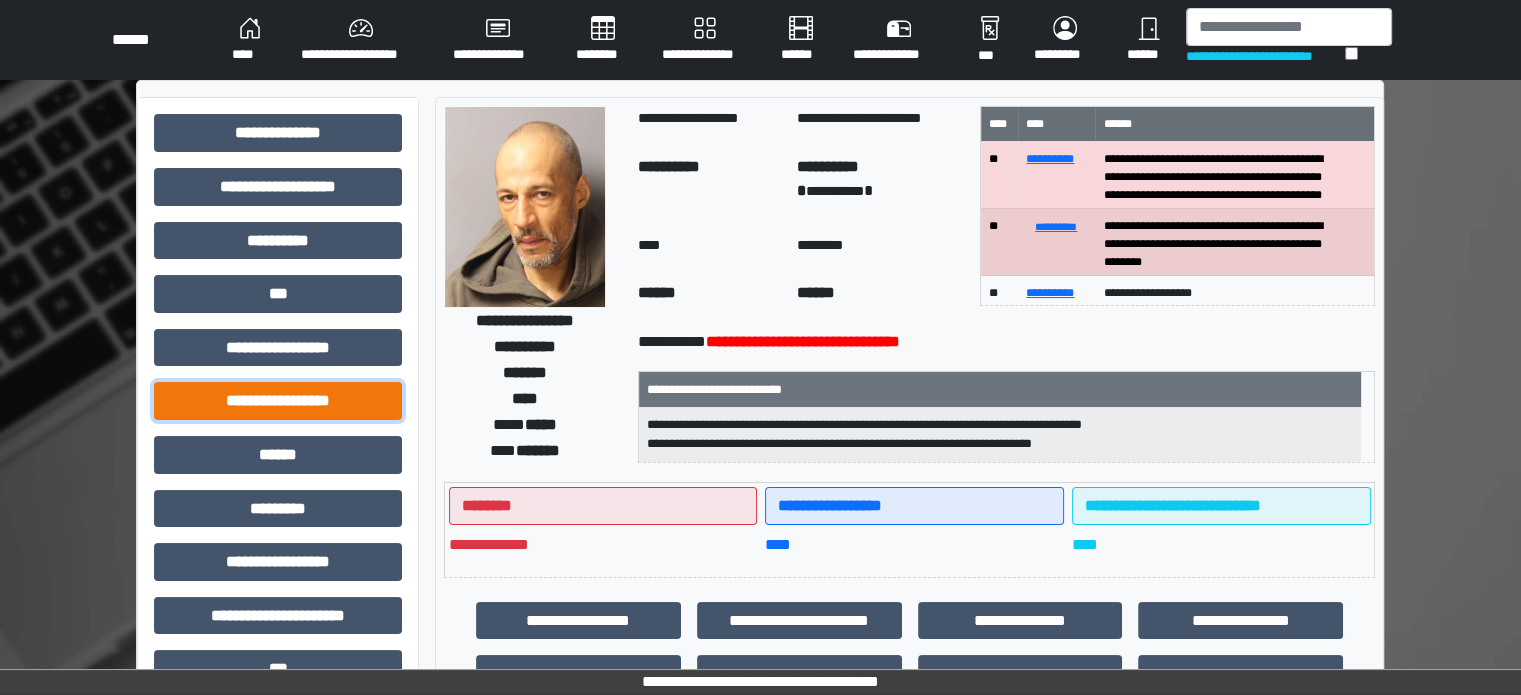 click on "**********" at bounding box center [278, 401] 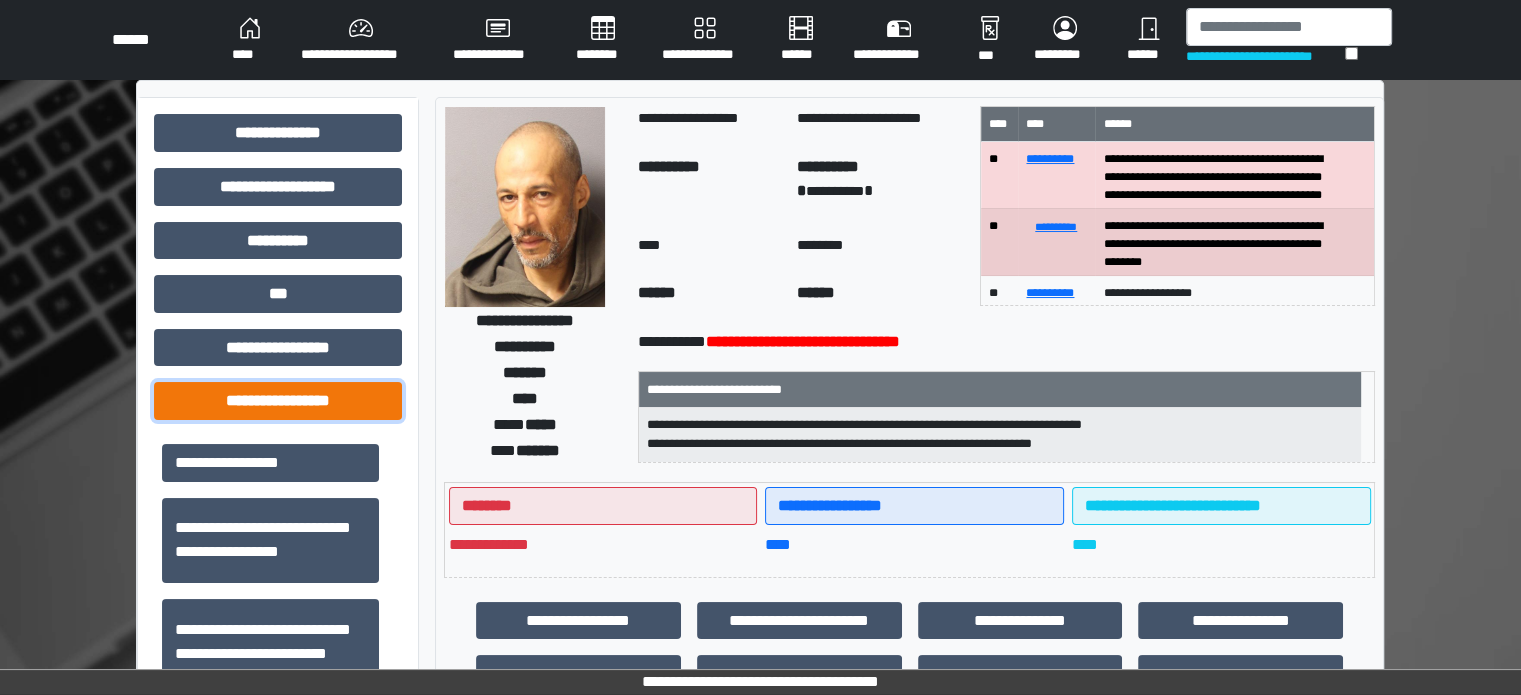 click on "**********" at bounding box center (278, 401) 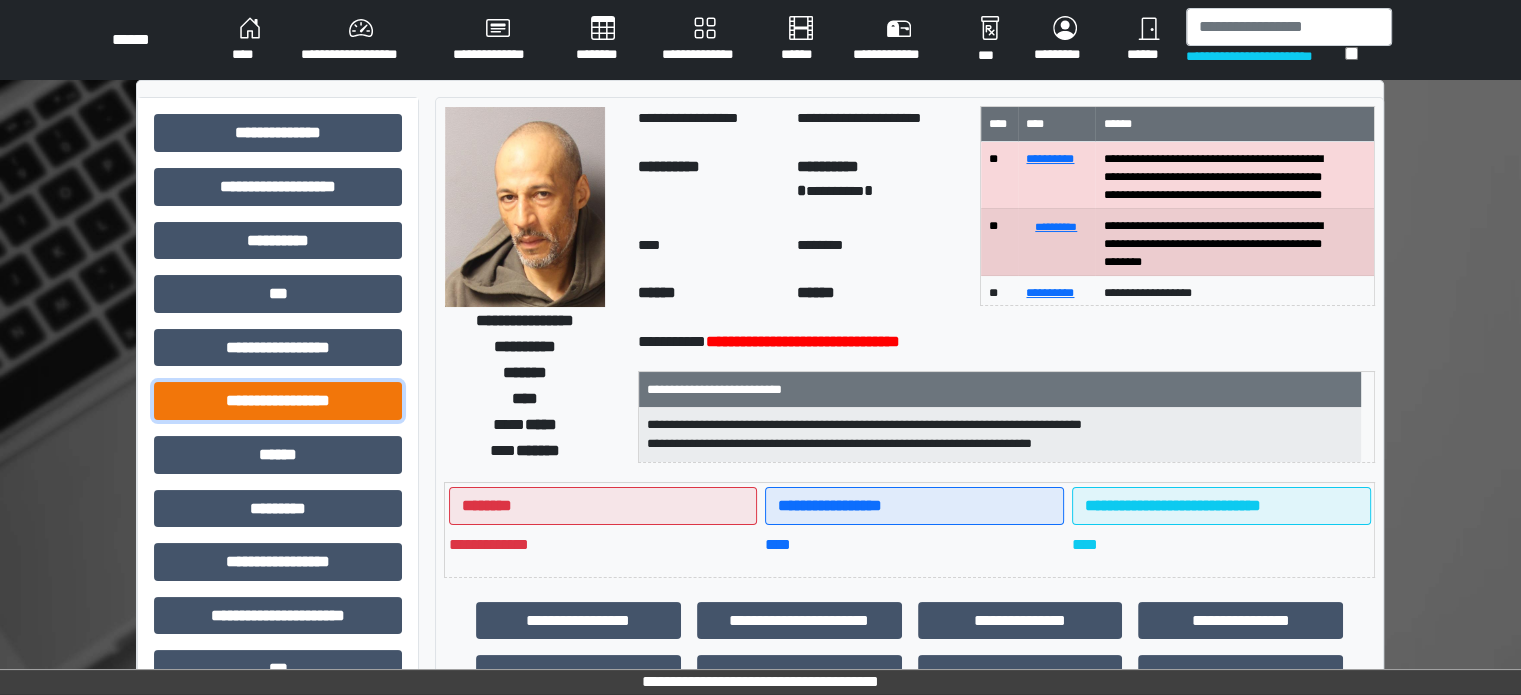 click on "**********" at bounding box center (278, 401) 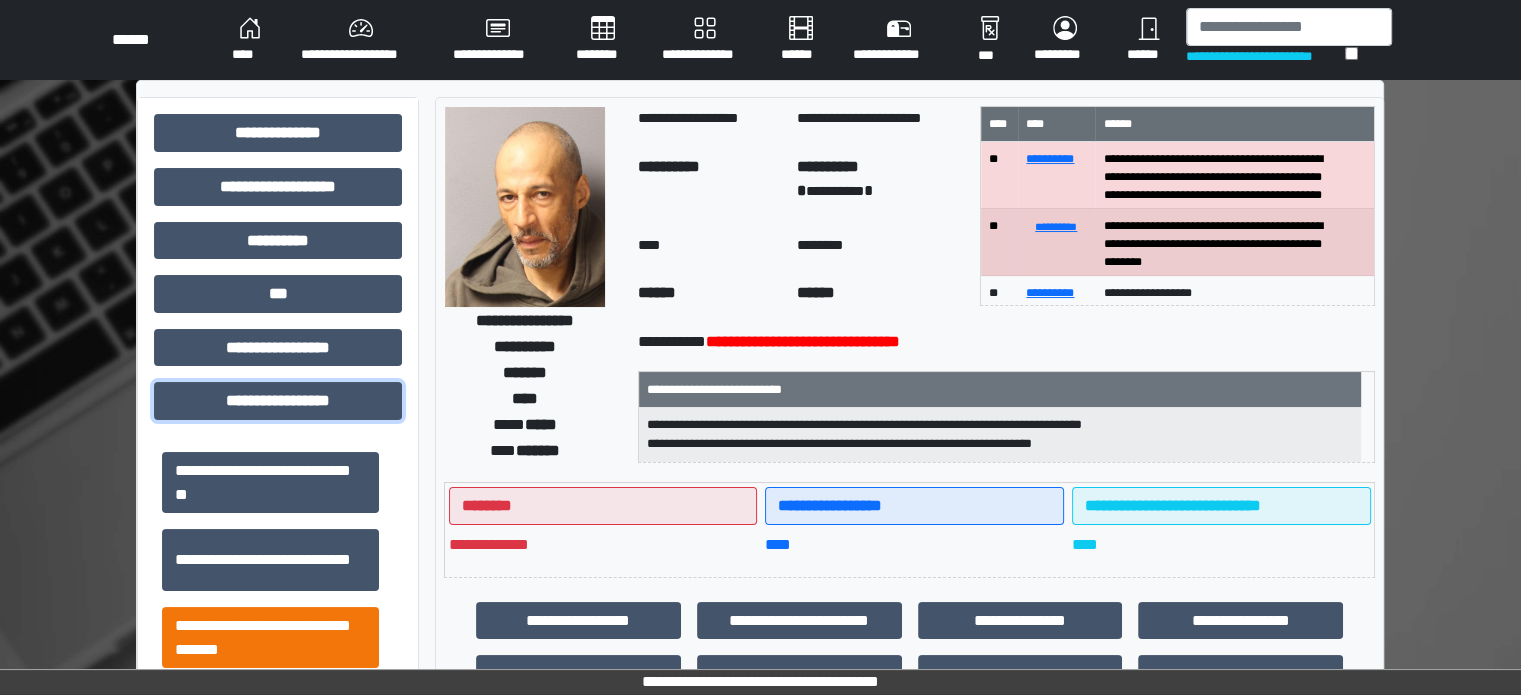 scroll, scrollTop: 1313, scrollLeft: 0, axis: vertical 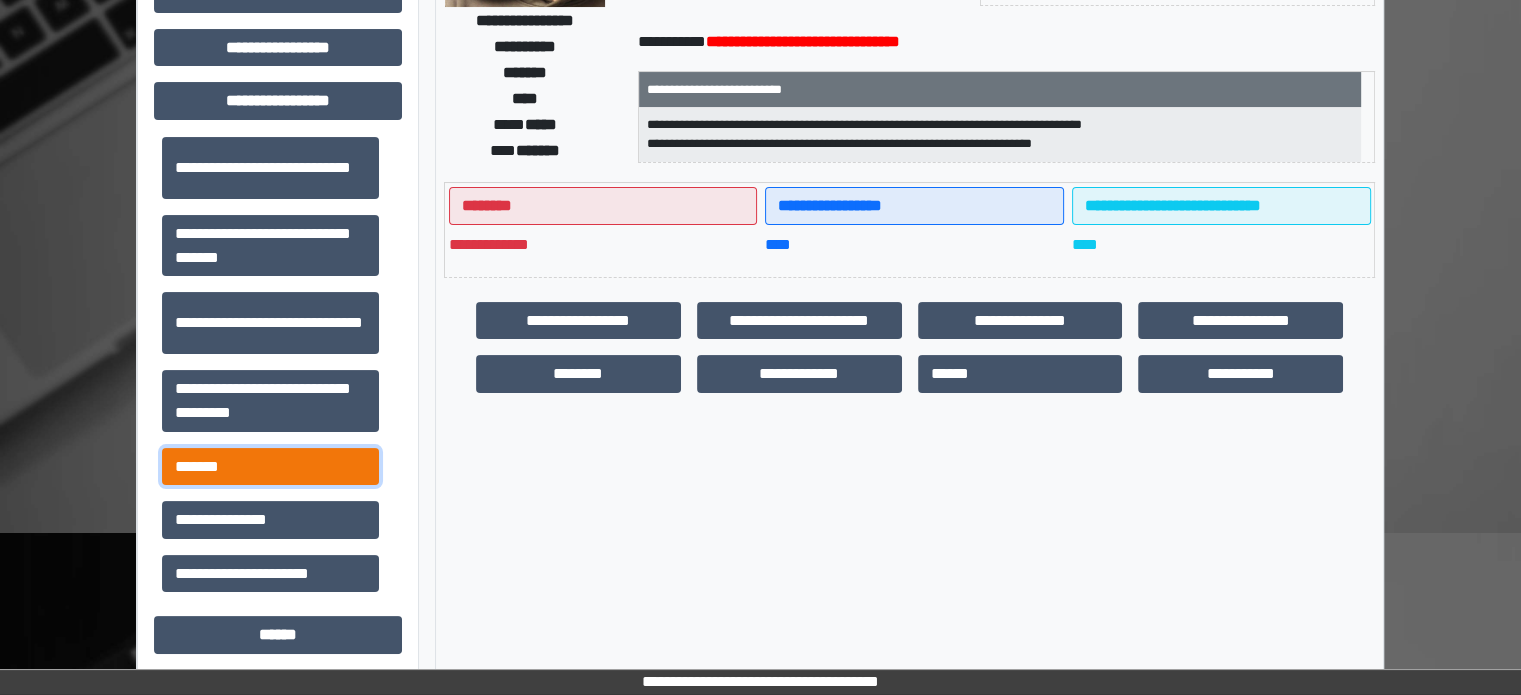 click on "*******" at bounding box center [270, 467] 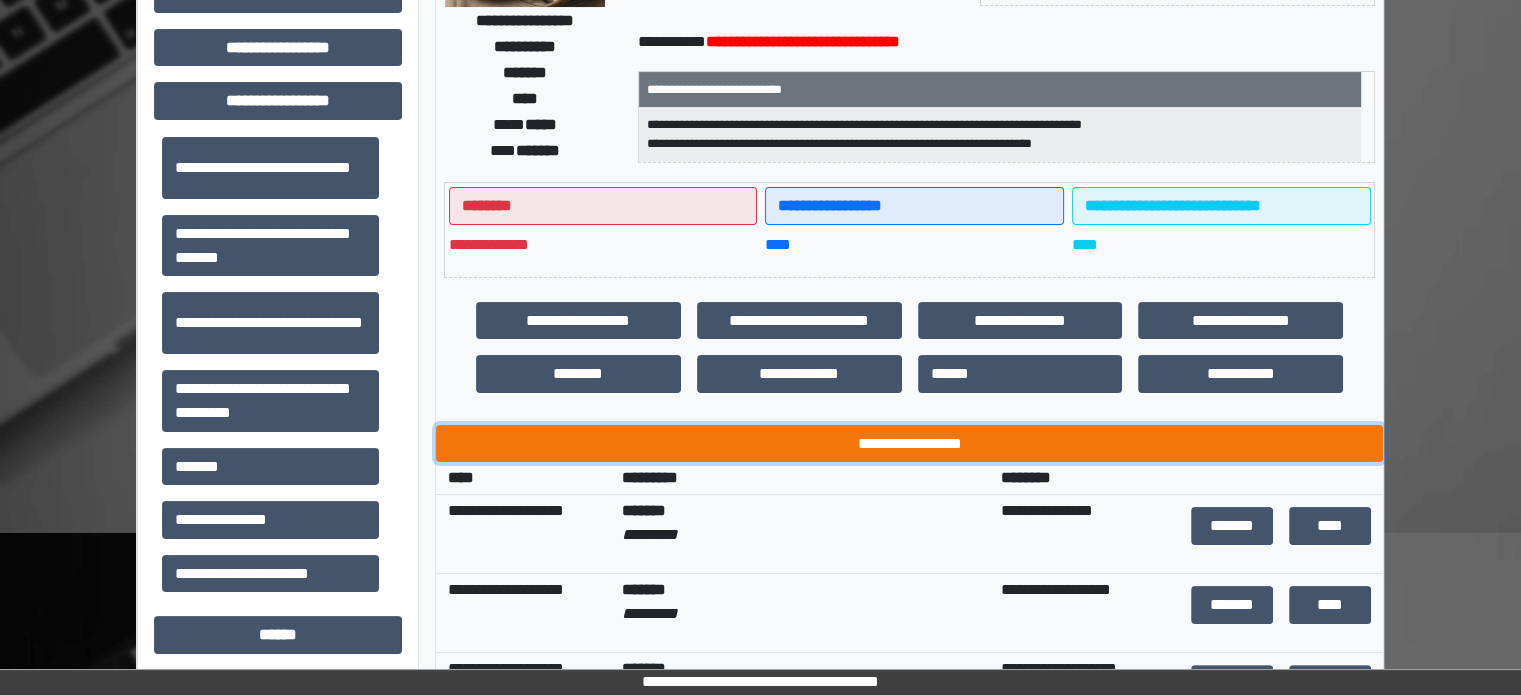 click on "**********" at bounding box center (909, 444) 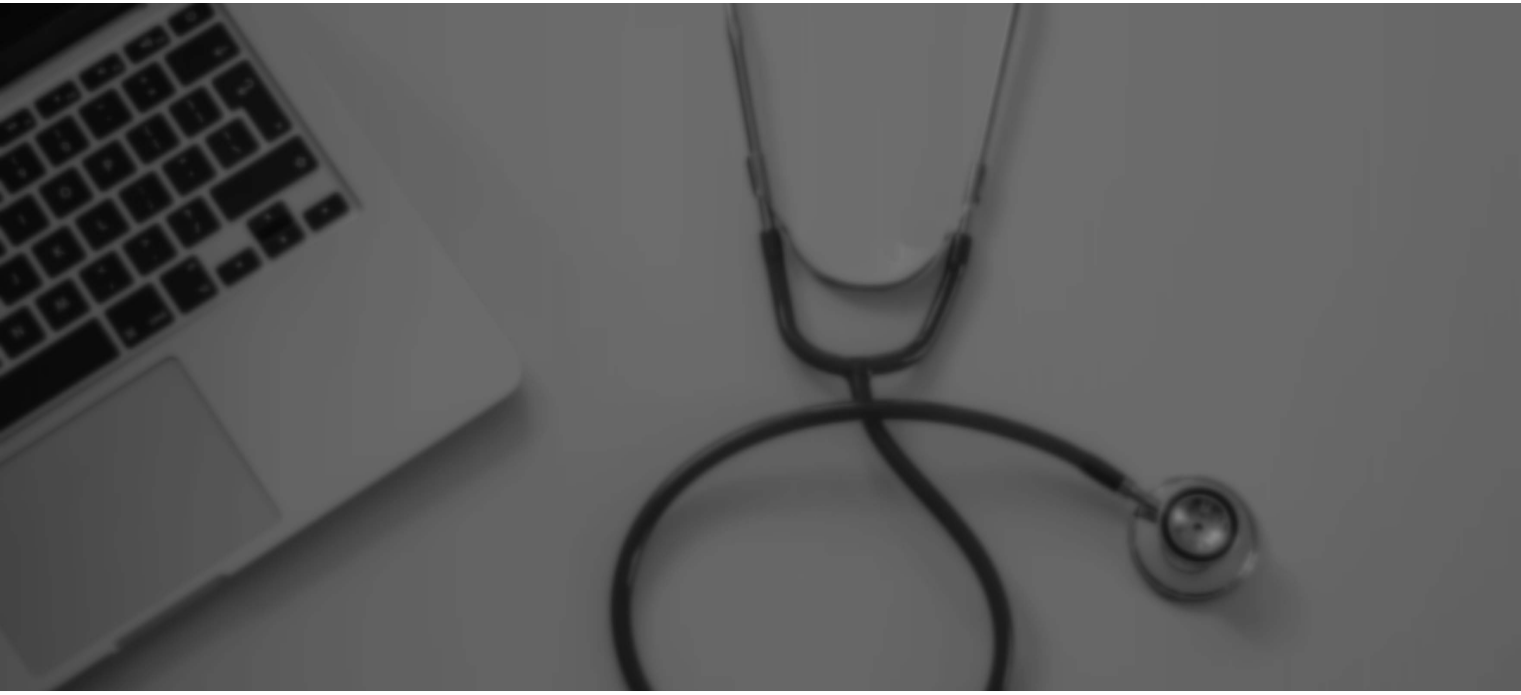 scroll, scrollTop: 0, scrollLeft: 0, axis: both 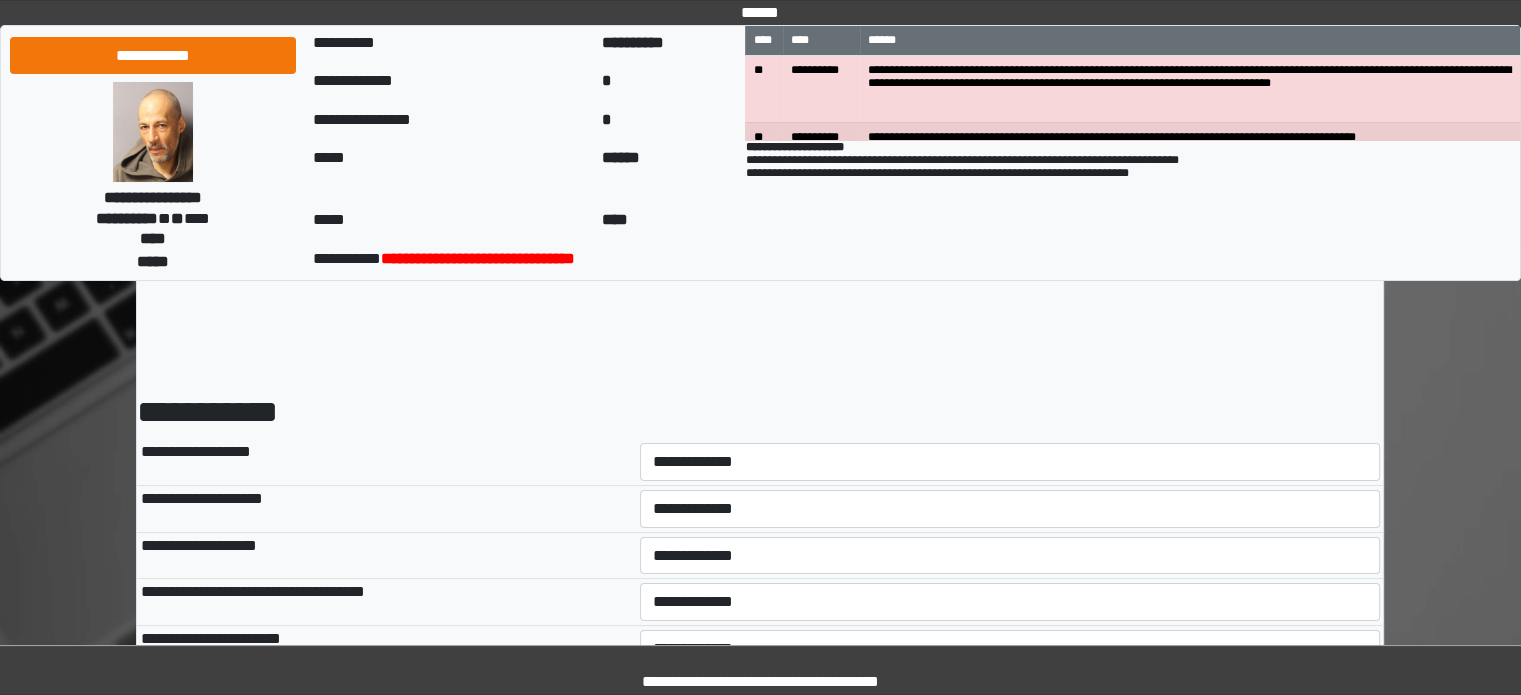 click on "**********" at bounding box center (1010, 462) 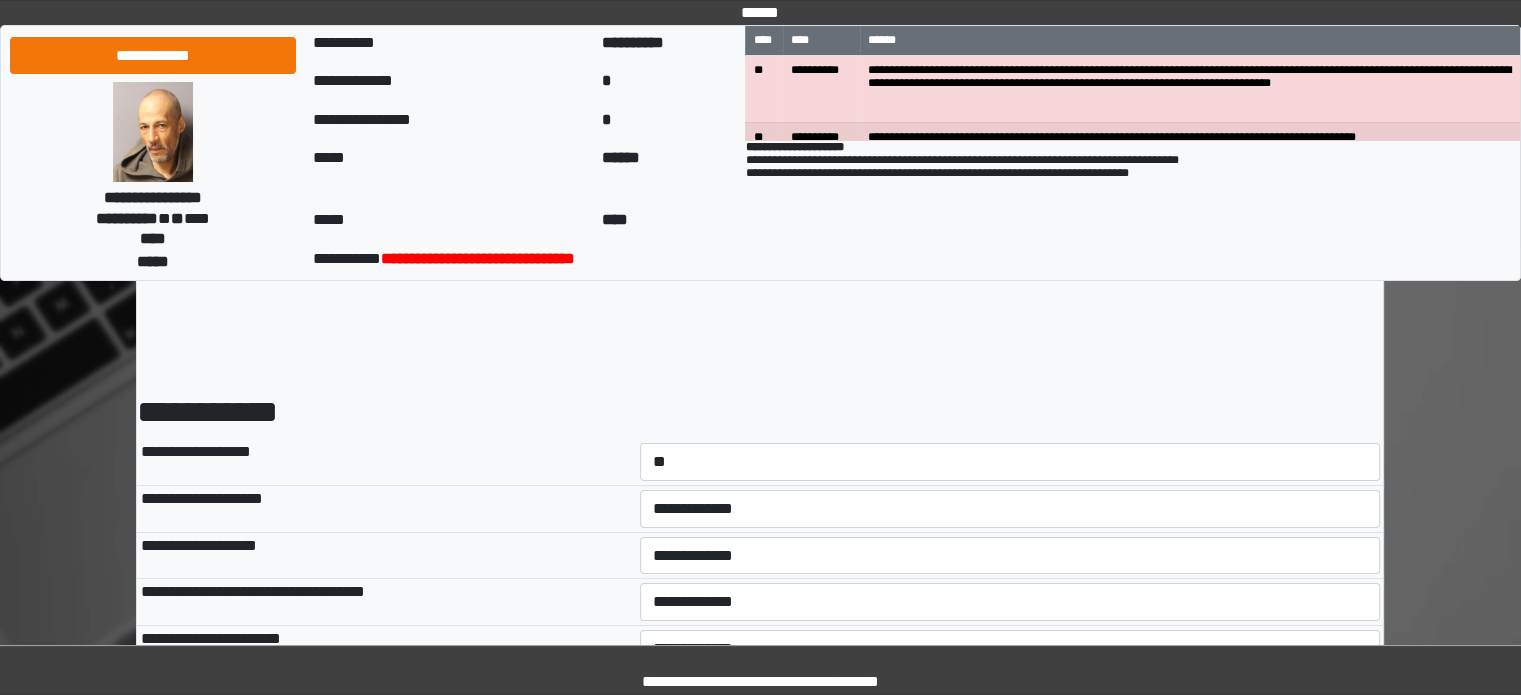 click on "**********" at bounding box center (1010, 462) 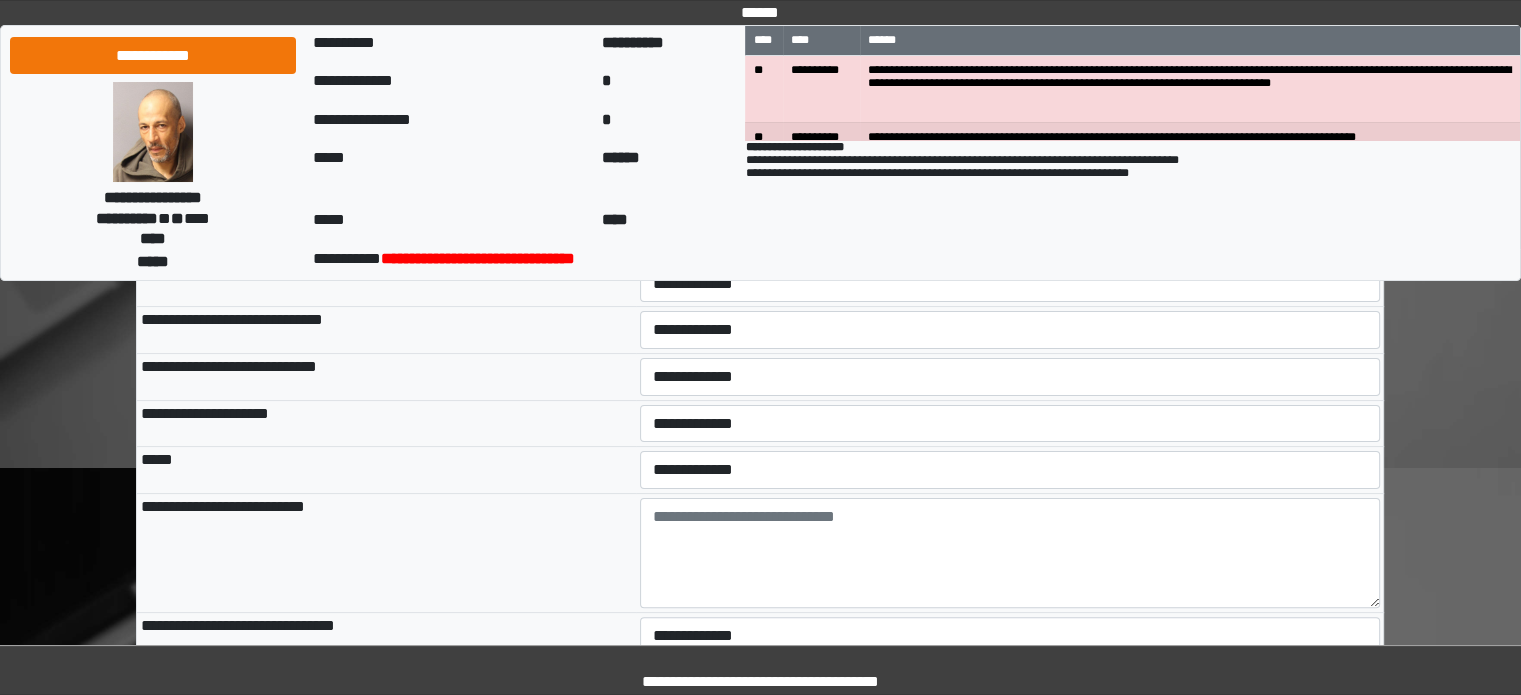 scroll, scrollTop: 400, scrollLeft: 0, axis: vertical 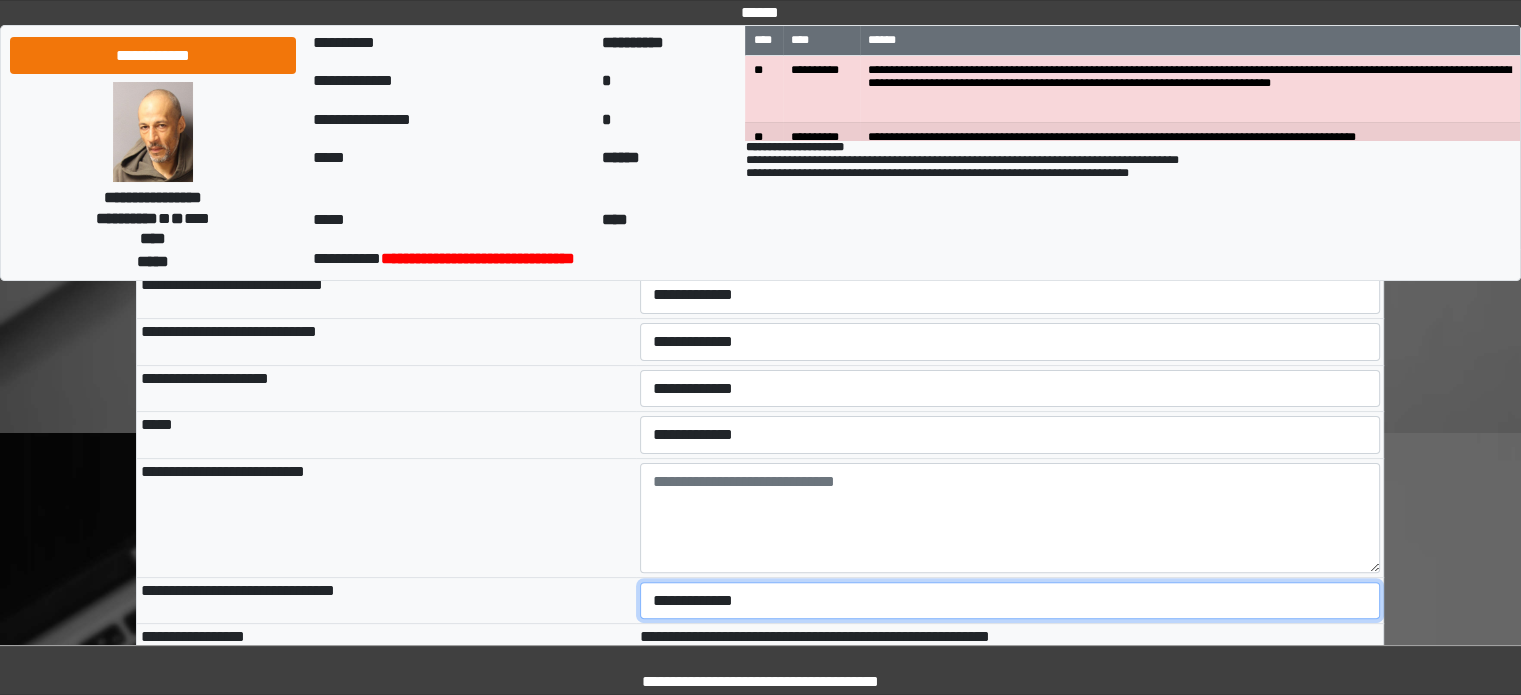click on "**********" at bounding box center (1010, 601) 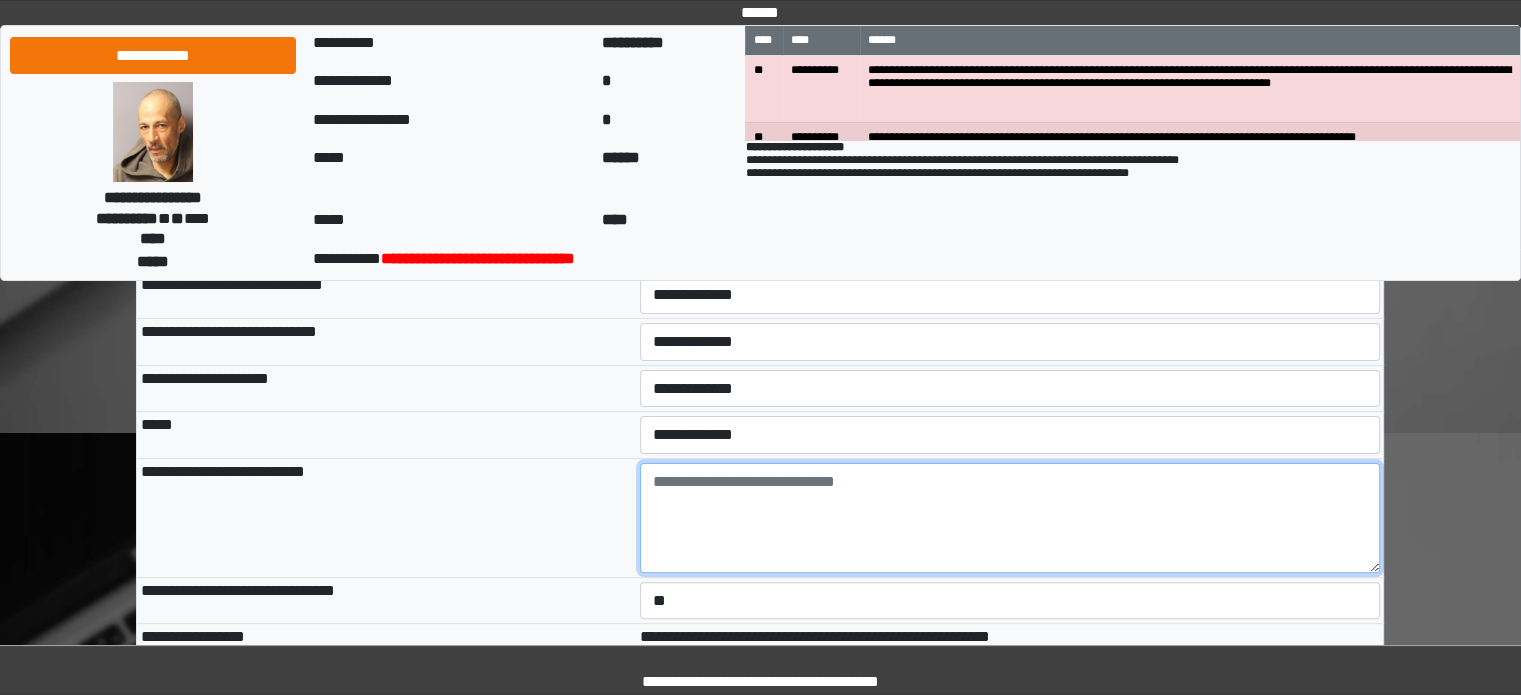 click at bounding box center [1010, 518] 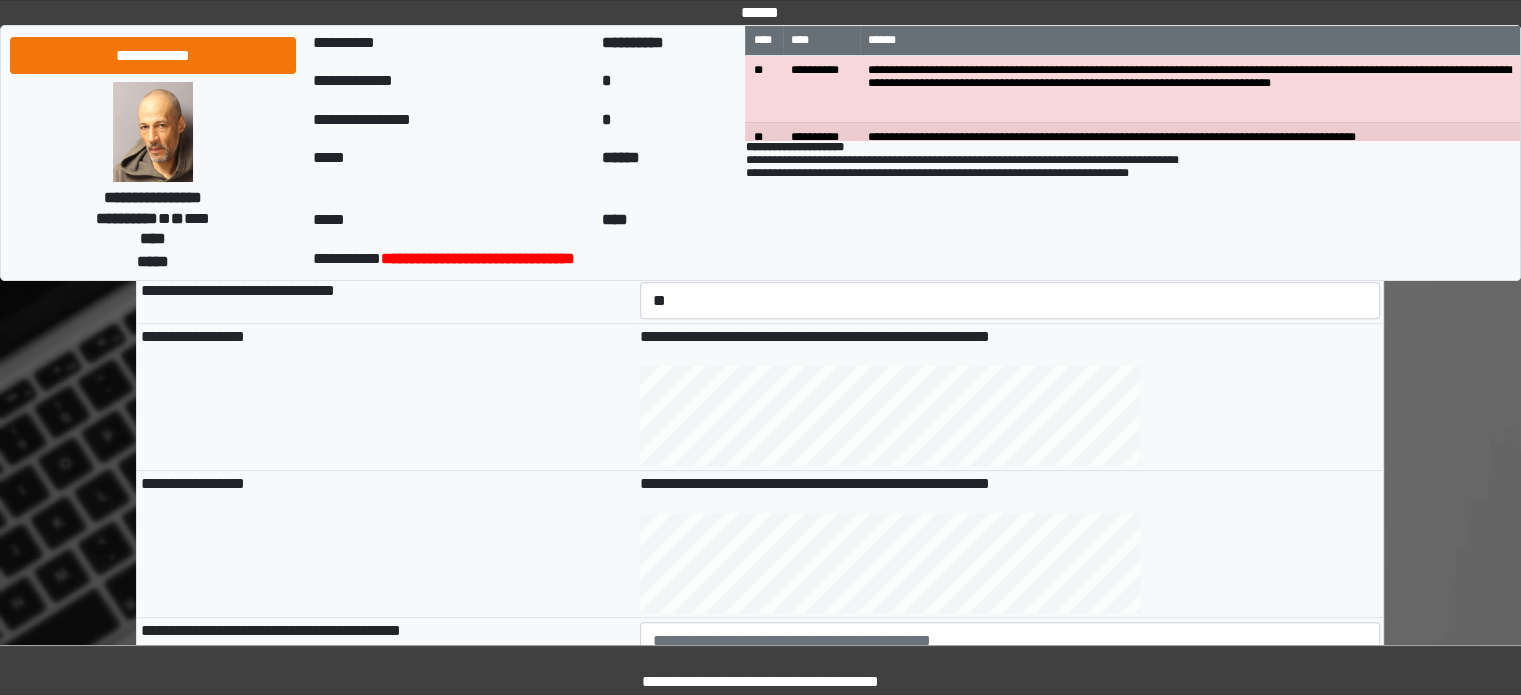 scroll, scrollTop: 800, scrollLeft: 0, axis: vertical 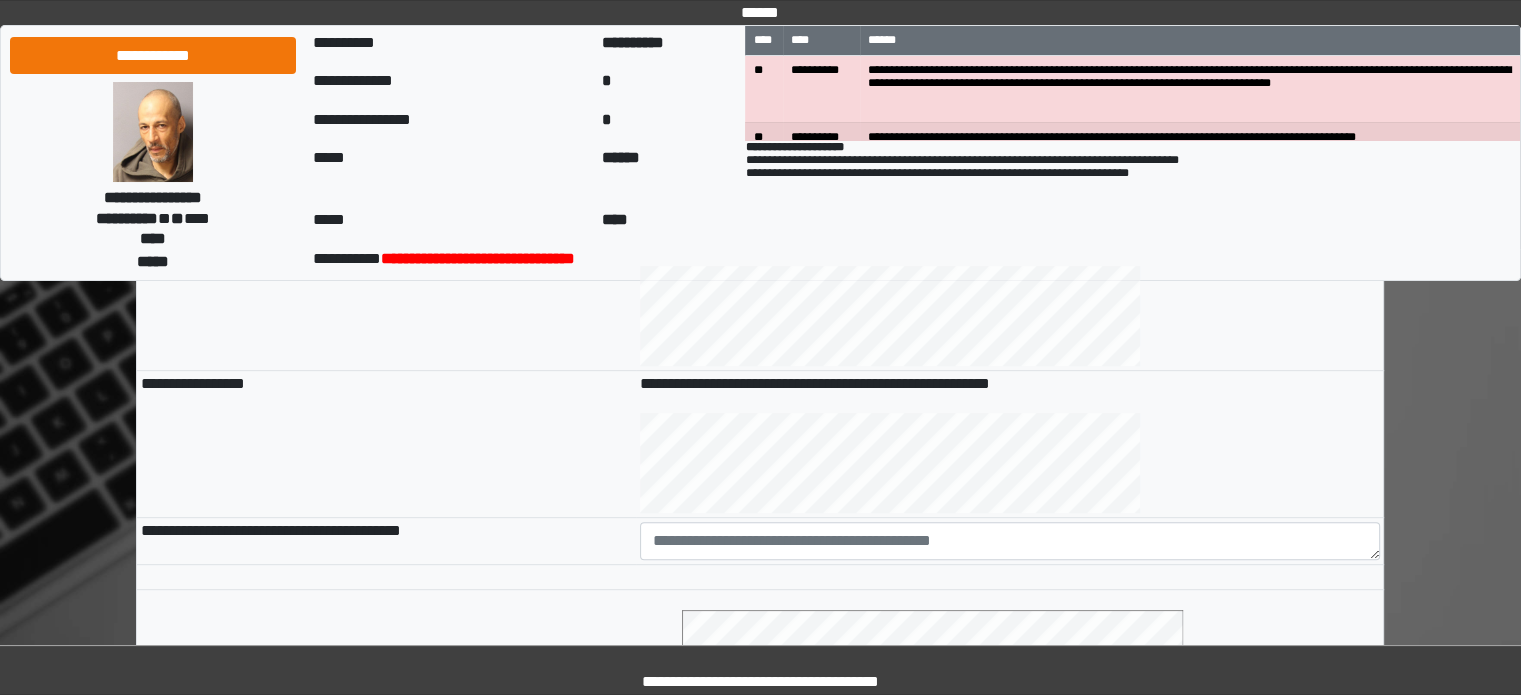 type on "******" 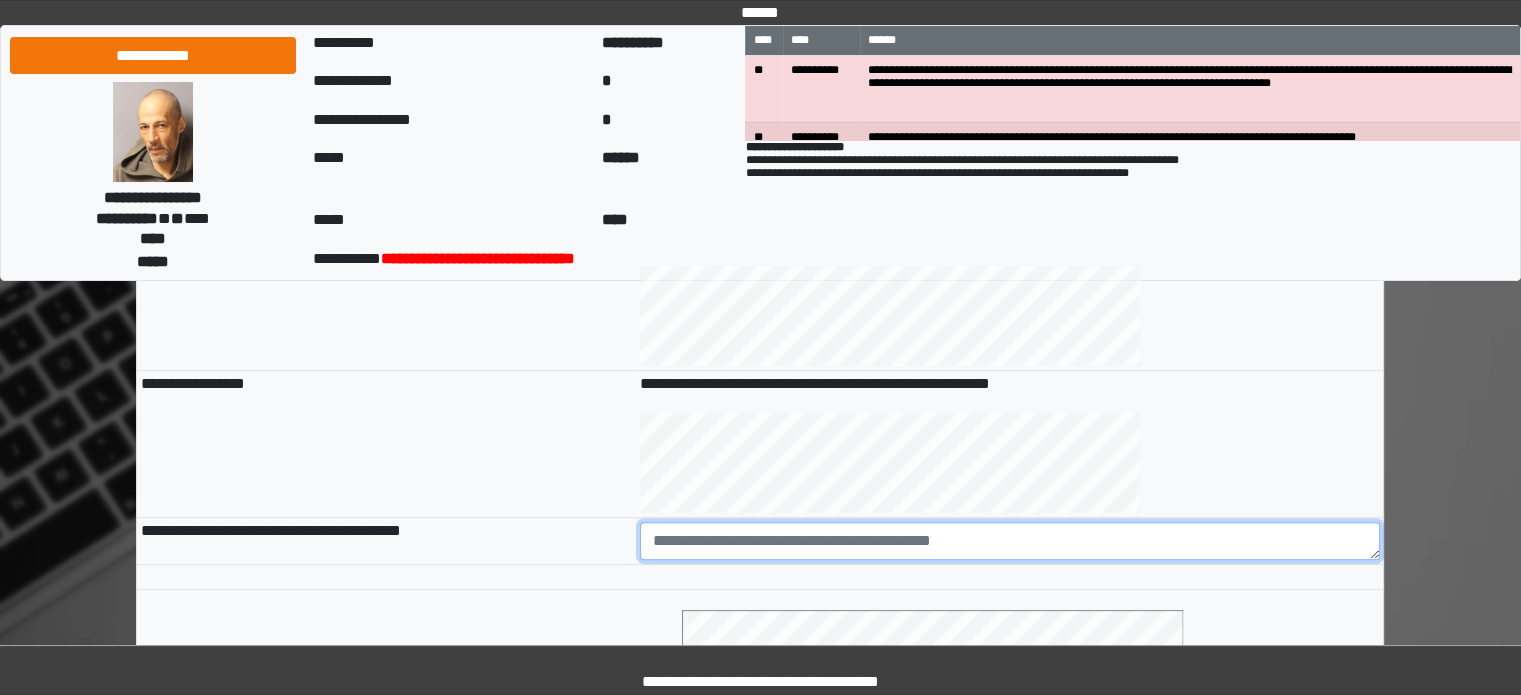 click at bounding box center [1010, 541] 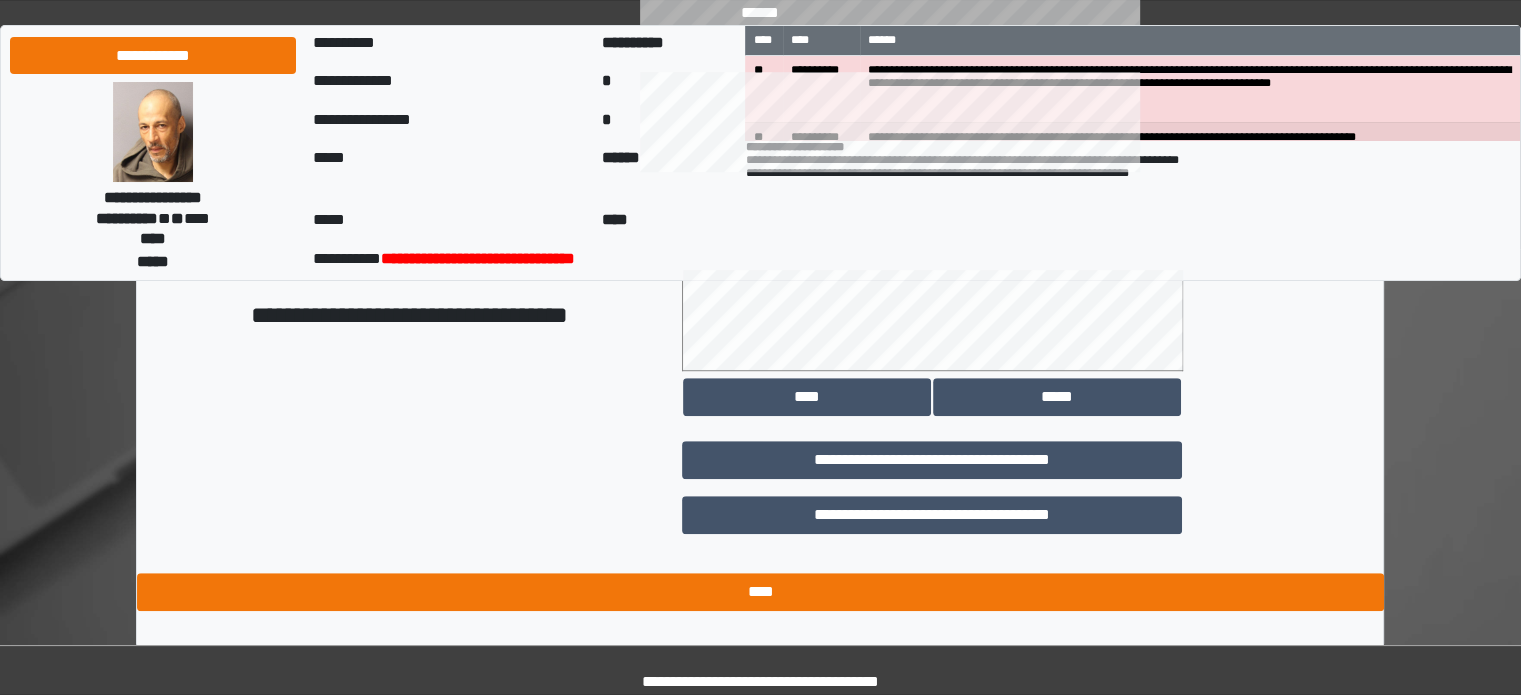 scroll, scrollTop: 1158, scrollLeft: 0, axis: vertical 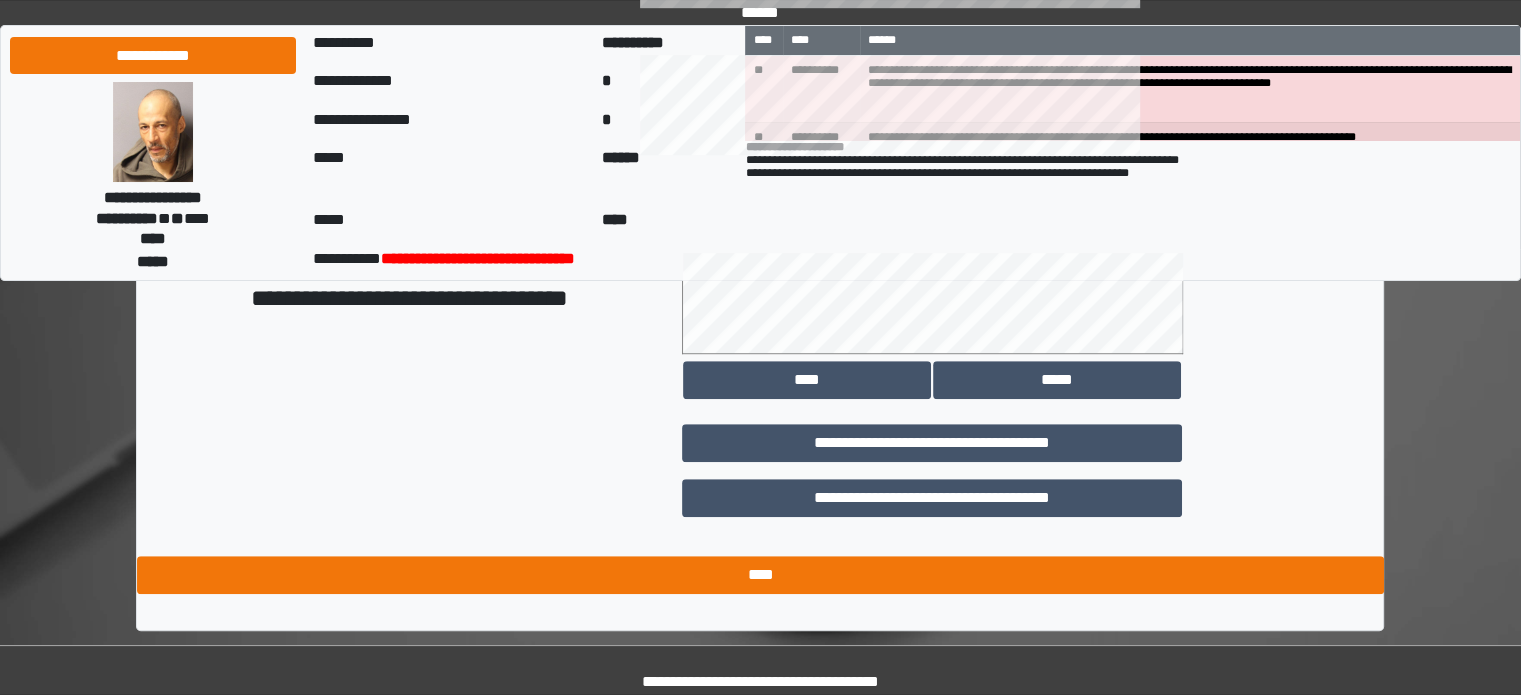 type on "**********" 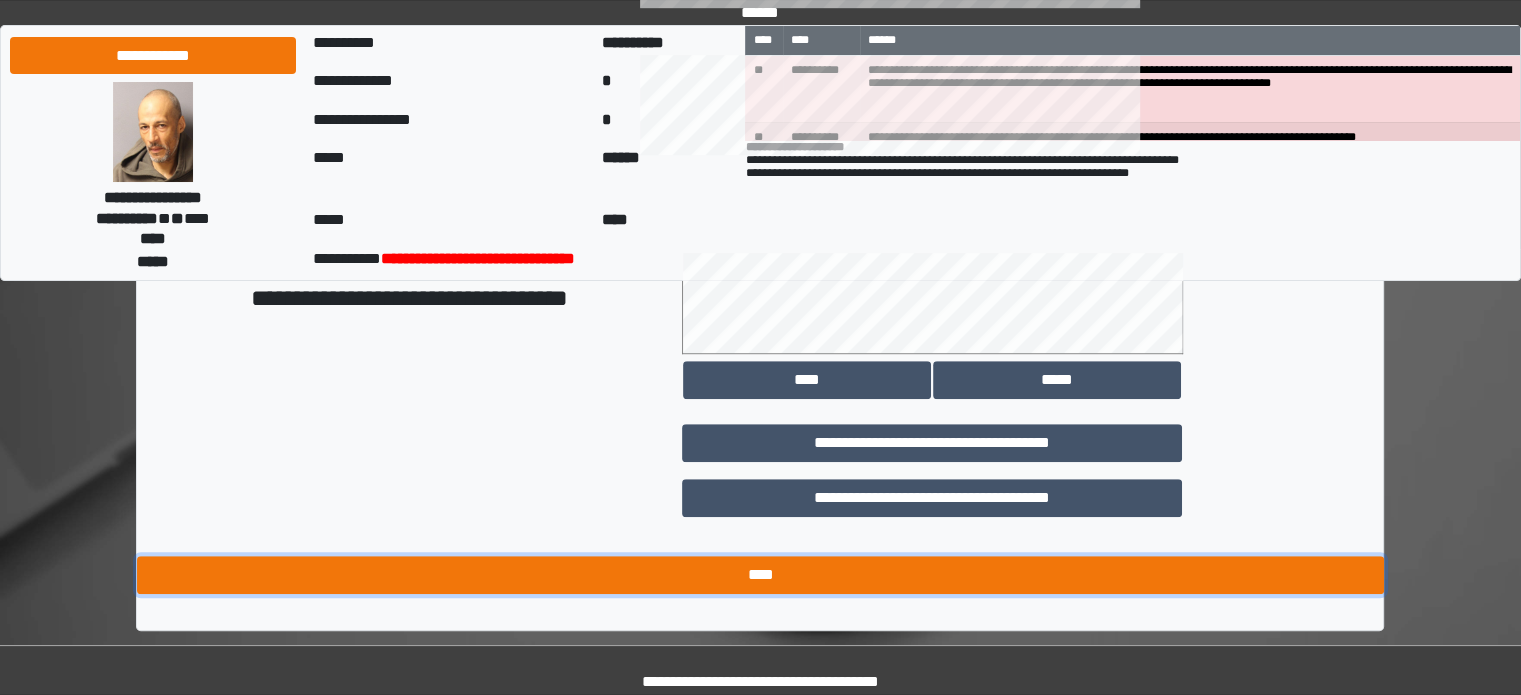 click on "****" at bounding box center [760, 575] 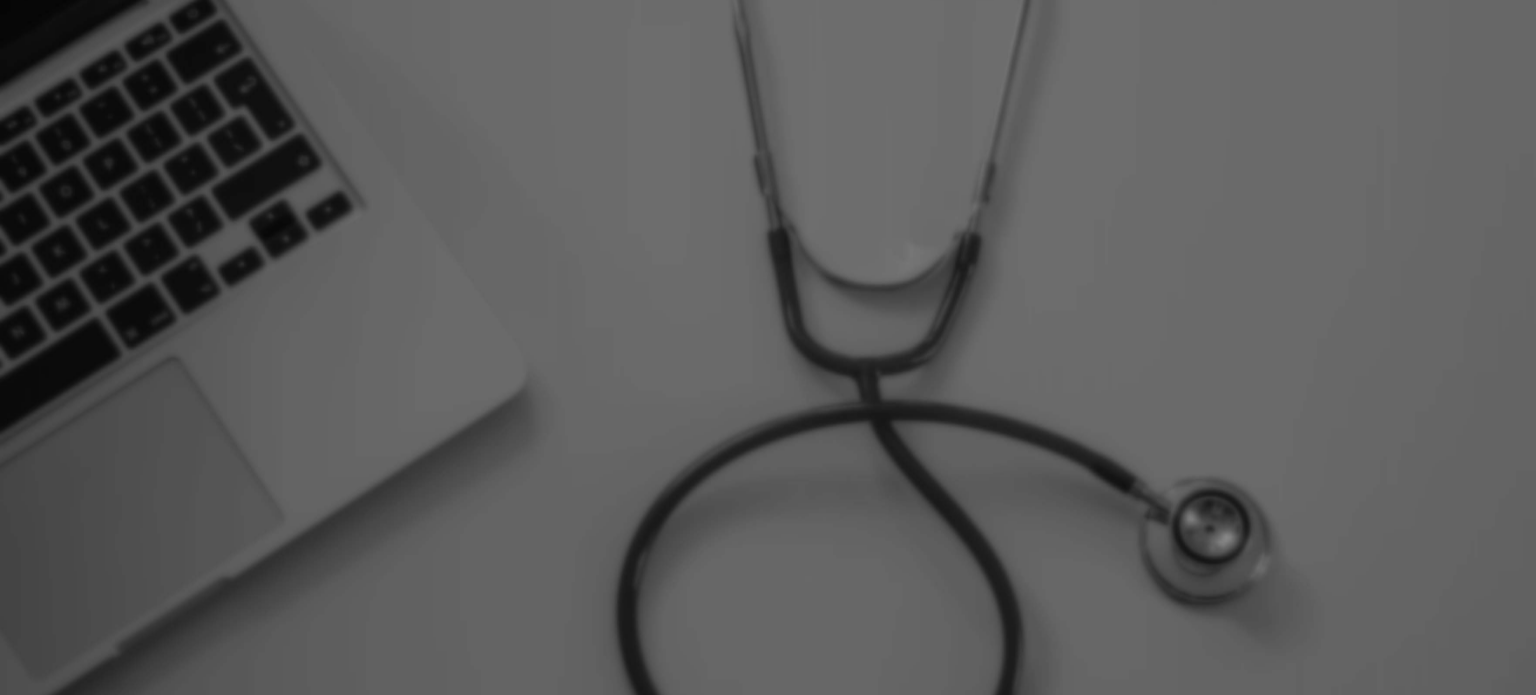 scroll, scrollTop: 0, scrollLeft: 0, axis: both 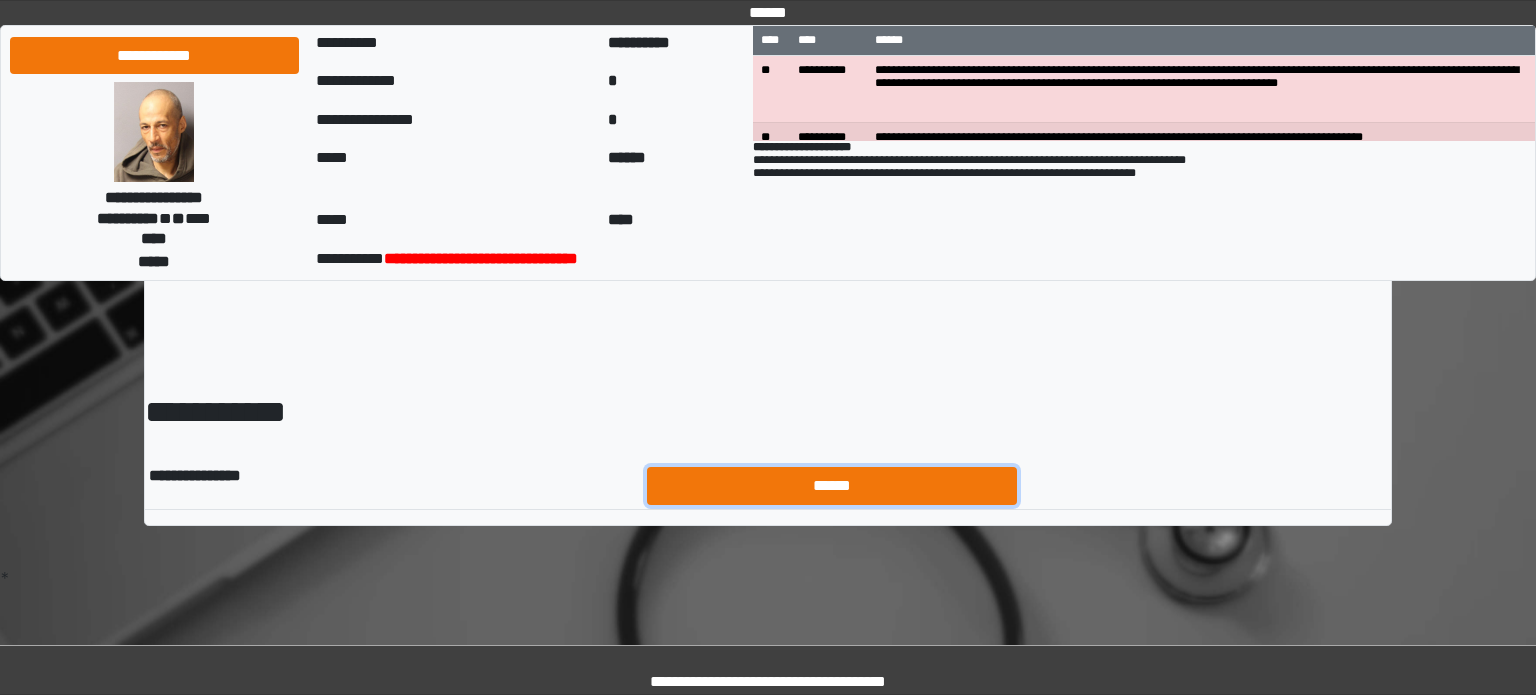 click on "******" at bounding box center [832, 486] 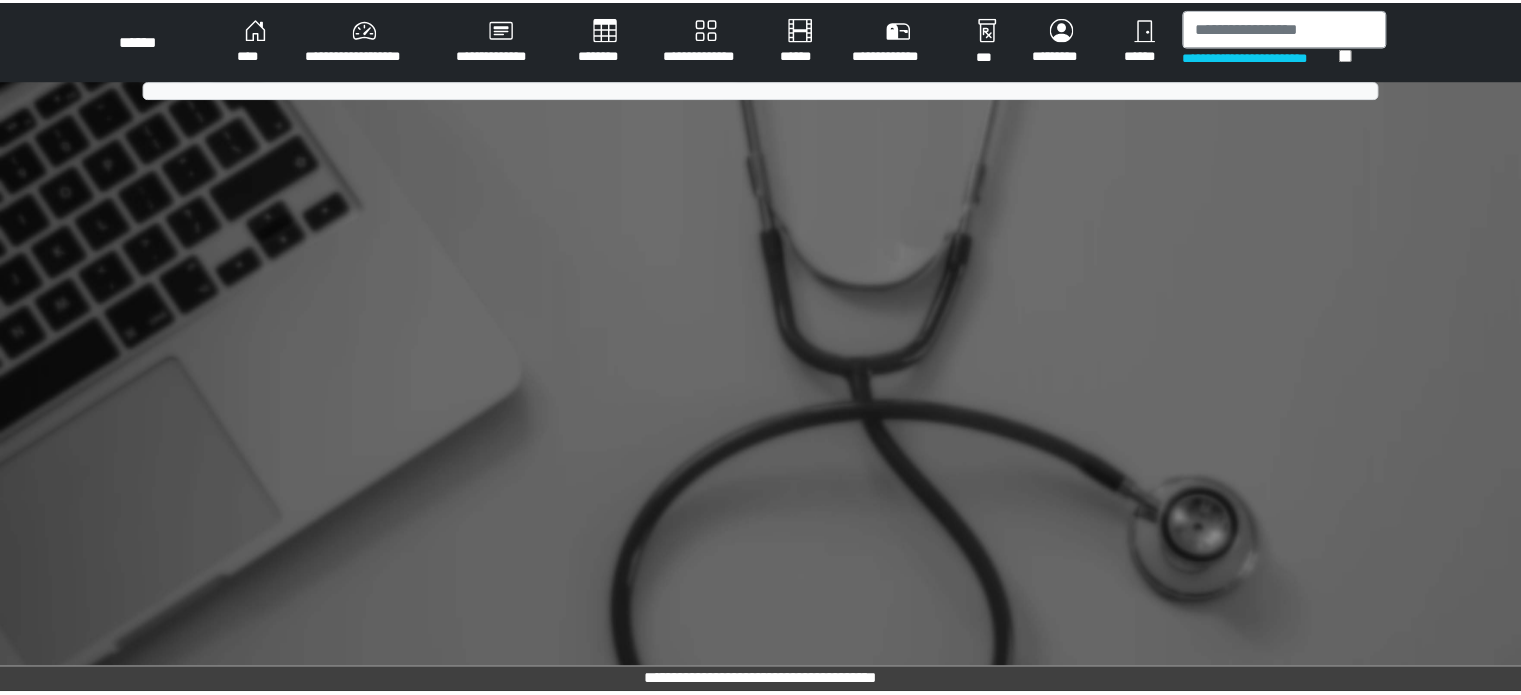 scroll, scrollTop: 0, scrollLeft: 0, axis: both 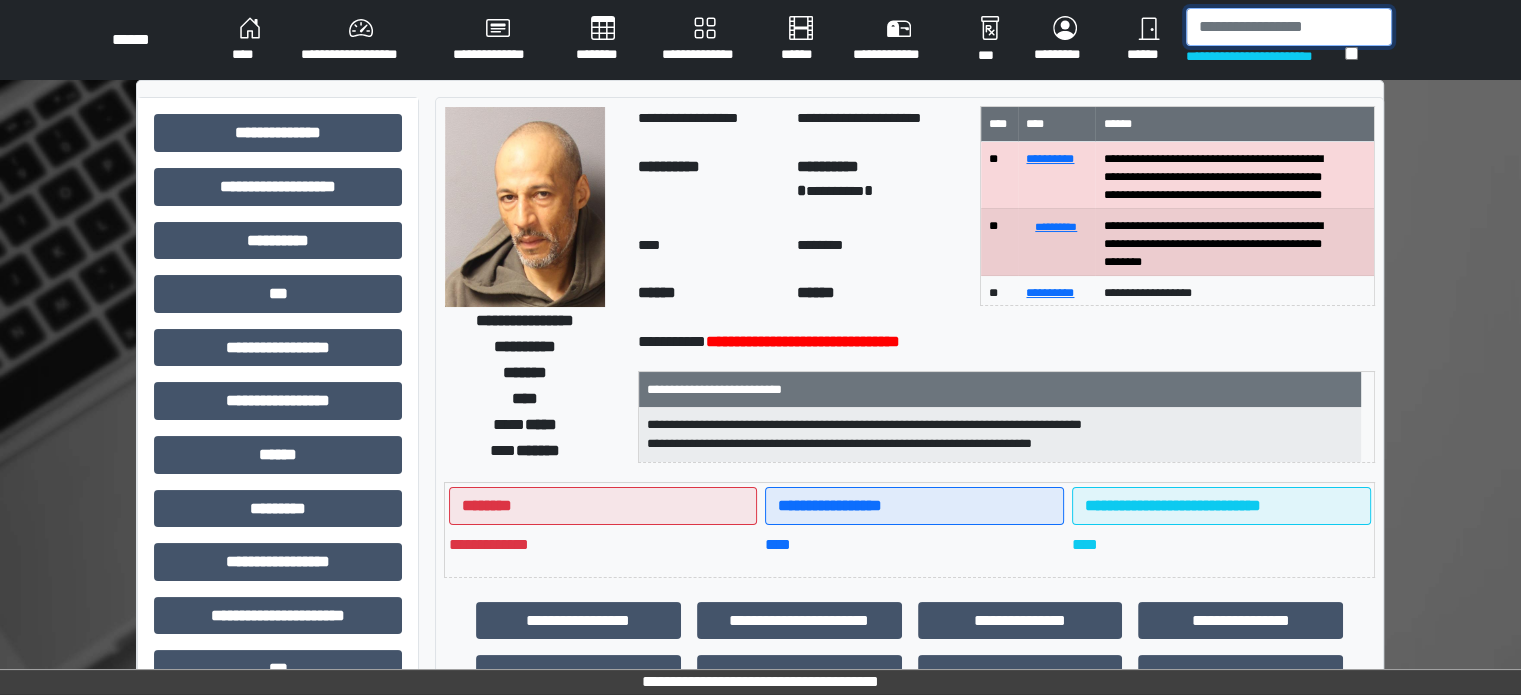 click at bounding box center [1289, 27] 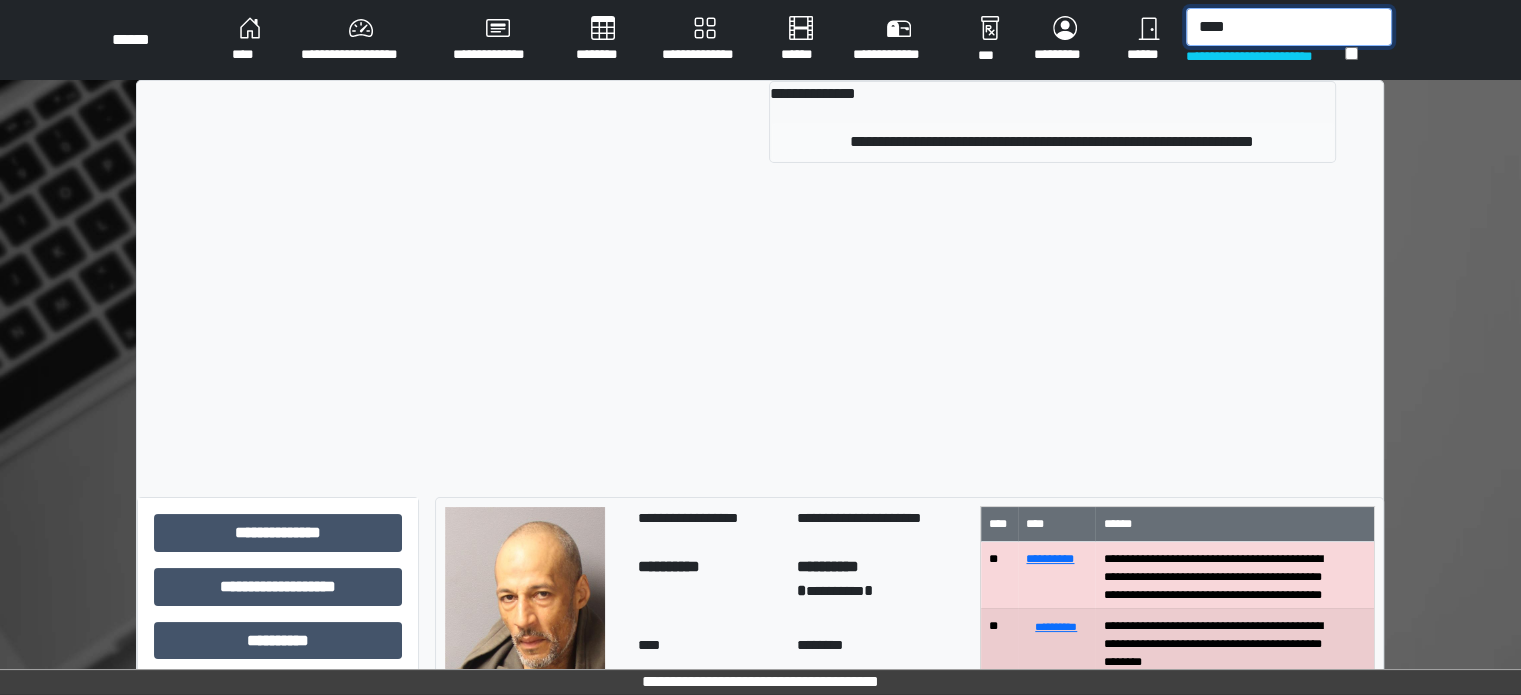 type on "****" 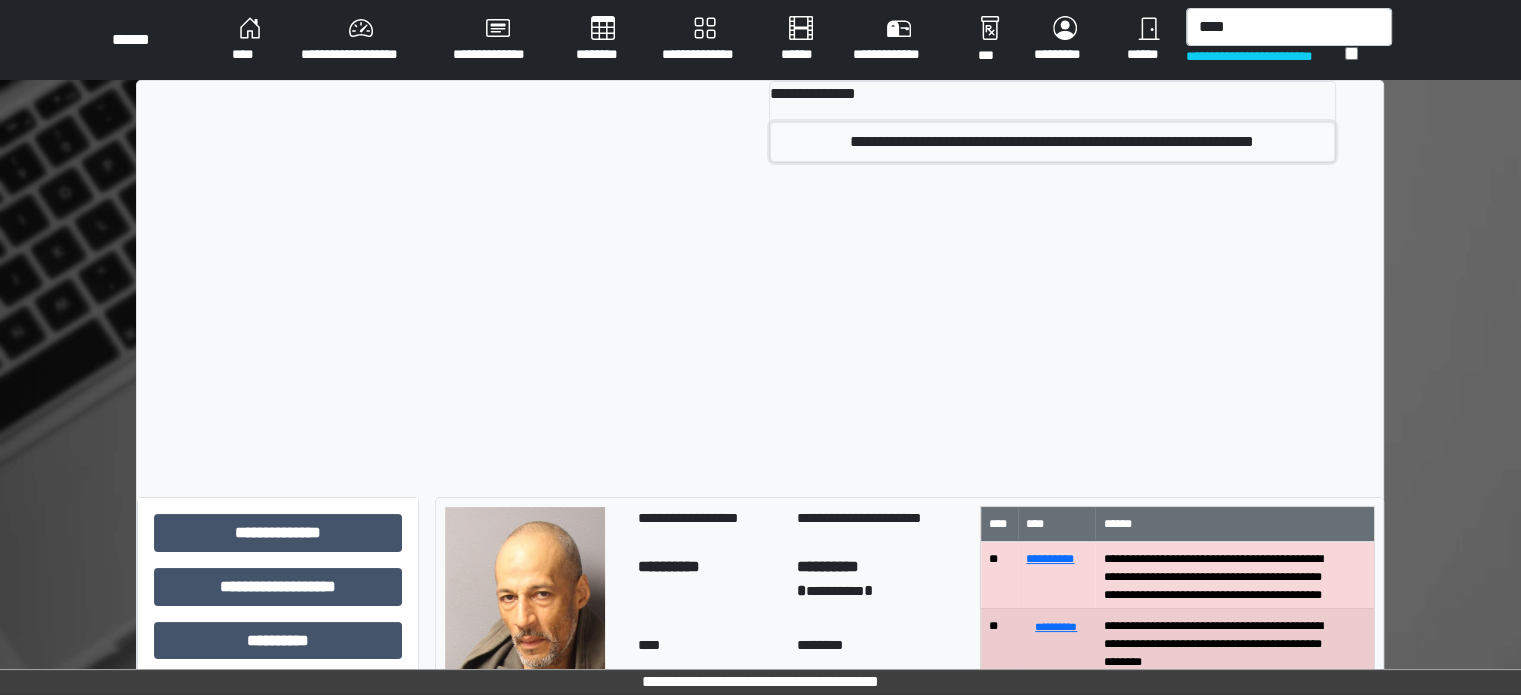 click on "**********" at bounding box center [1052, 142] 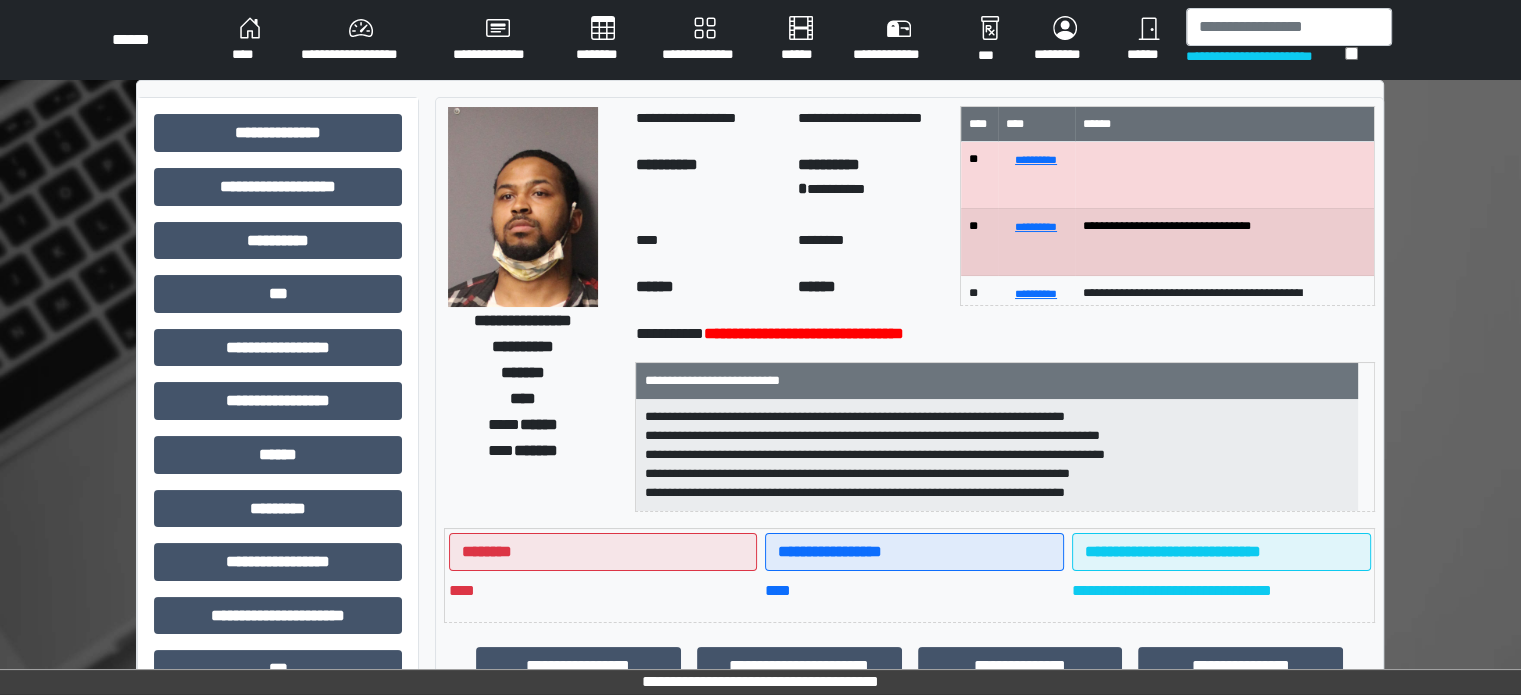 click on "****" at bounding box center (250, 40) 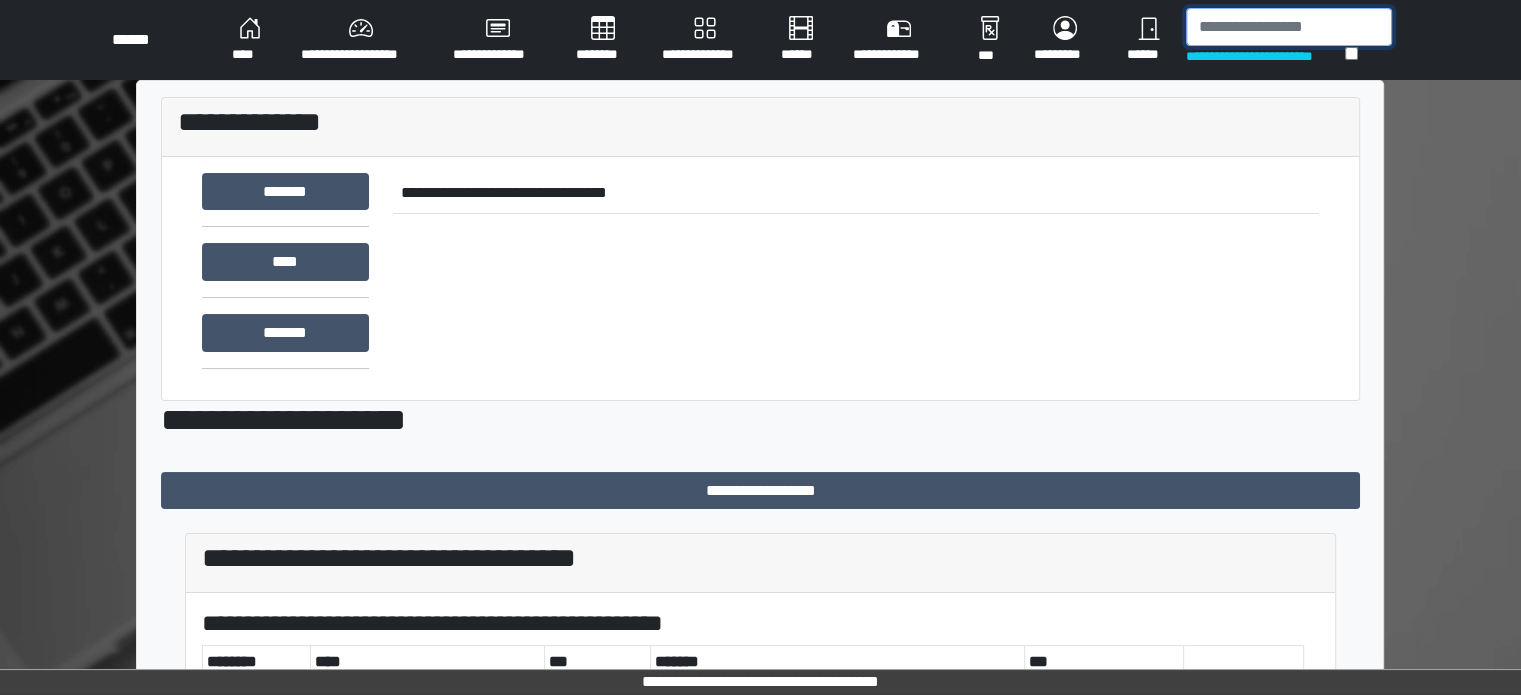 click at bounding box center (1289, 27) 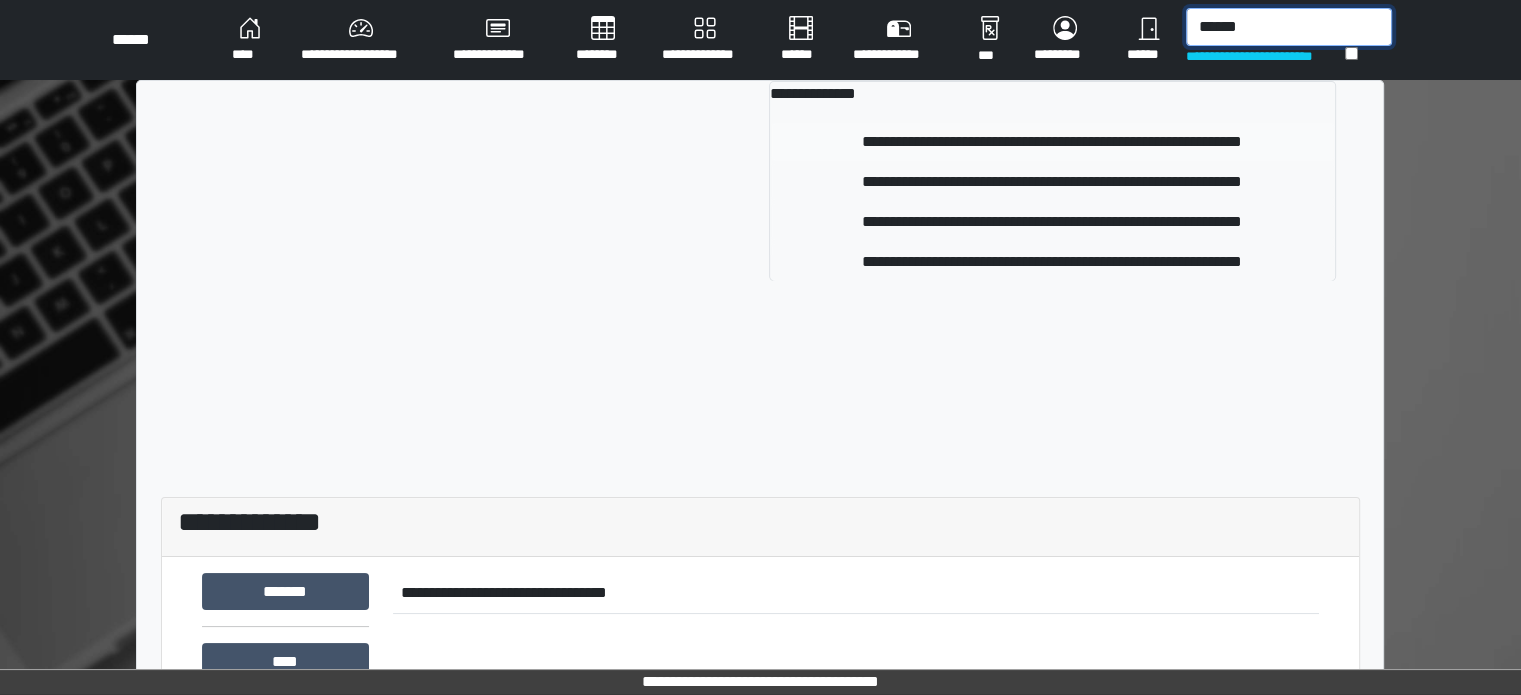 type on "******" 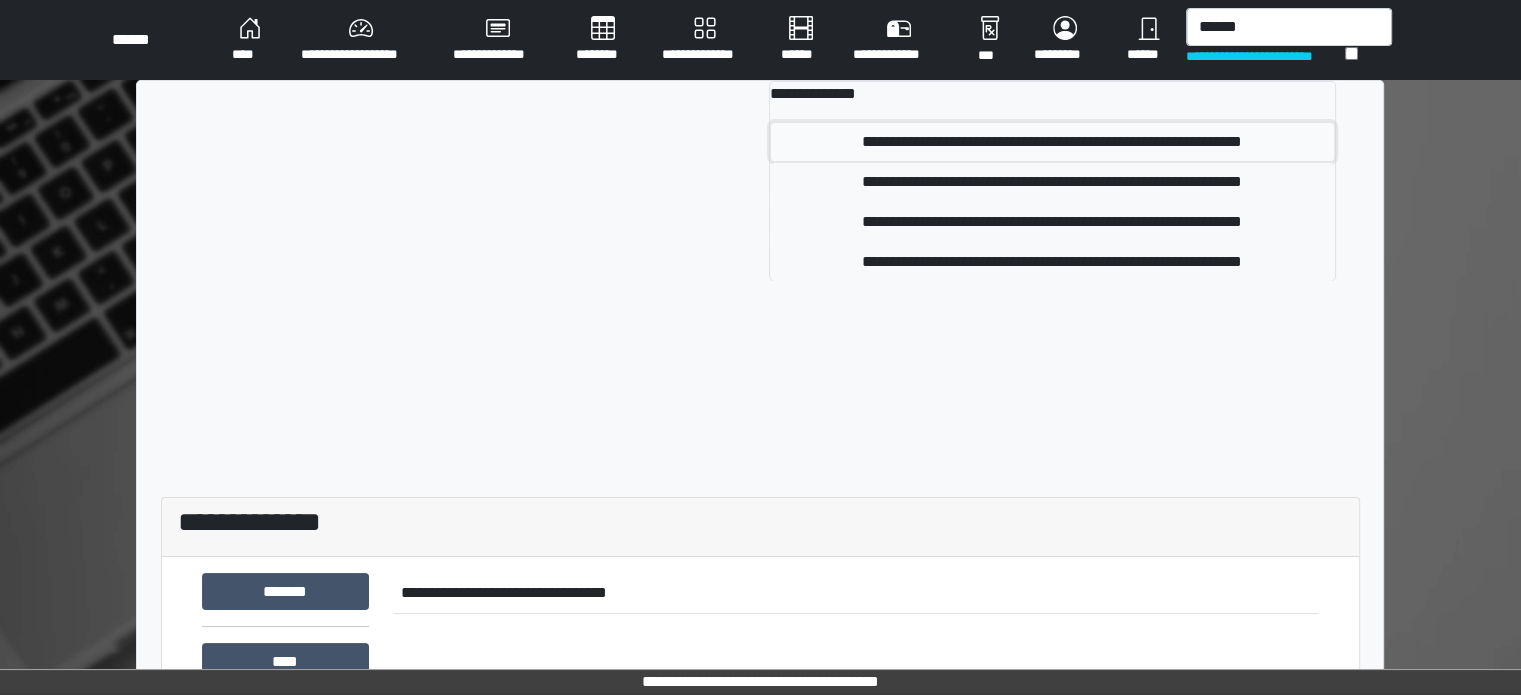 click on "**********" at bounding box center (1052, 142) 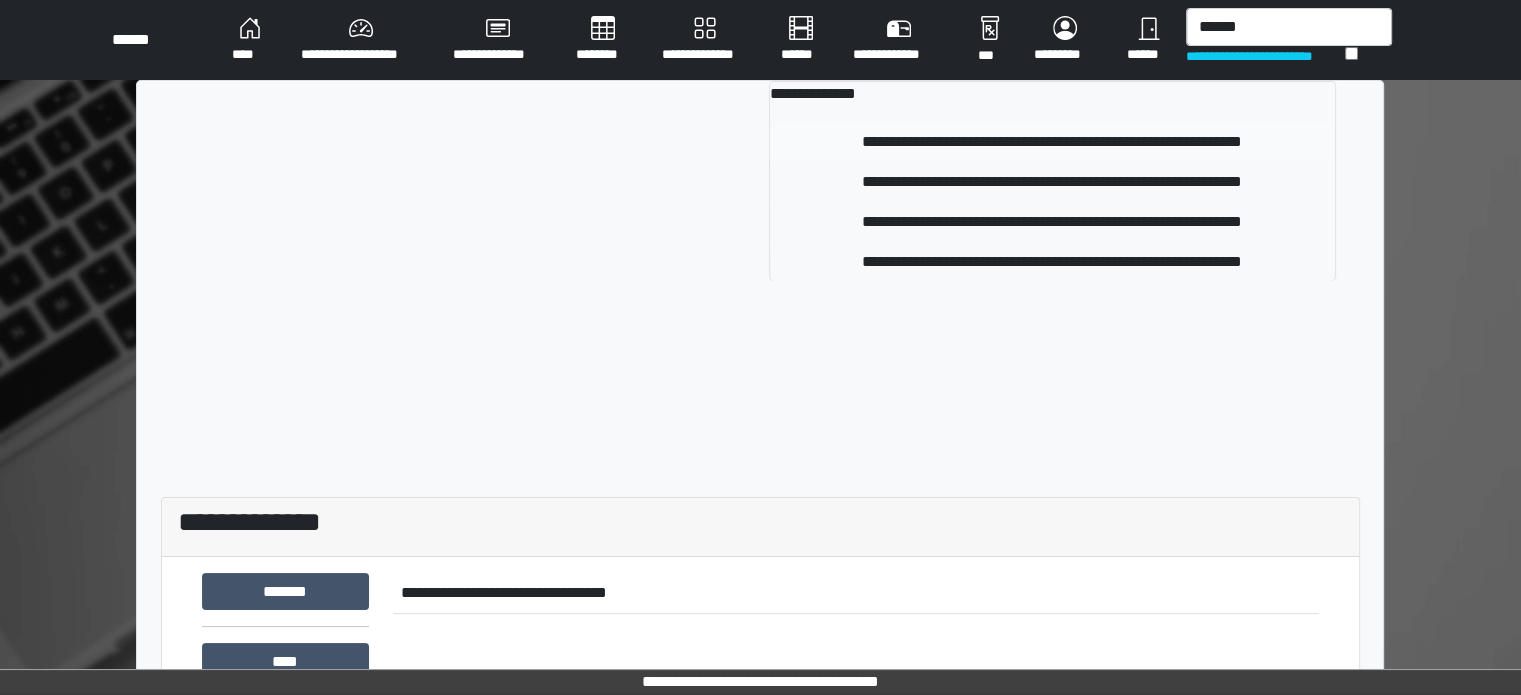 type 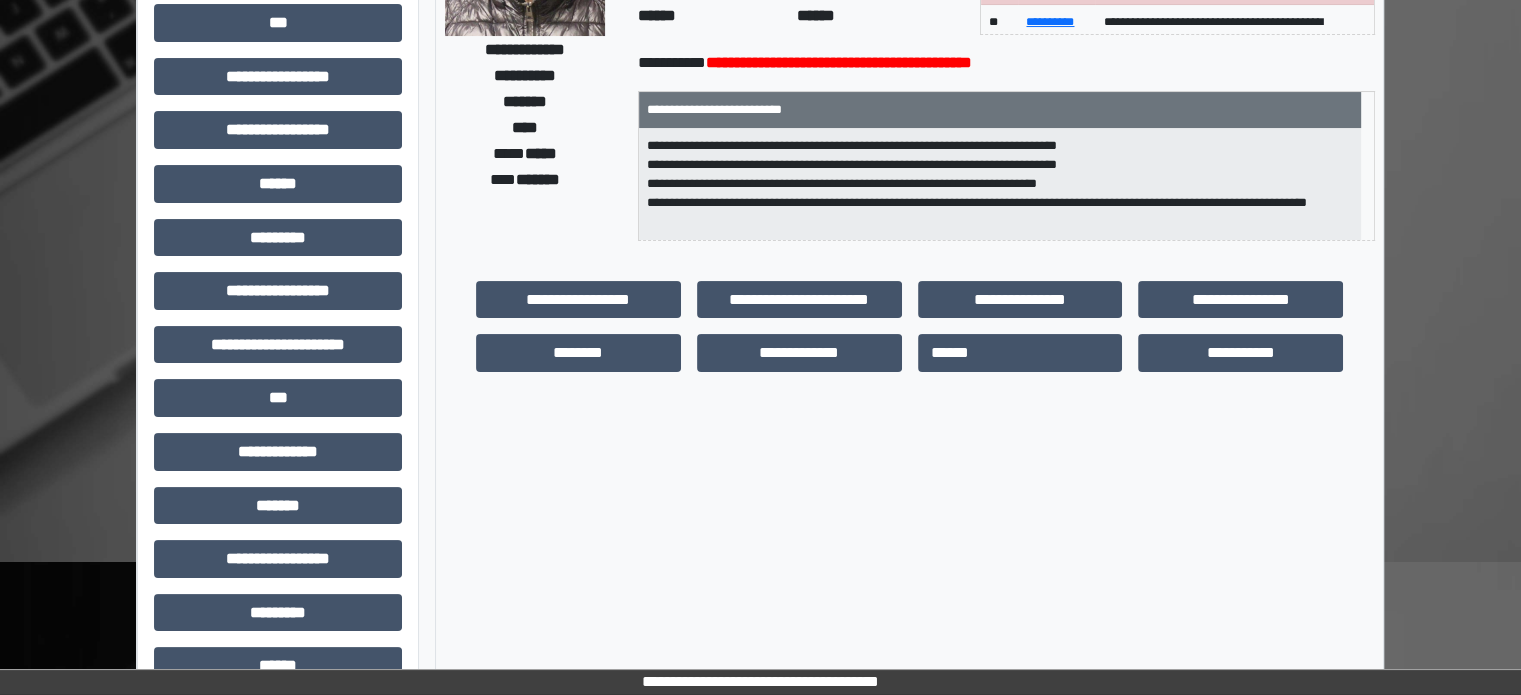 scroll, scrollTop: 171, scrollLeft: 0, axis: vertical 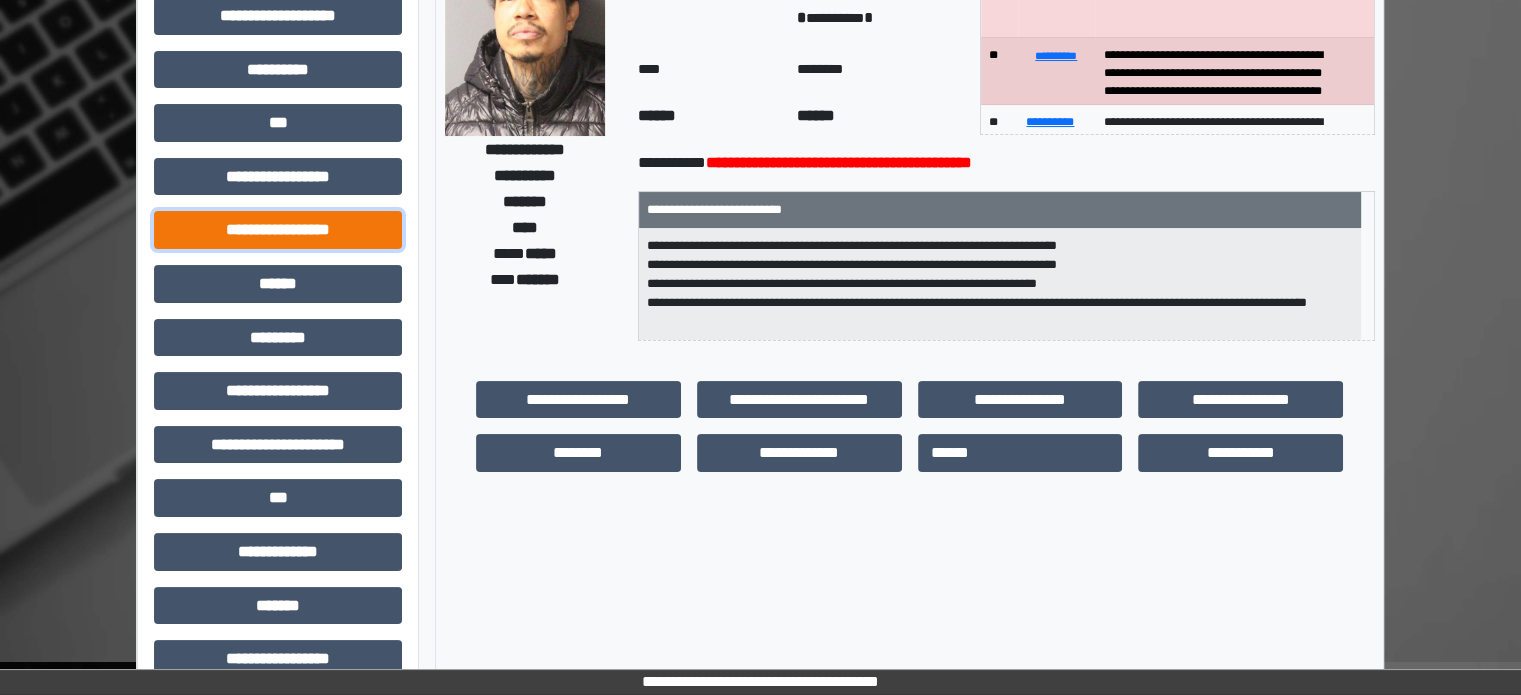 click on "**********" at bounding box center [278, 230] 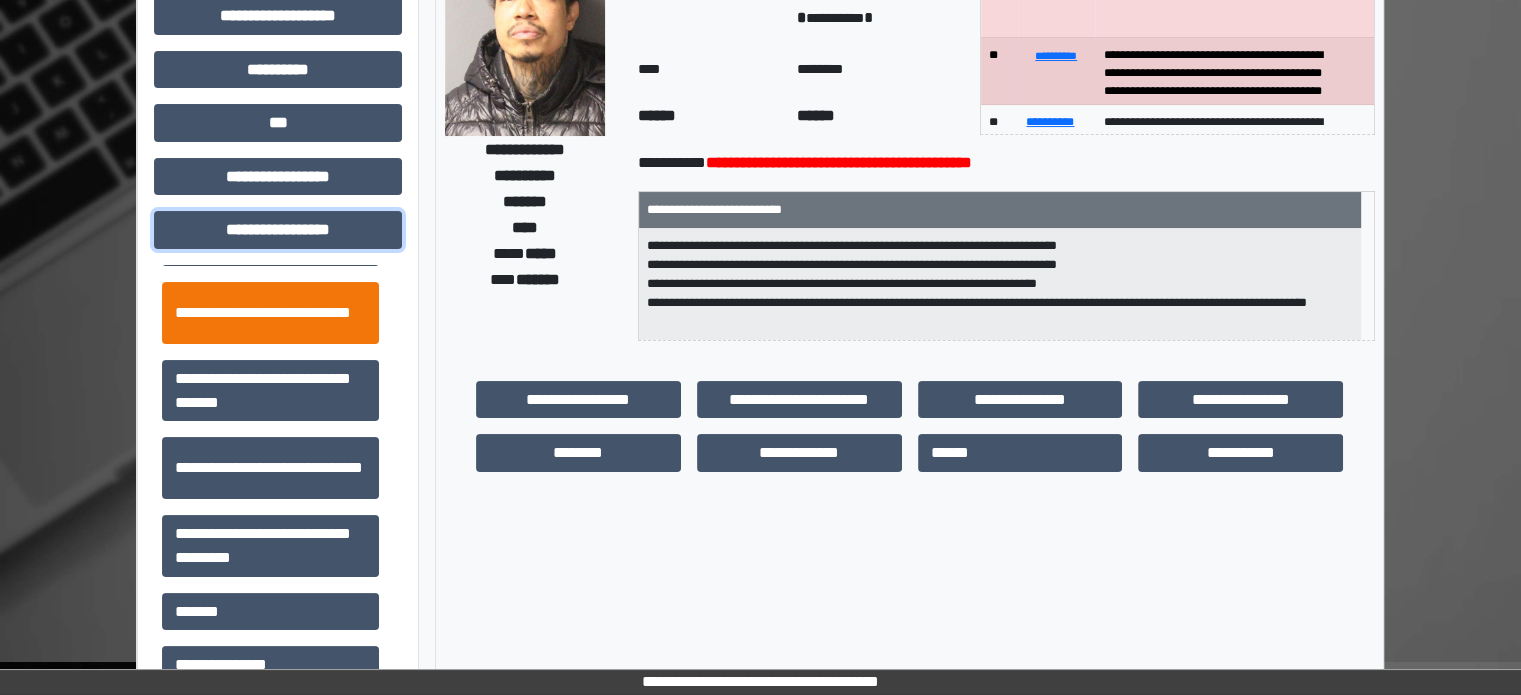 scroll, scrollTop: 1300, scrollLeft: 0, axis: vertical 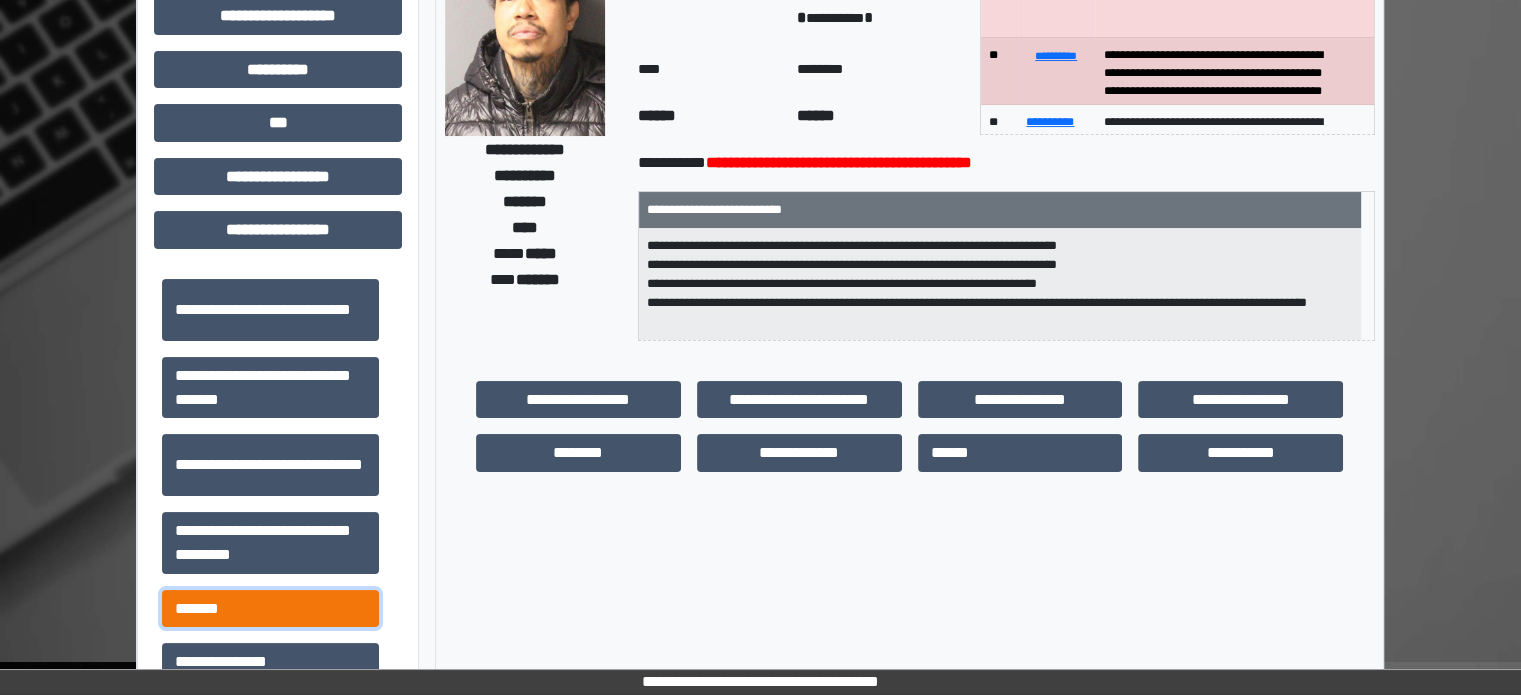 click on "*******" at bounding box center [270, 609] 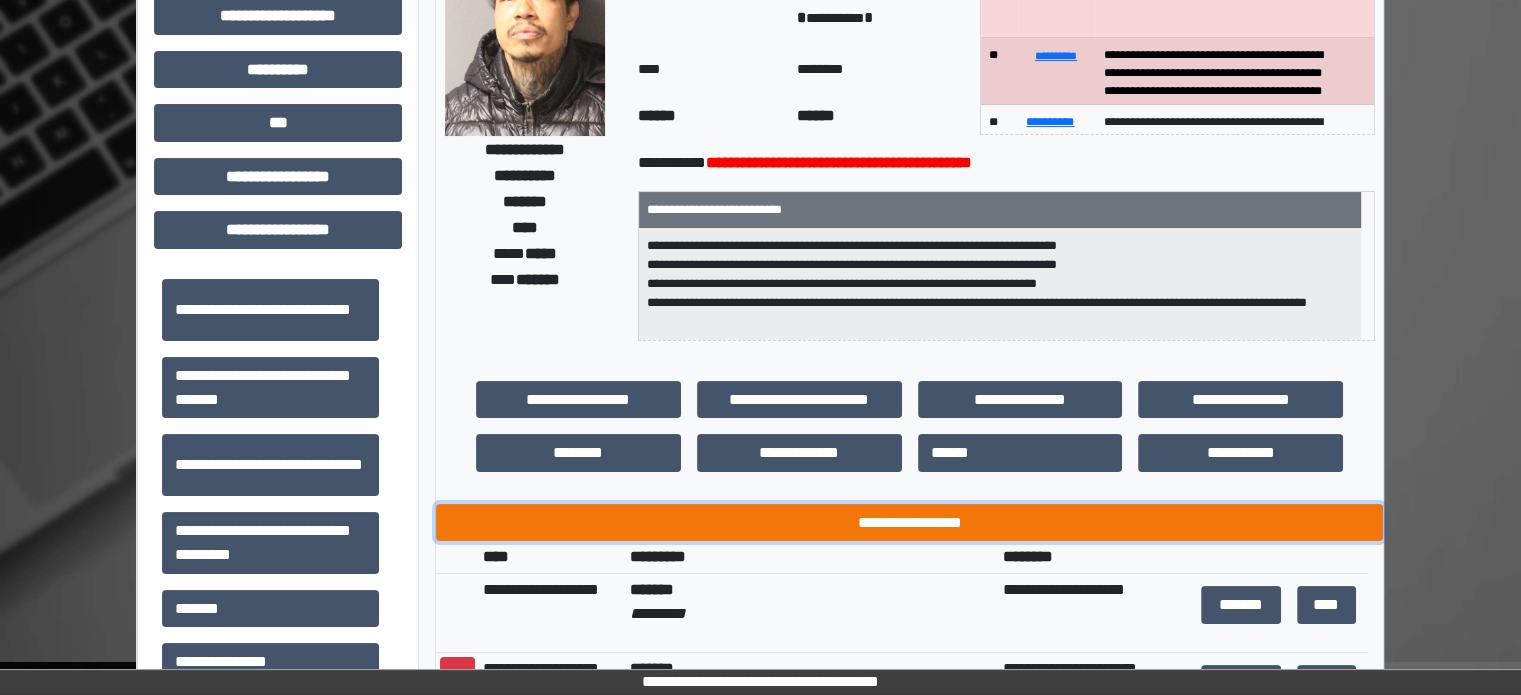 click on "**********" at bounding box center [909, 523] 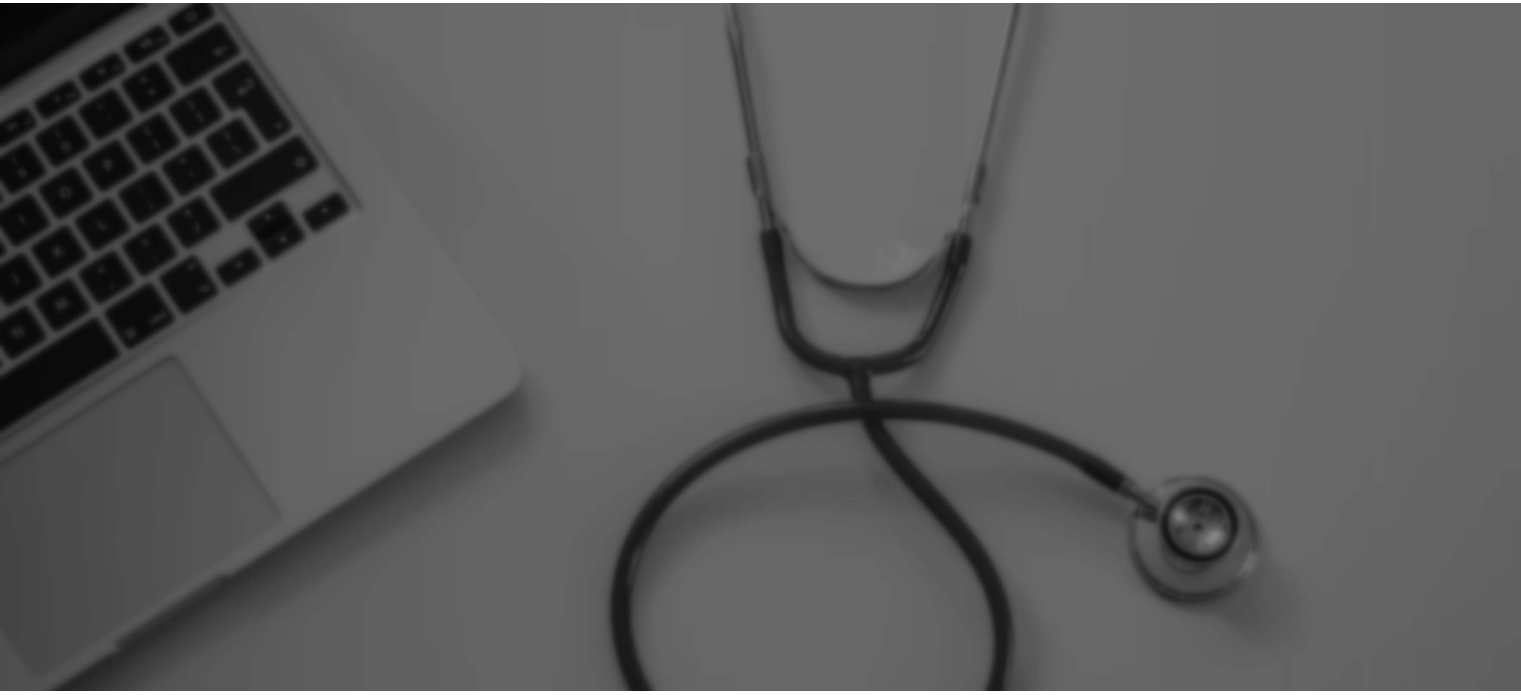 scroll, scrollTop: 0, scrollLeft: 0, axis: both 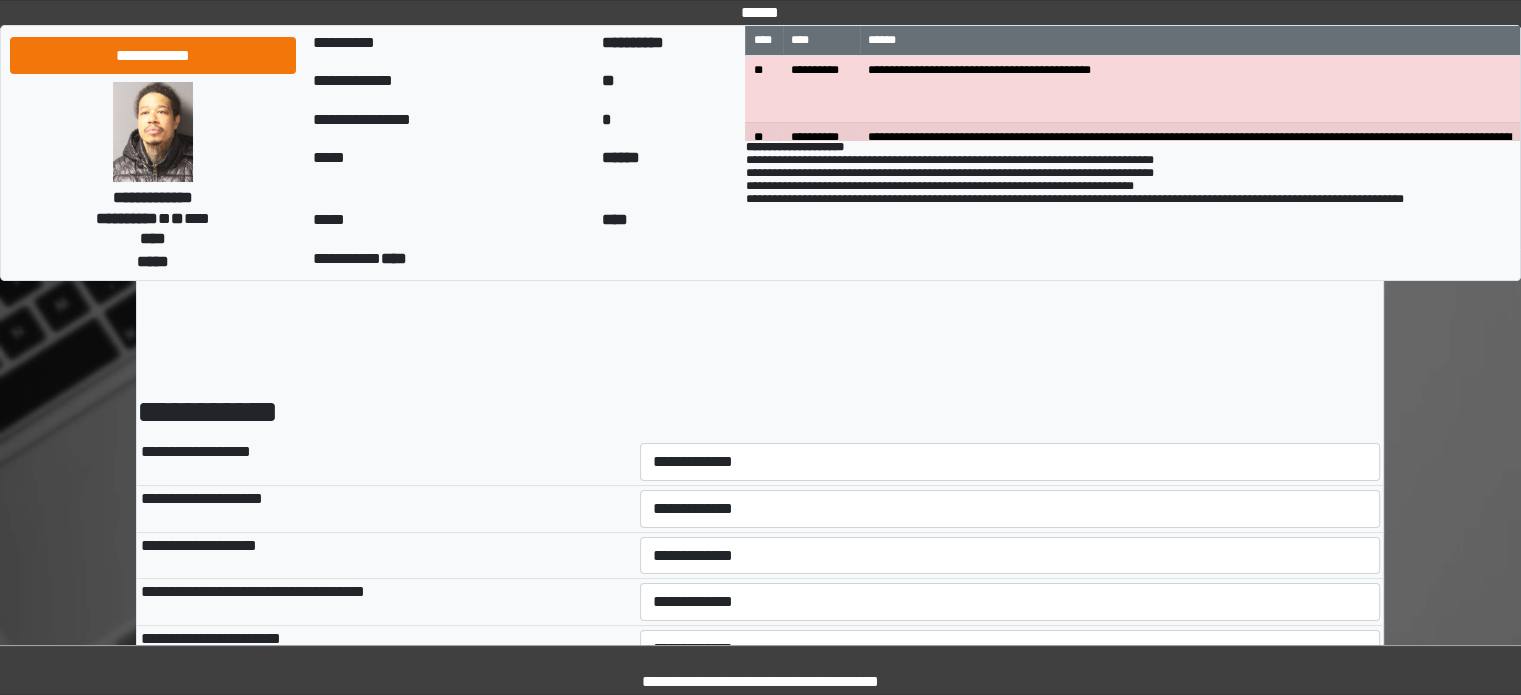 click on "**********" at bounding box center [1010, 462] 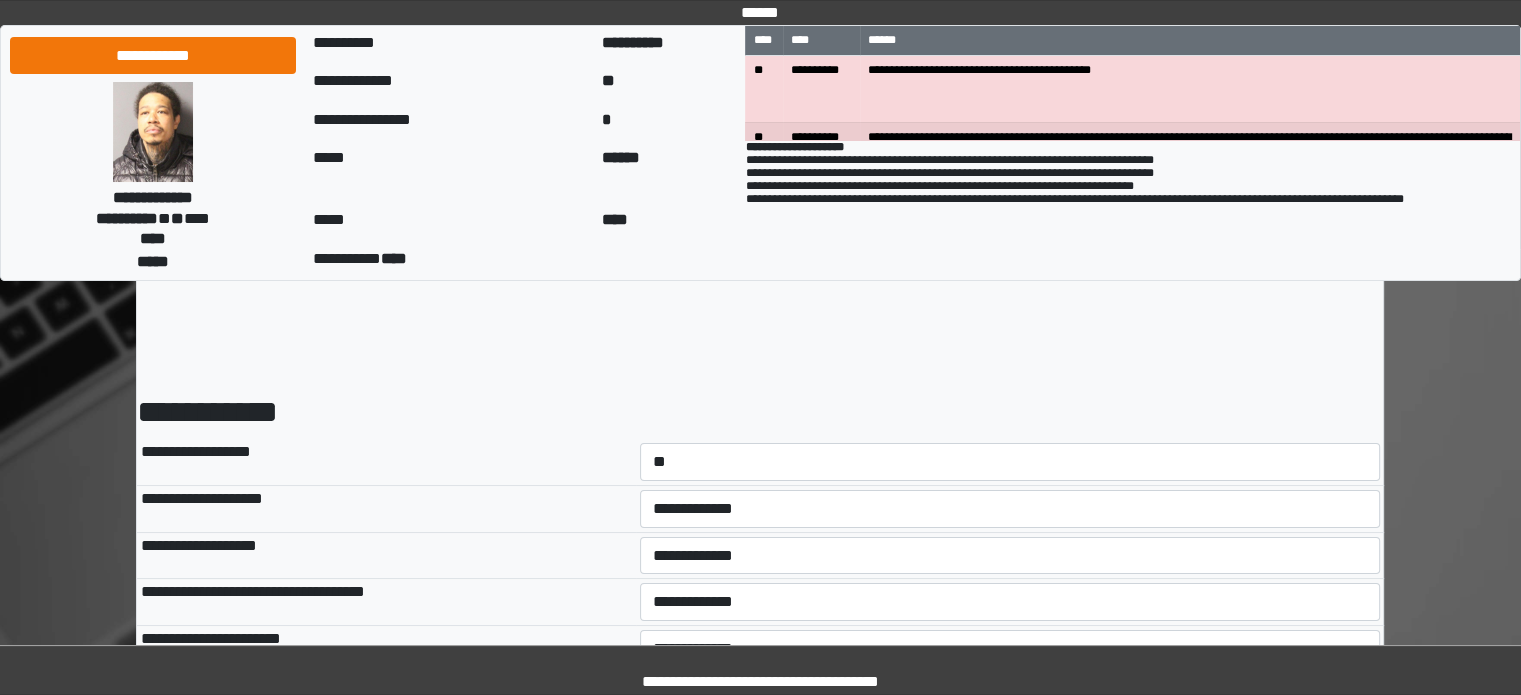 click on "**********" at bounding box center [1010, 462] 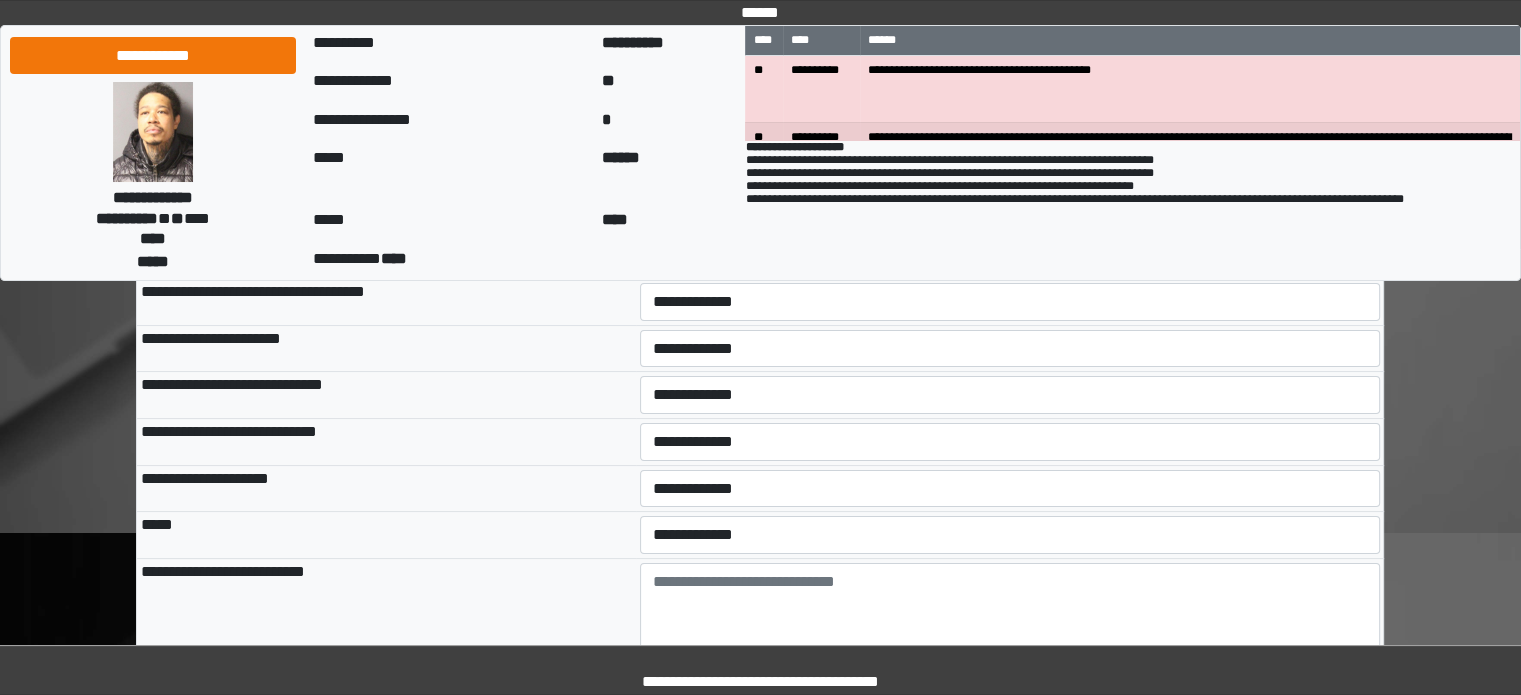scroll, scrollTop: 500, scrollLeft: 0, axis: vertical 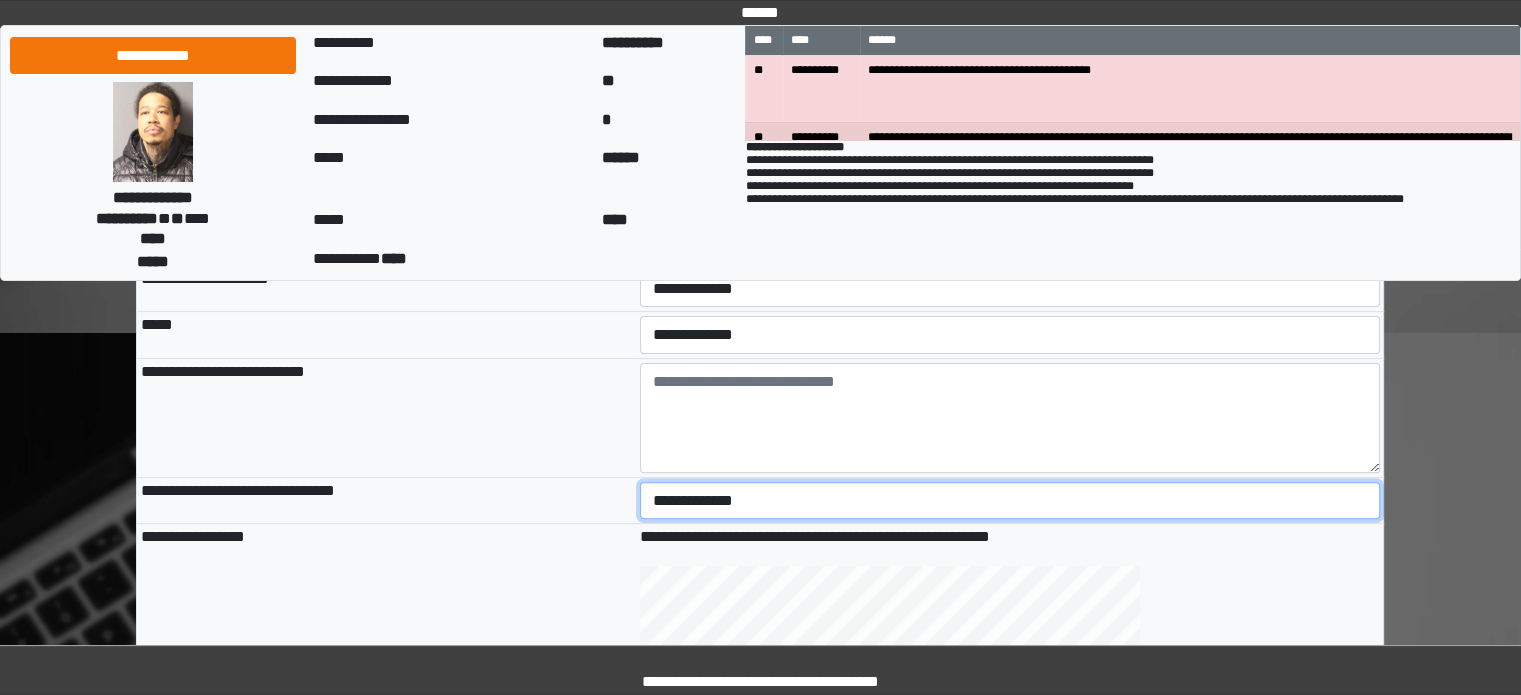click on "**********" at bounding box center (1010, 501) 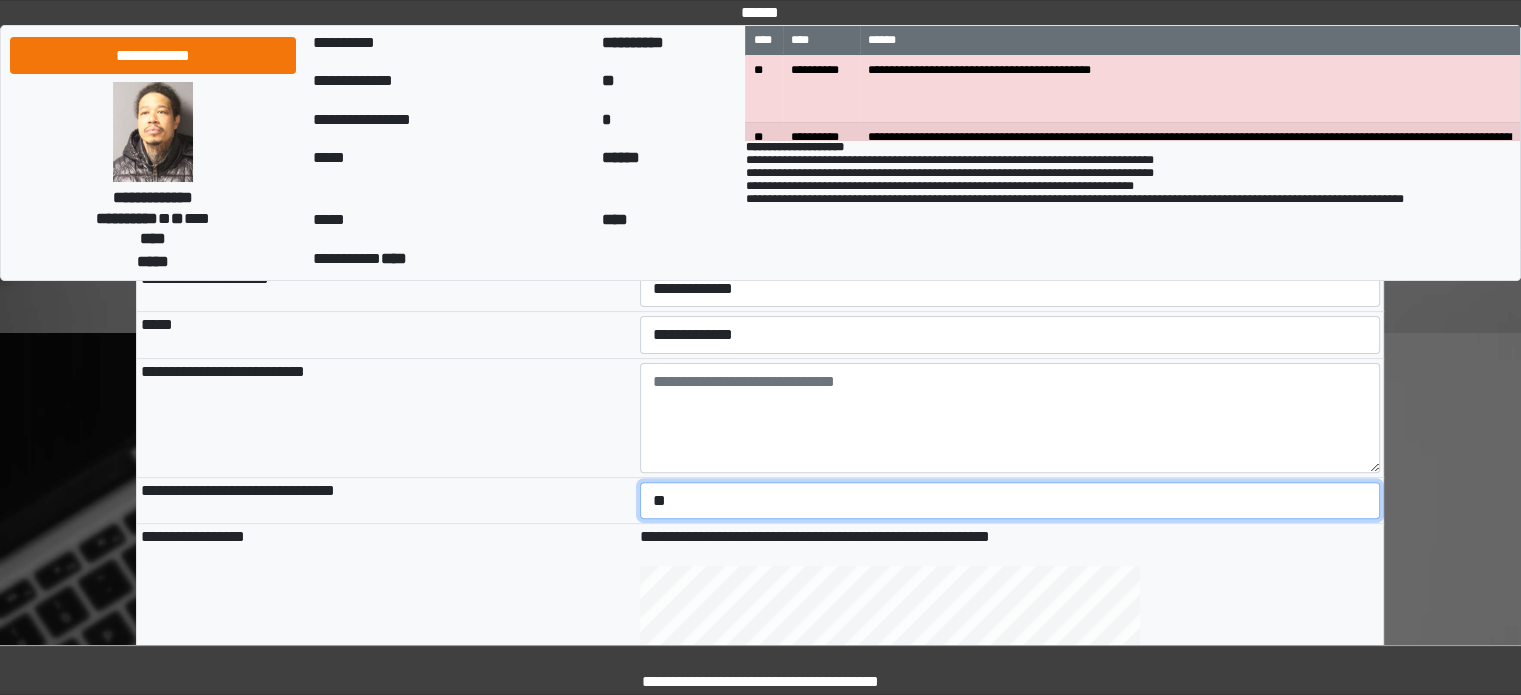 click on "**********" at bounding box center [1010, 501] 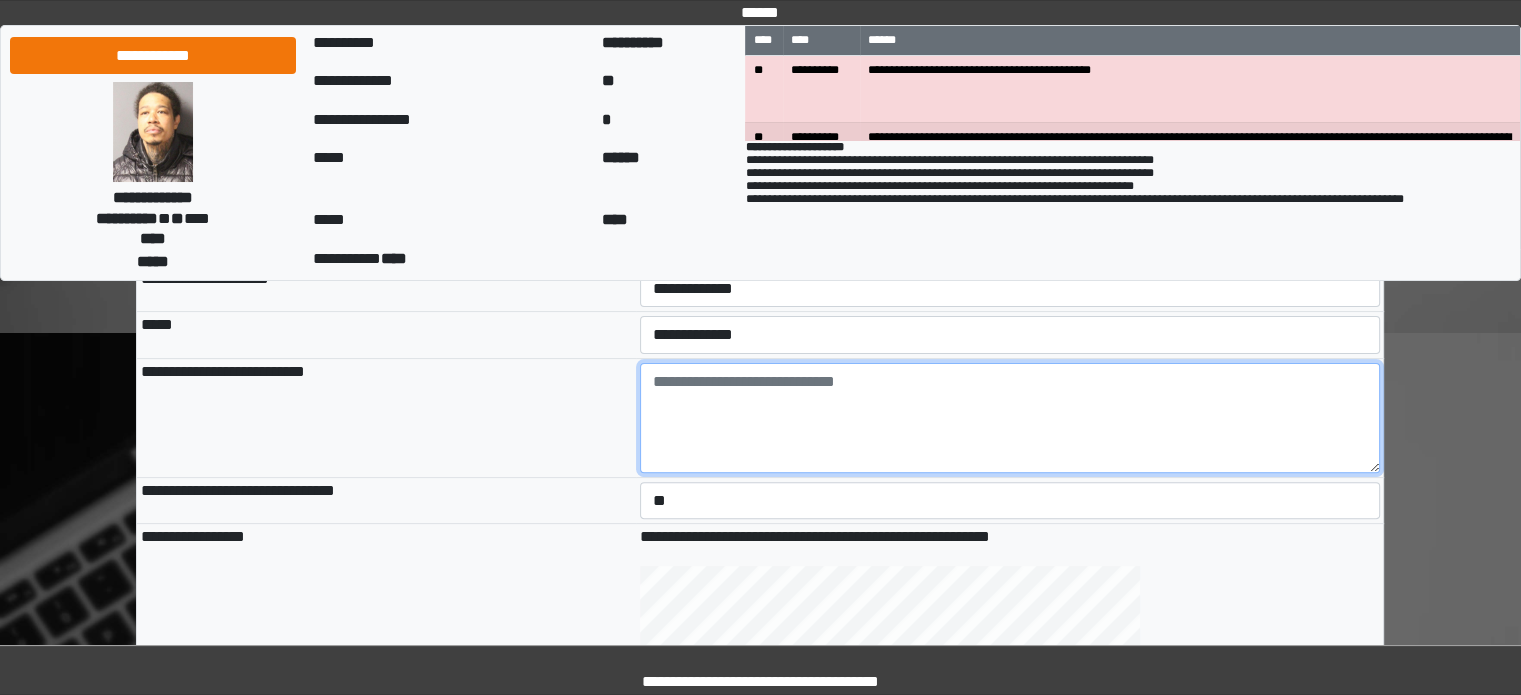 click at bounding box center (1010, 418) 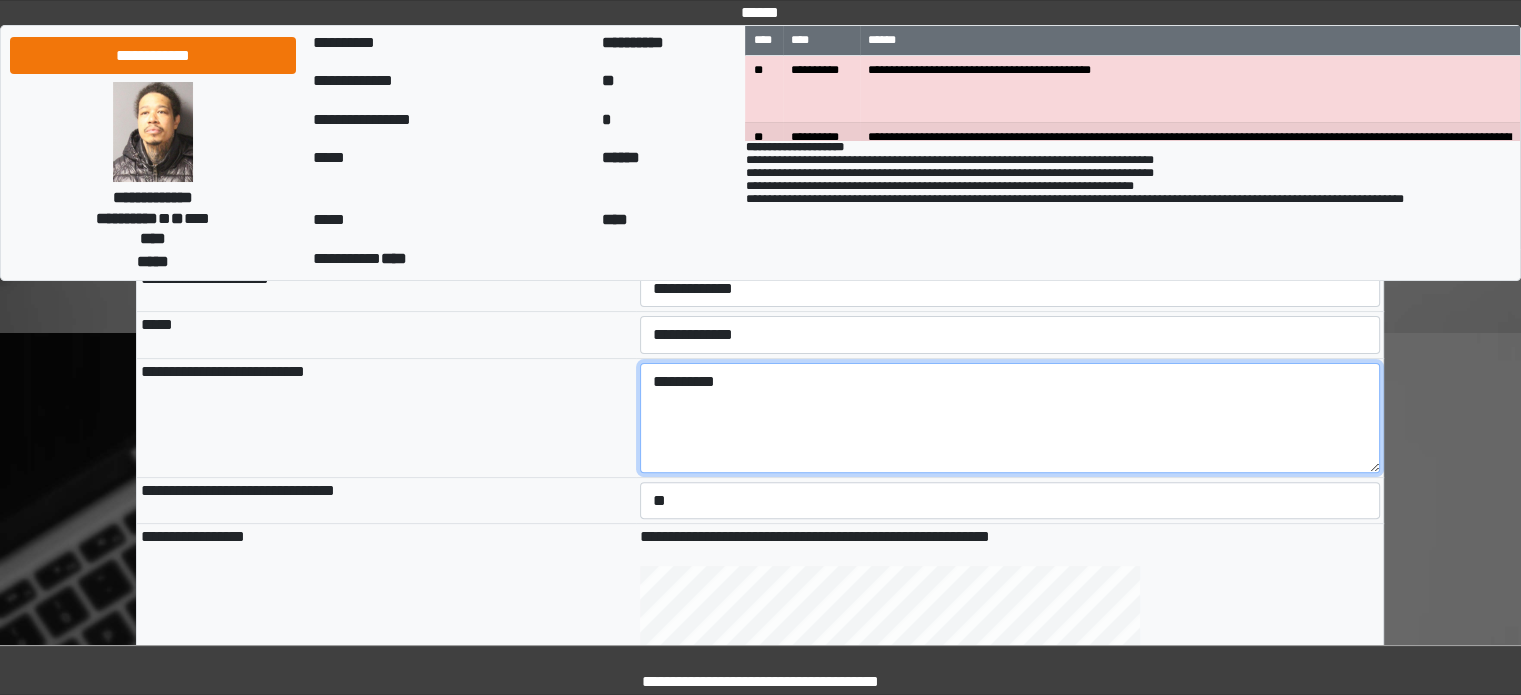 click on "**********" at bounding box center (1010, 418) 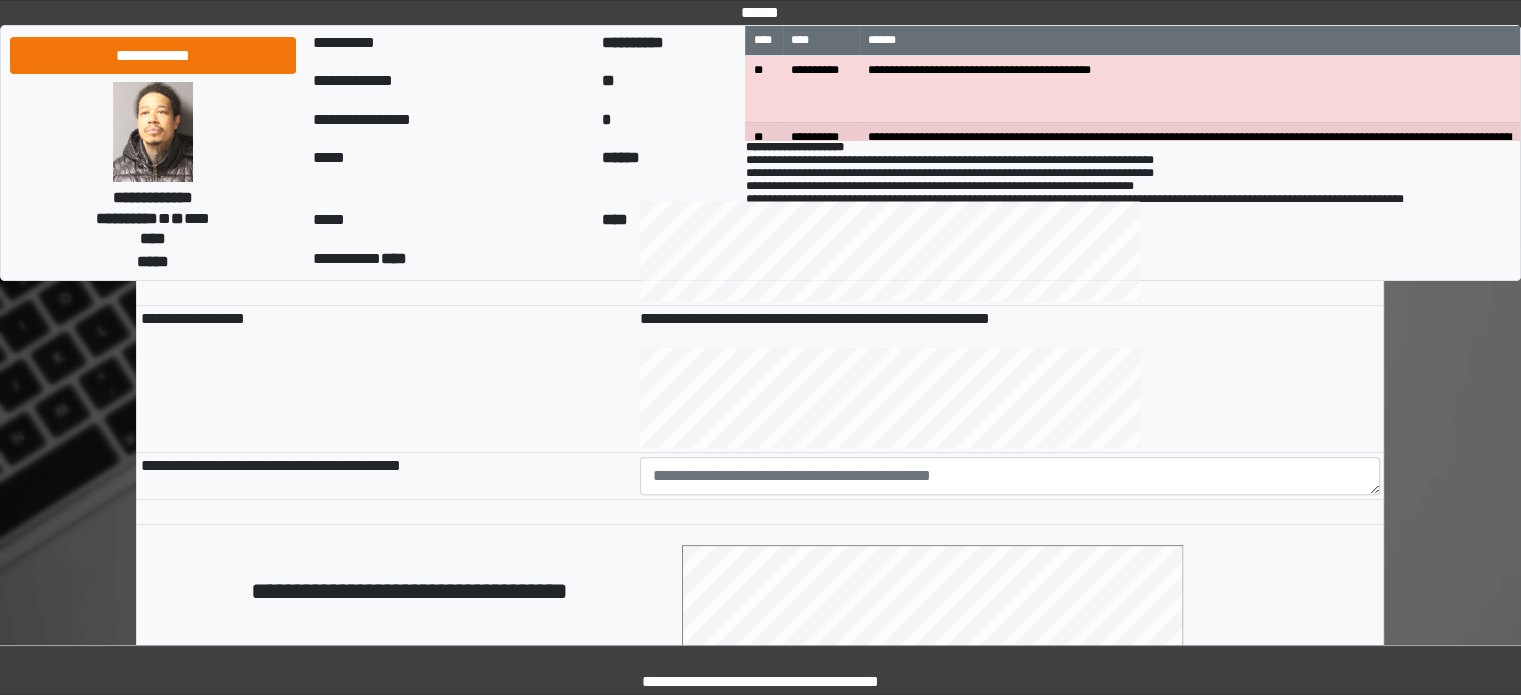 scroll, scrollTop: 900, scrollLeft: 0, axis: vertical 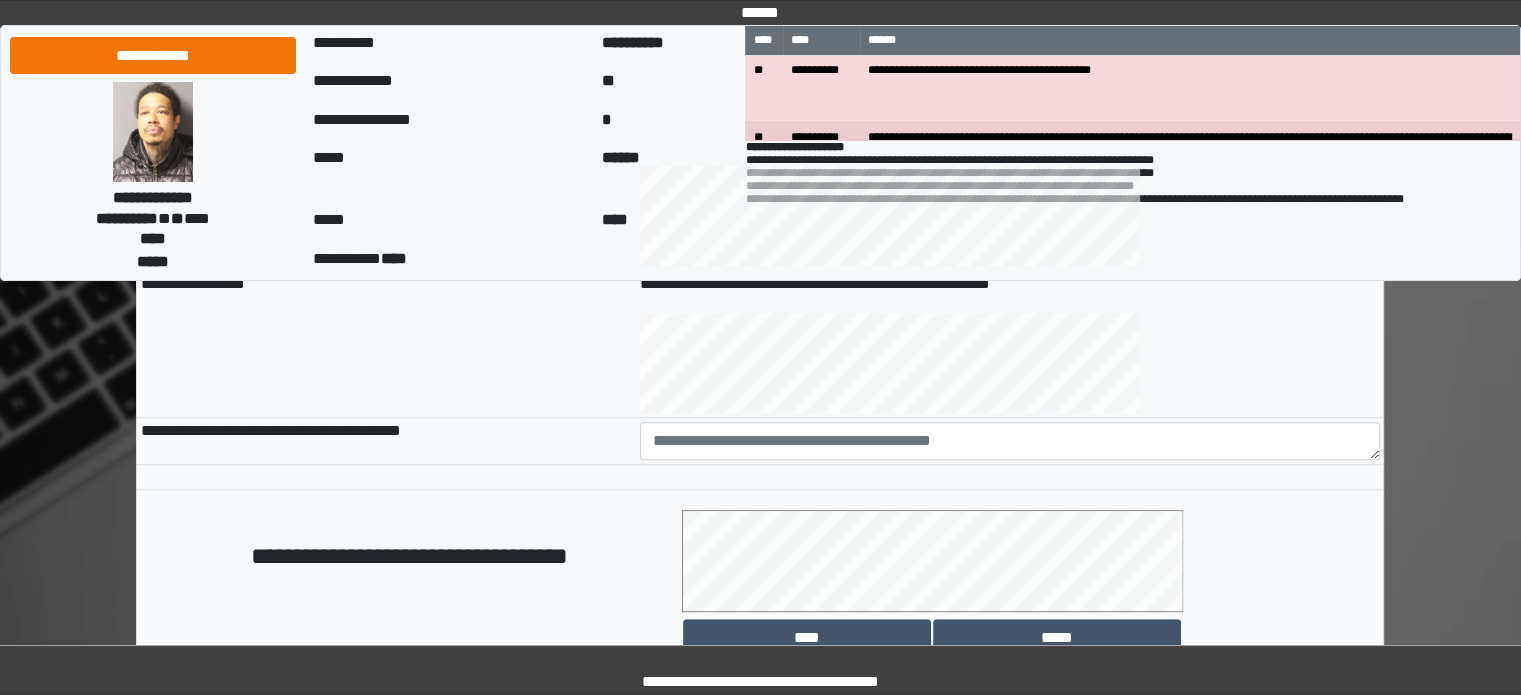type on "**********" 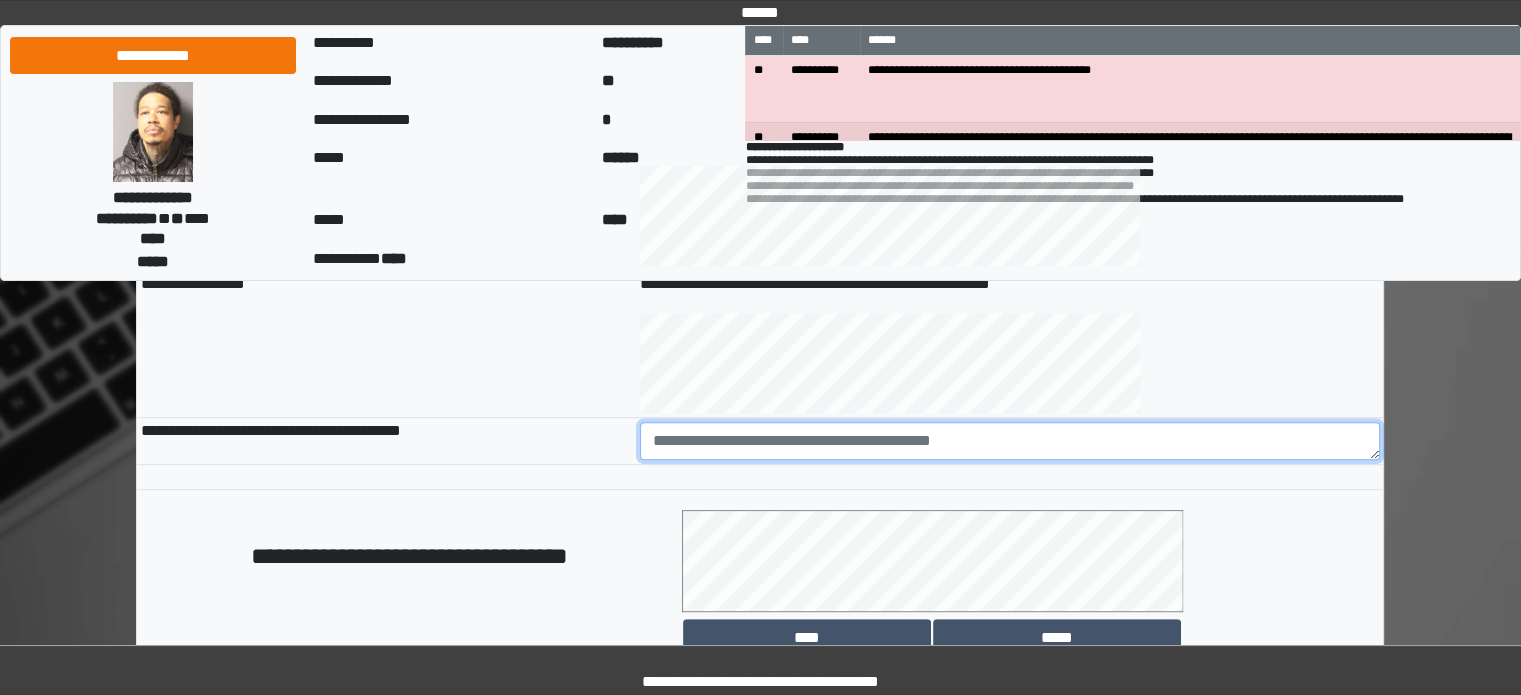 click at bounding box center (1010, 441) 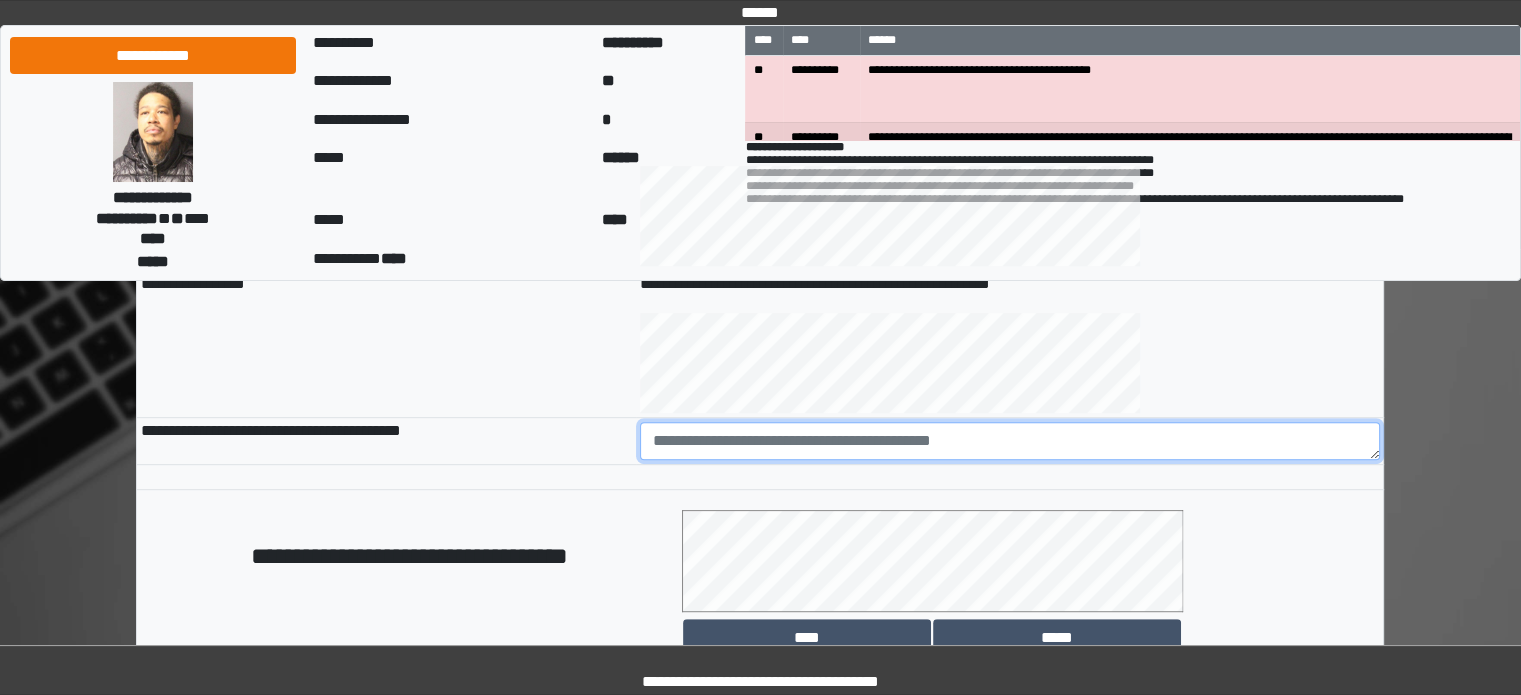 paste on "**********" 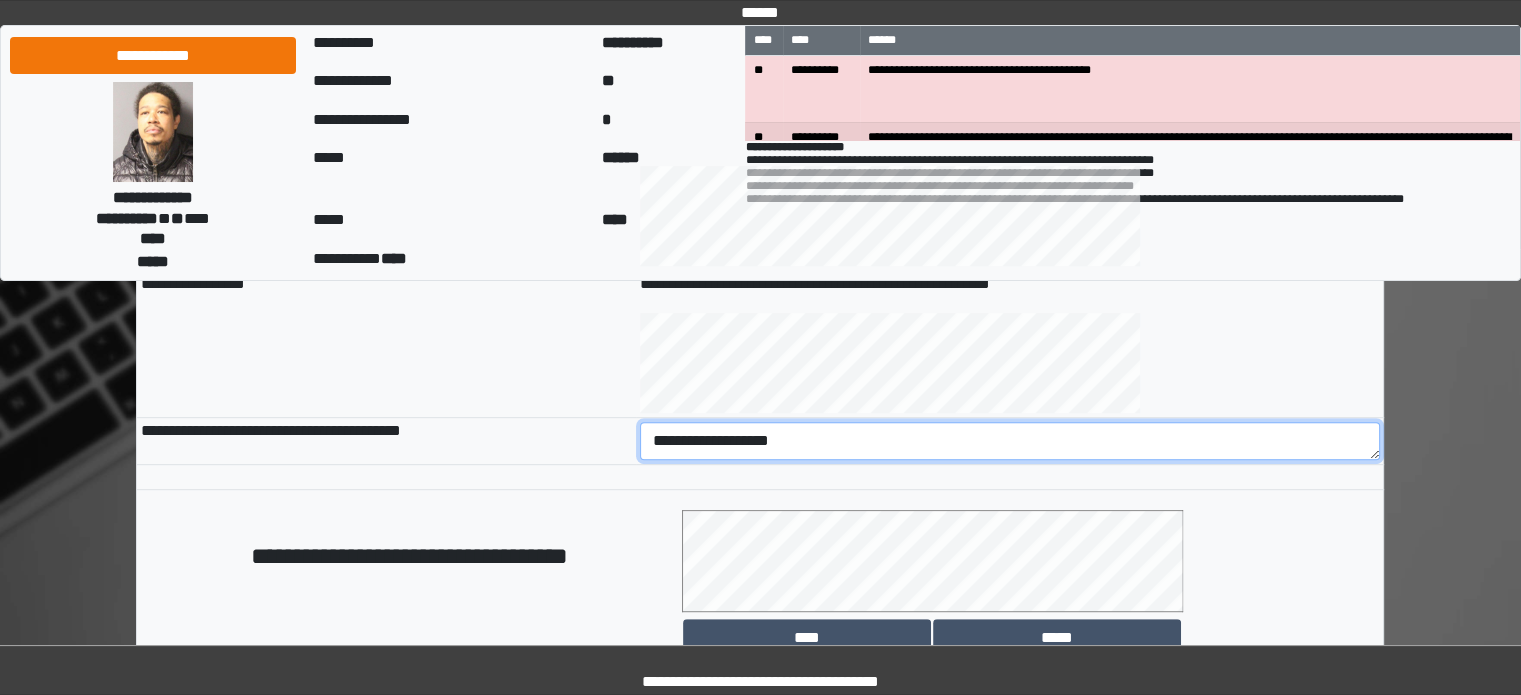 scroll, scrollTop: 1158, scrollLeft: 0, axis: vertical 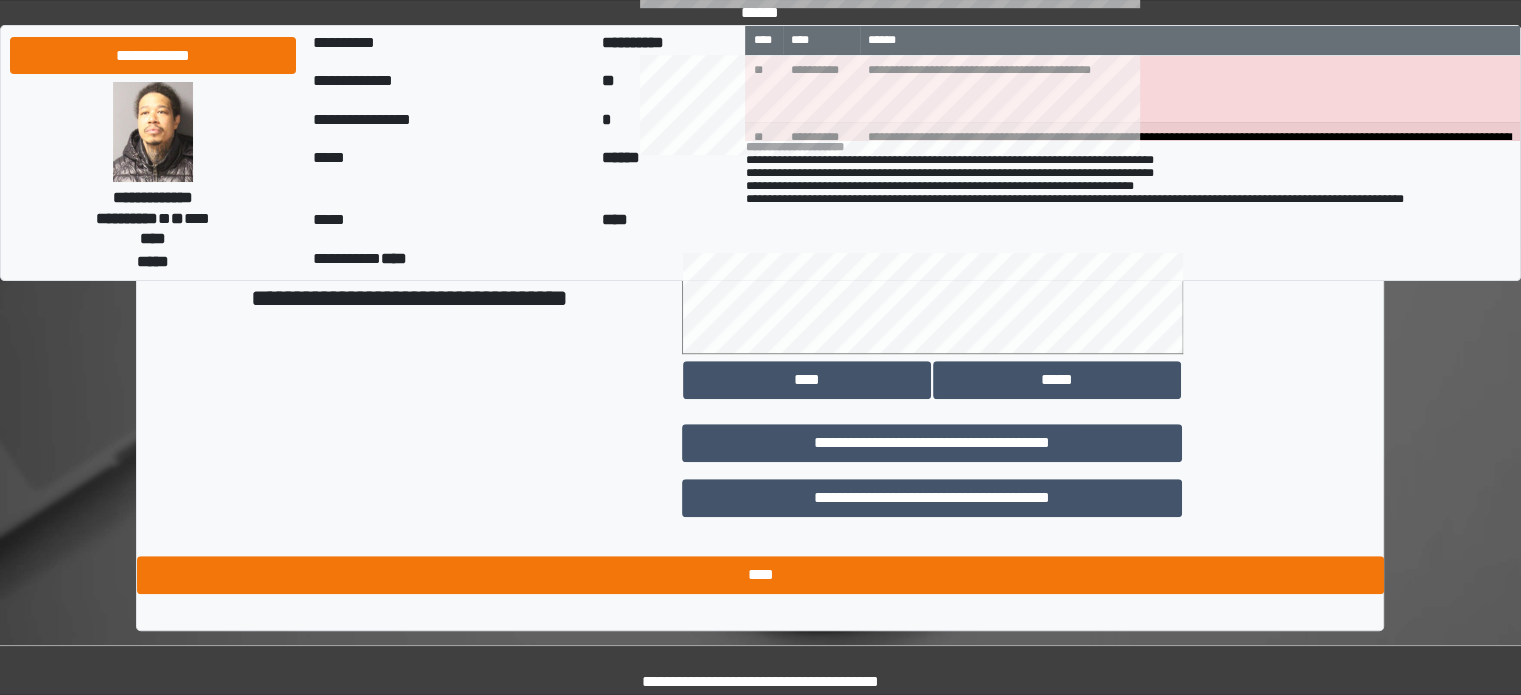type on "**********" 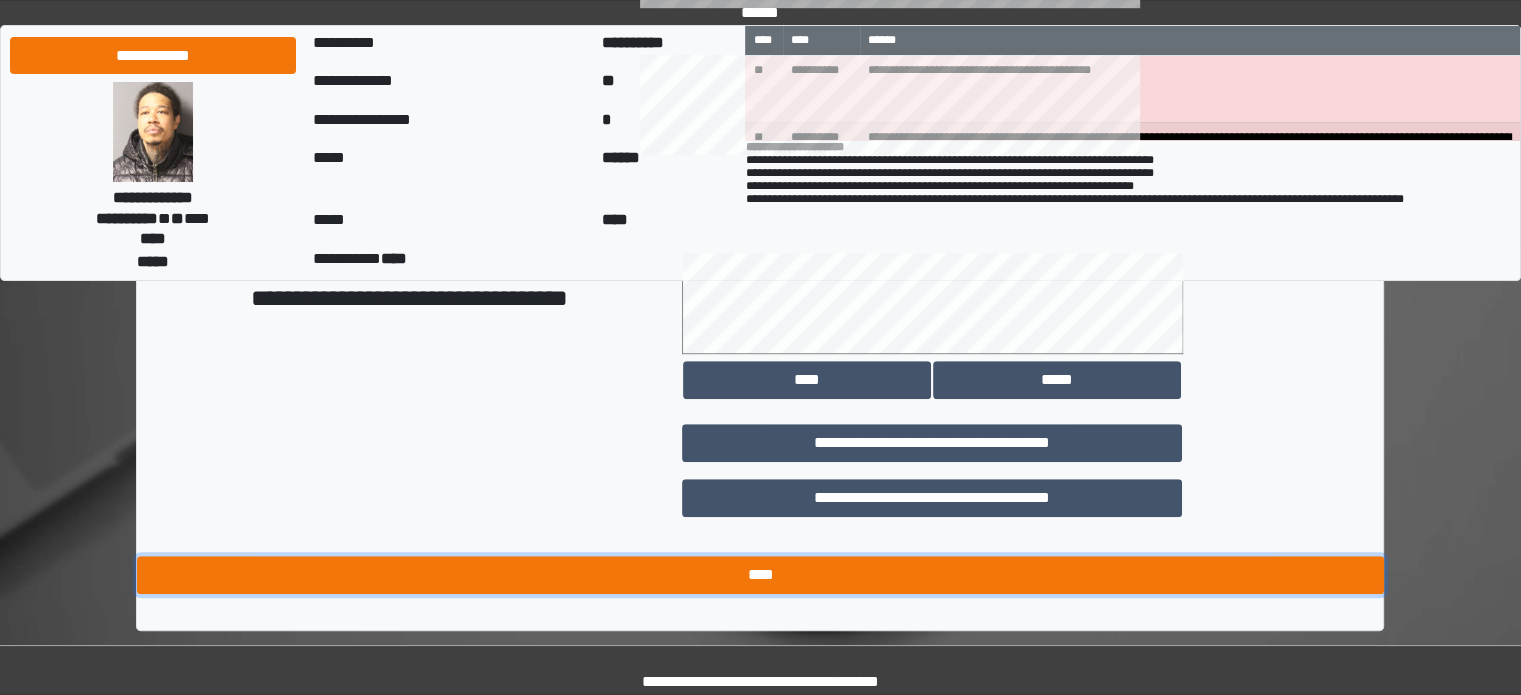 click on "****" at bounding box center (760, 575) 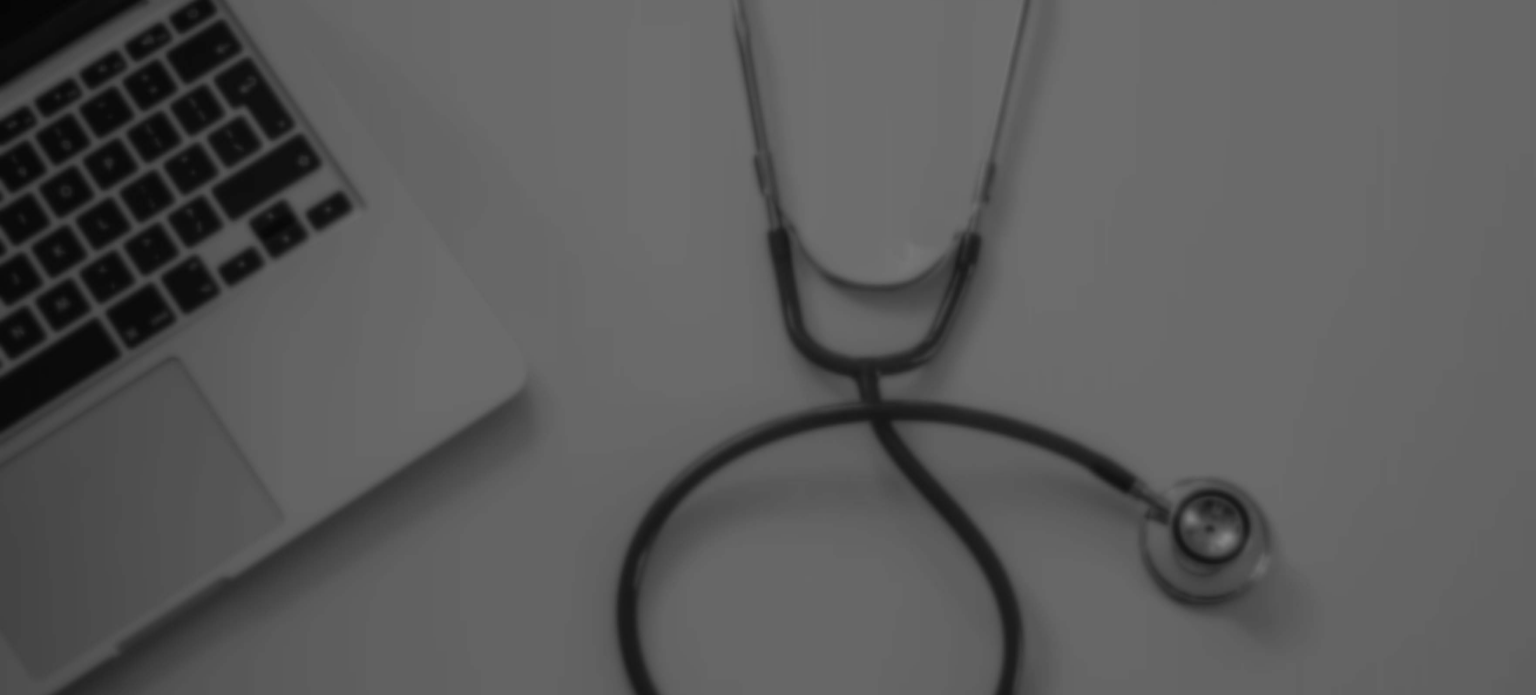 scroll, scrollTop: 0, scrollLeft: 0, axis: both 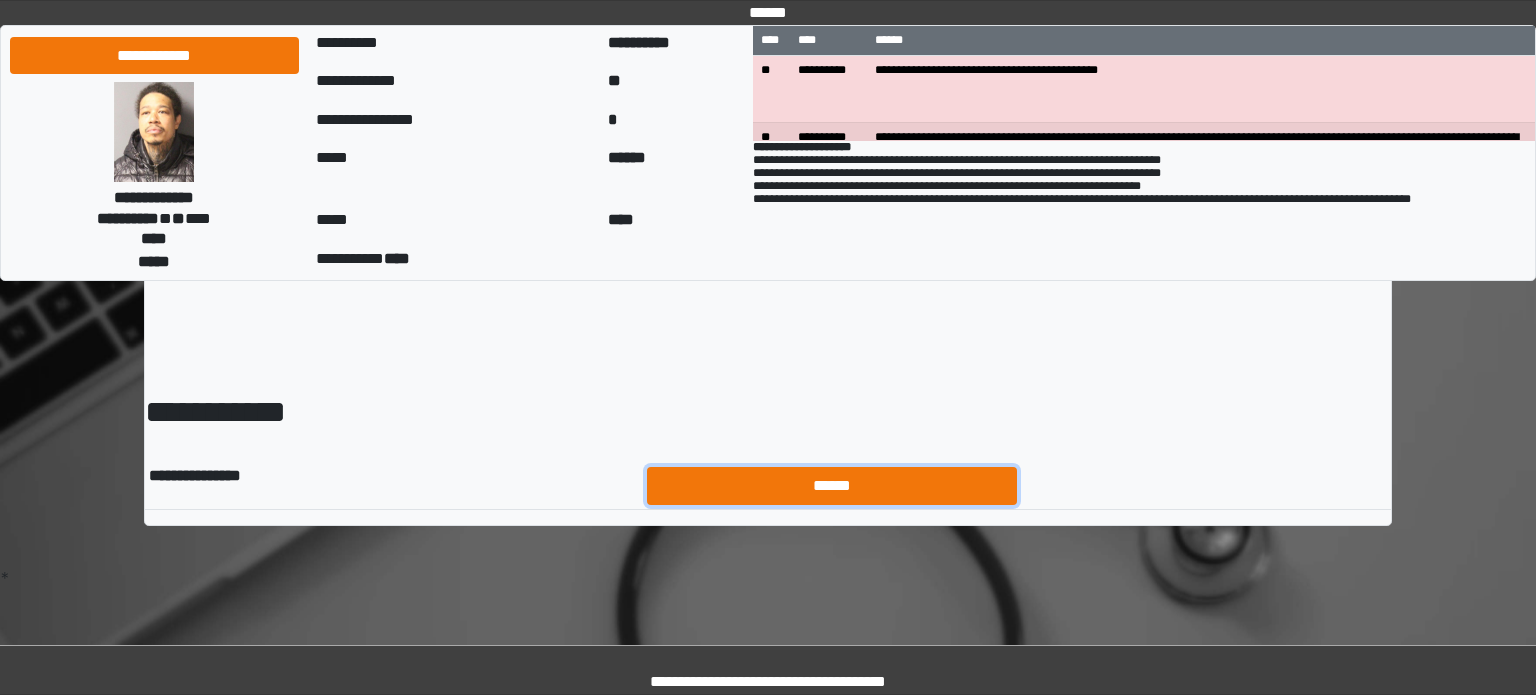click on "******" at bounding box center [832, 486] 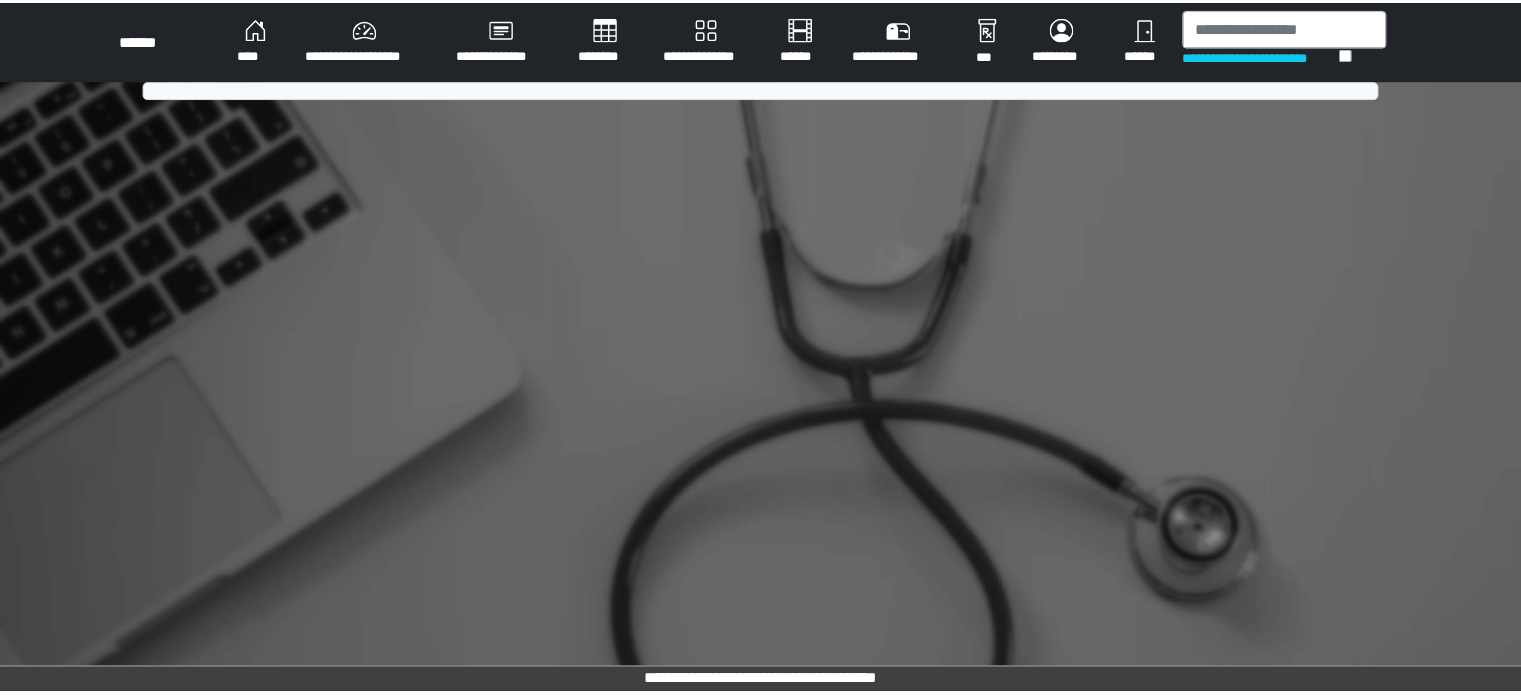 scroll, scrollTop: 0, scrollLeft: 0, axis: both 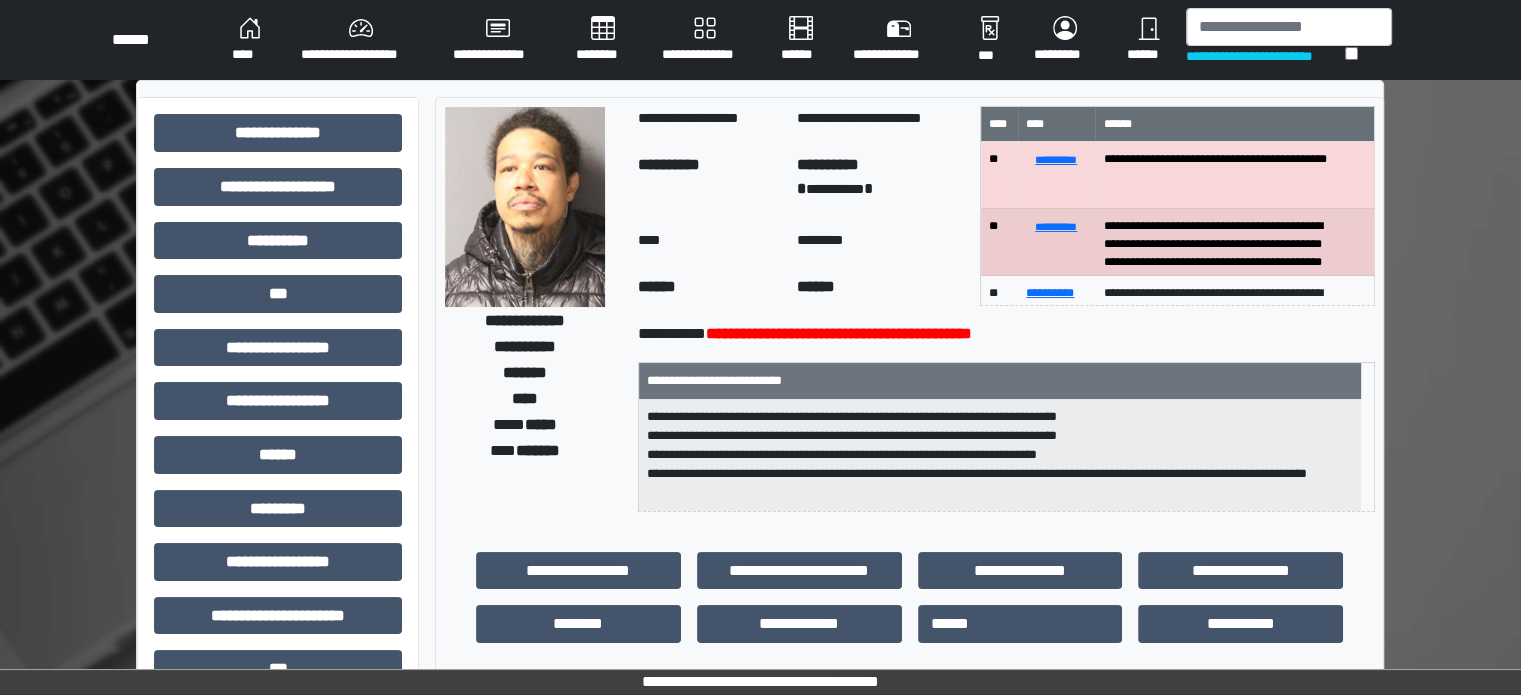 click on "******" at bounding box center (1148, 40) 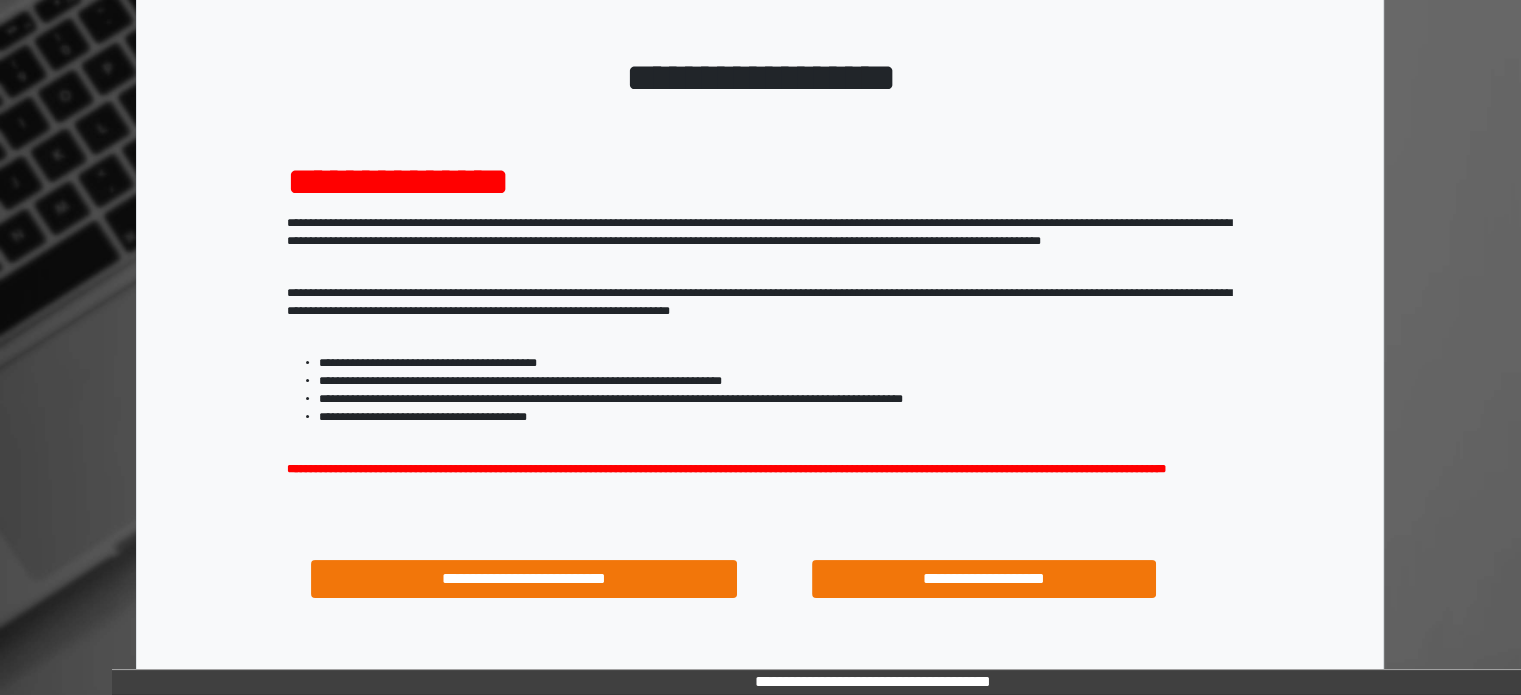 scroll, scrollTop: 214, scrollLeft: 0, axis: vertical 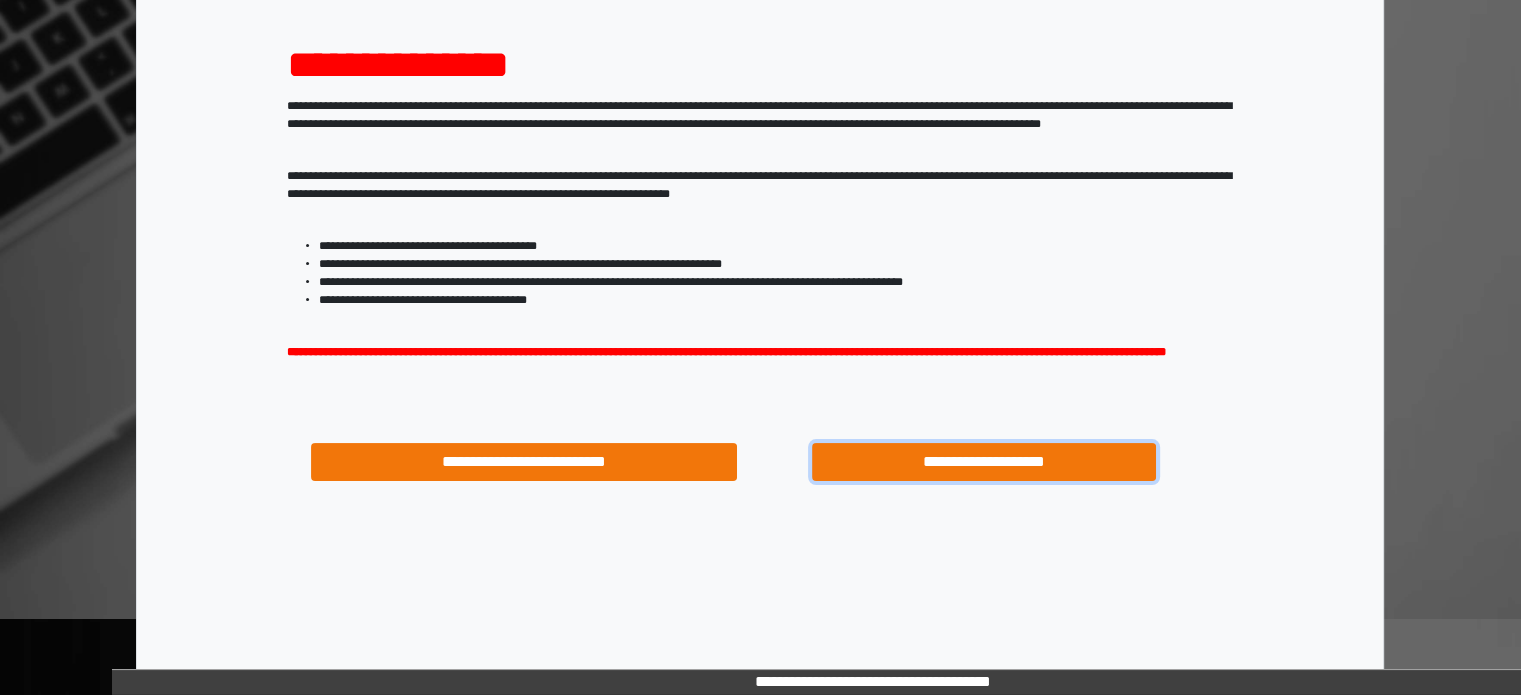 click on "**********" at bounding box center (984, 462) 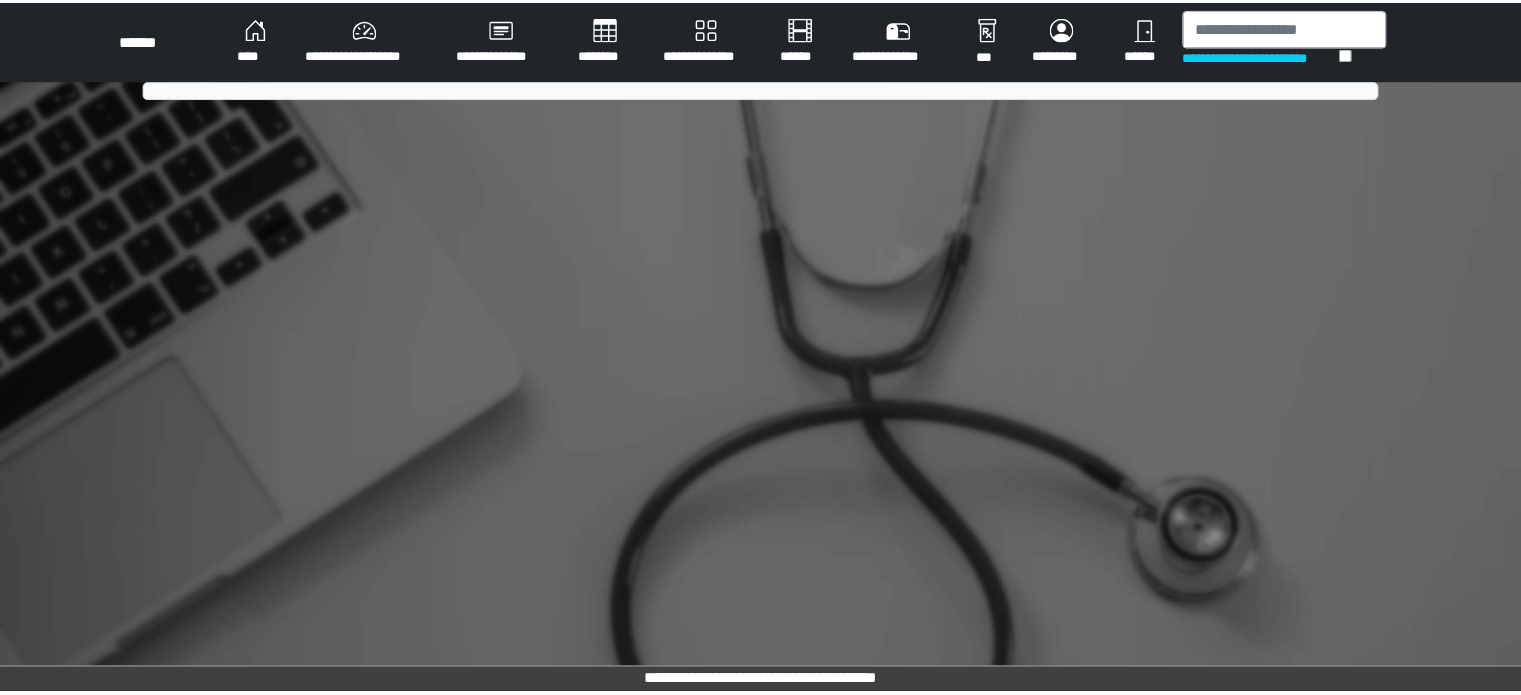 scroll, scrollTop: 0, scrollLeft: 0, axis: both 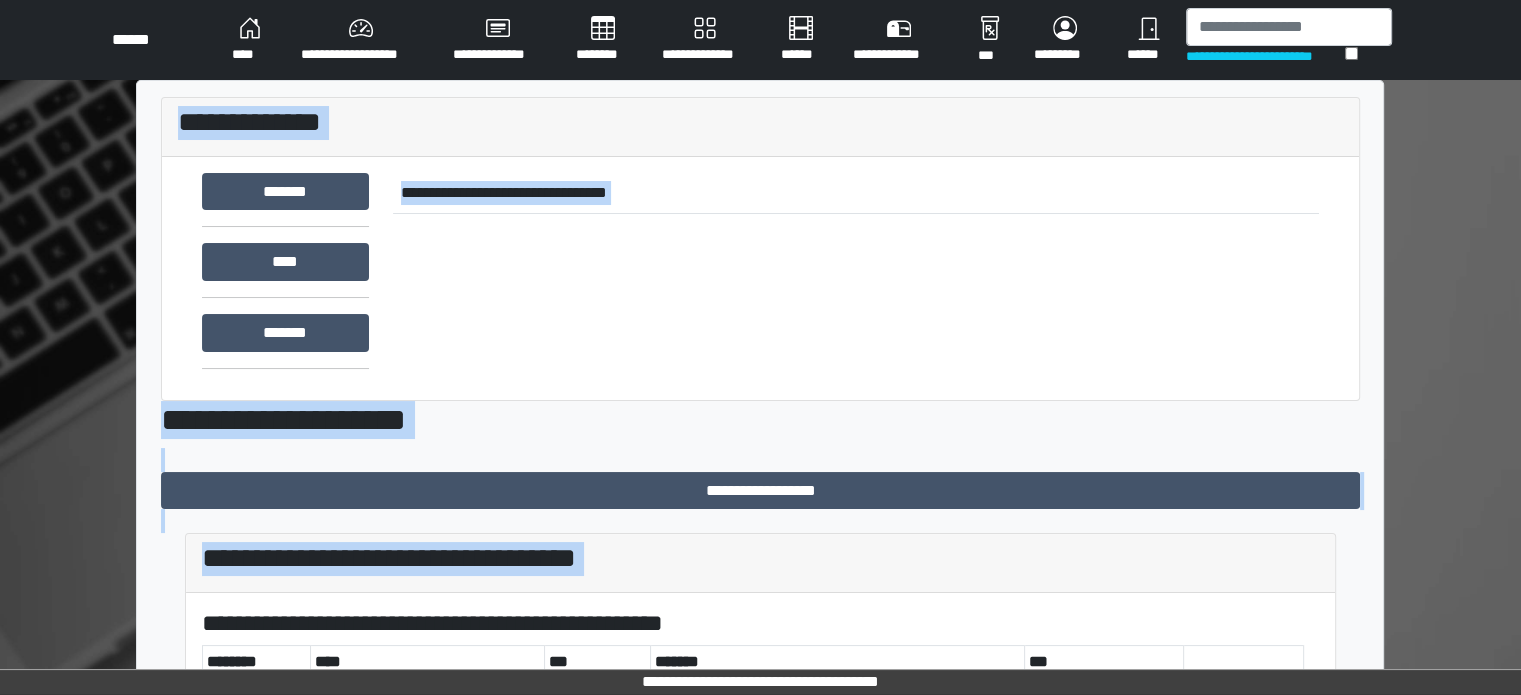 click on "**********" at bounding box center [760, 695] 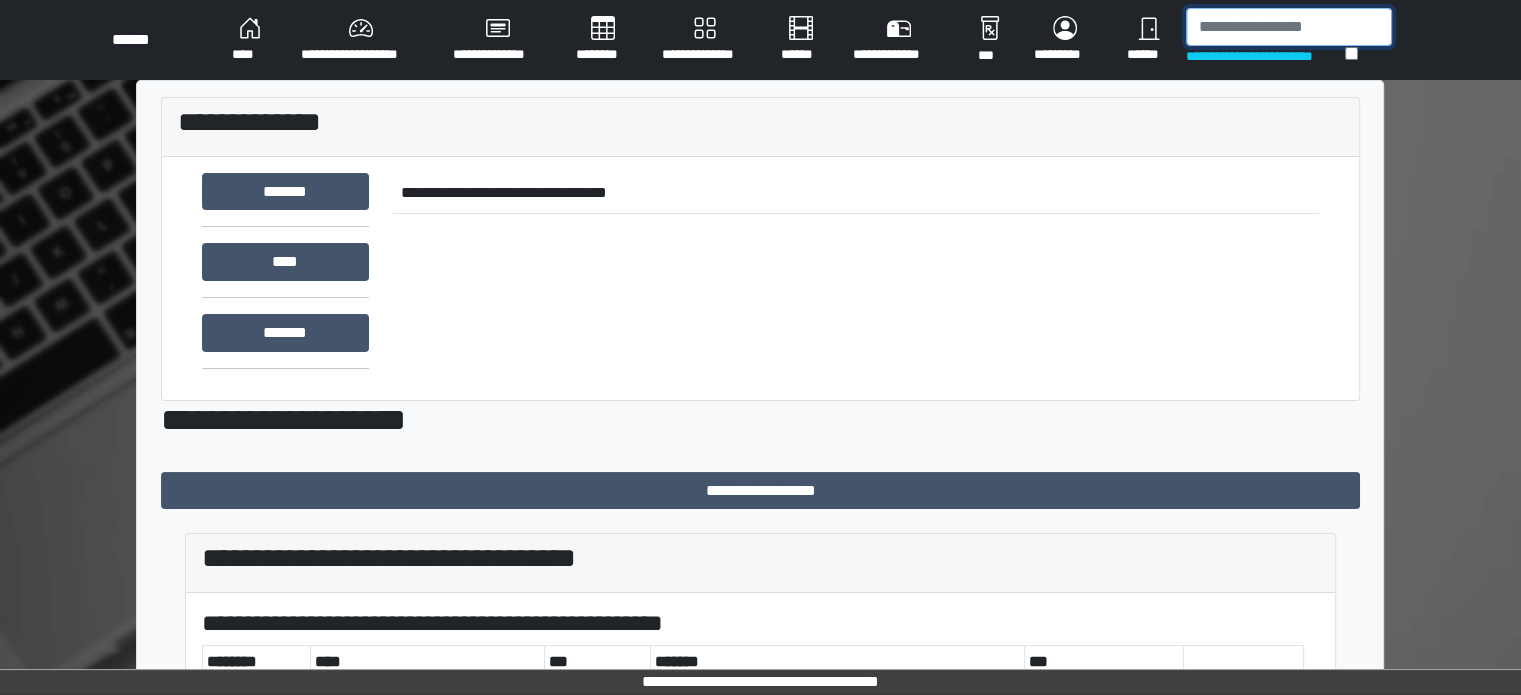click at bounding box center [1289, 27] 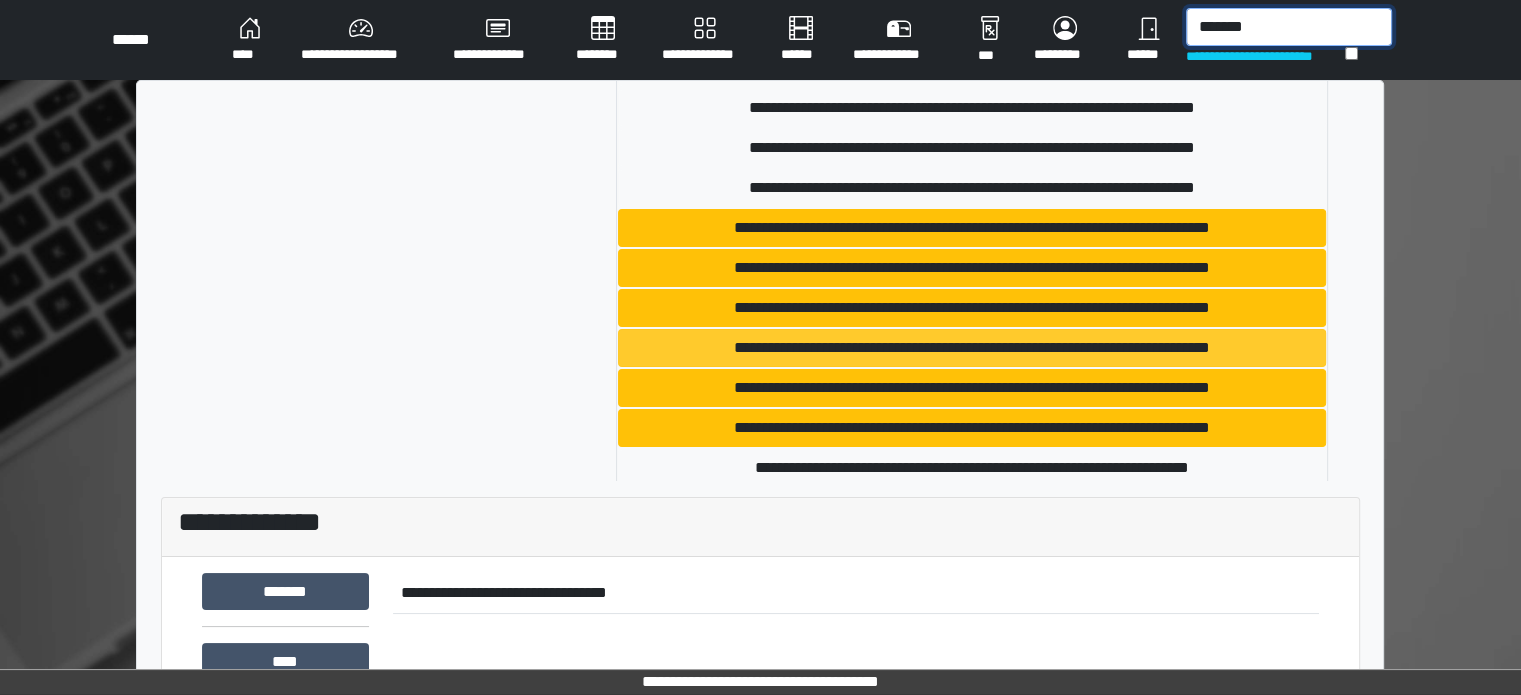 scroll, scrollTop: 1200, scrollLeft: 0, axis: vertical 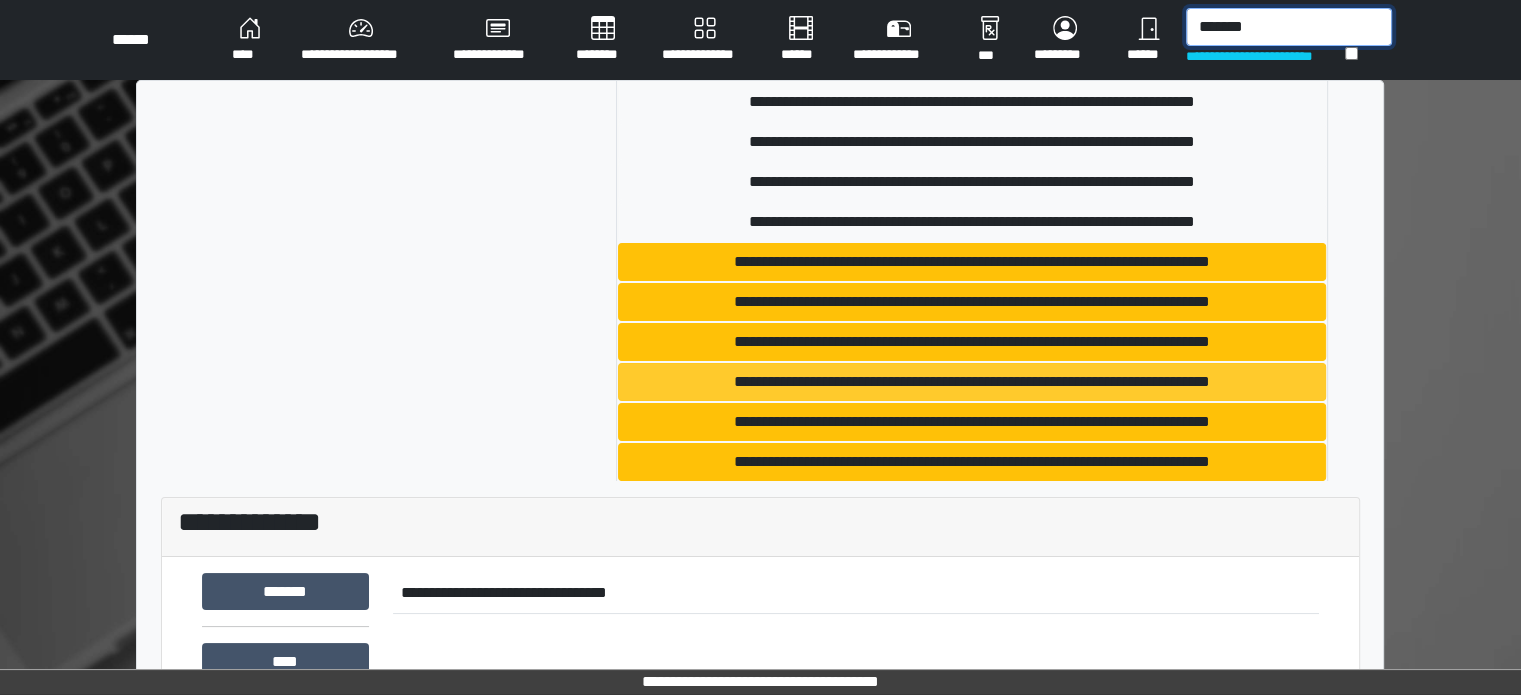 type on "*******" 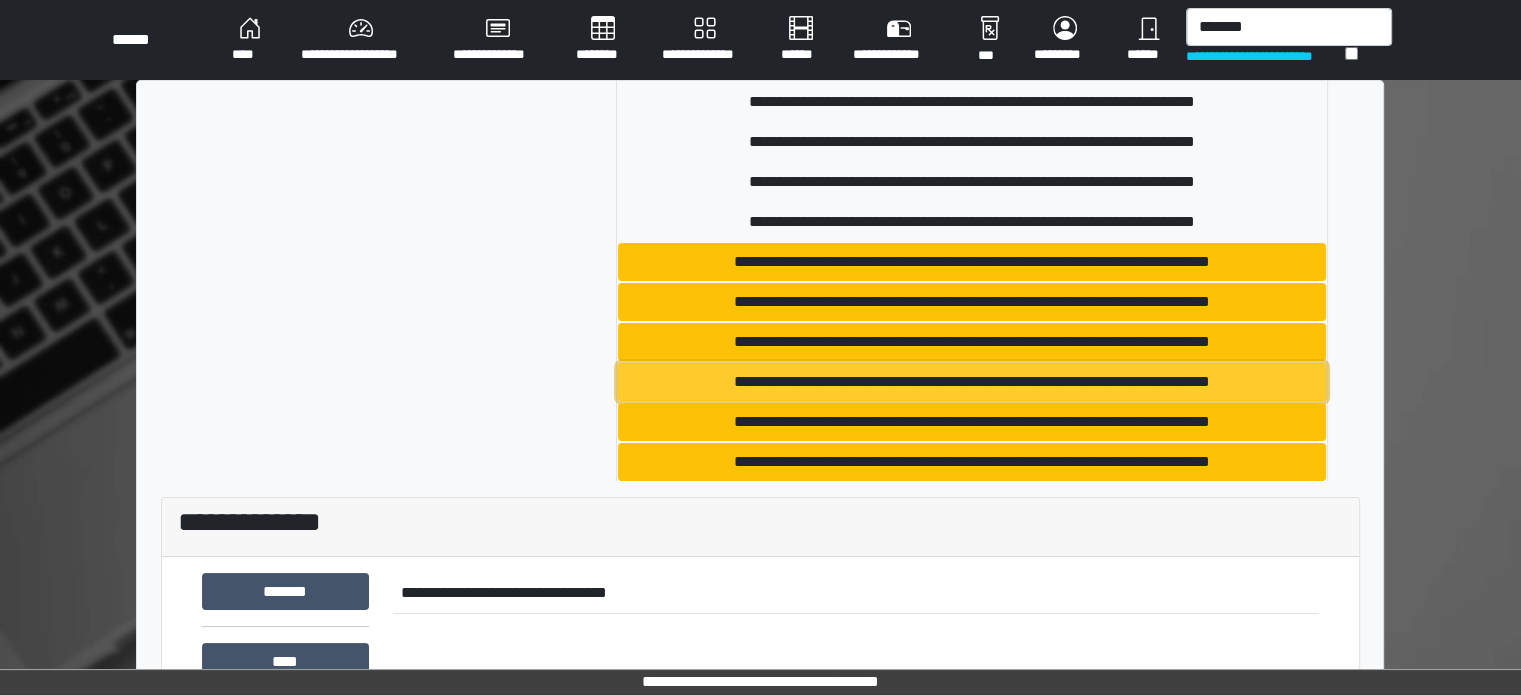 click on "**********" at bounding box center [972, 382] 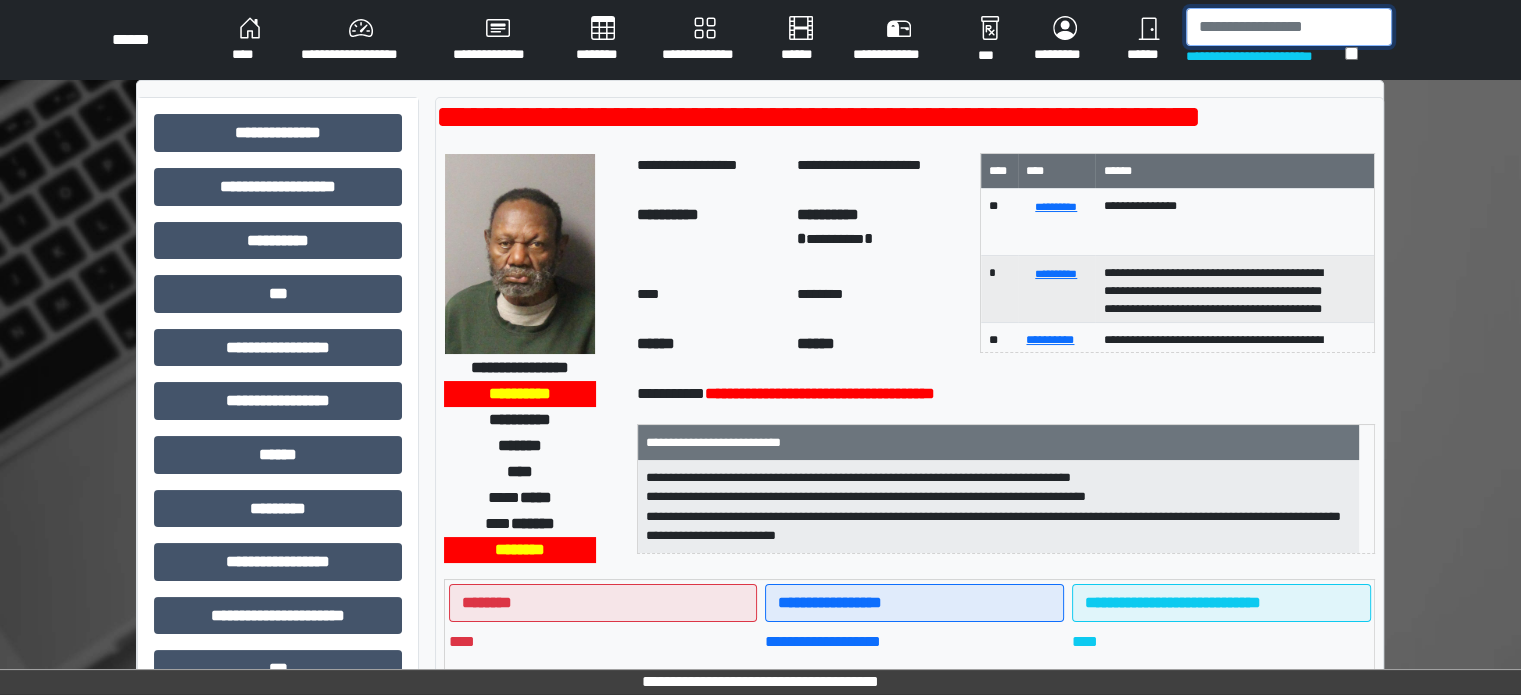 click at bounding box center [1289, 27] 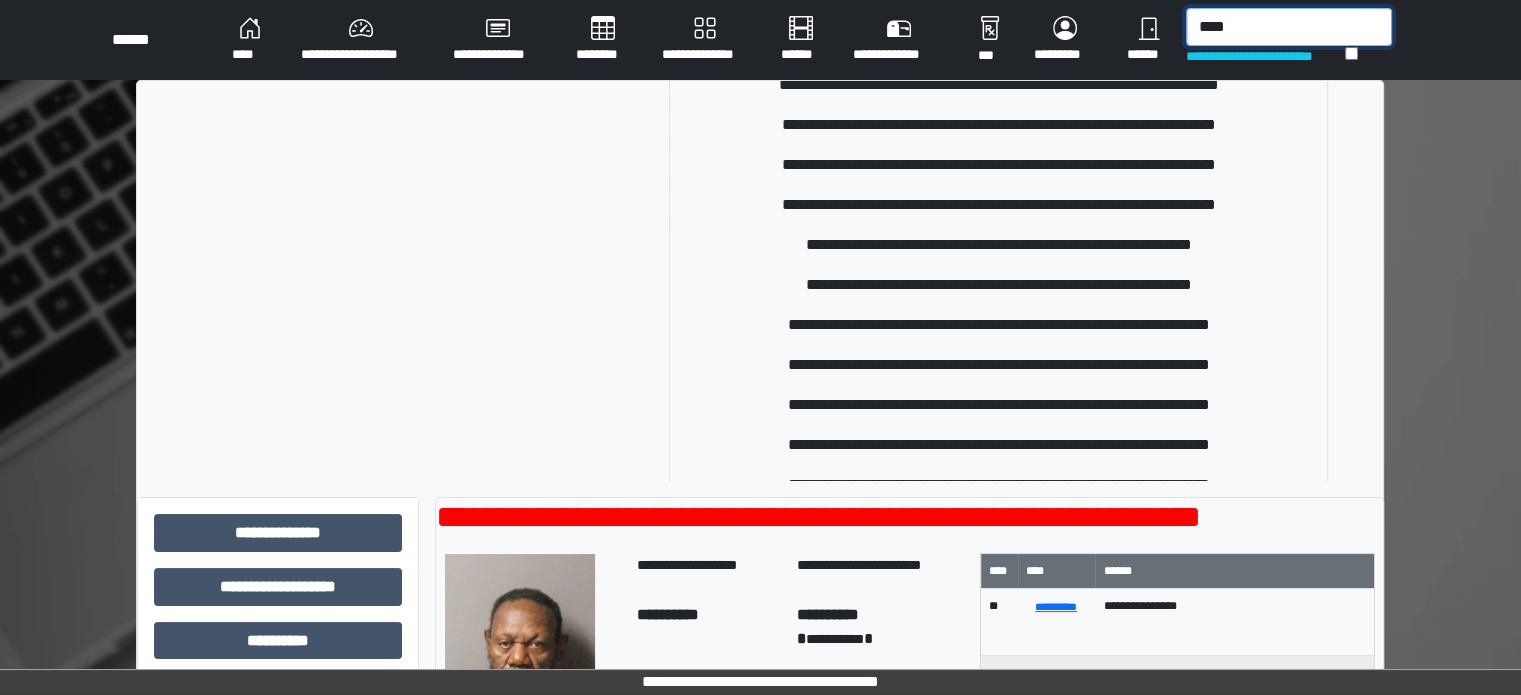 scroll, scrollTop: 726, scrollLeft: 0, axis: vertical 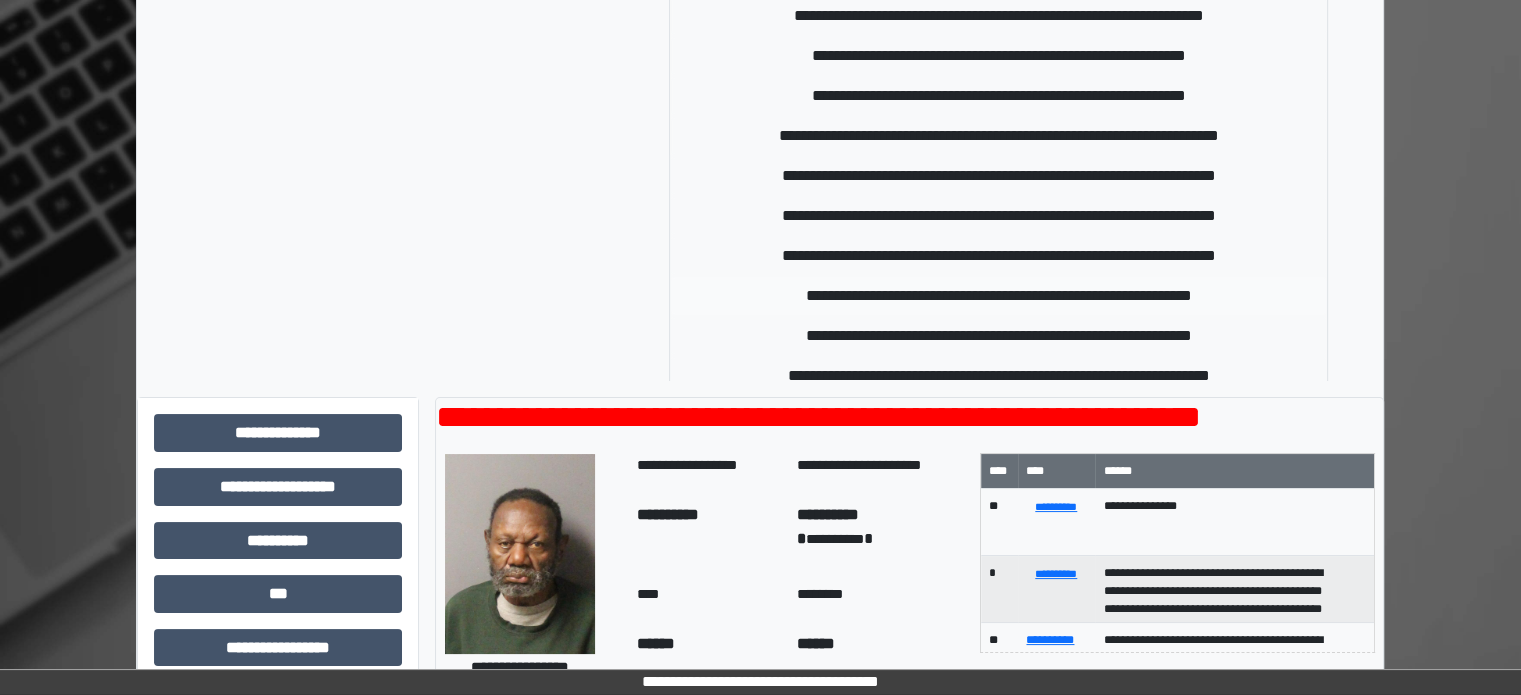 type on "****" 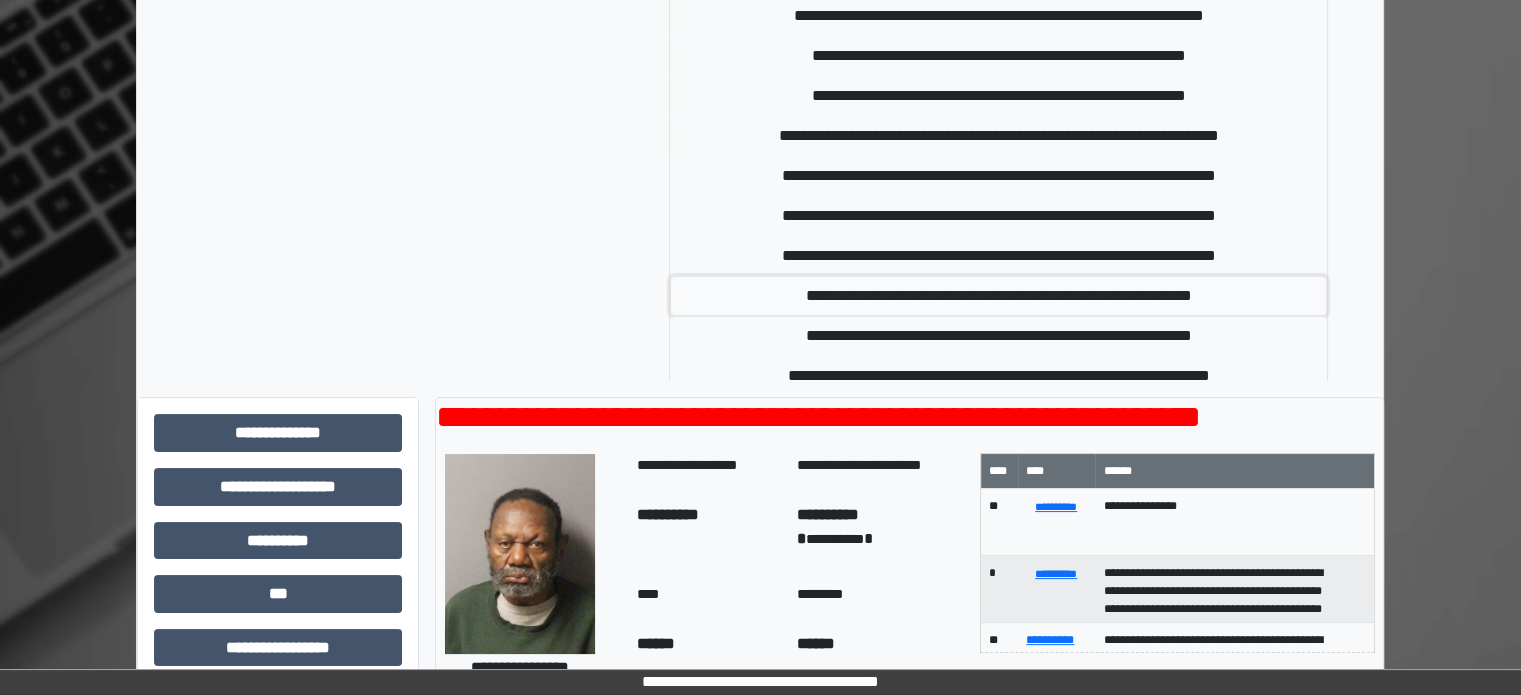 click on "**********" at bounding box center [998, 296] 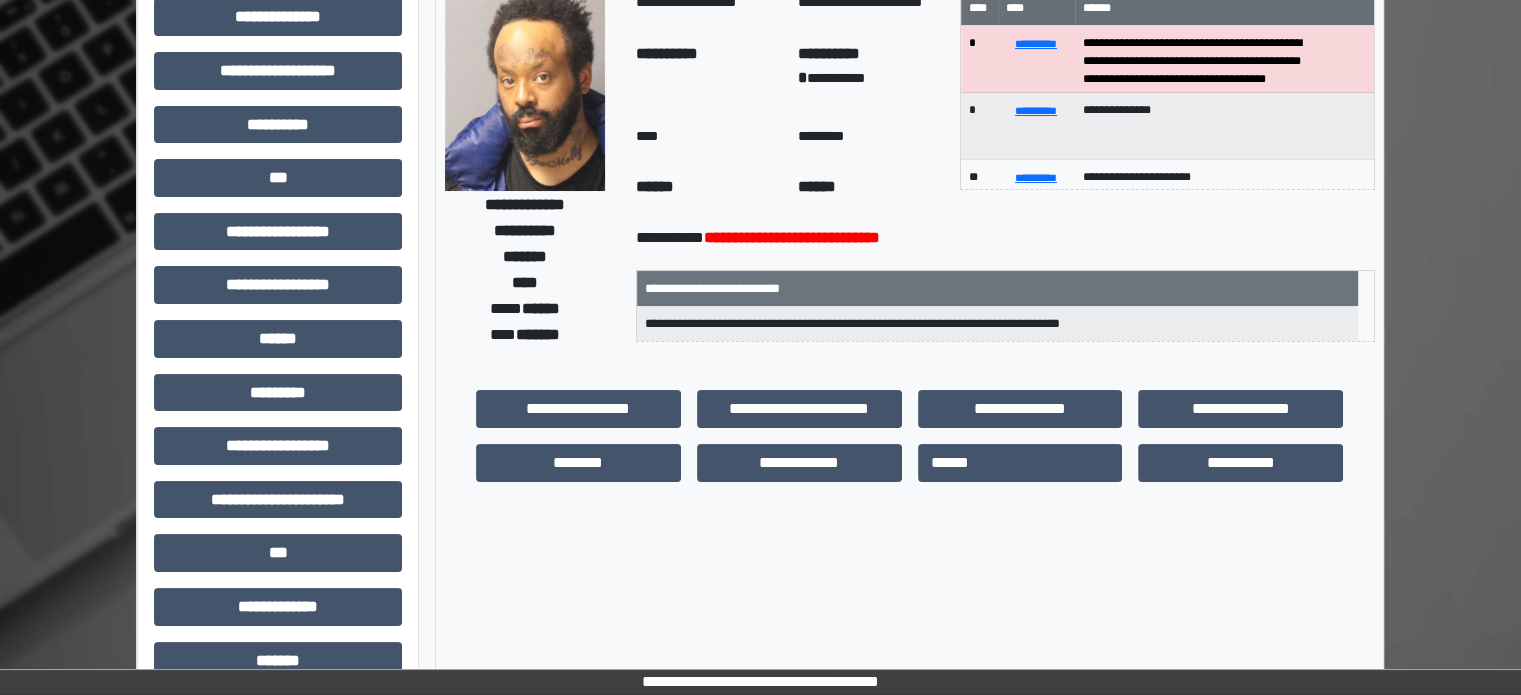 scroll, scrollTop: 0, scrollLeft: 0, axis: both 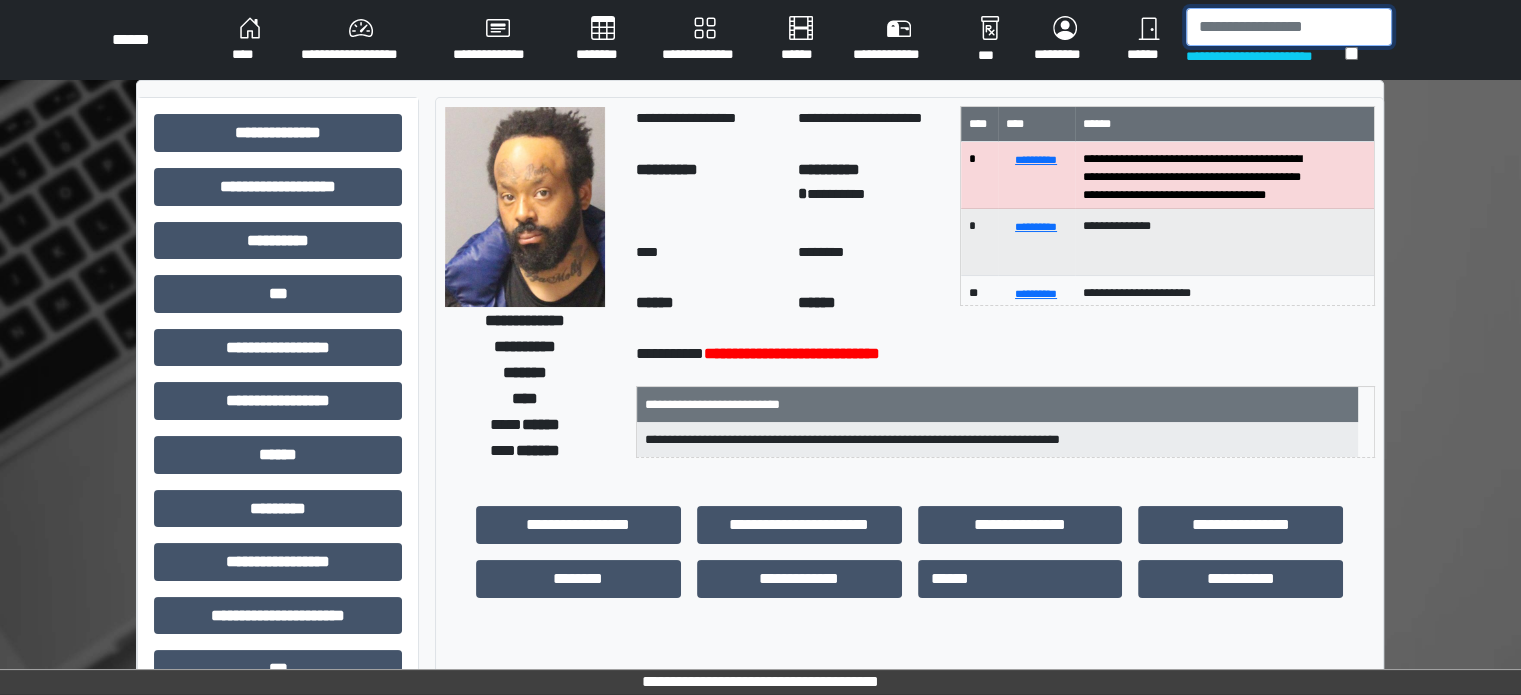 click at bounding box center (1289, 27) 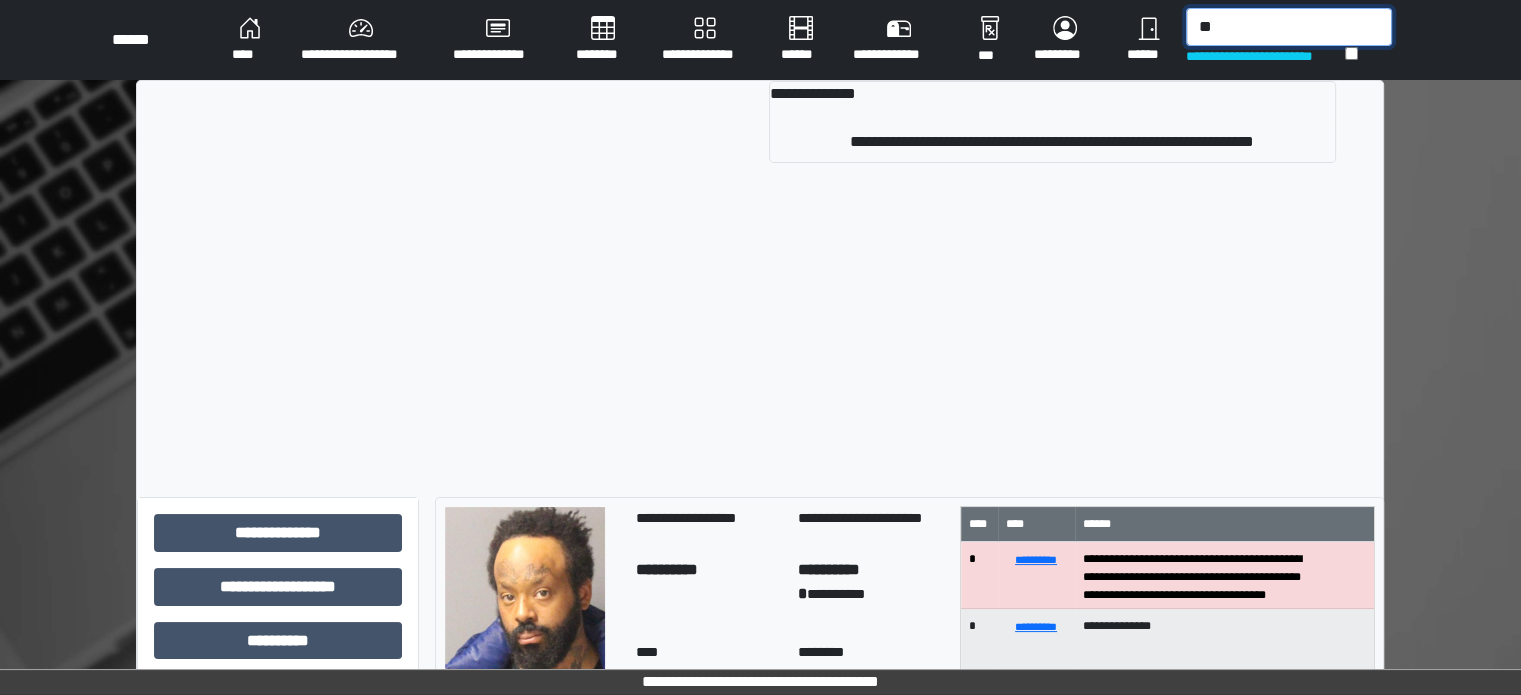 type on "*" 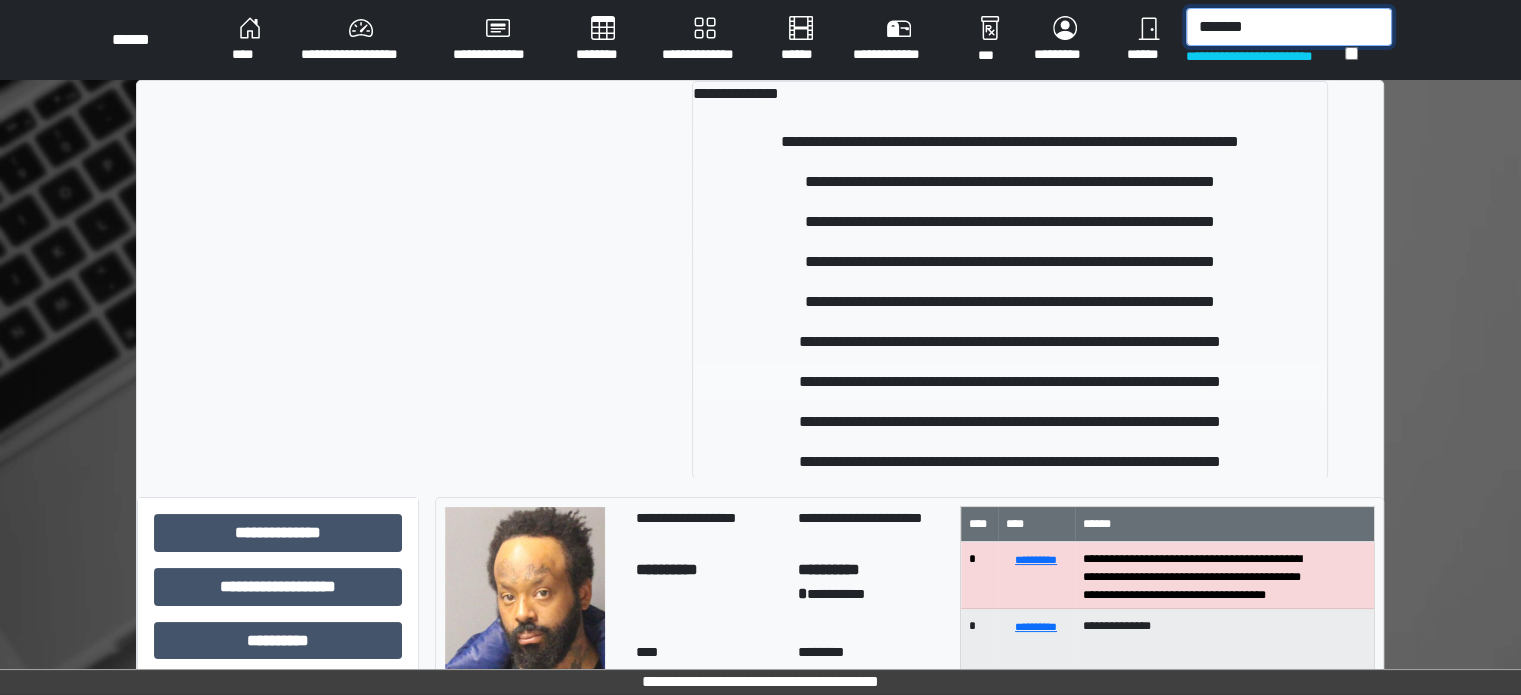 type on "*******" 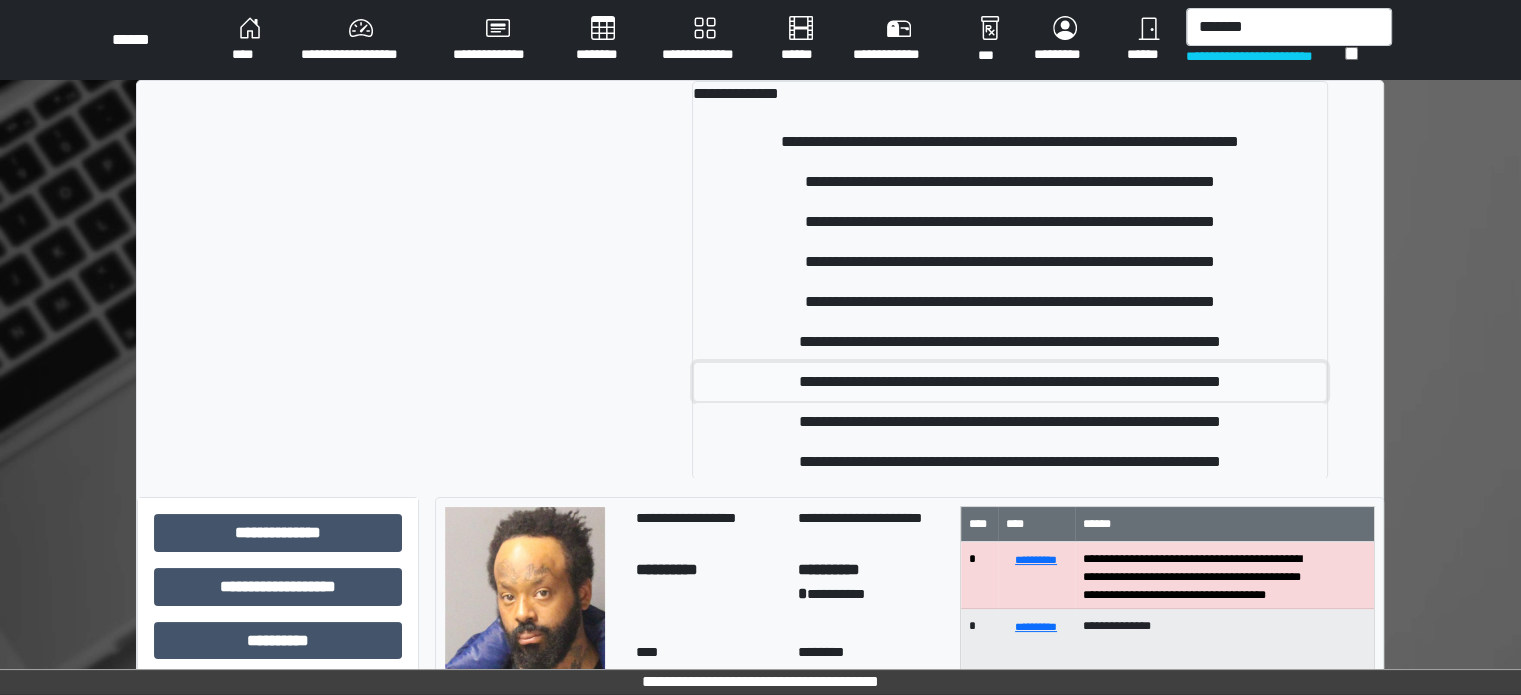 click on "**********" at bounding box center (1010, 382) 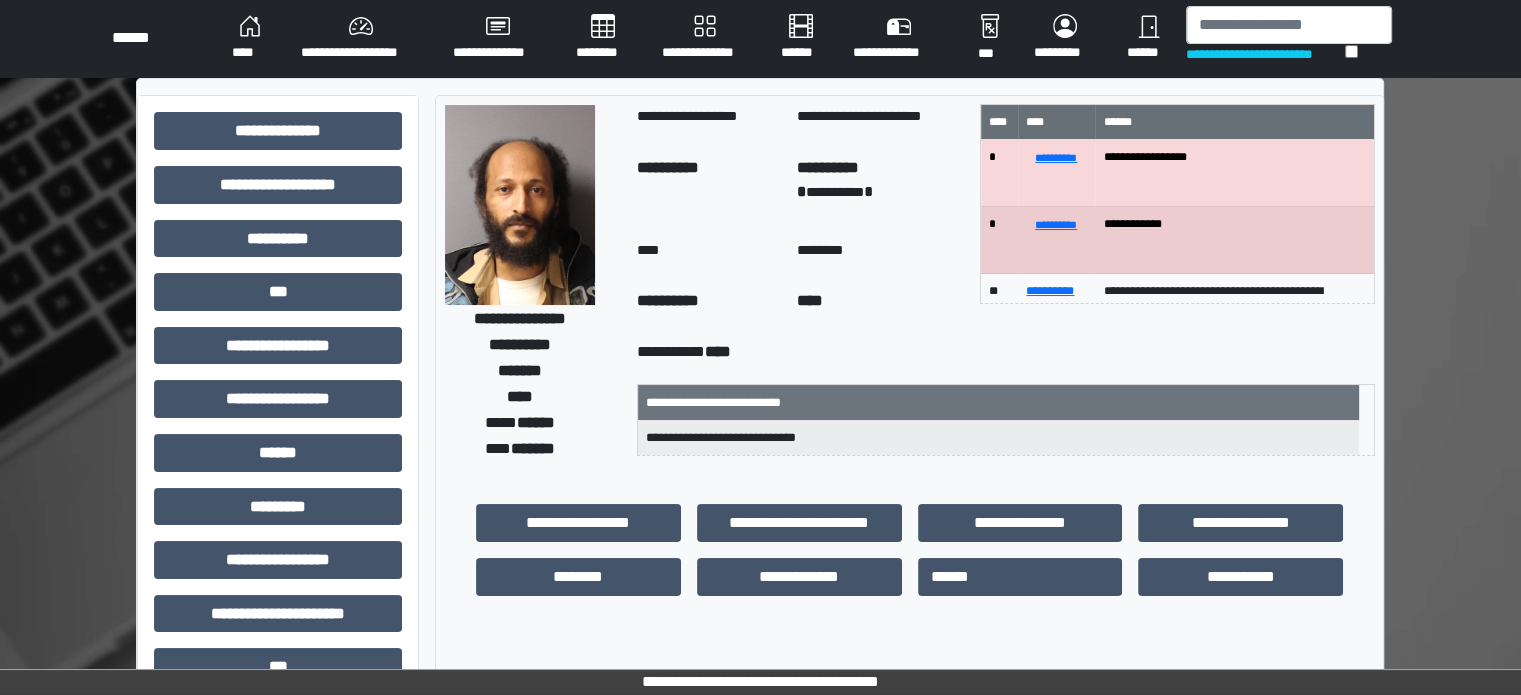 scroll, scrollTop: 0, scrollLeft: 0, axis: both 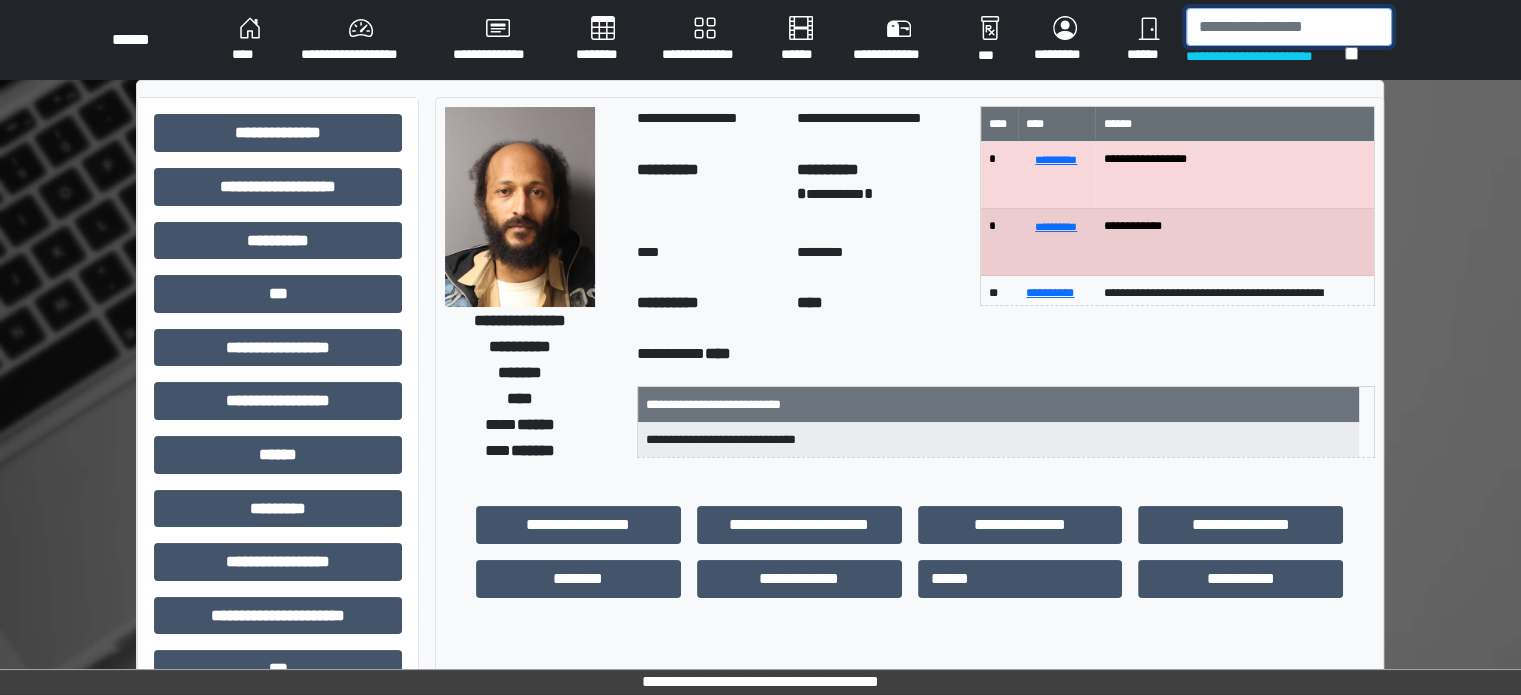 click at bounding box center (1289, 27) 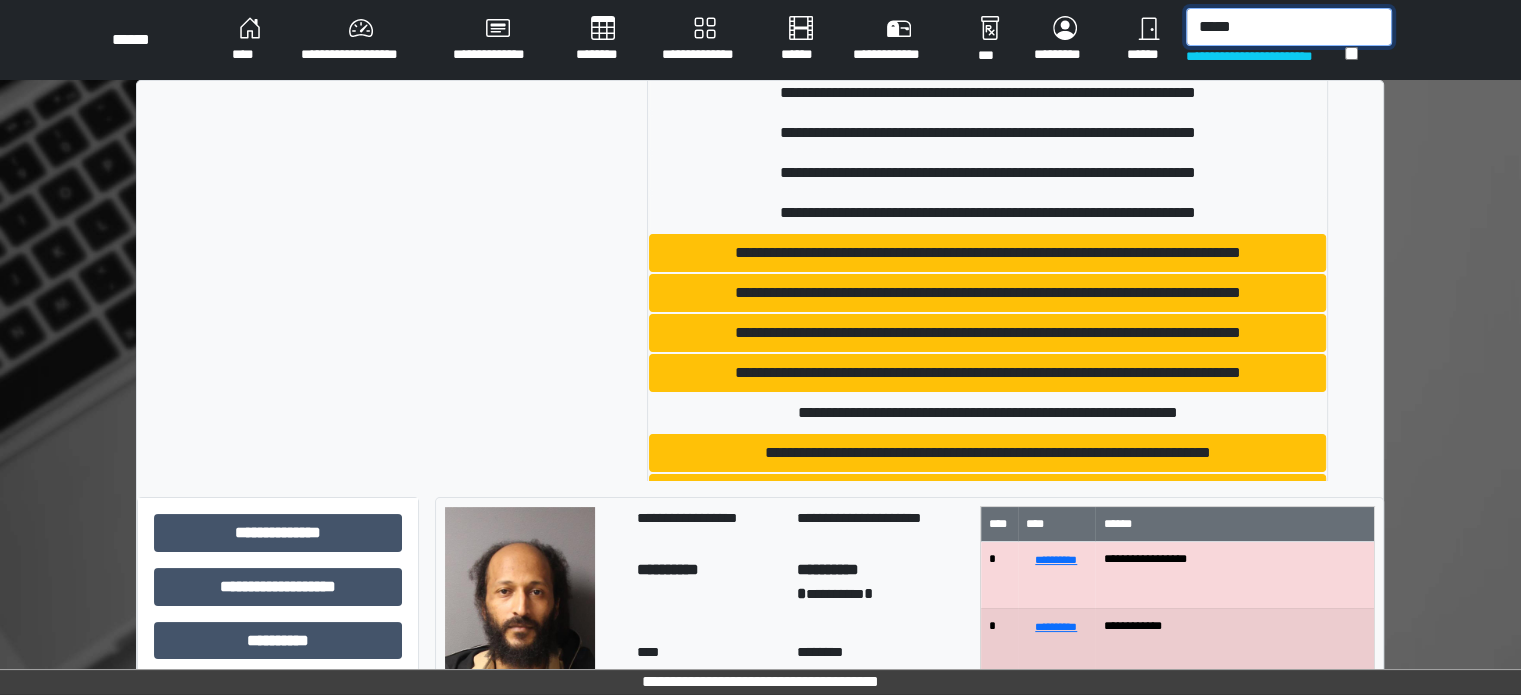 scroll, scrollTop: 200, scrollLeft: 0, axis: vertical 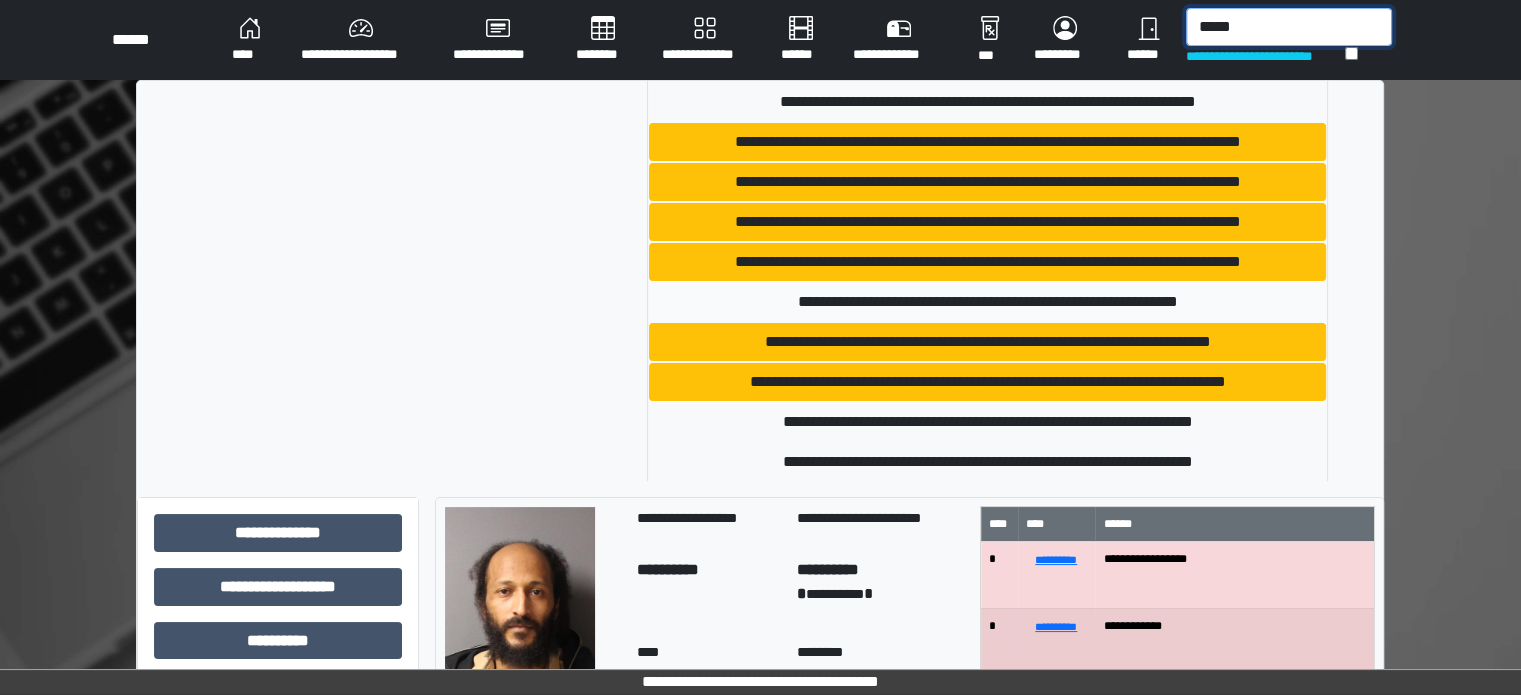 type on "*****" 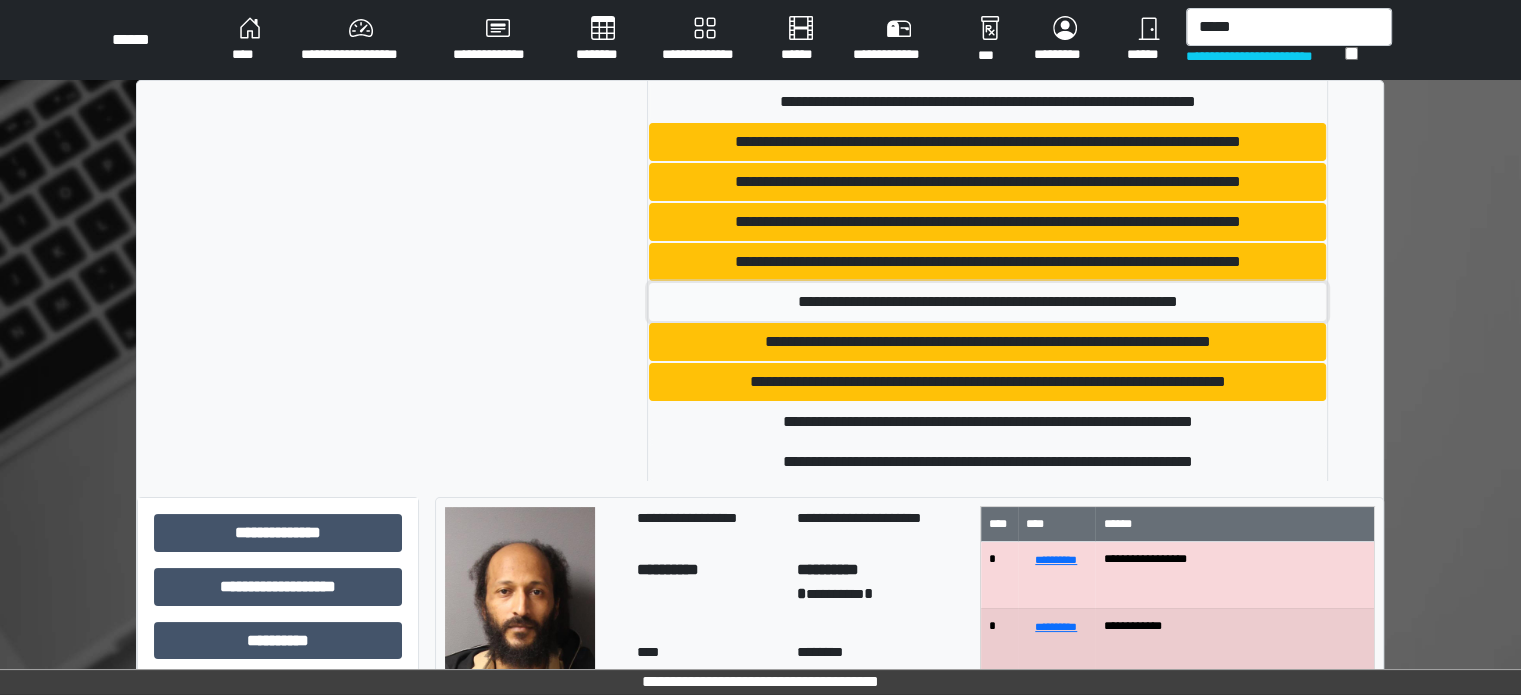 click on "**********" at bounding box center (987, 302) 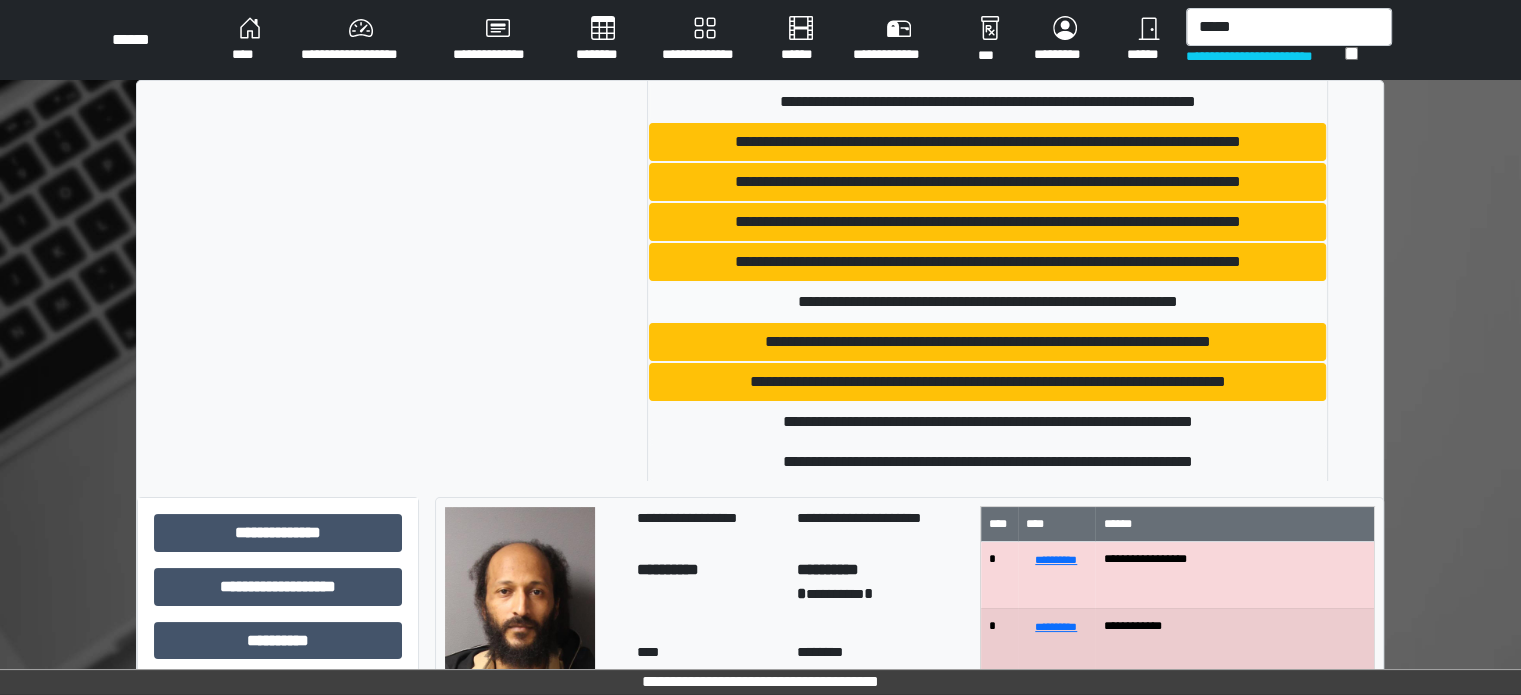 type 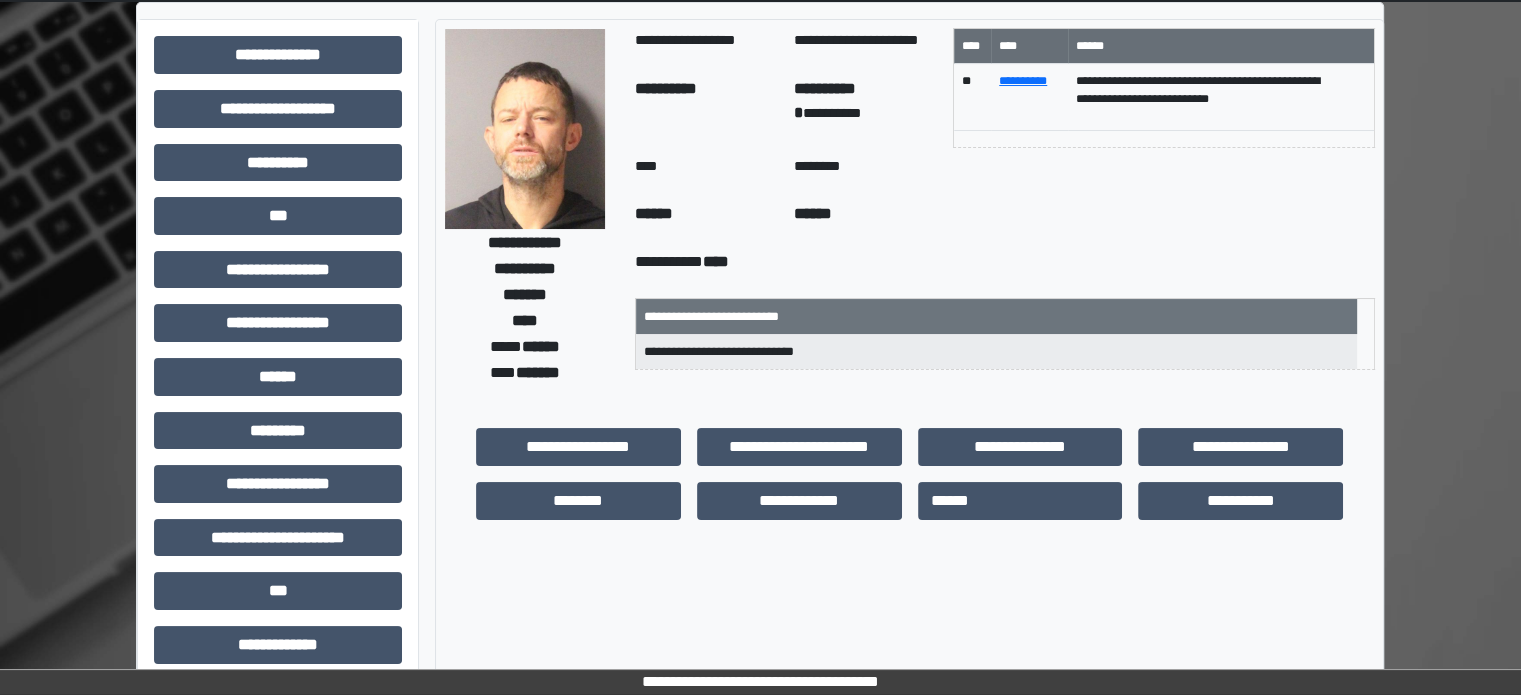 scroll, scrollTop: 100, scrollLeft: 0, axis: vertical 